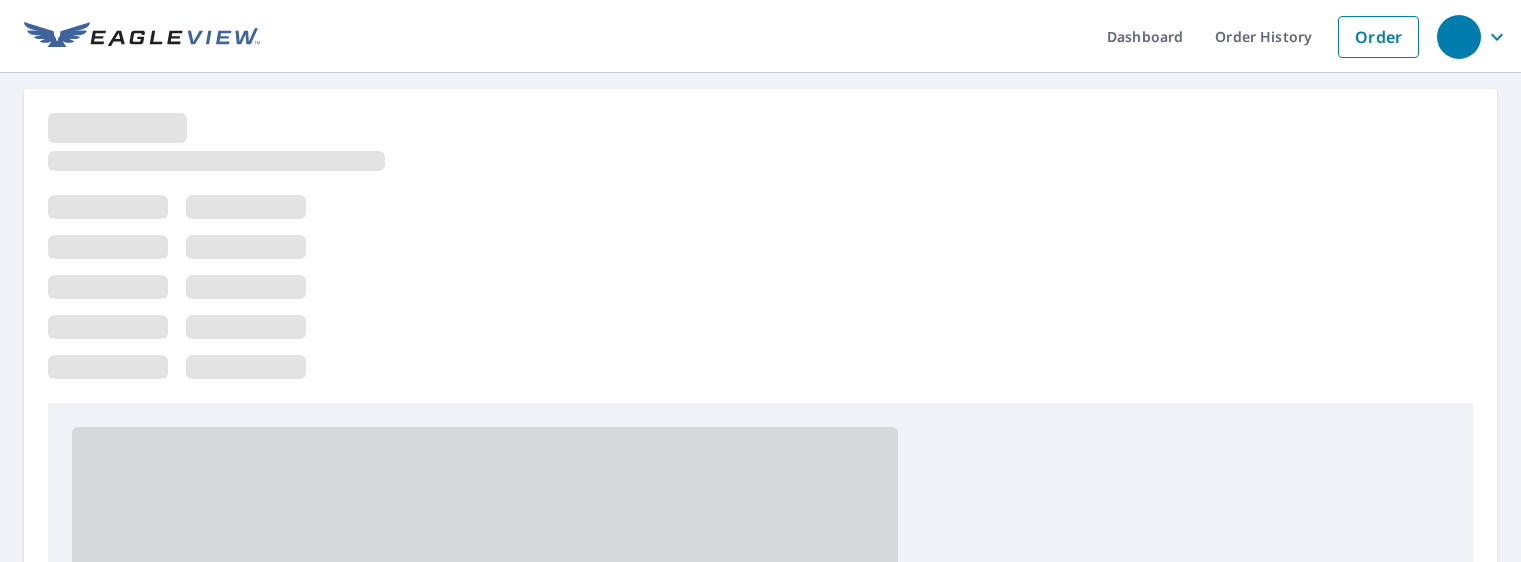 scroll, scrollTop: 0, scrollLeft: 0, axis: both 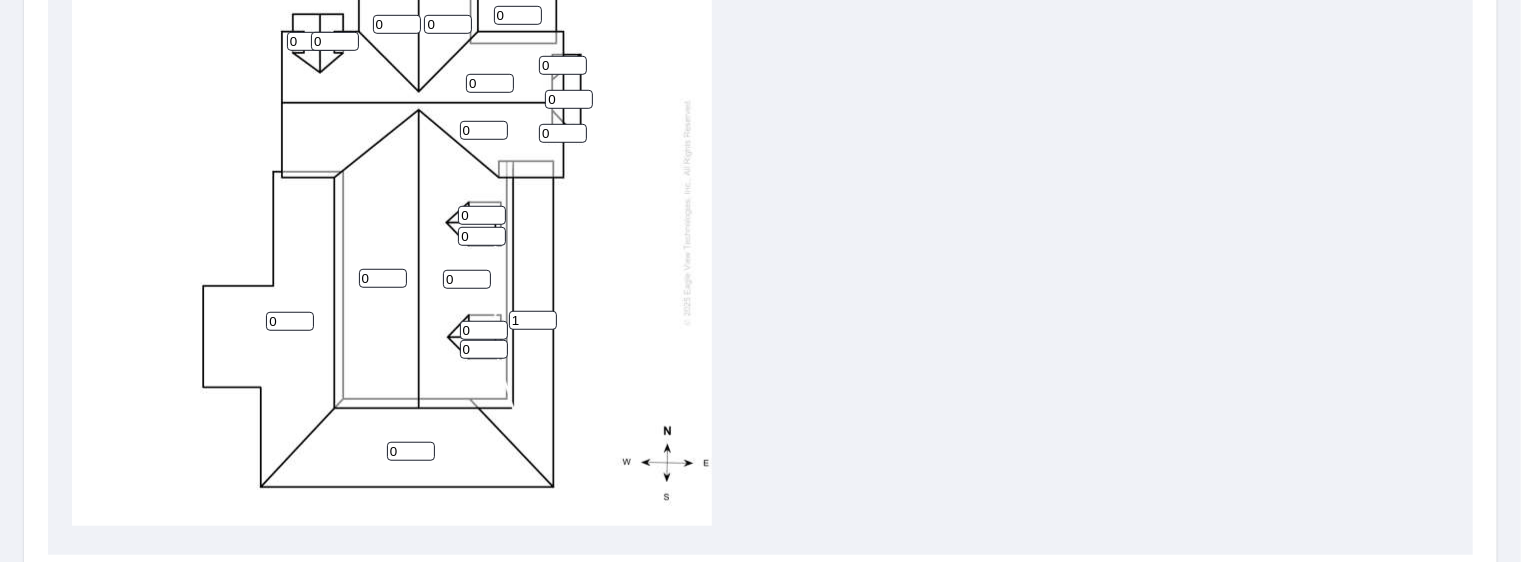 click on "1" at bounding box center (533, 320) 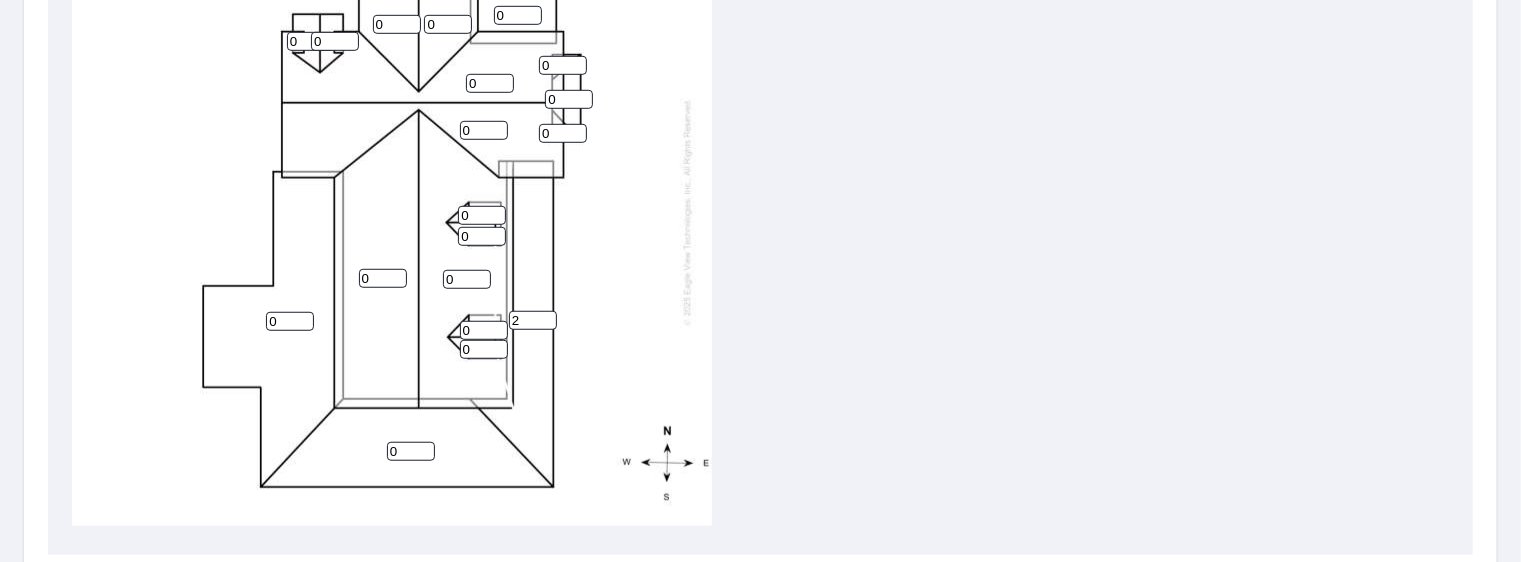 click on "2" at bounding box center [533, 320] 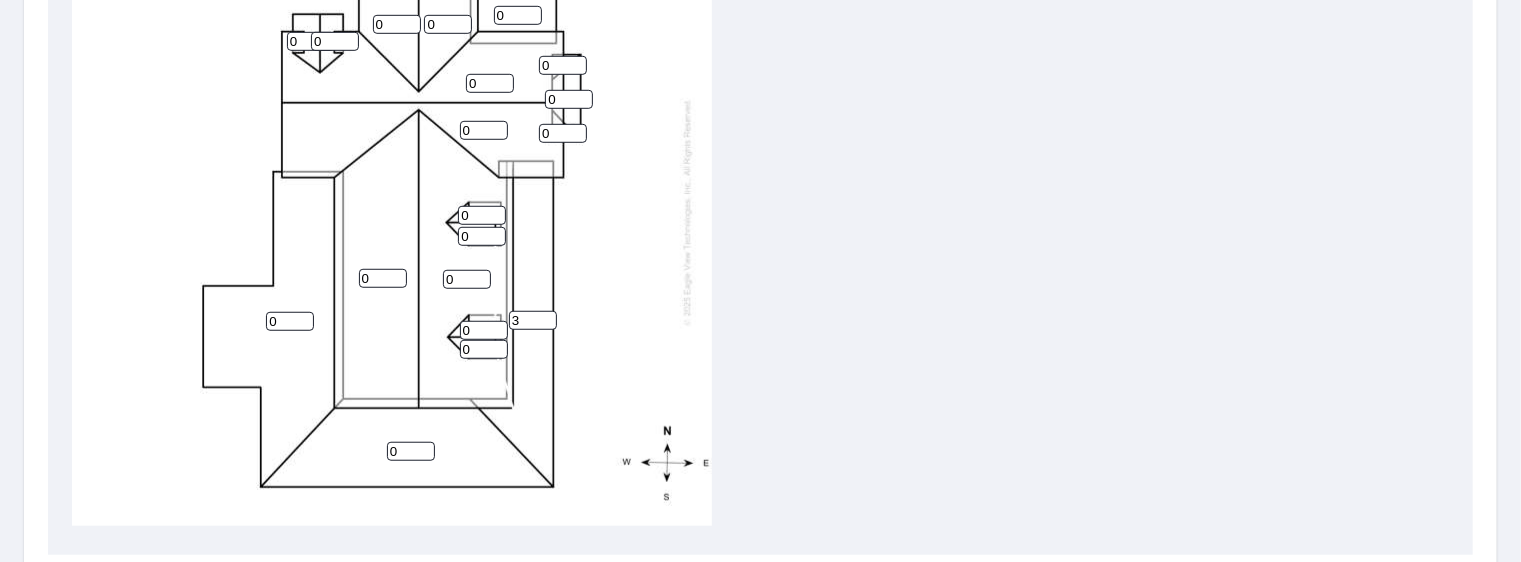 click on "3" at bounding box center (533, 320) 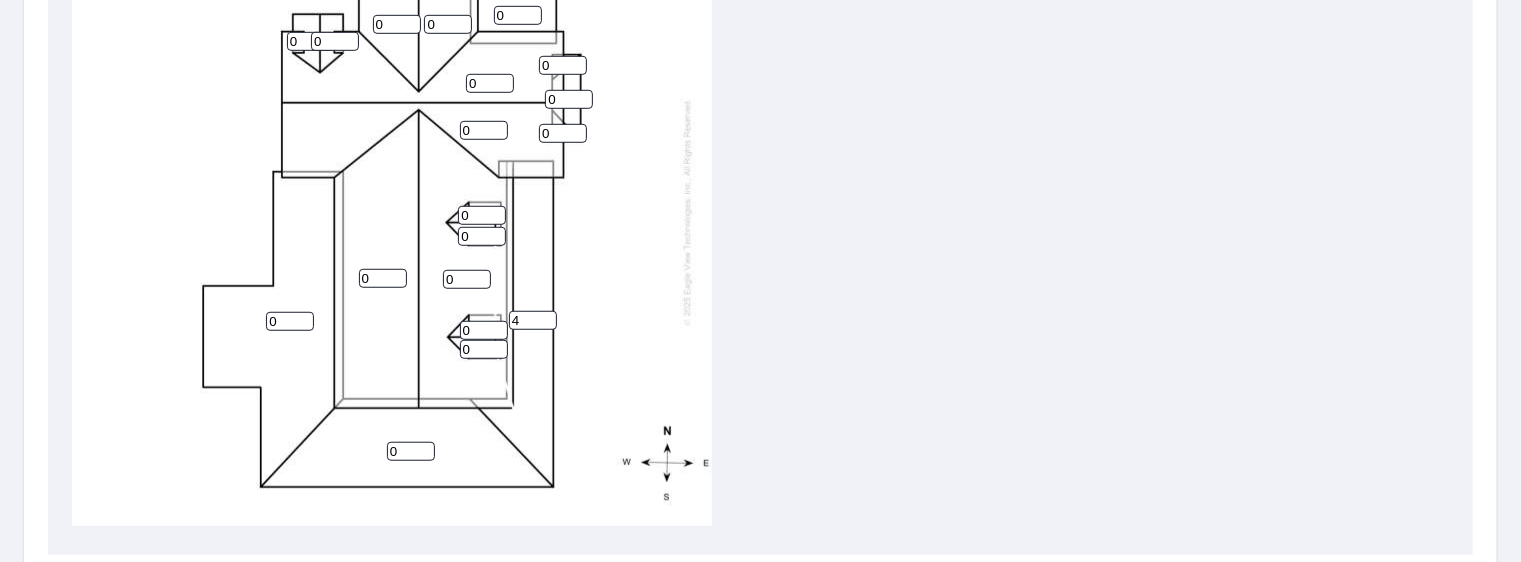 type on "4" 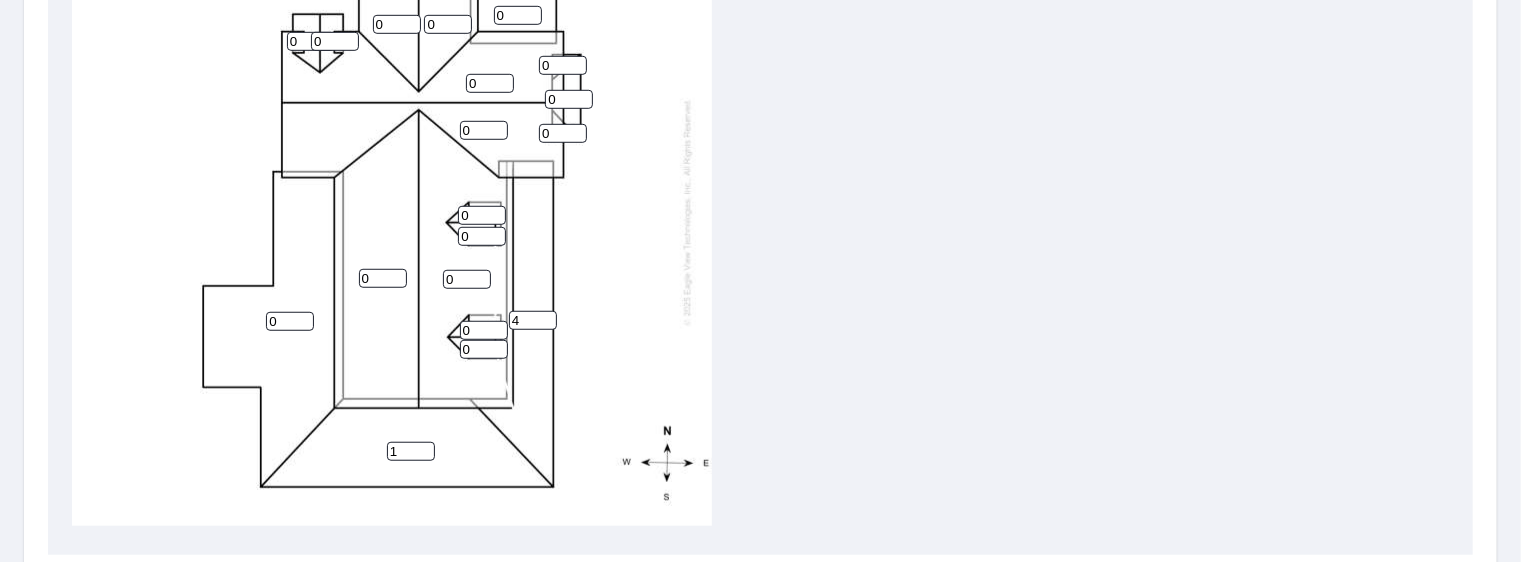 click on "1" at bounding box center (411, 451) 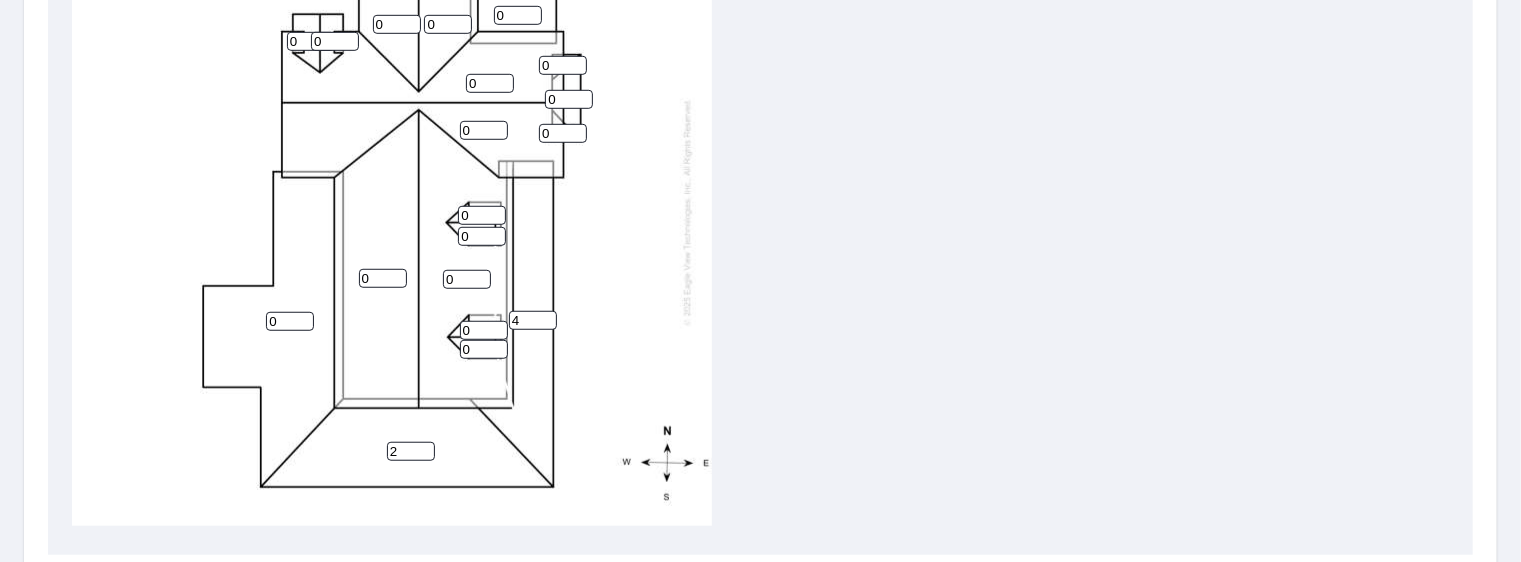 click on "2" at bounding box center [411, 451] 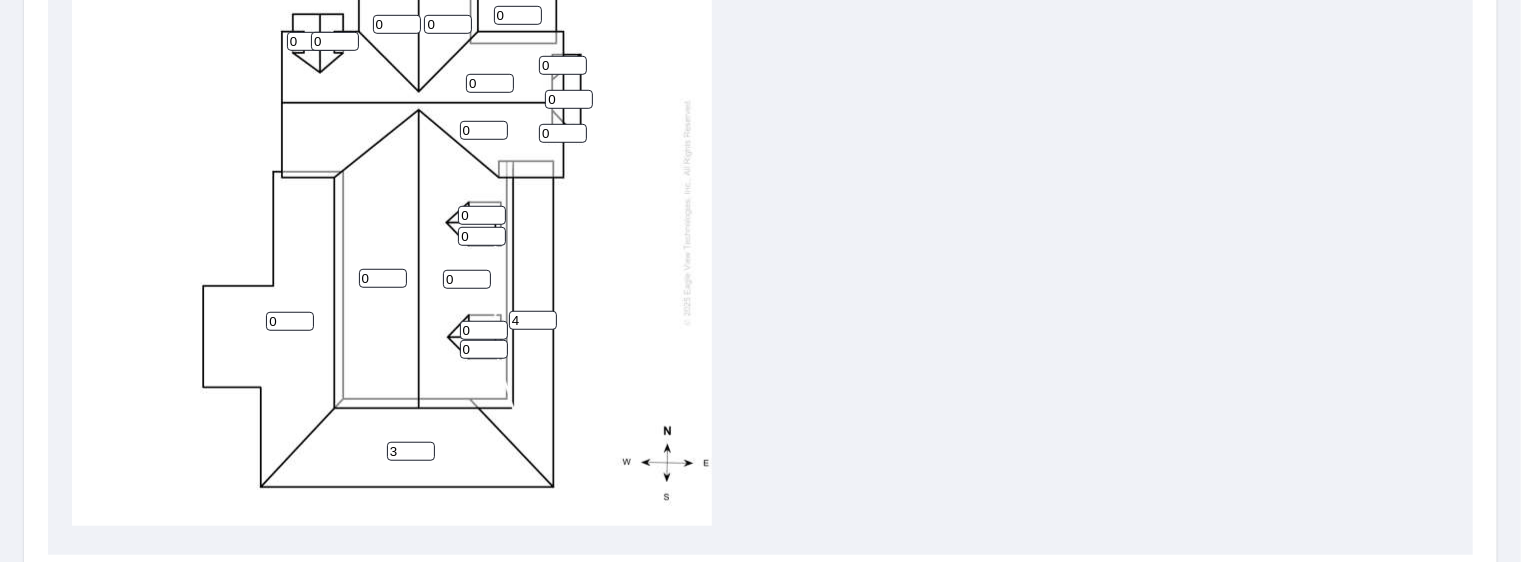 click on "3" at bounding box center [411, 451] 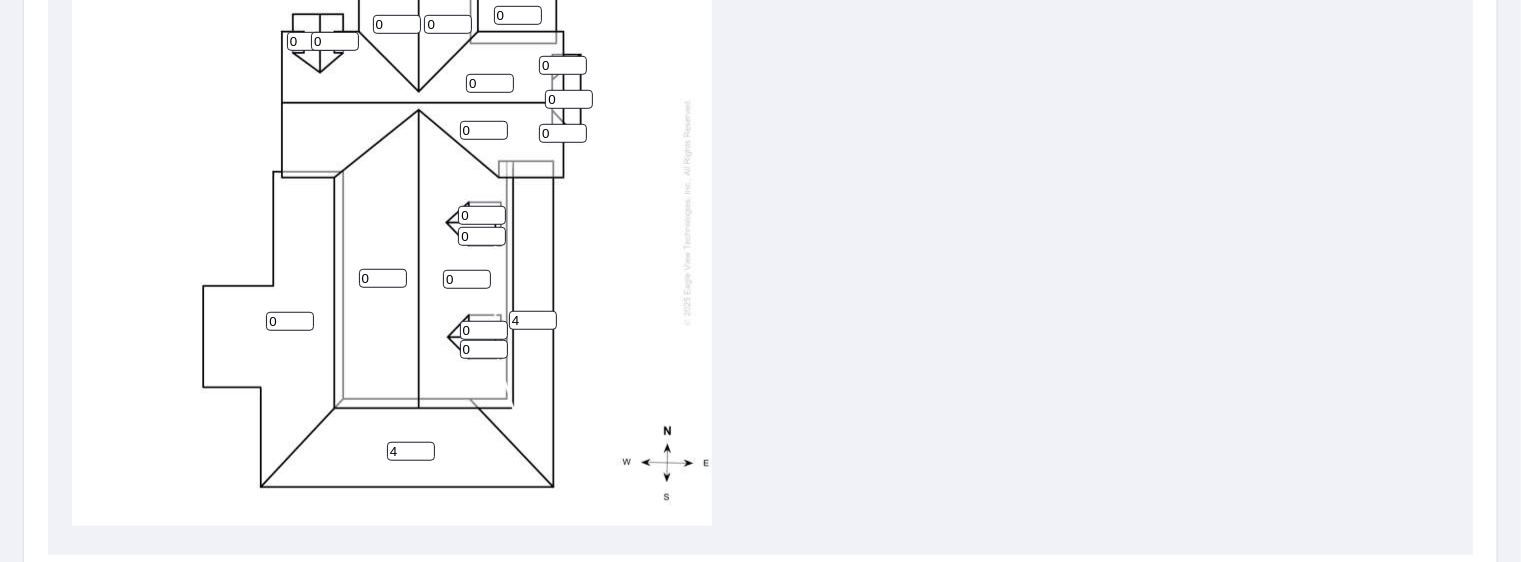 type on "4" 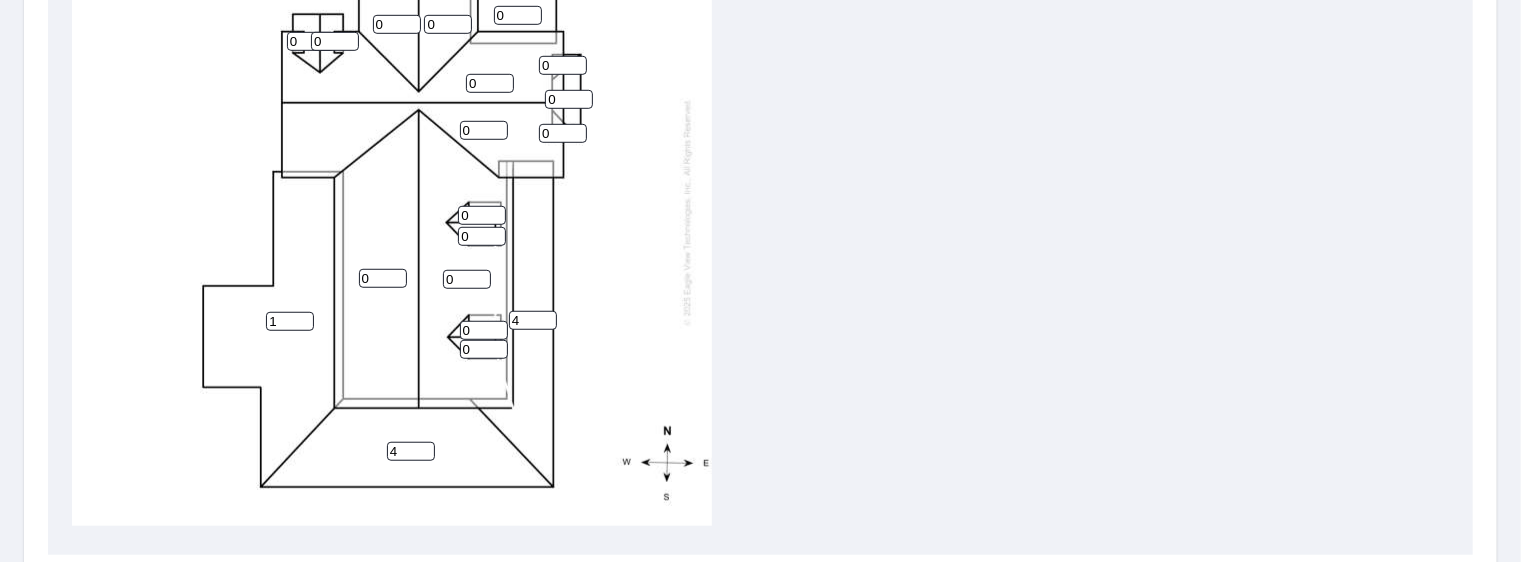 click on "1" at bounding box center [290, 321] 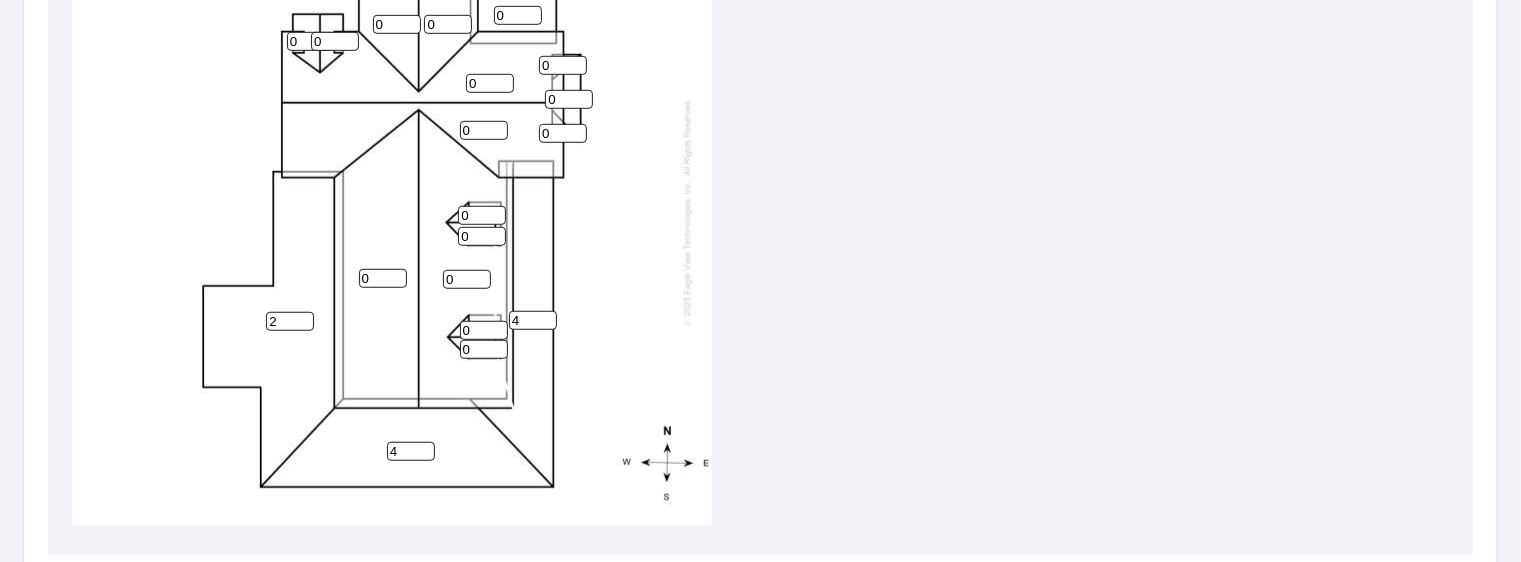 click on "2" at bounding box center [290, 321] 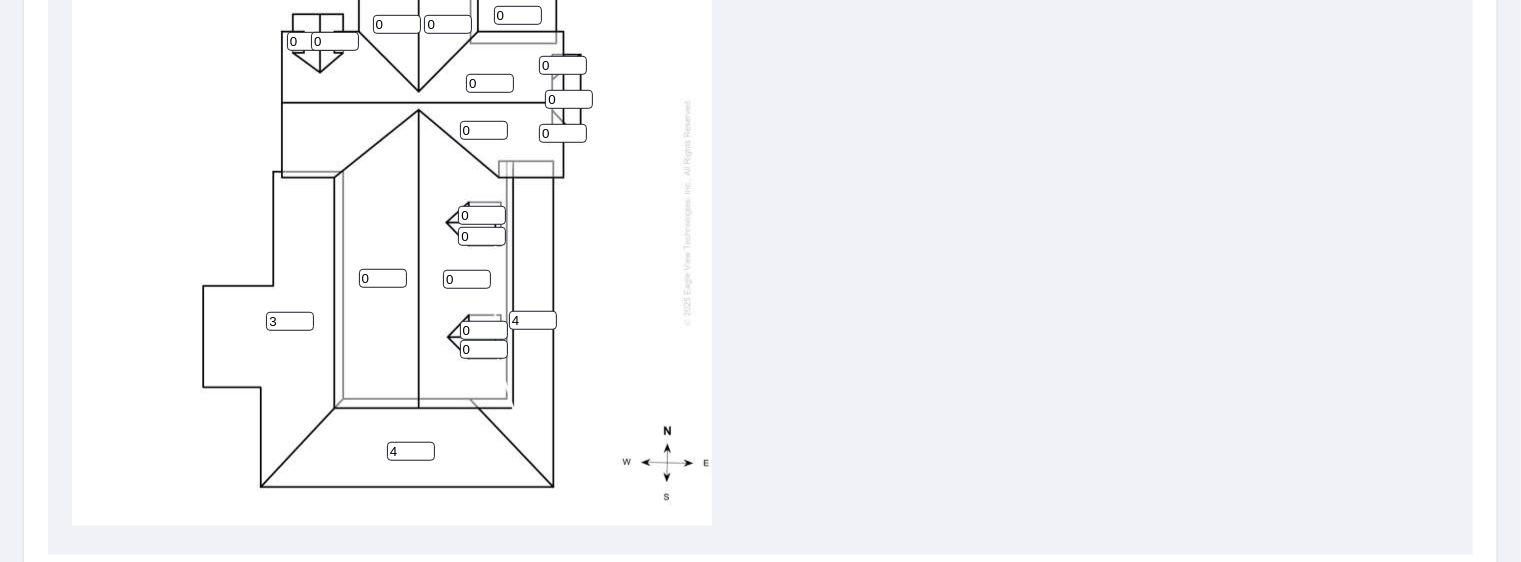 click on "3" at bounding box center (290, 321) 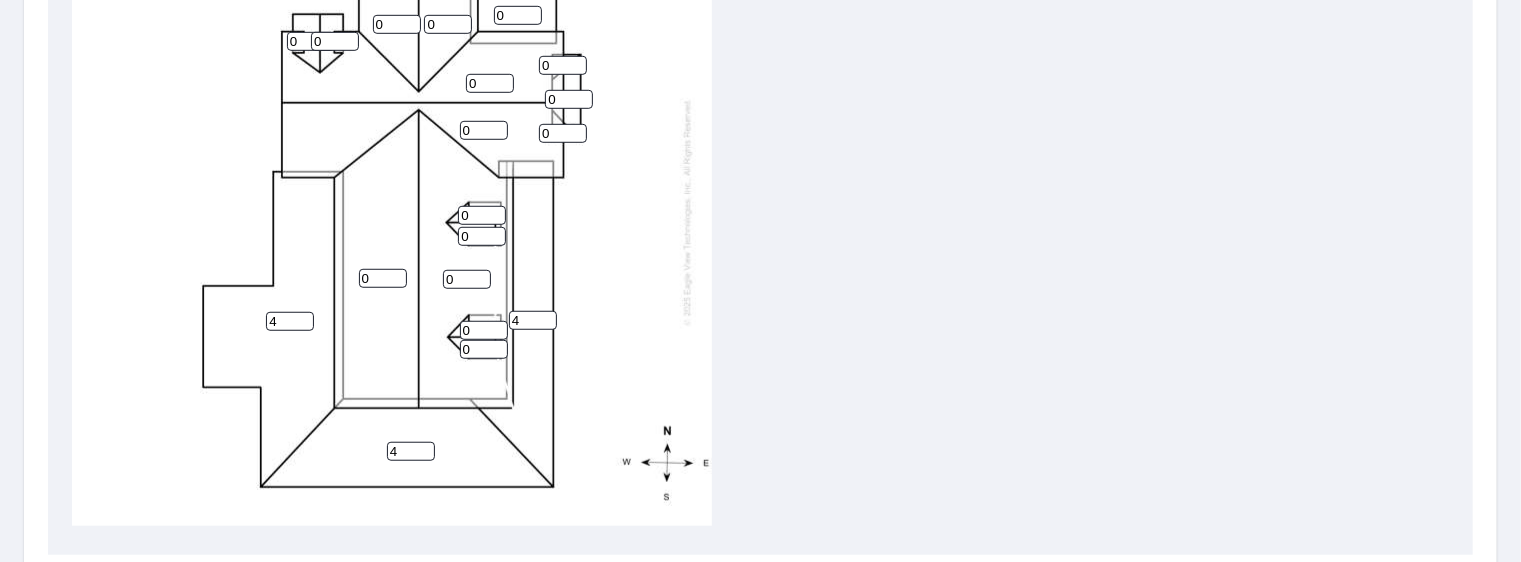 type on "4" 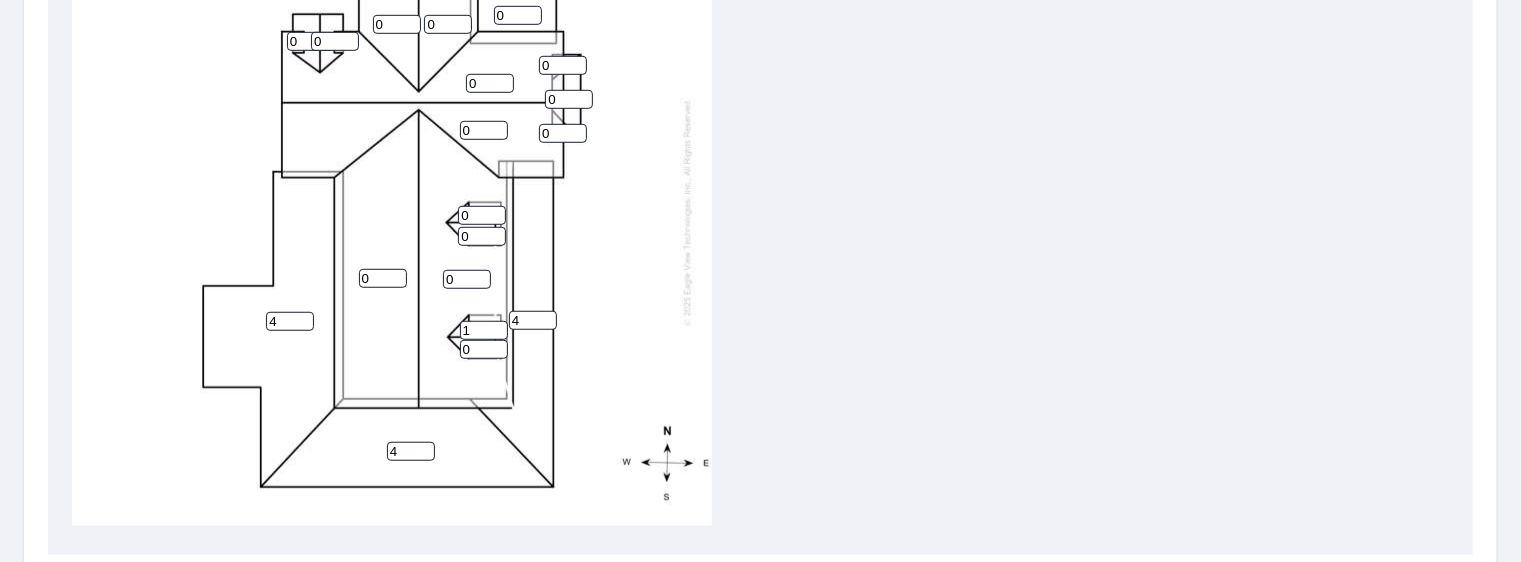 click on "1" at bounding box center [484, 330] 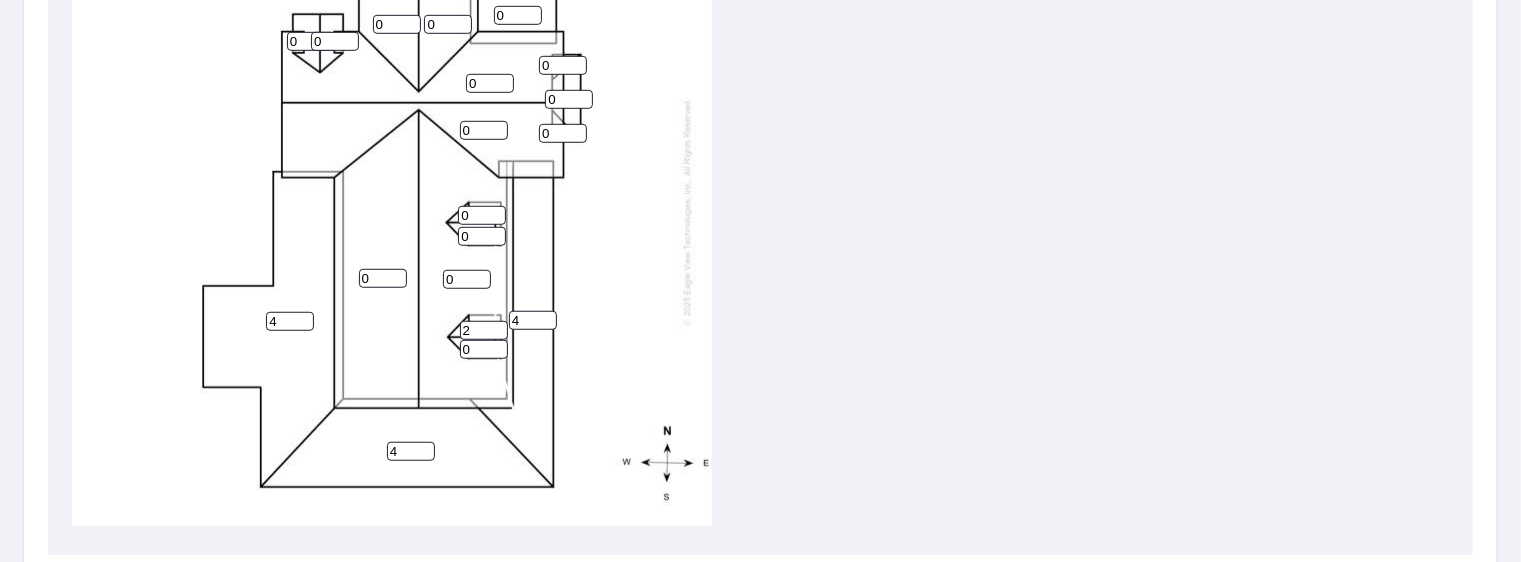 click on "2" at bounding box center (484, 330) 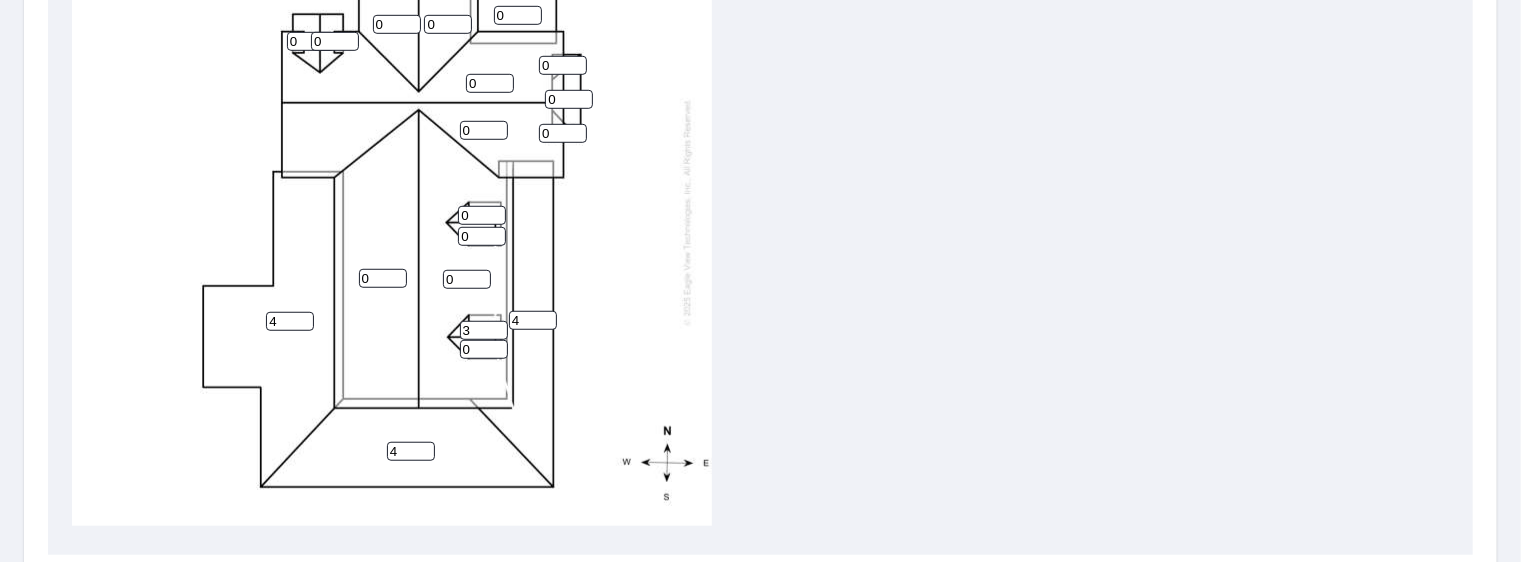 click on "3" at bounding box center (484, 330) 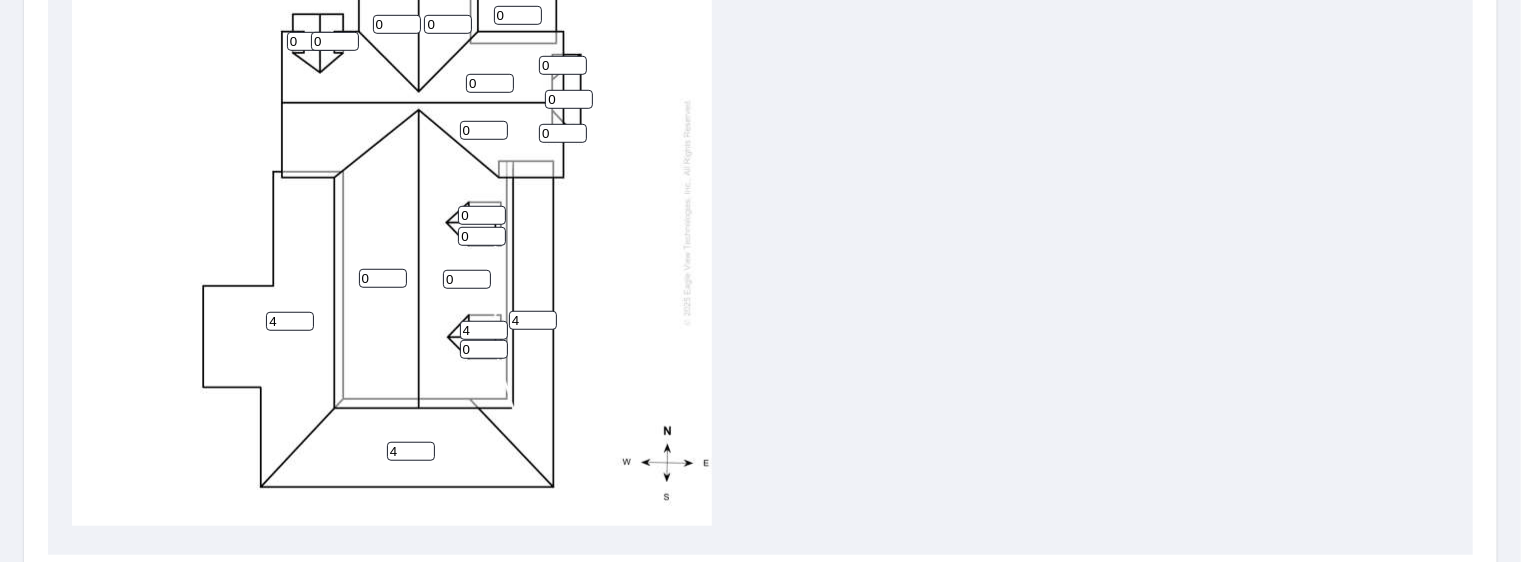 click on "4" at bounding box center (484, 330) 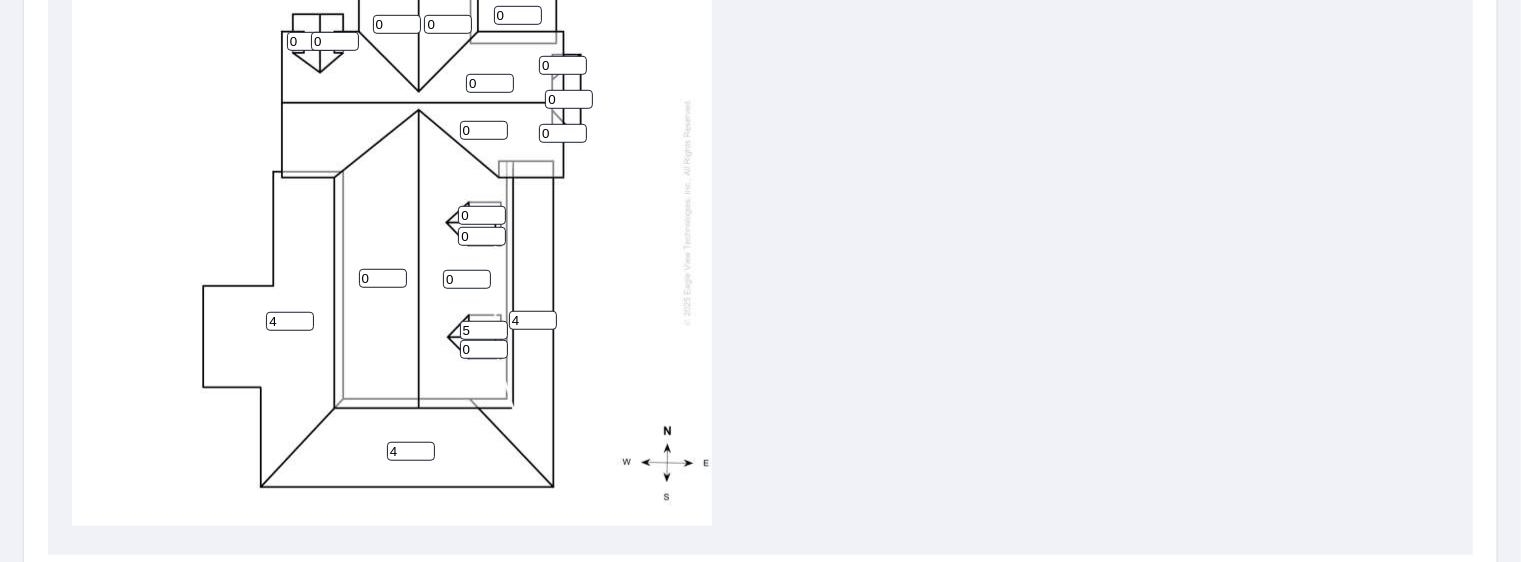 click on "5" at bounding box center [484, 330] 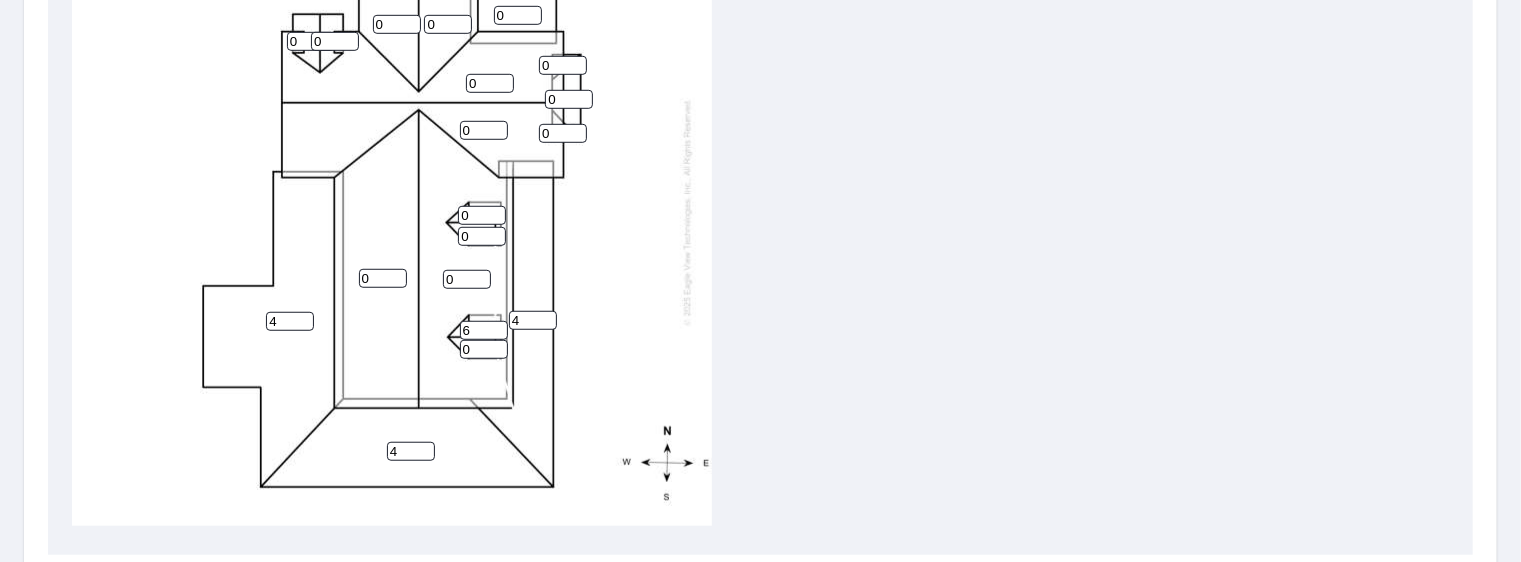 click on "6" at bounding box center [484, 330] 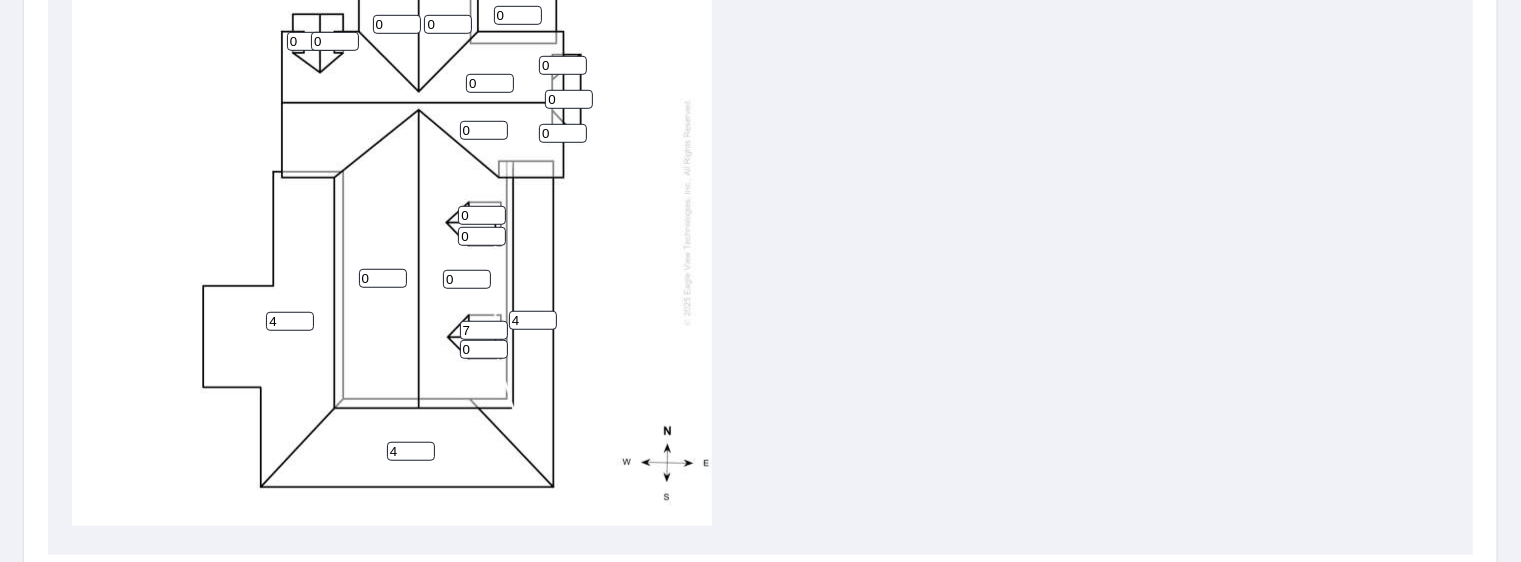 click on "7" at bounding box center (484, 330) 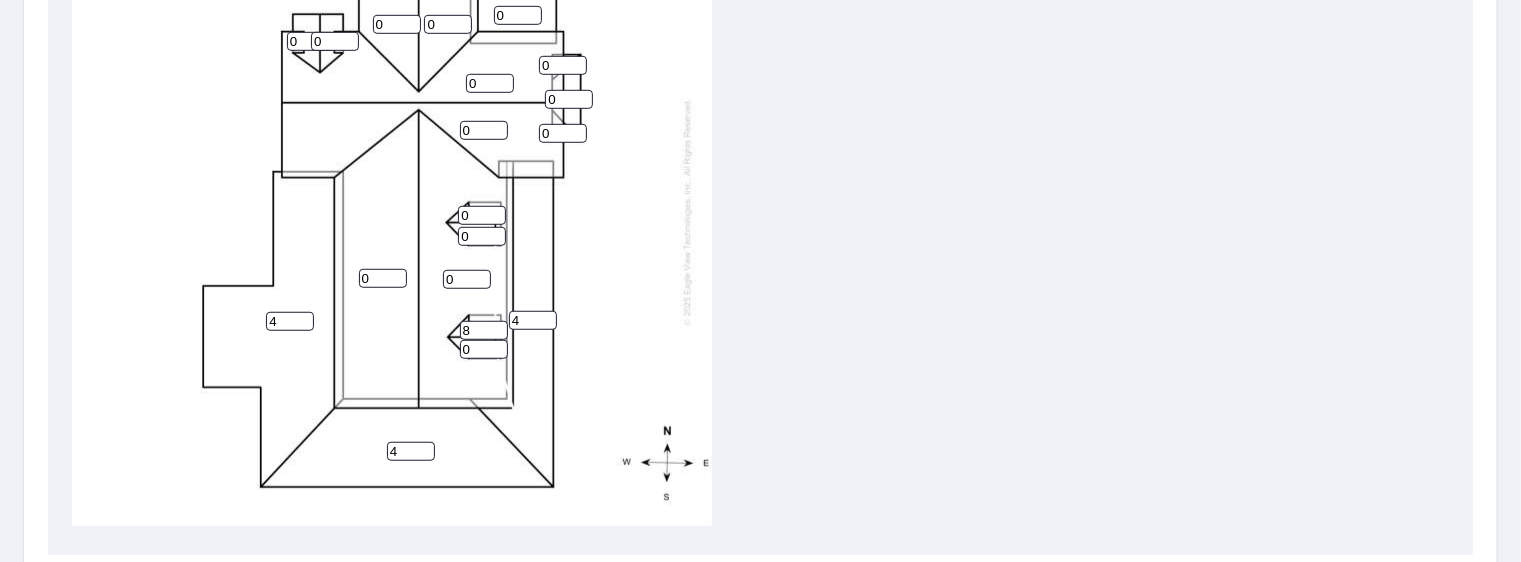 type on "8" 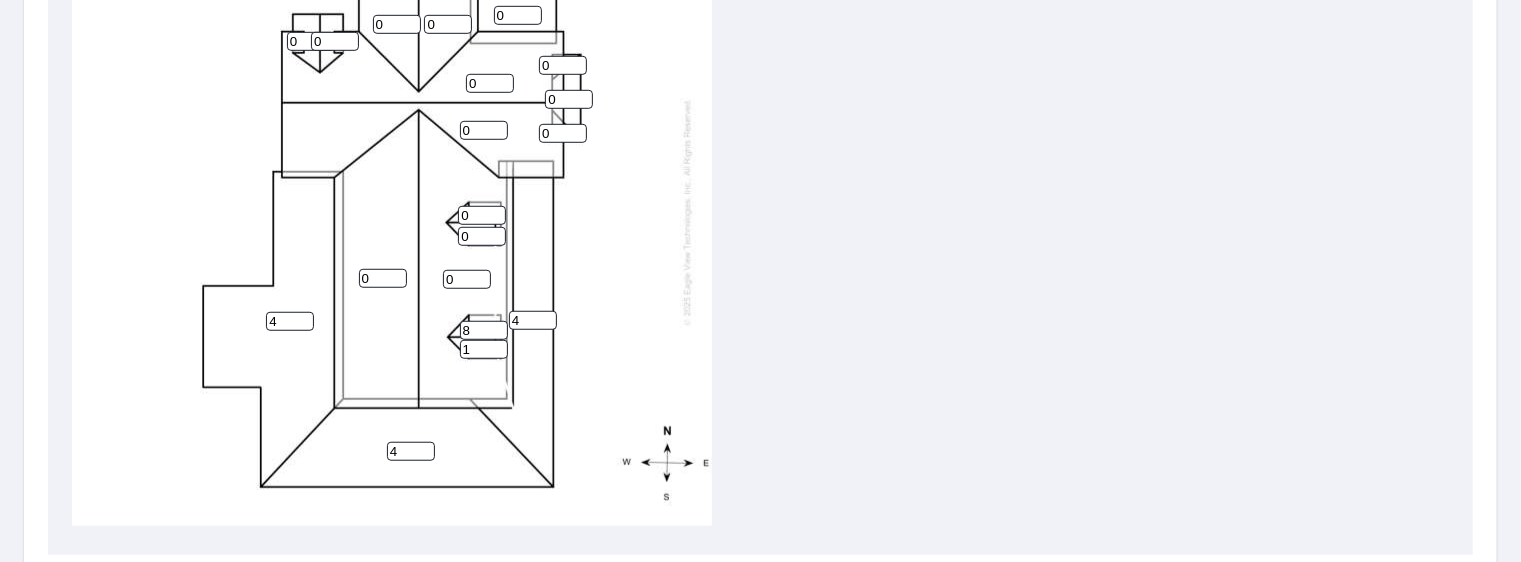 click on "1" at bounding box center (484, 349) 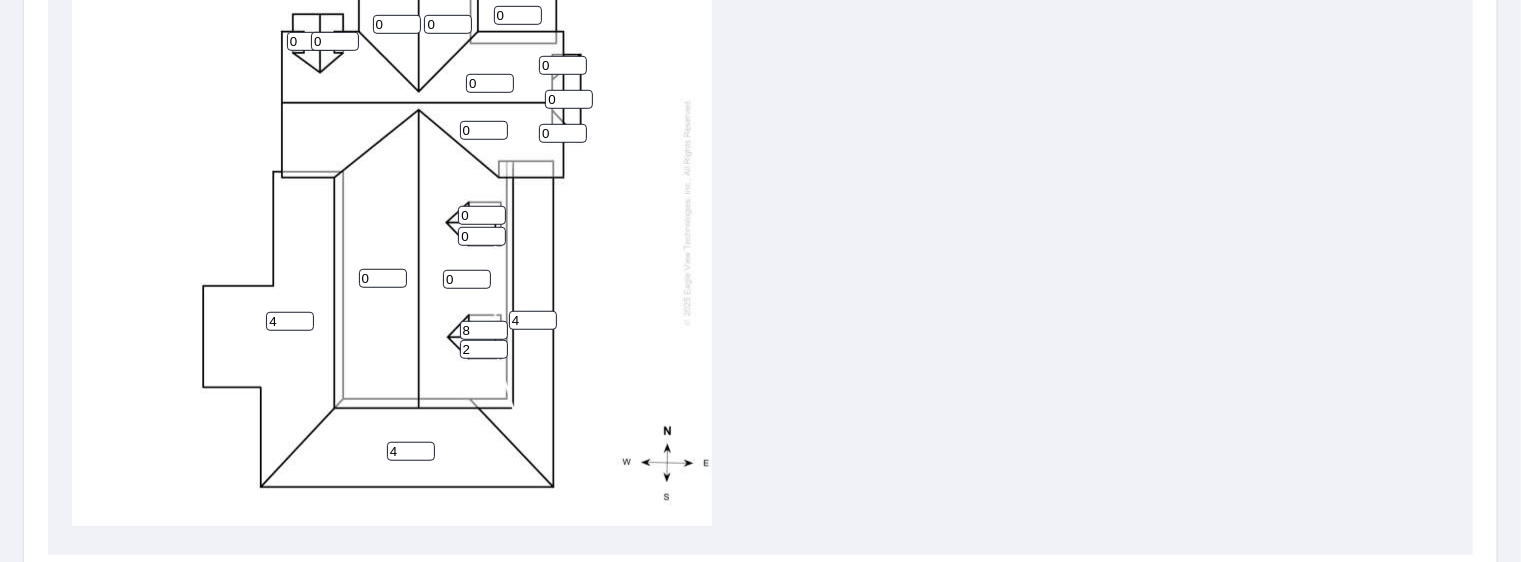 click on "2" at bounding box center (484, 349) 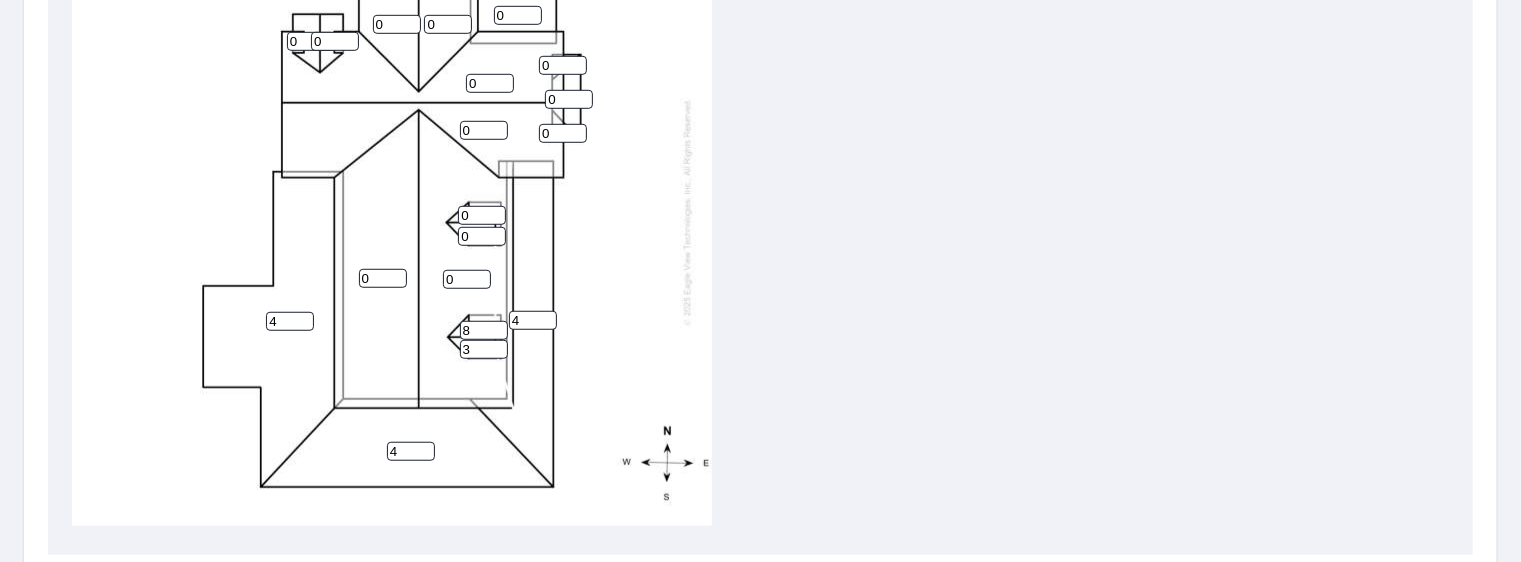 click on "3" at bounding box center [484, 349] 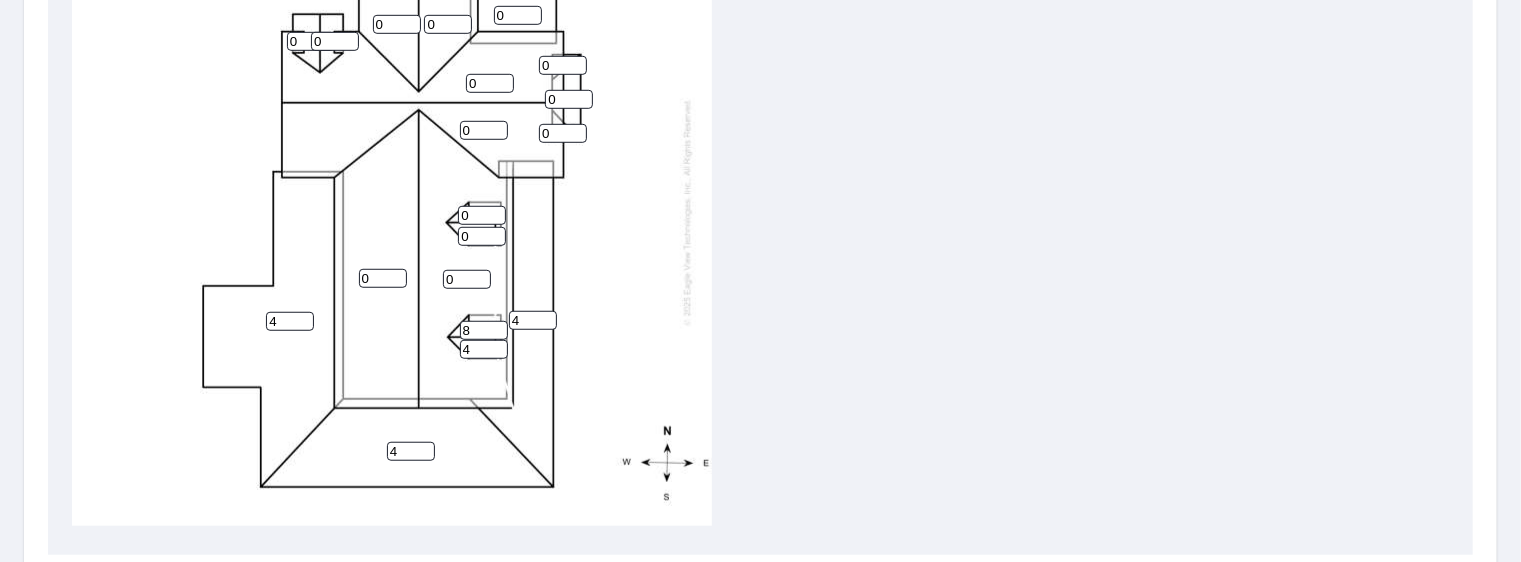 click on "4" at bounding box center [484, 349] 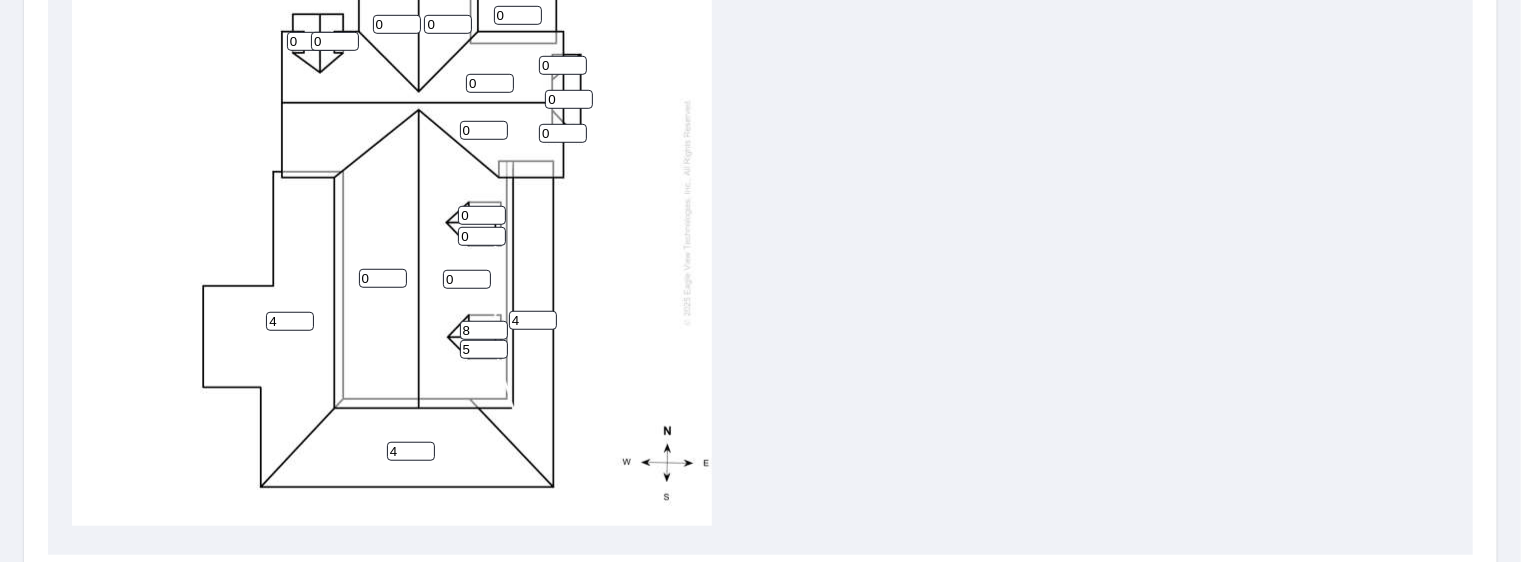 click on "5" at bounding box center [484, 349] 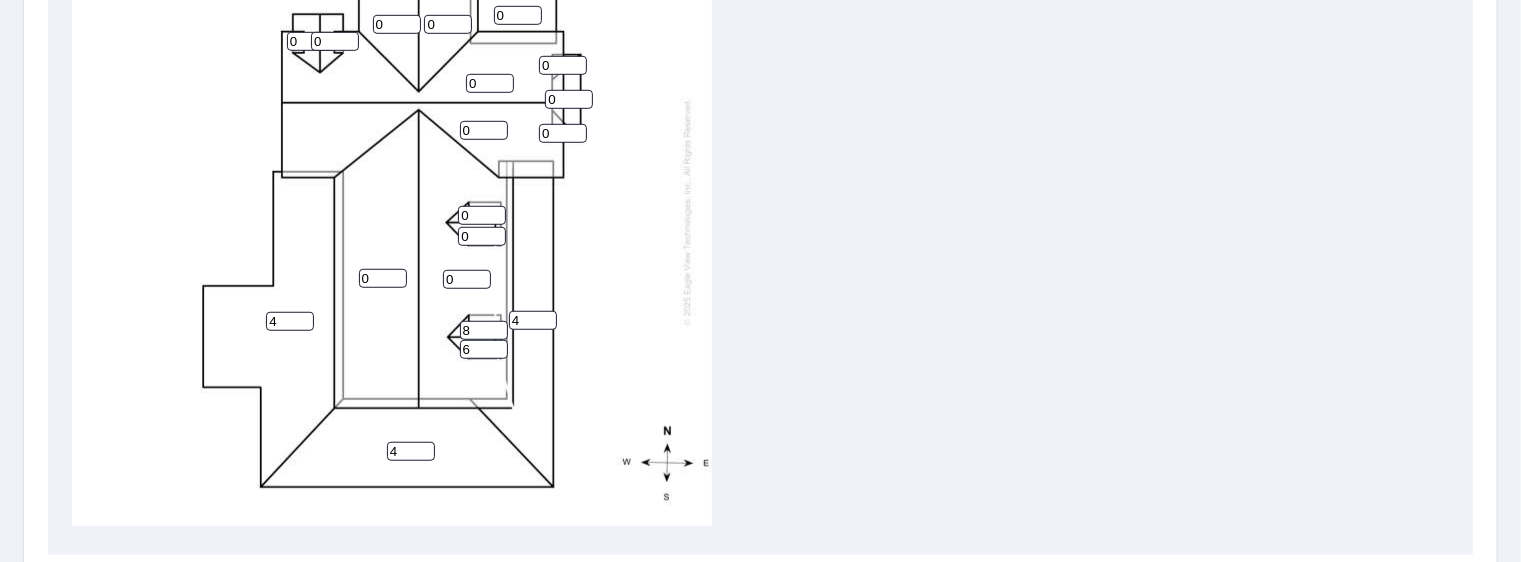click on "6" at bounding box center (484, 349) 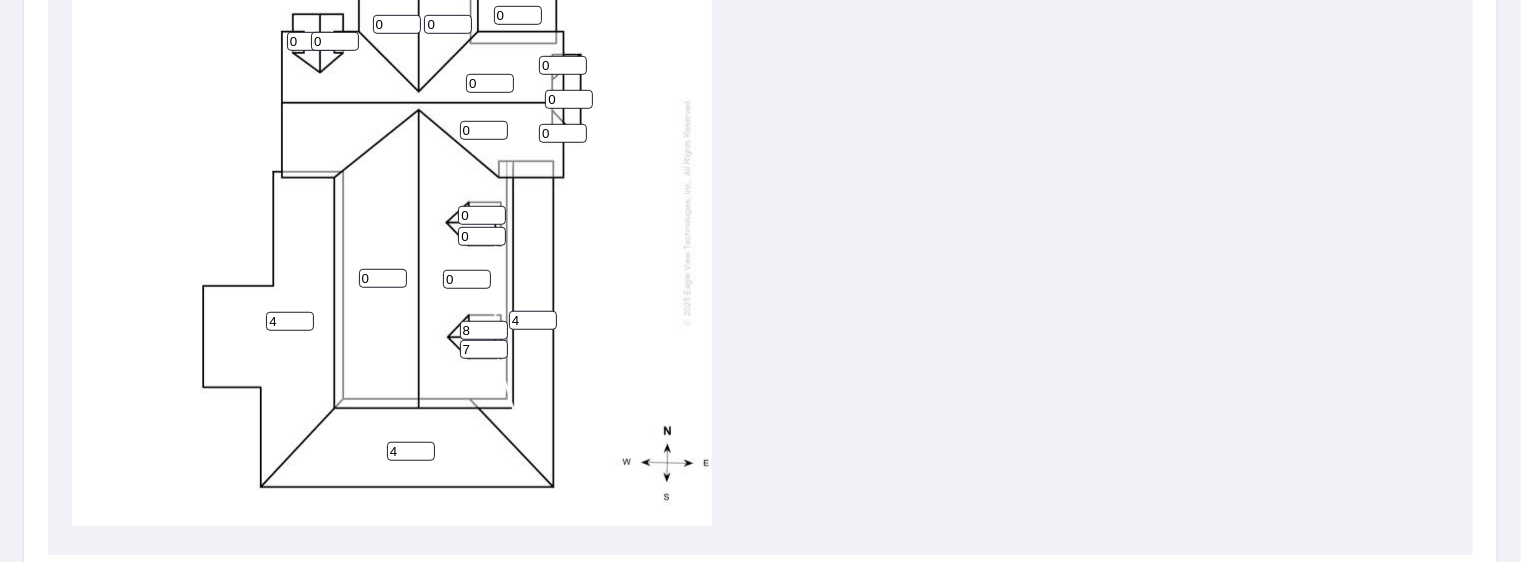 click on "7" at bounding box center (484, 349) 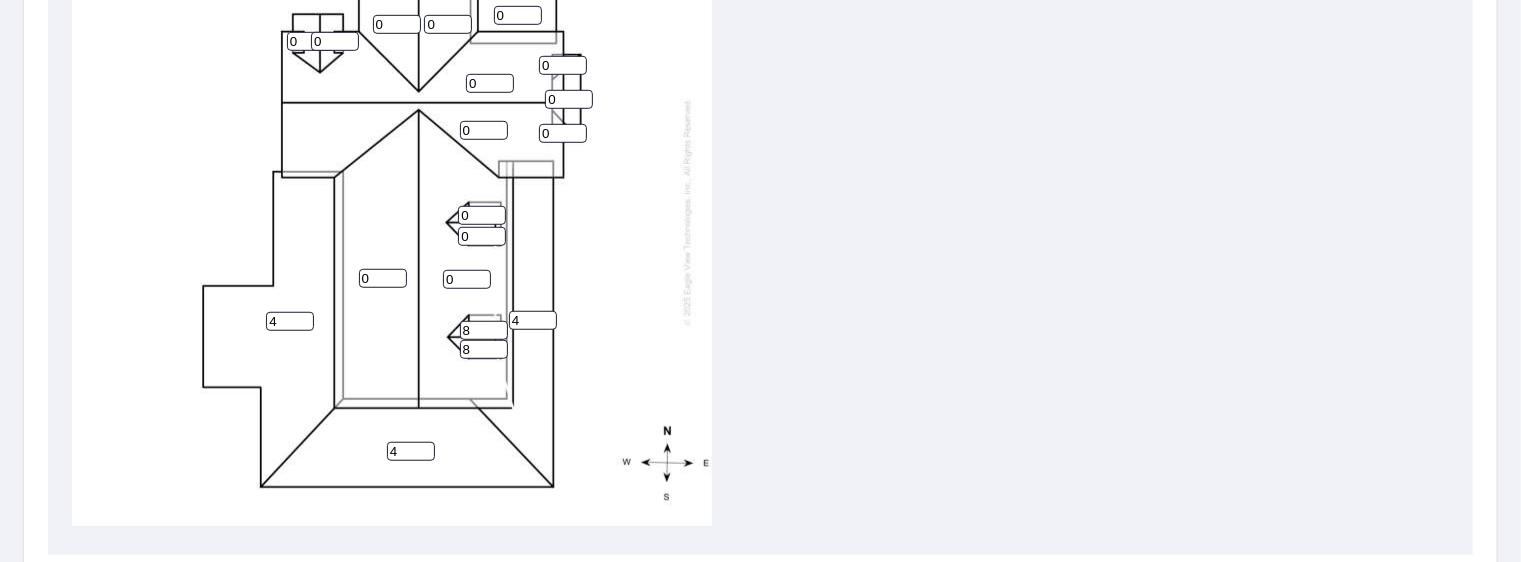 type on "8" 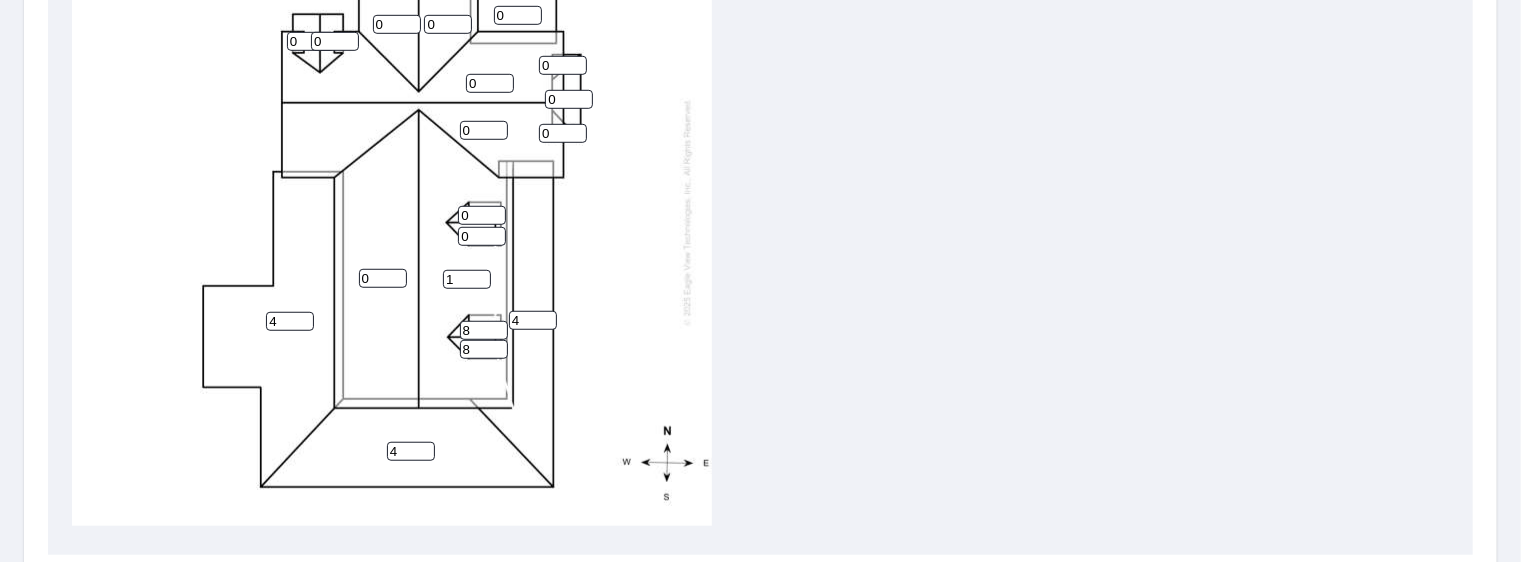 click on "1" at bounding box center [467, 279] 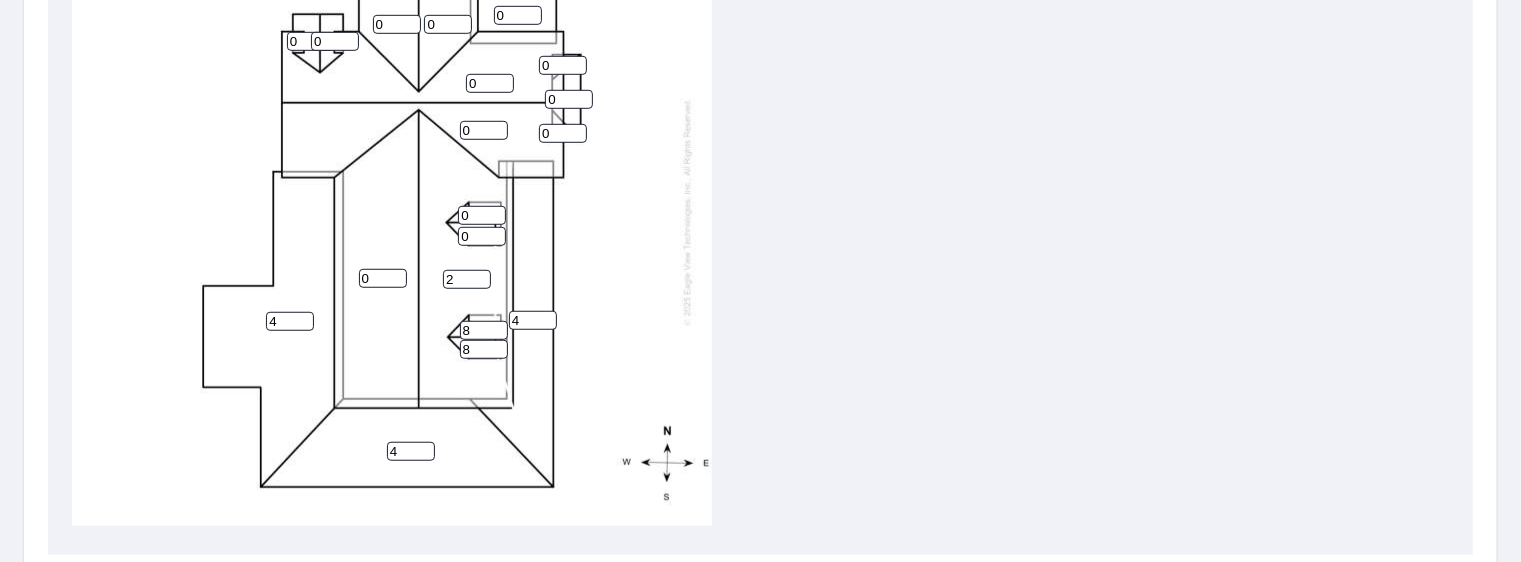 click on "2" at bounding box center (467, 279) 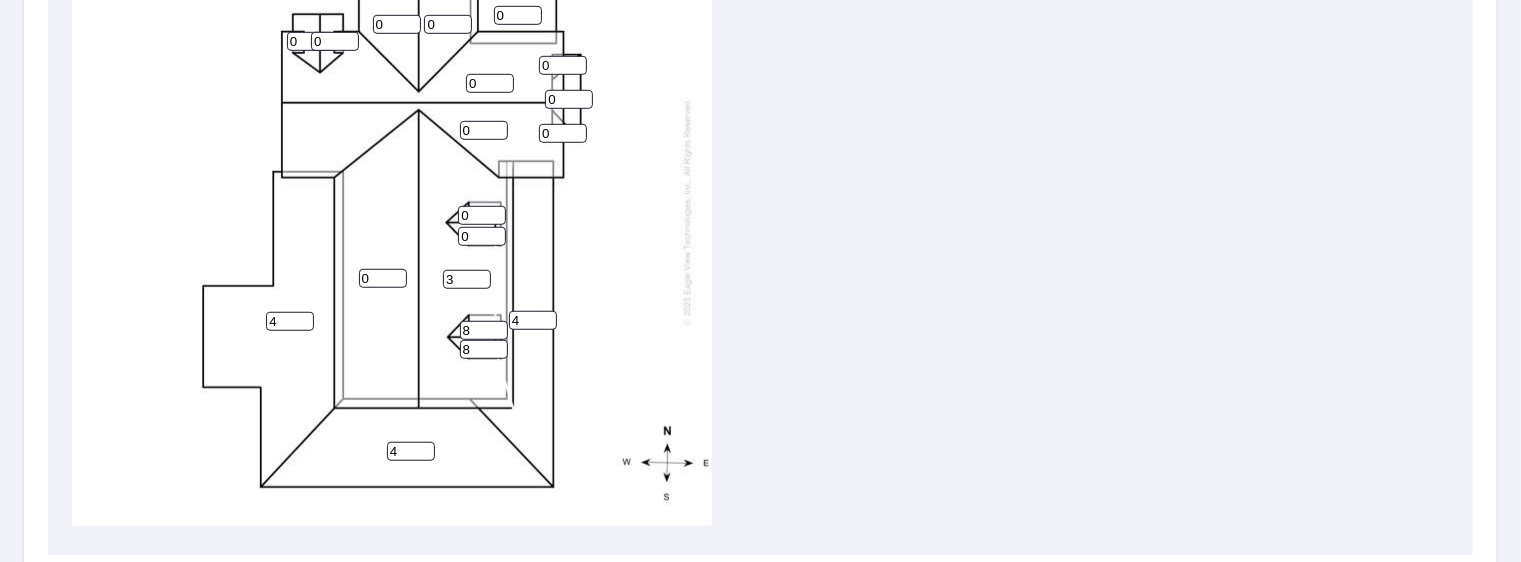 click on "3" at bounding box center [467, 279] 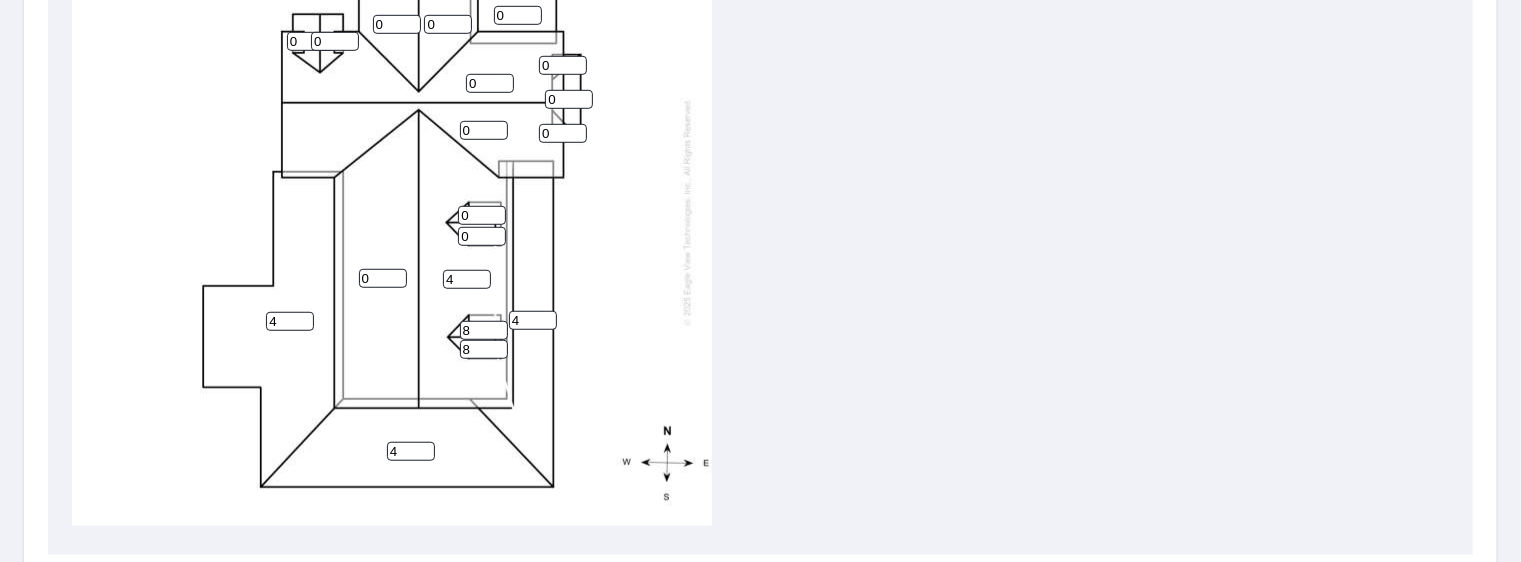 click on "4" at bounding box center [467, 279] 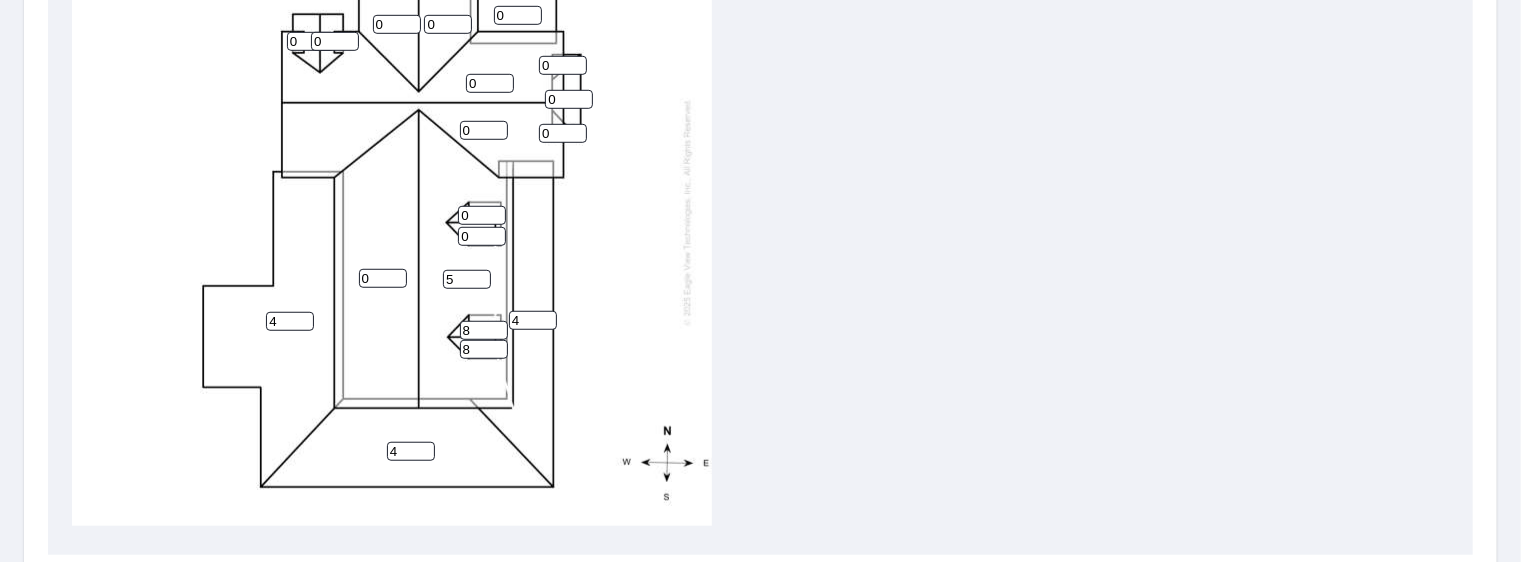 click on "5" at bounding box center [467, 279] 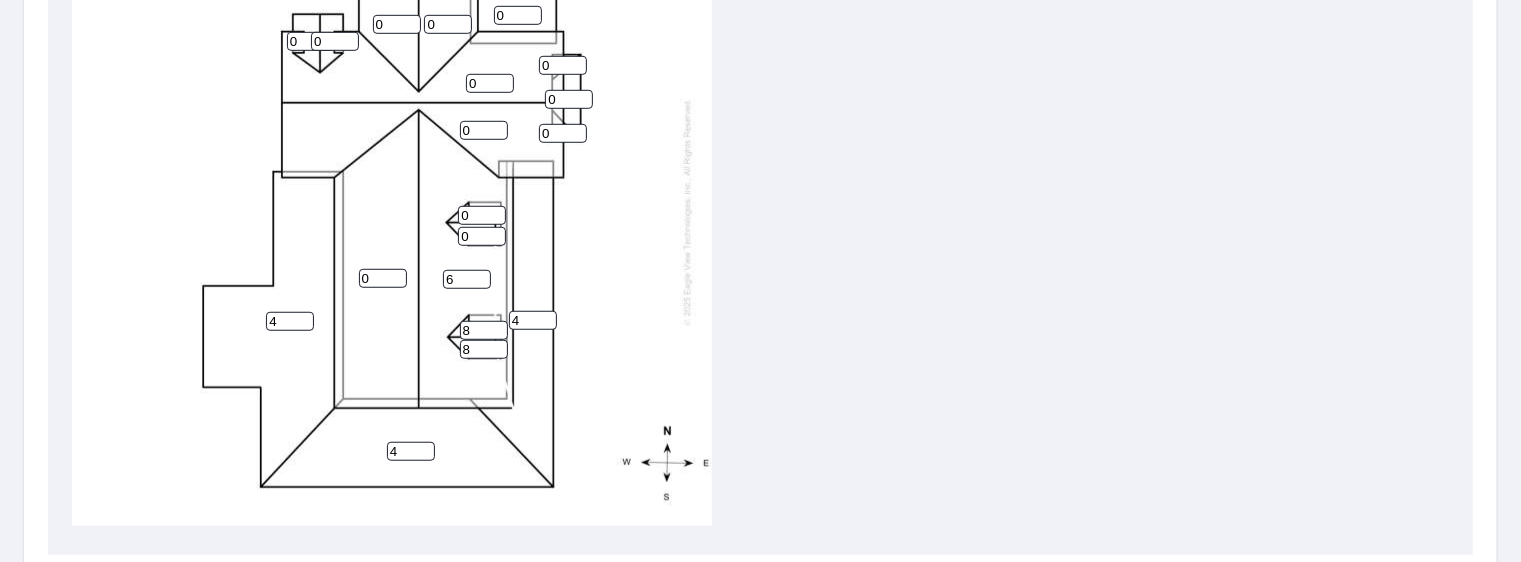 click on "6" at bounding box center [467, 279] 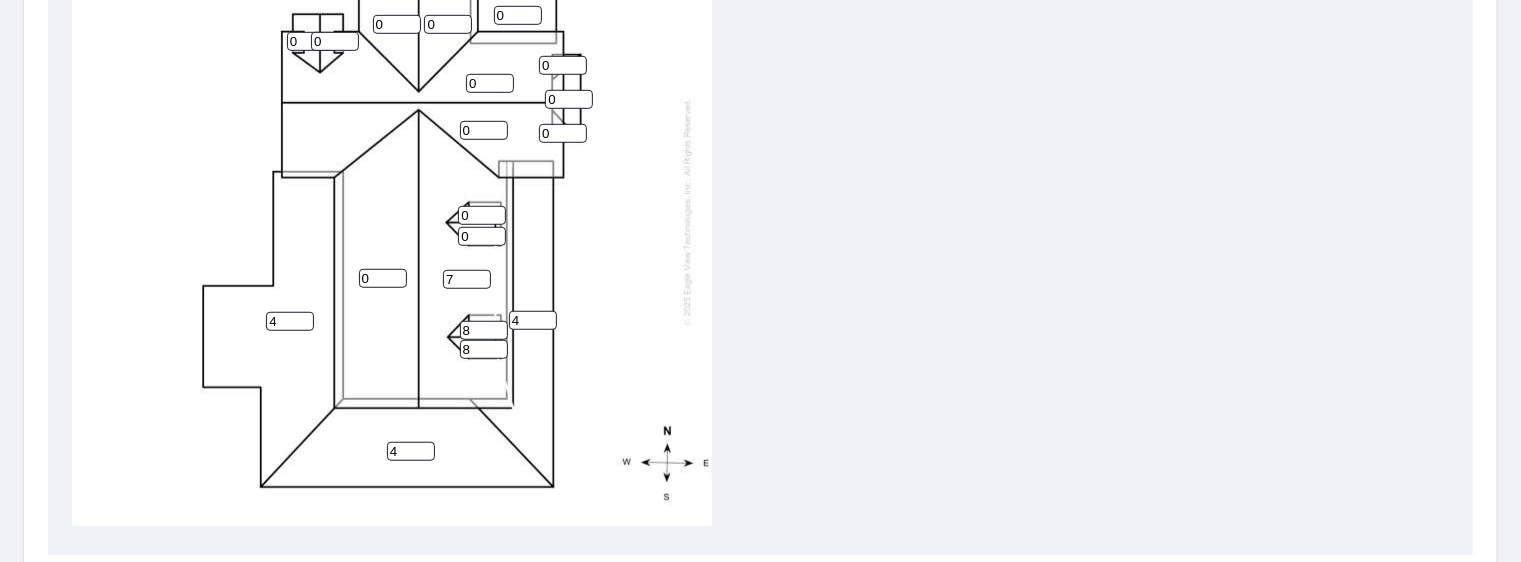 click on "7" at bounding box center [467, 279] 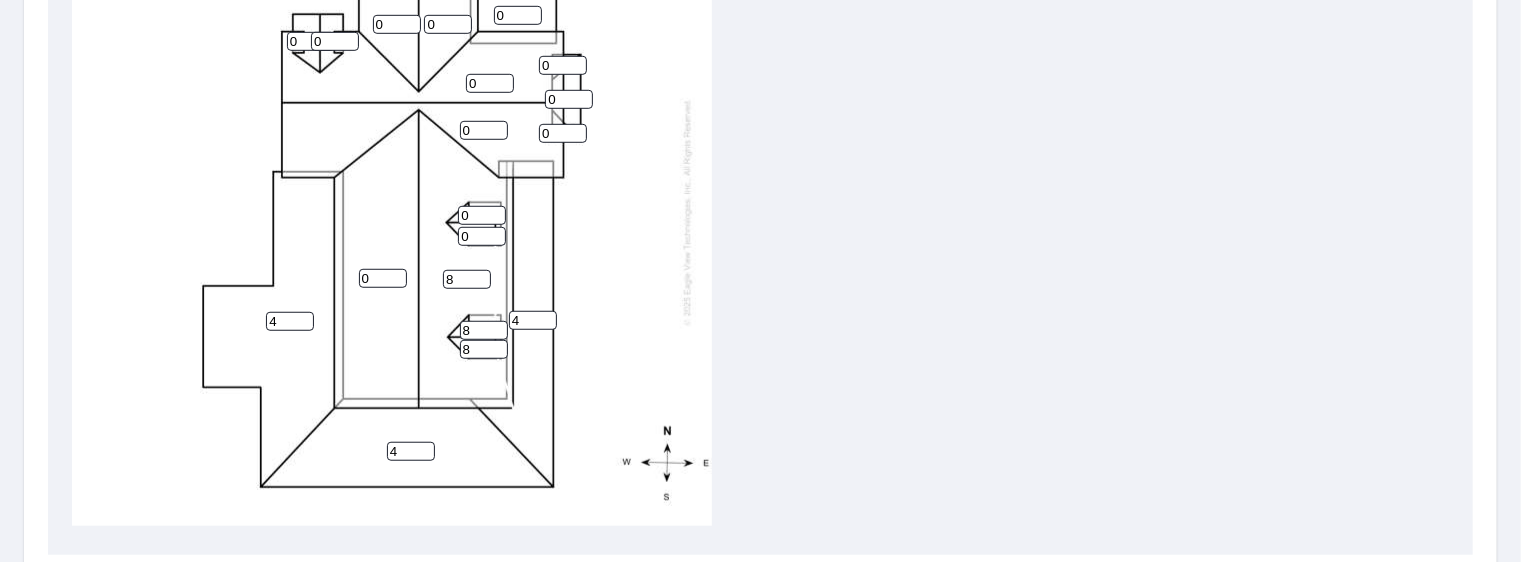 click on "8" at bounding box center (467, 279) 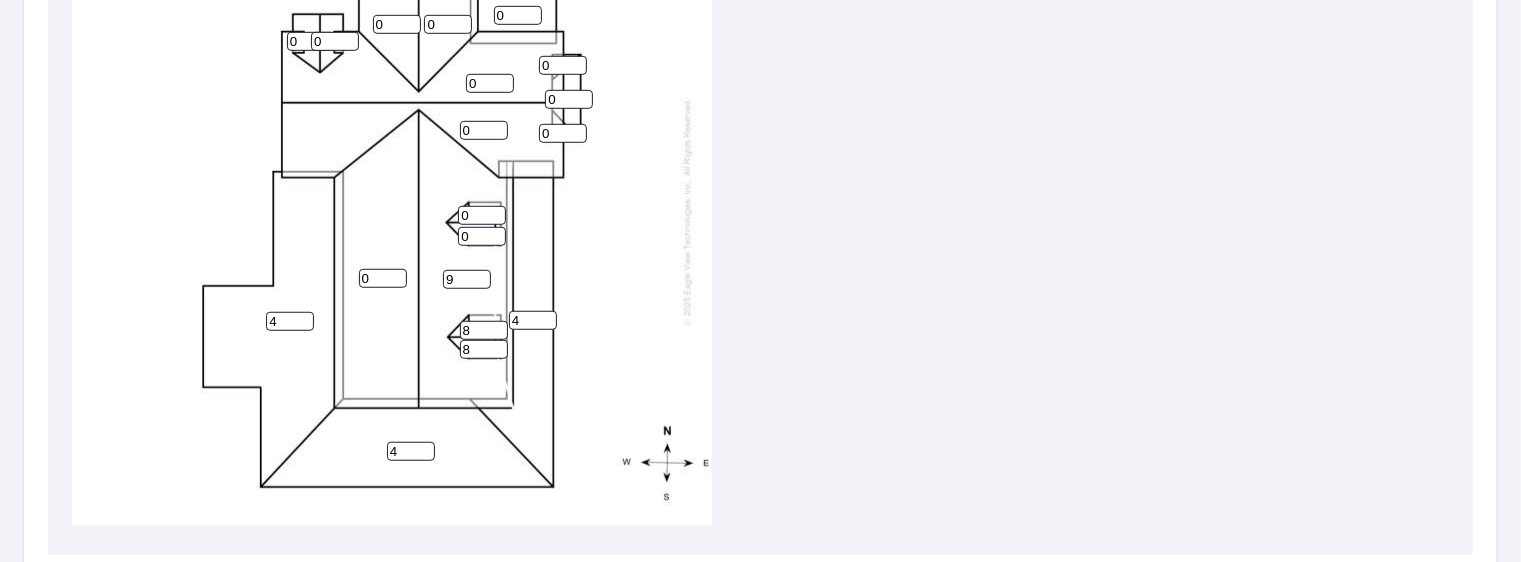 click on "9" at bounding box center [467, 279] 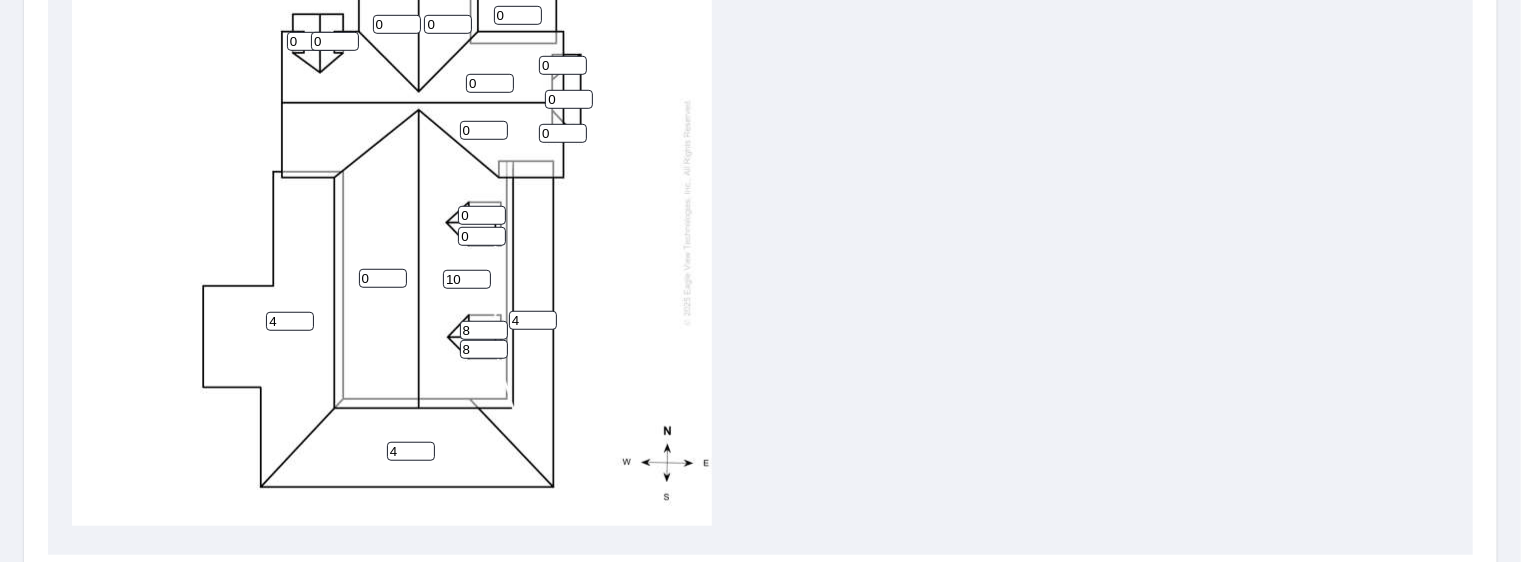 type on "10" 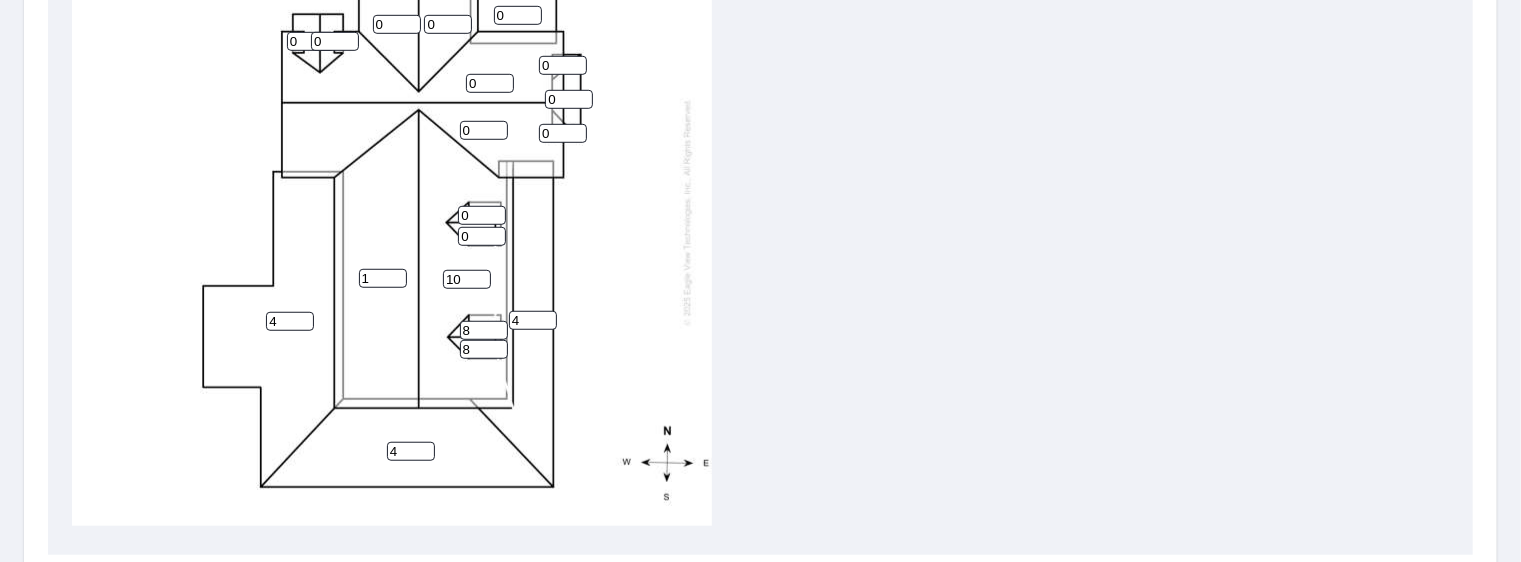 click on "1" at bounding box center (383, 278) 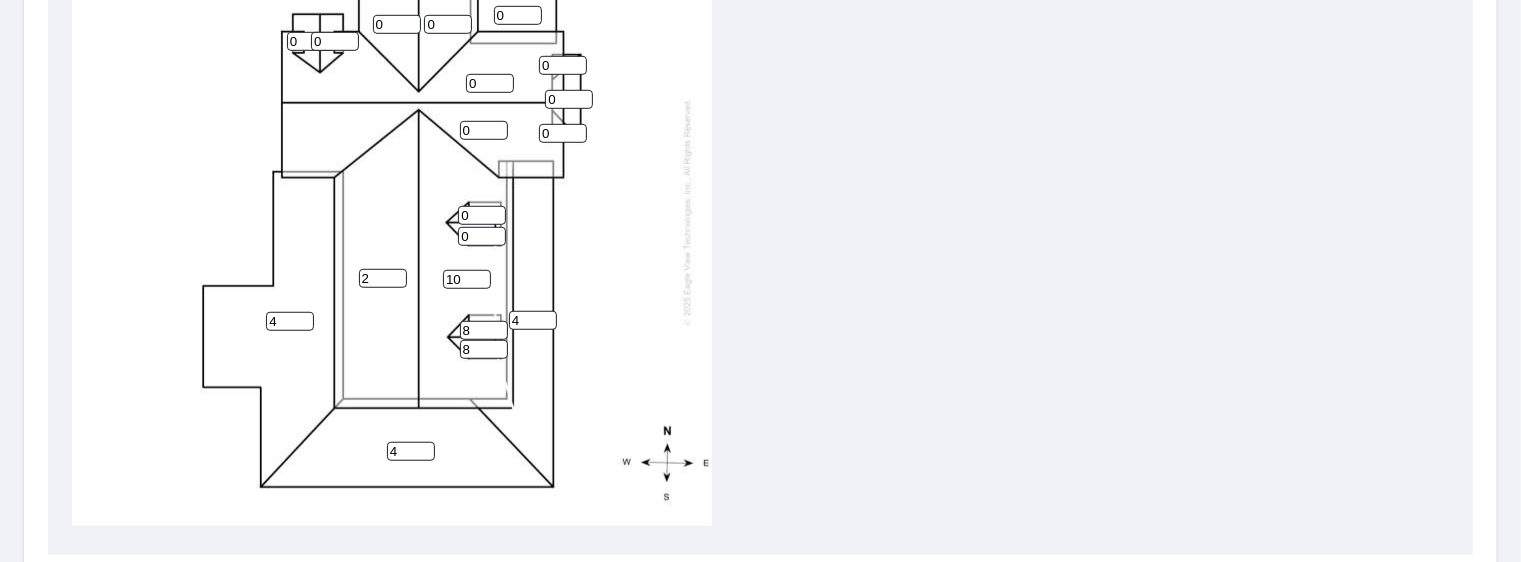 click on "2" at bounding box center [383, 278] 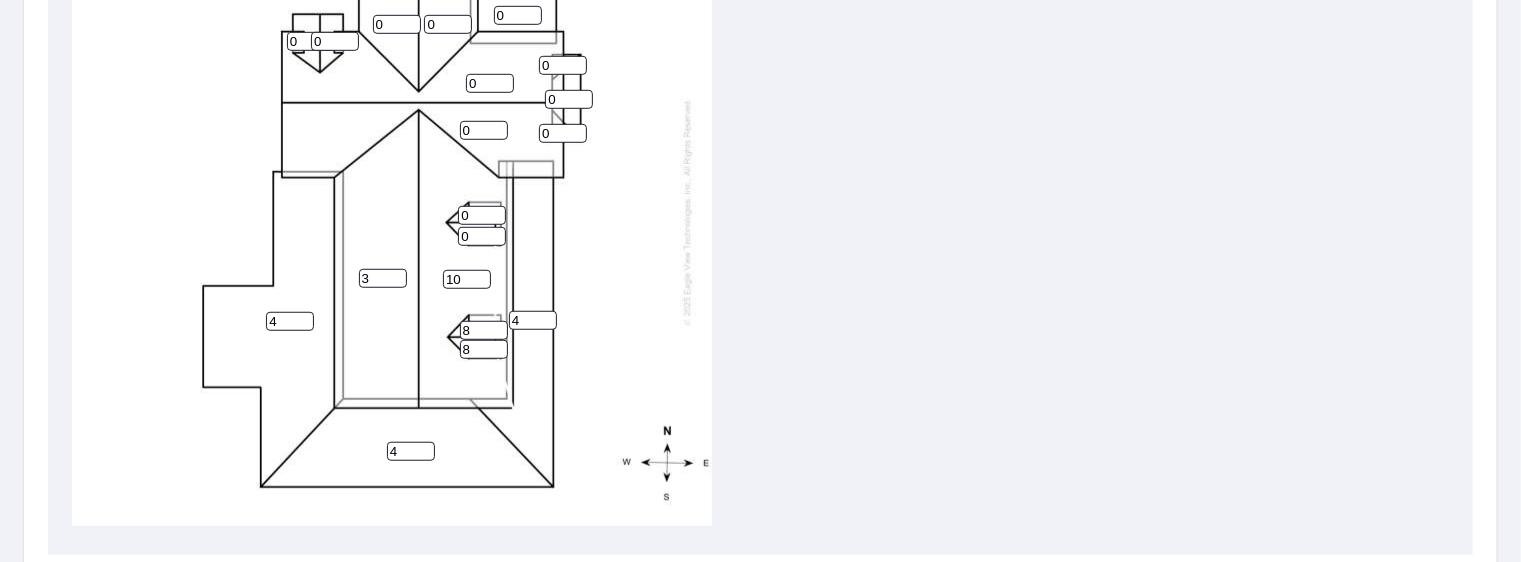 click on "3" at bounding box center [383, 278] 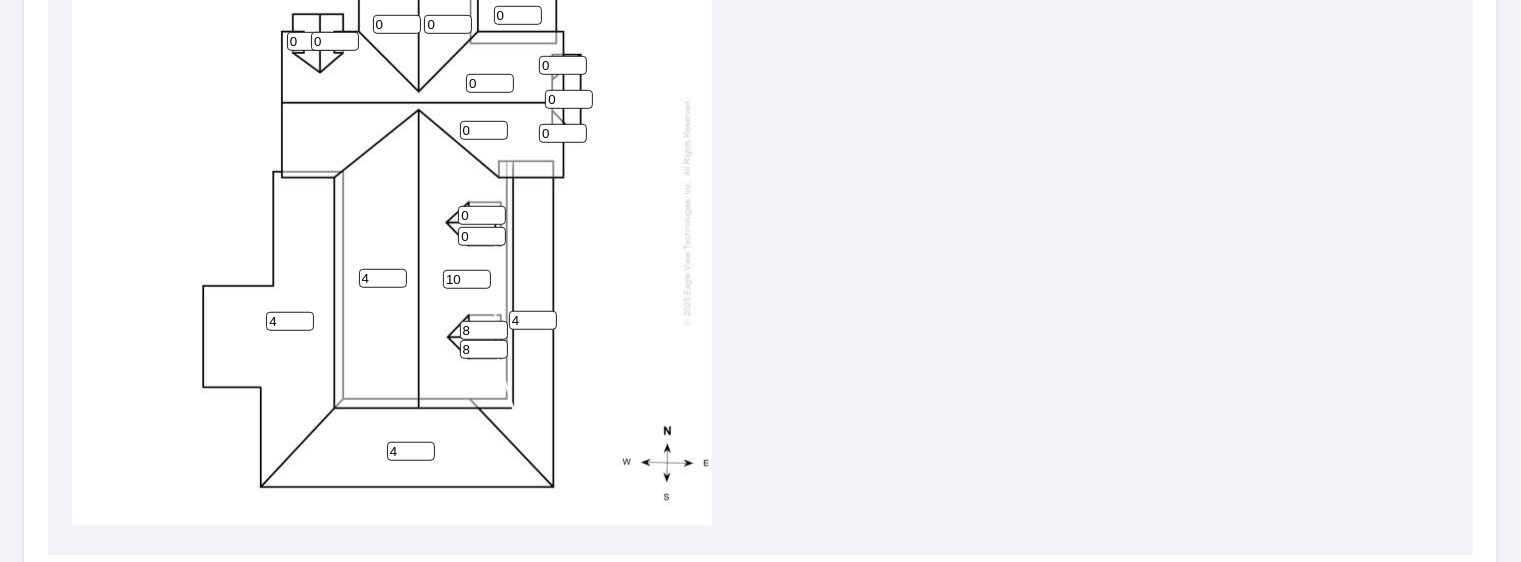 click on "4" at bounding box center [383, 278] 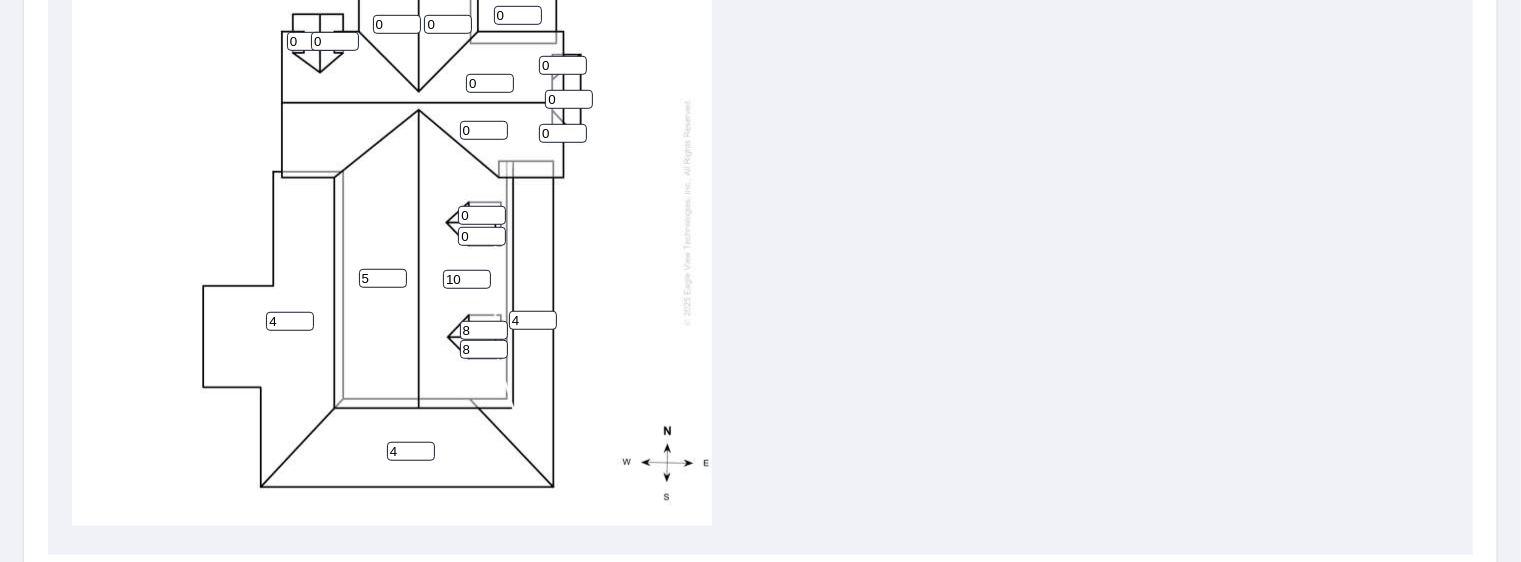 click on "5" at bounding box center (383, 278) 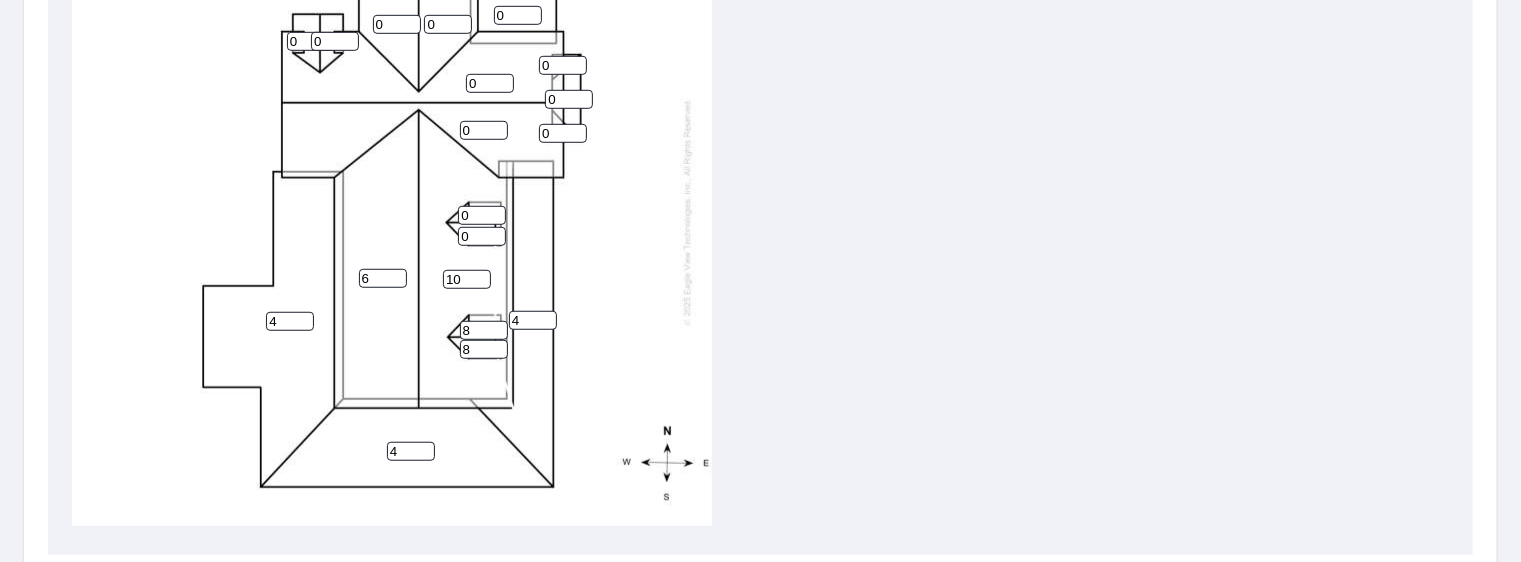 click on "6" at bounding box center (383, 278) 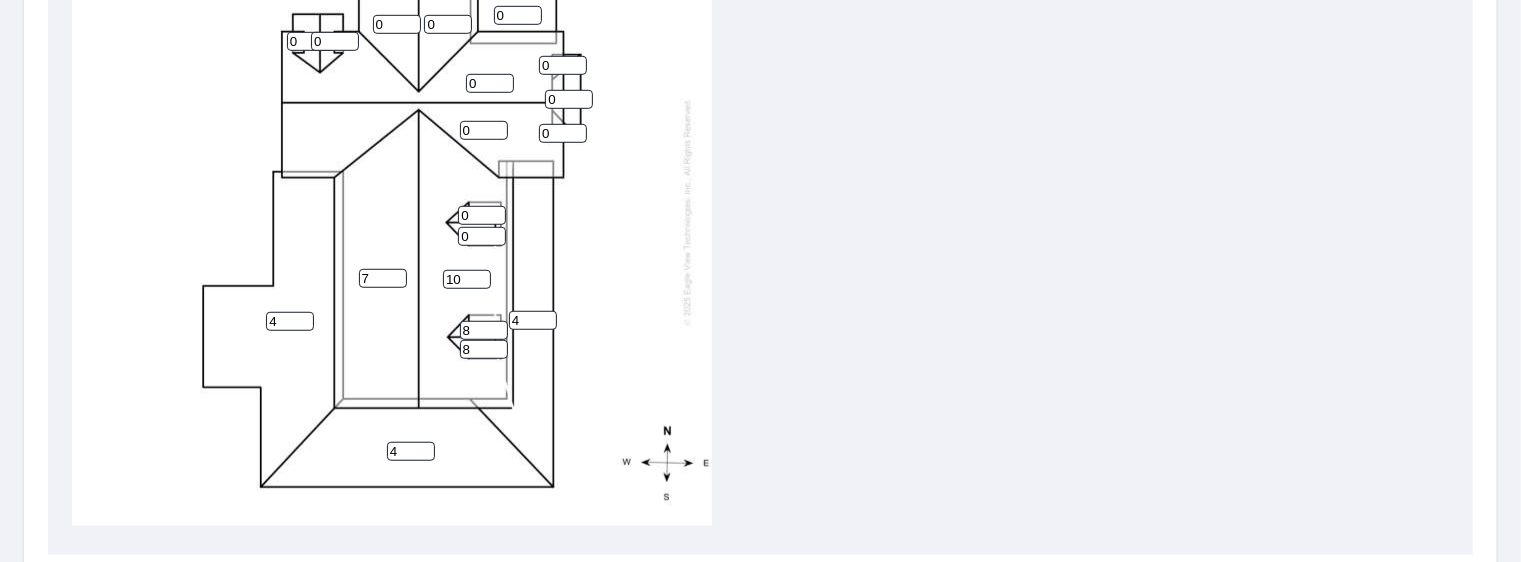 click on "7" at bounding box center [383, 278] 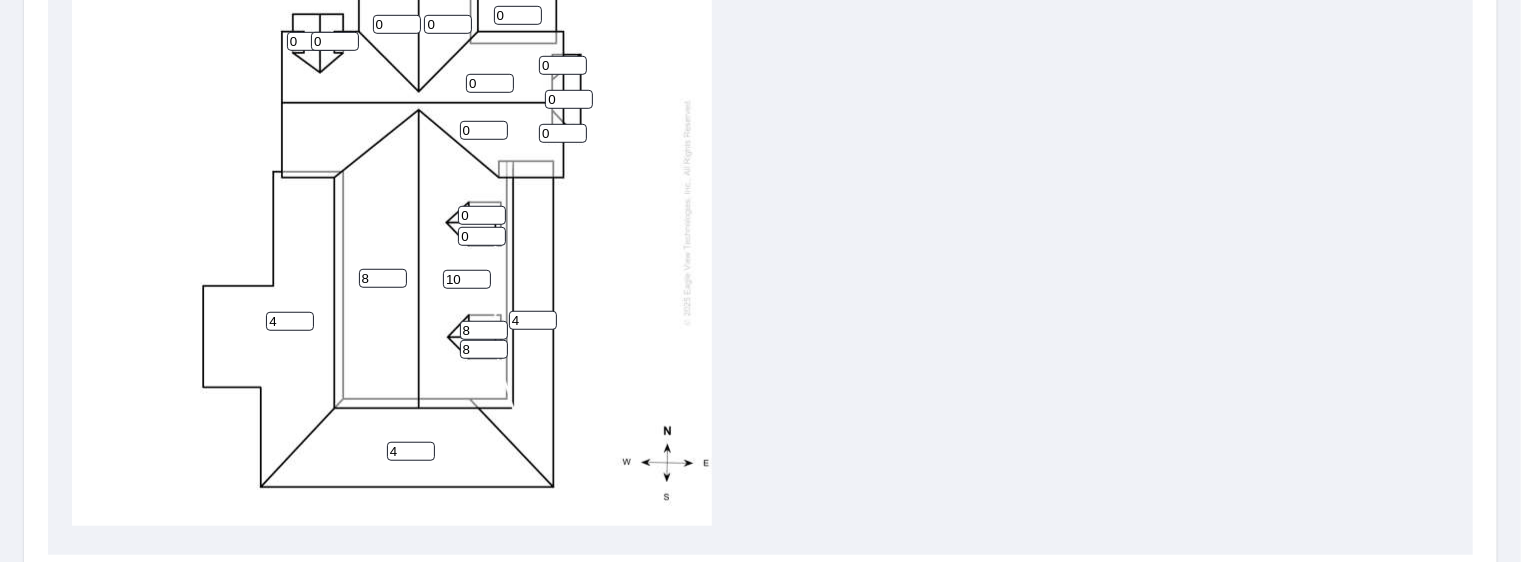 click on "8" at bounding box center [383, 278] 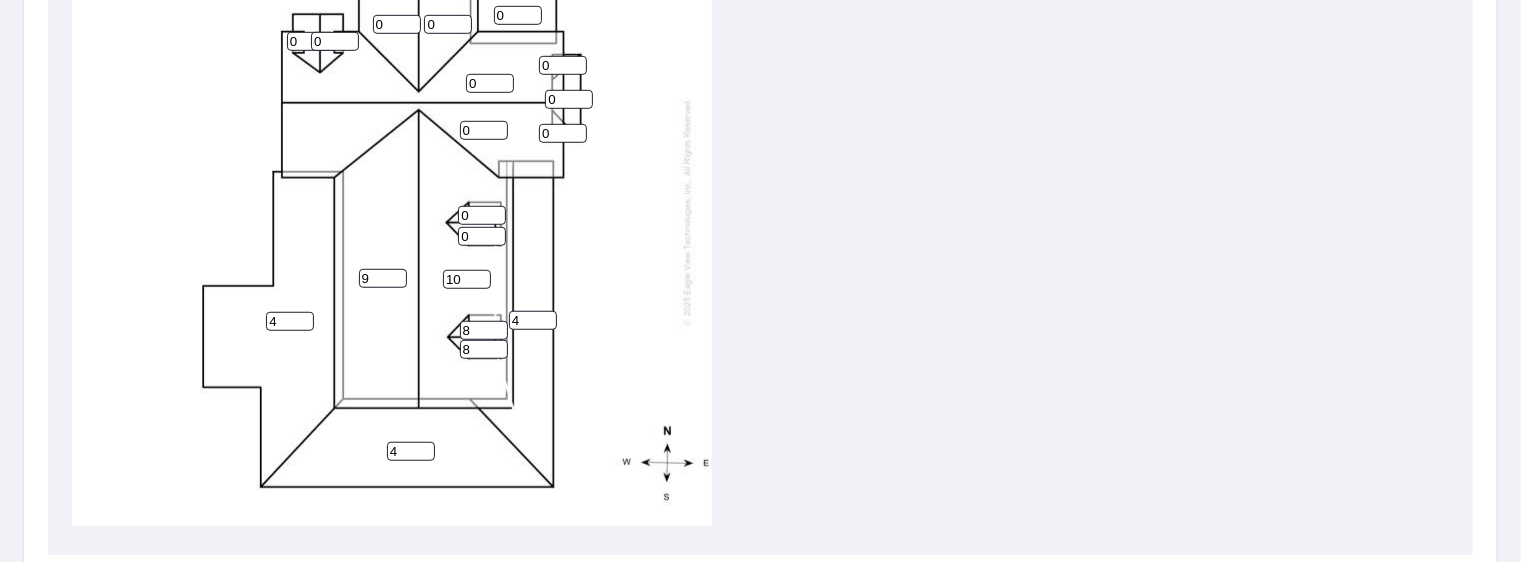 click on "9" at bounding box center (383, 278) 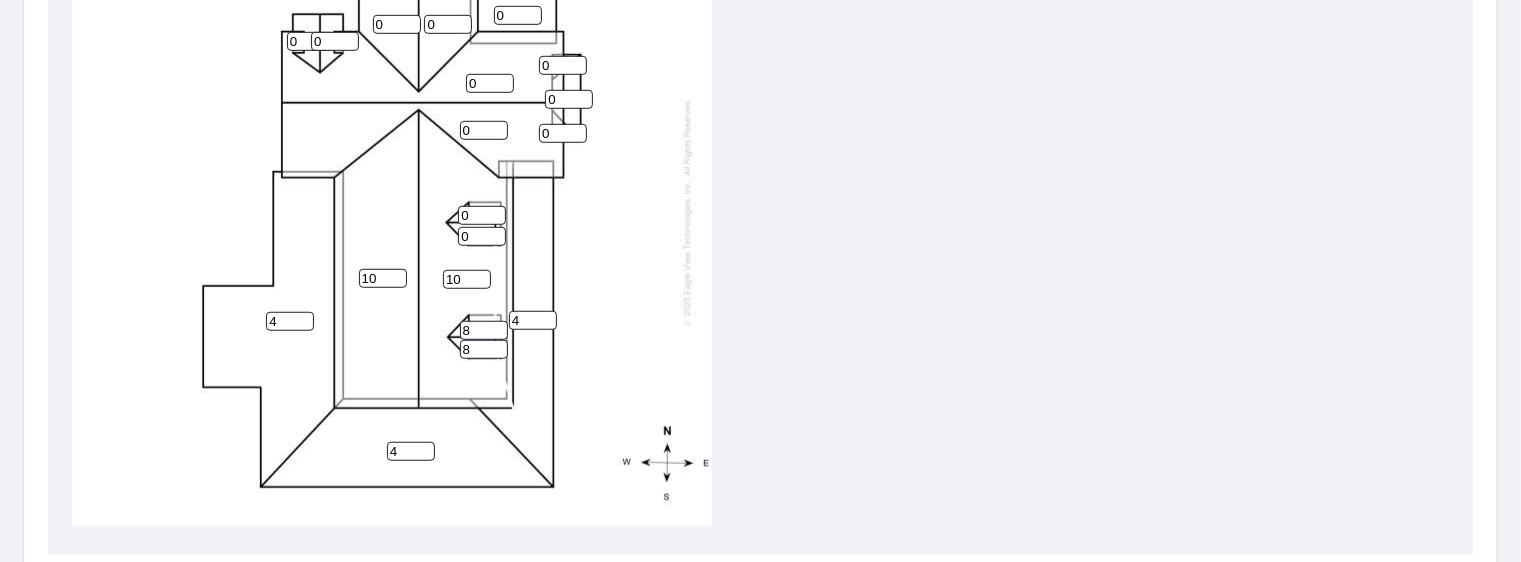 type on "10" 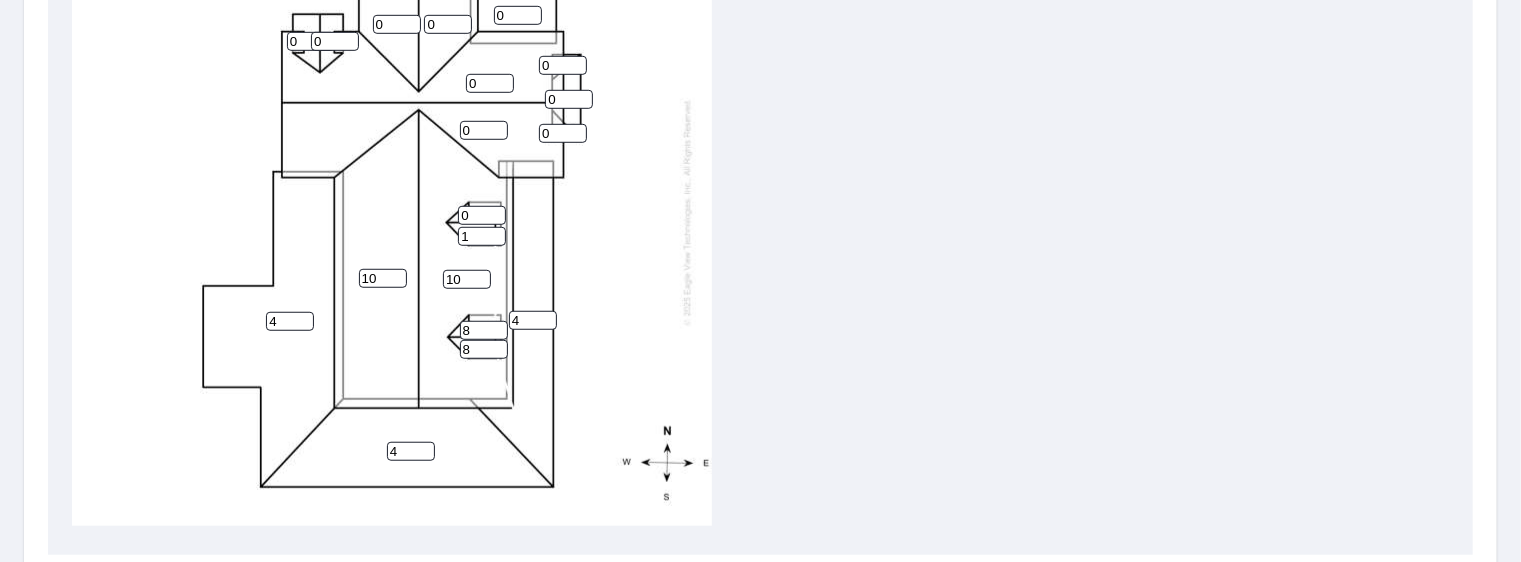 click on "1" at bounding box center (482, 236) 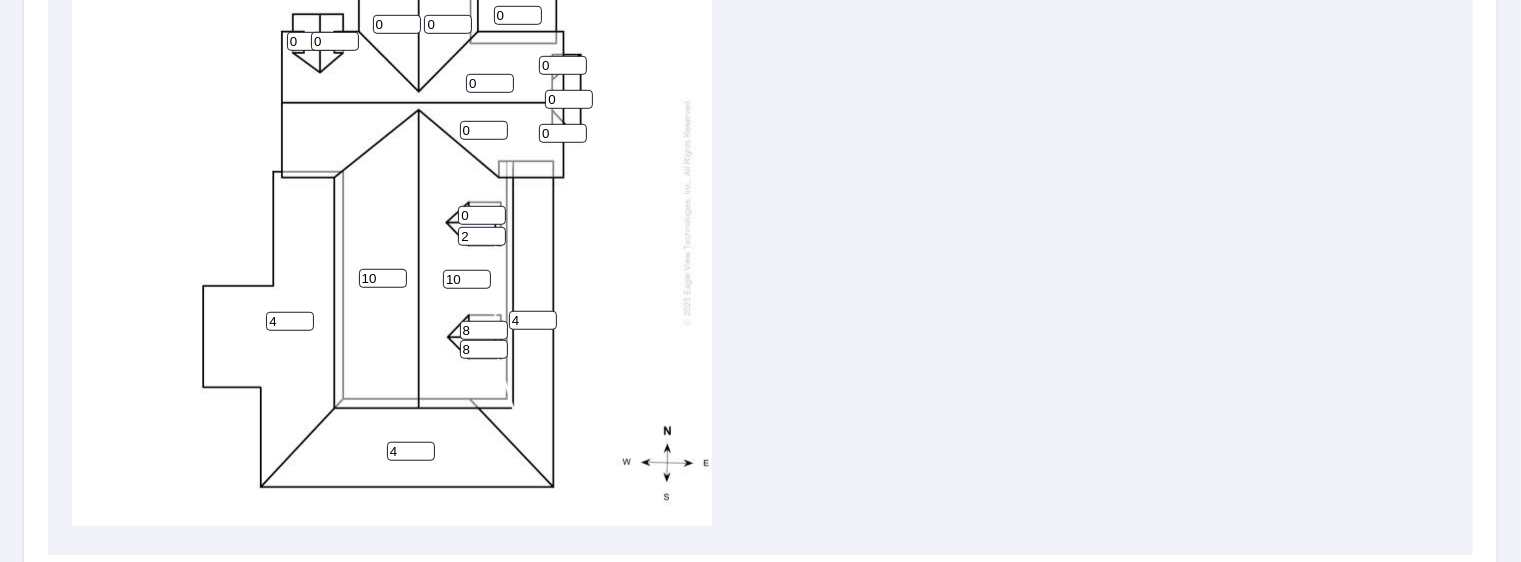 click on "2" at bounding box center [482, 236] 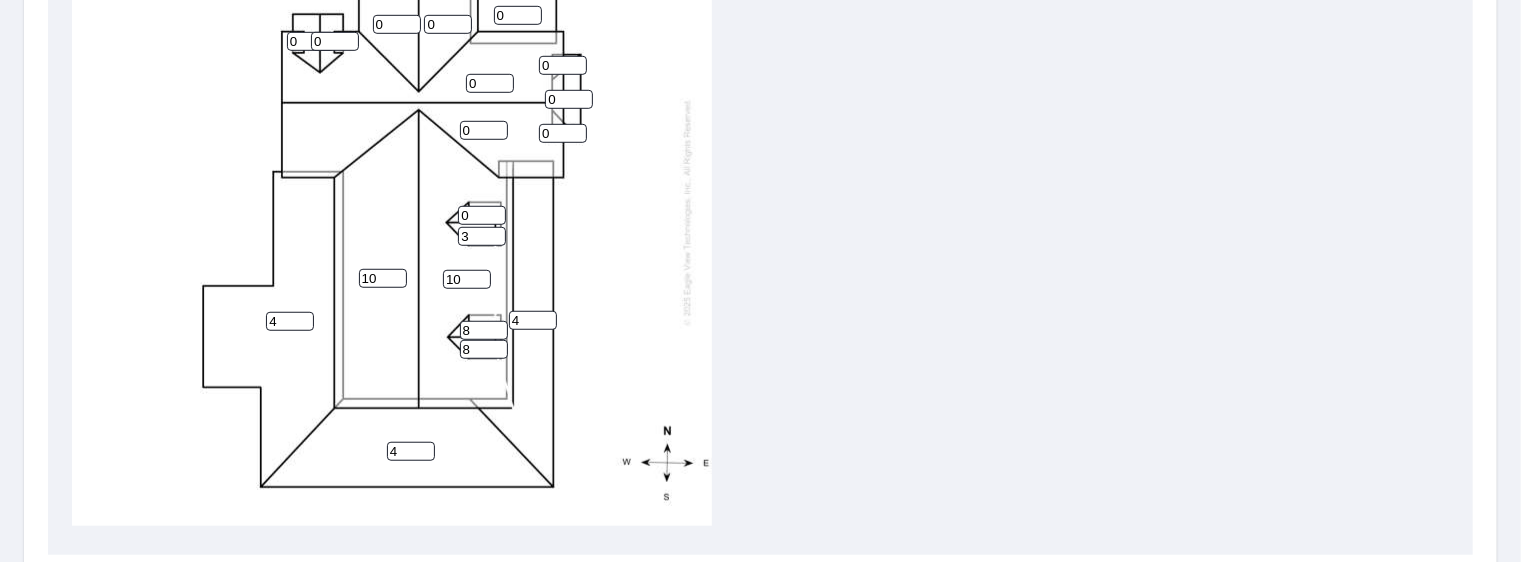 click on "3" at bounding box center (482, 236) 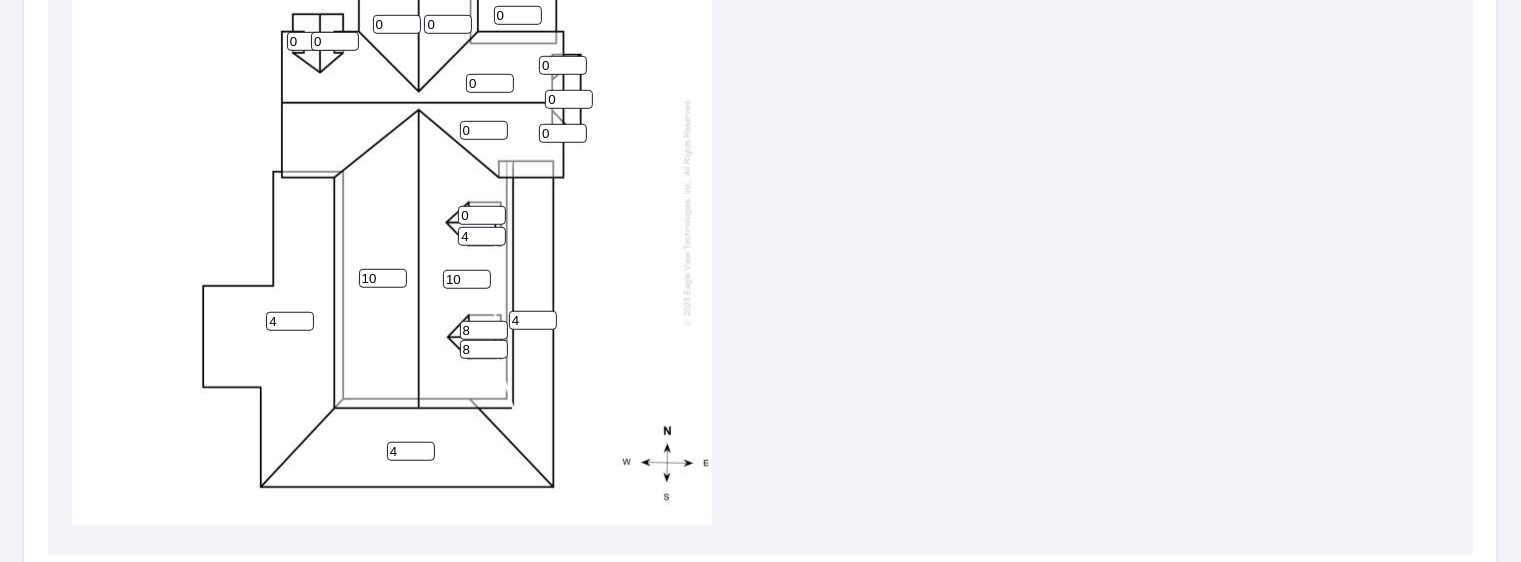 click on "4" at bounding box center (482, 236) 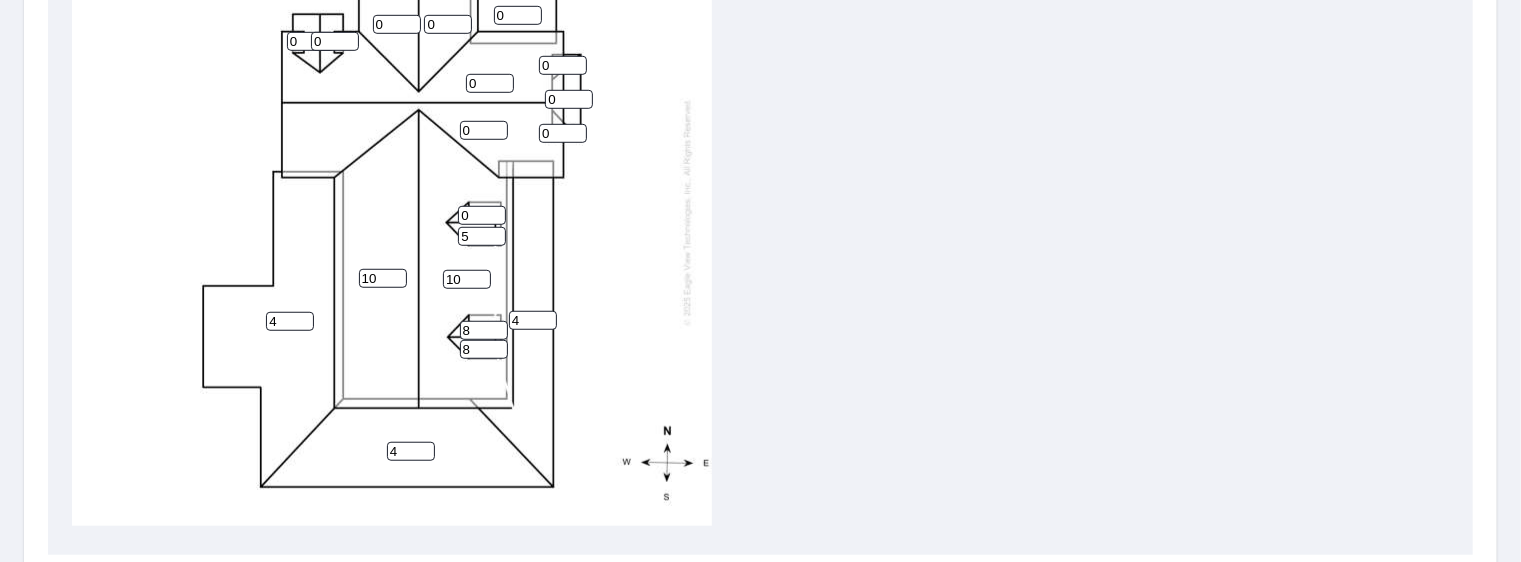 click on "5" at bounding box center [482, 236] 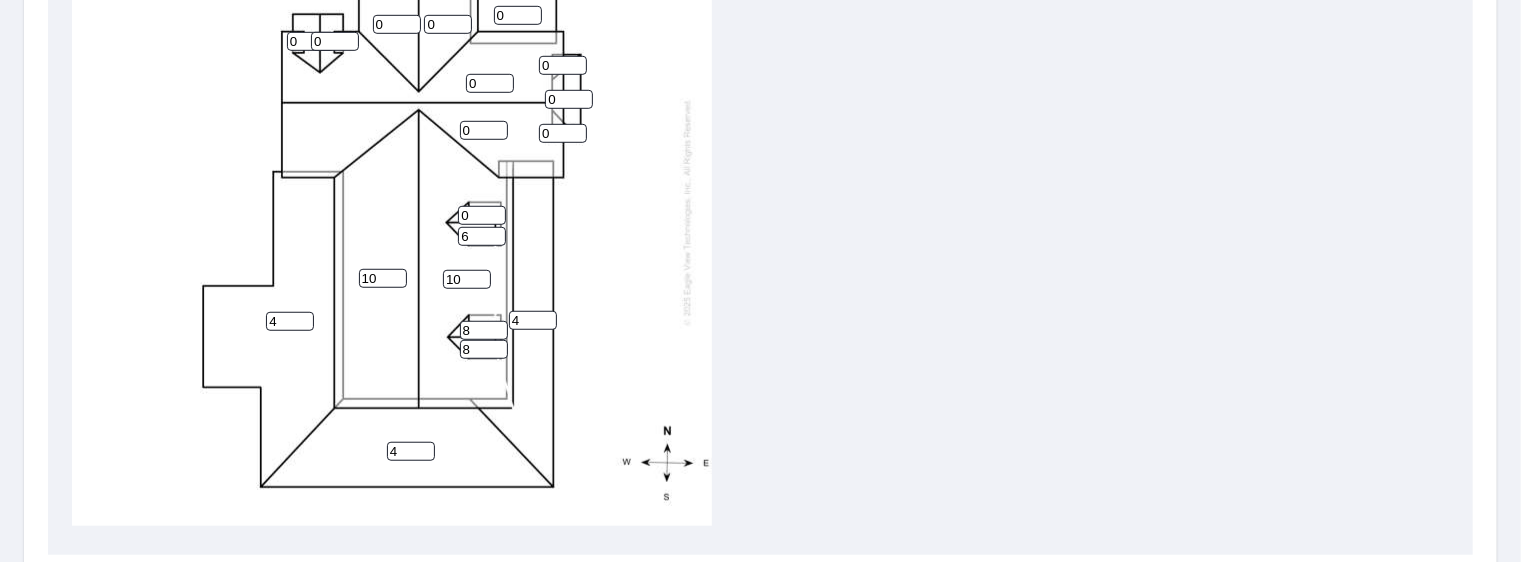 click on "6" at bounding box center [482, 236] 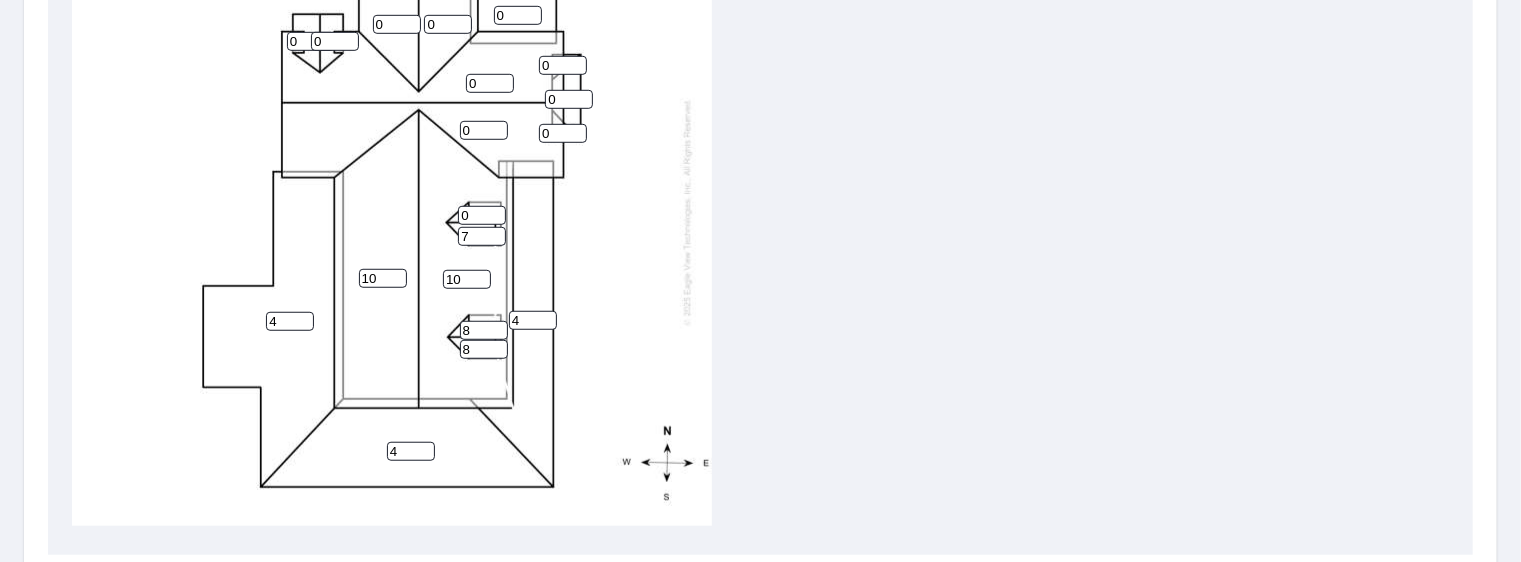 click on "7" at bounding box center [482, 236] 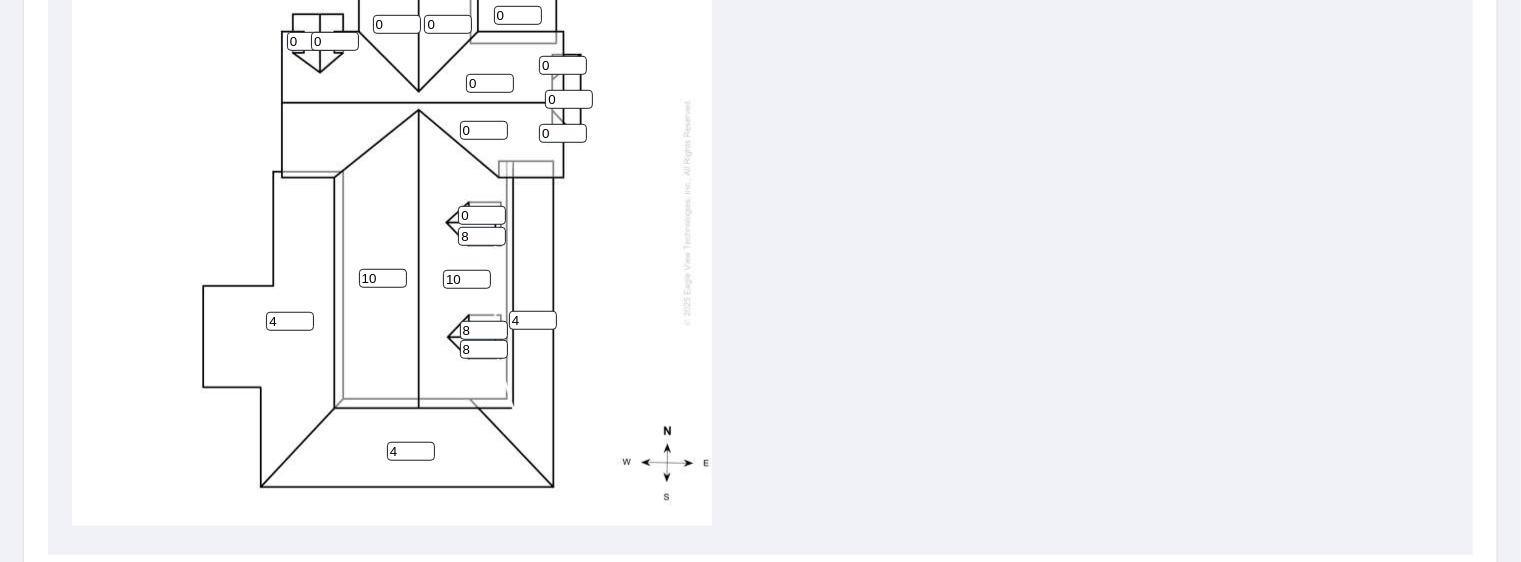type on "8" 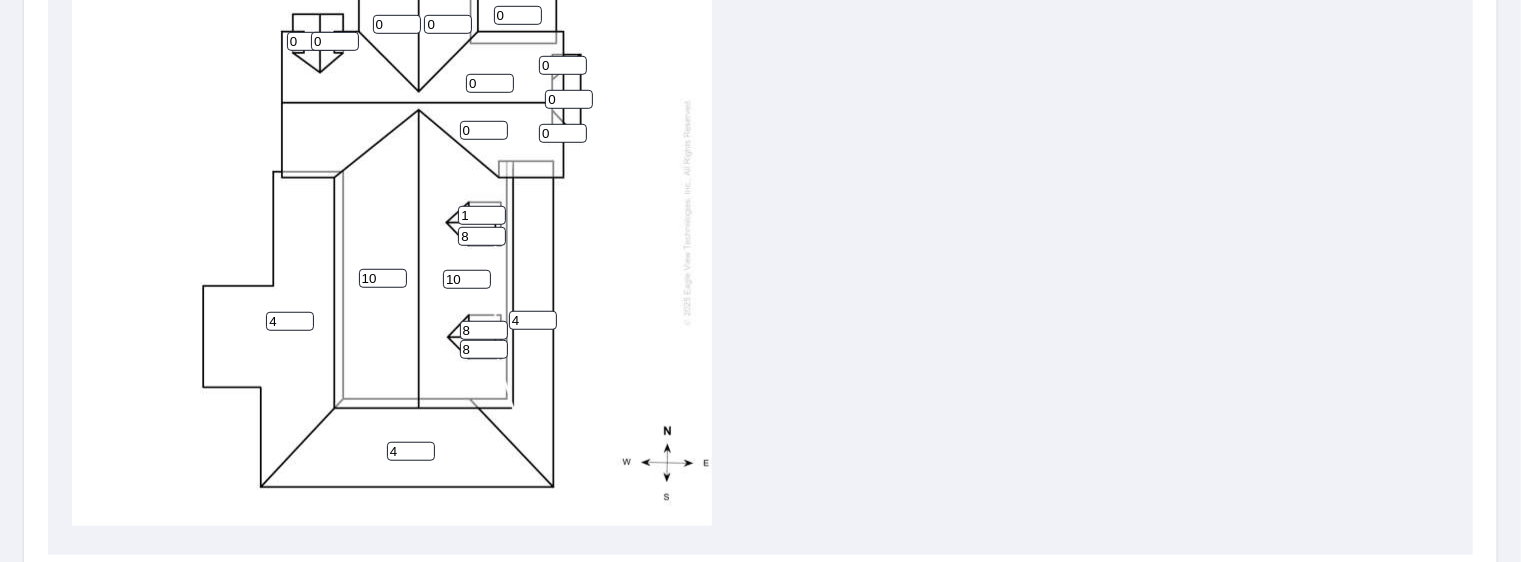 click on "1" at bounding box center [482, 215] 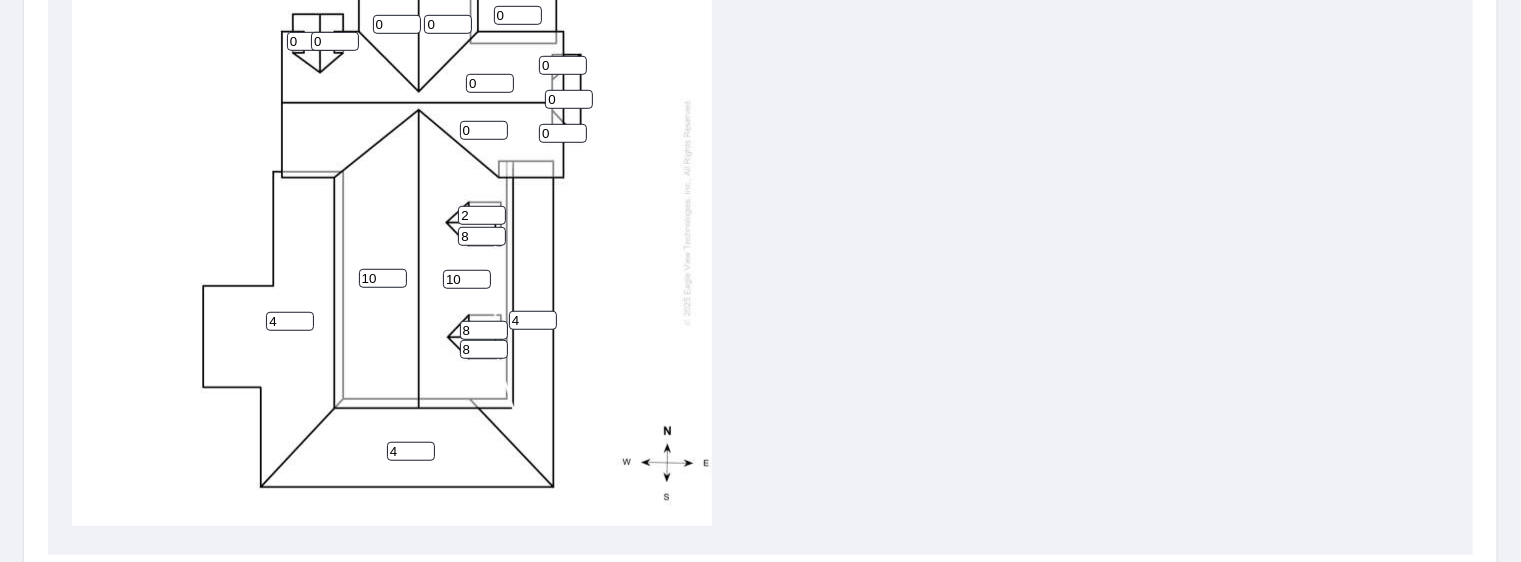click on "2" at bounding box center (482, 215) 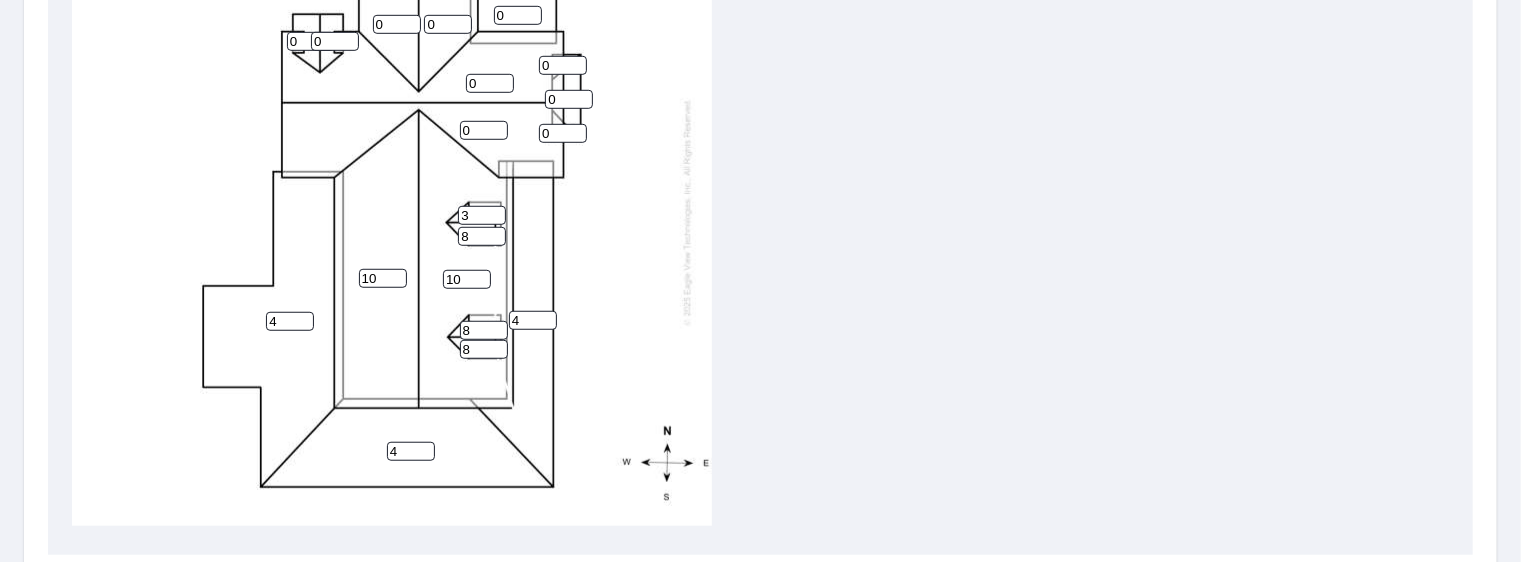 click on "3" at bounding box center (482, 215) 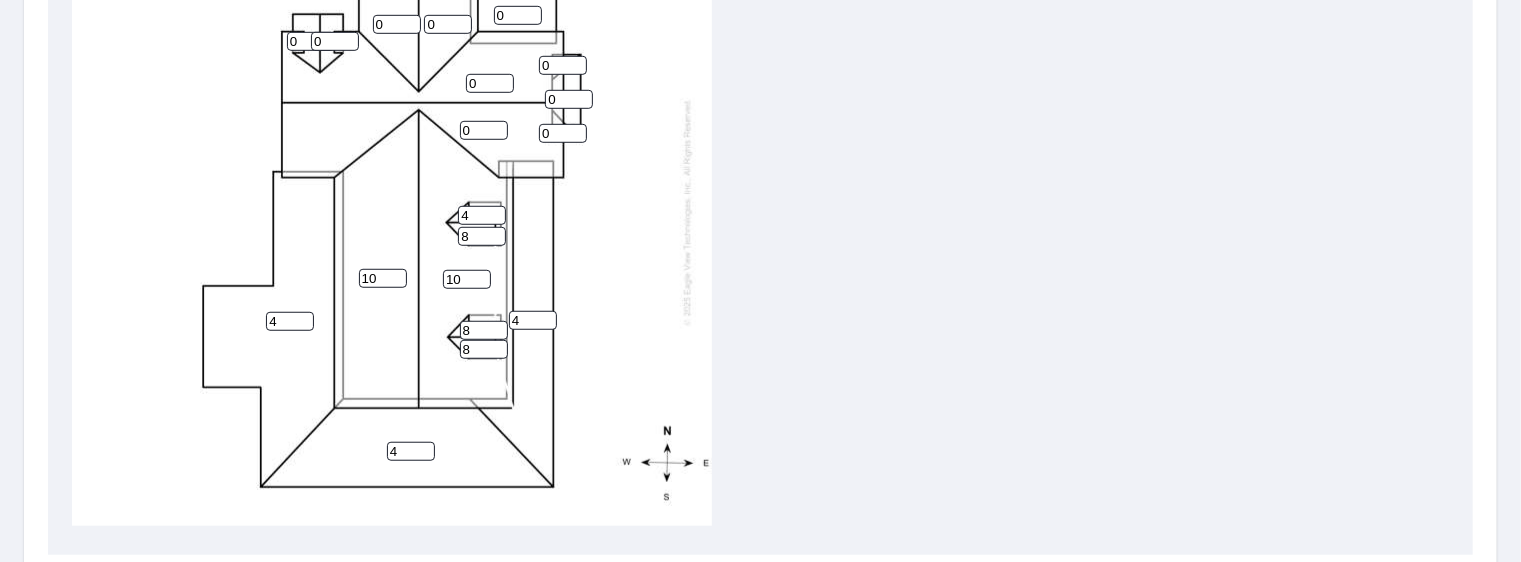 click on "4" at bounding box center (482, 215) 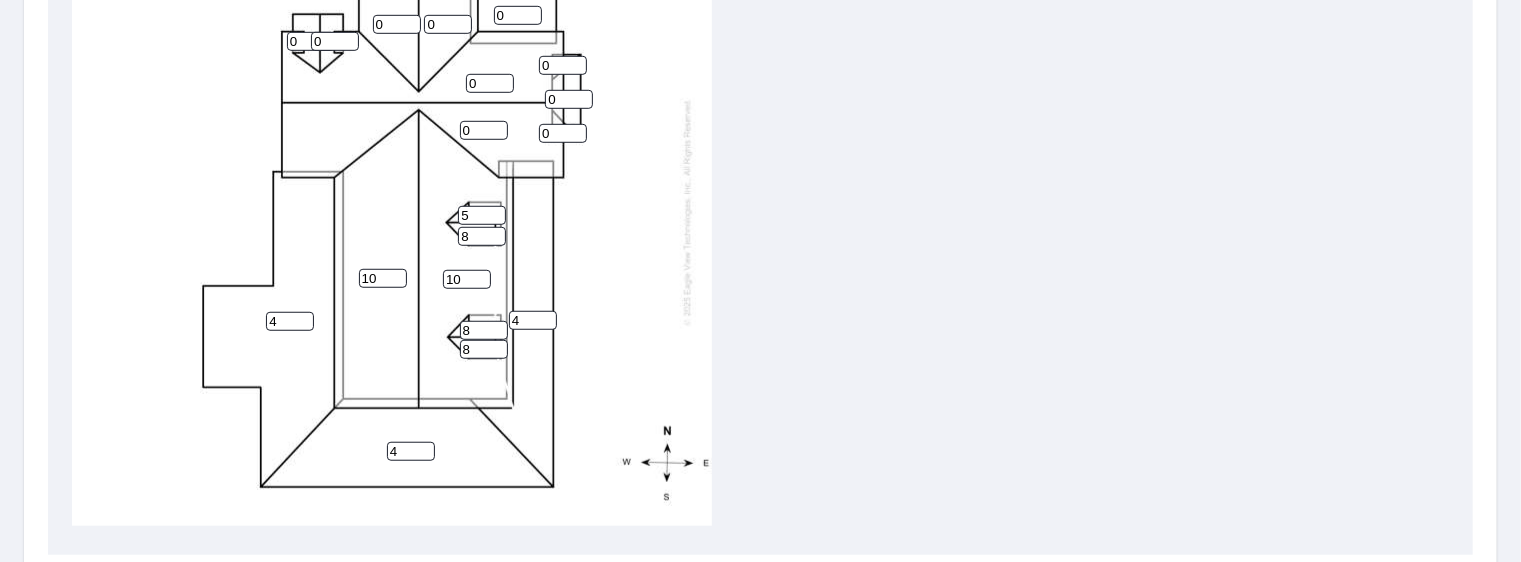 click on "5" at bounding box center (482, 215) 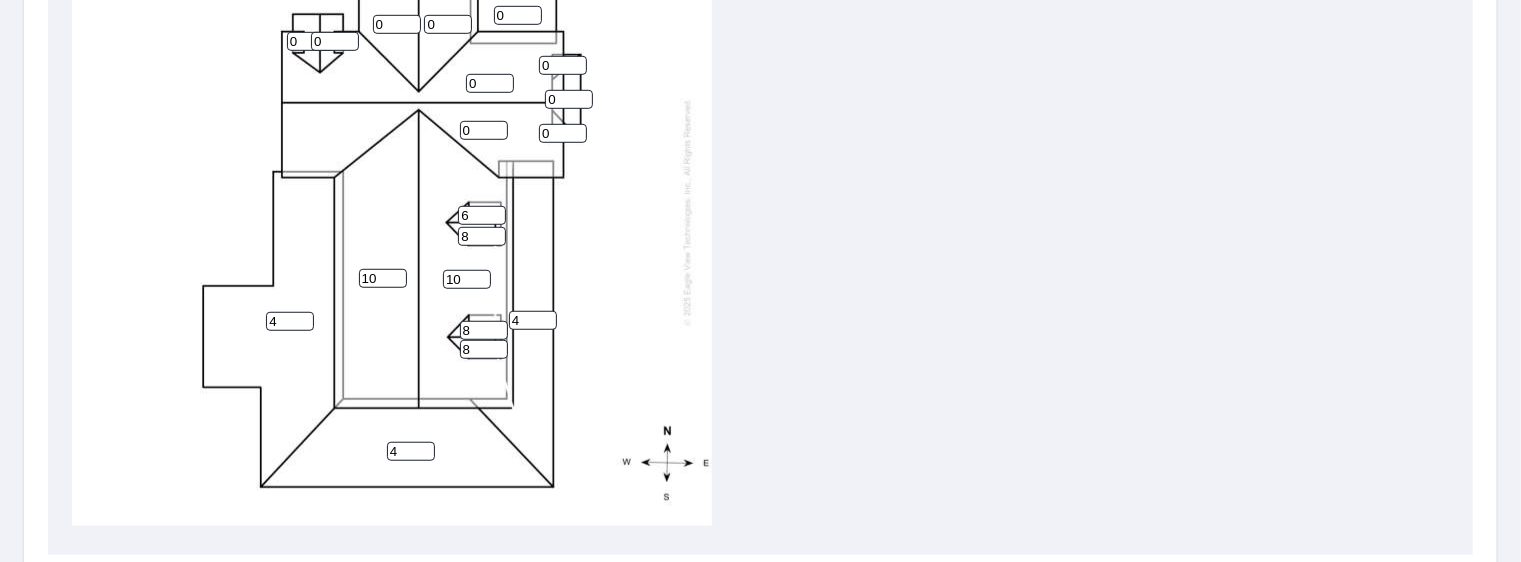 click on "6" at bounding box center (482, 215) 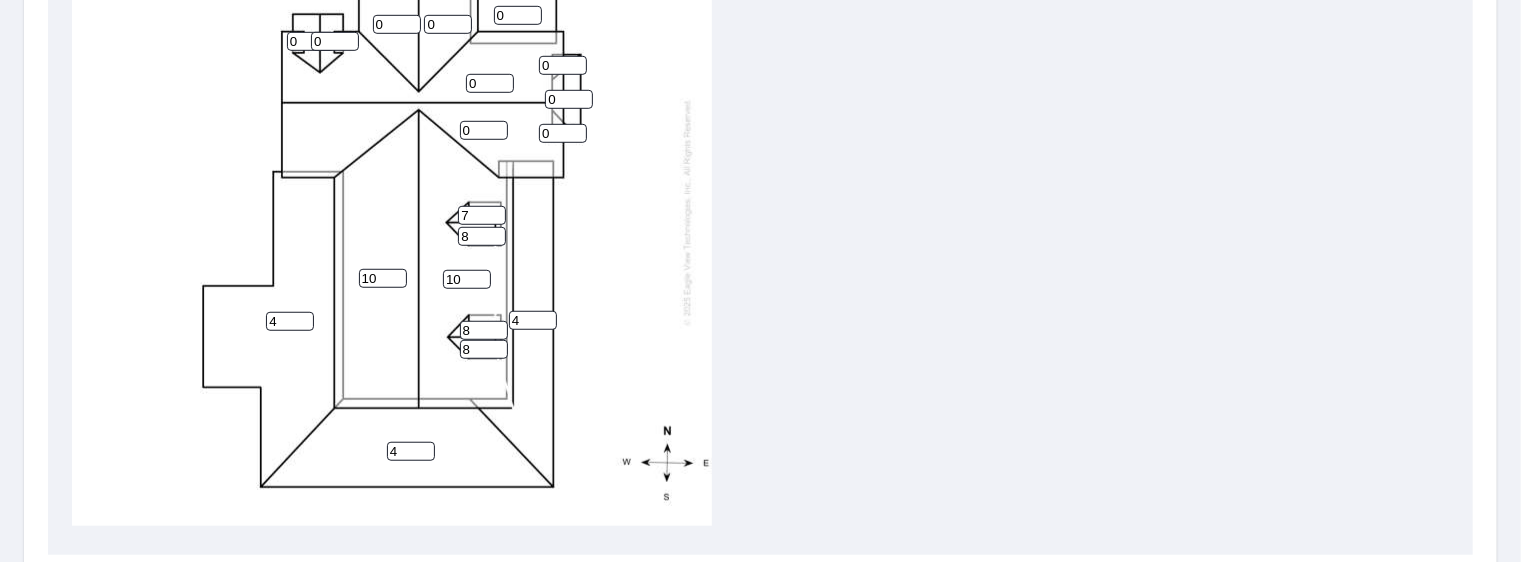 click on "7" at bounding box center [482, 215] 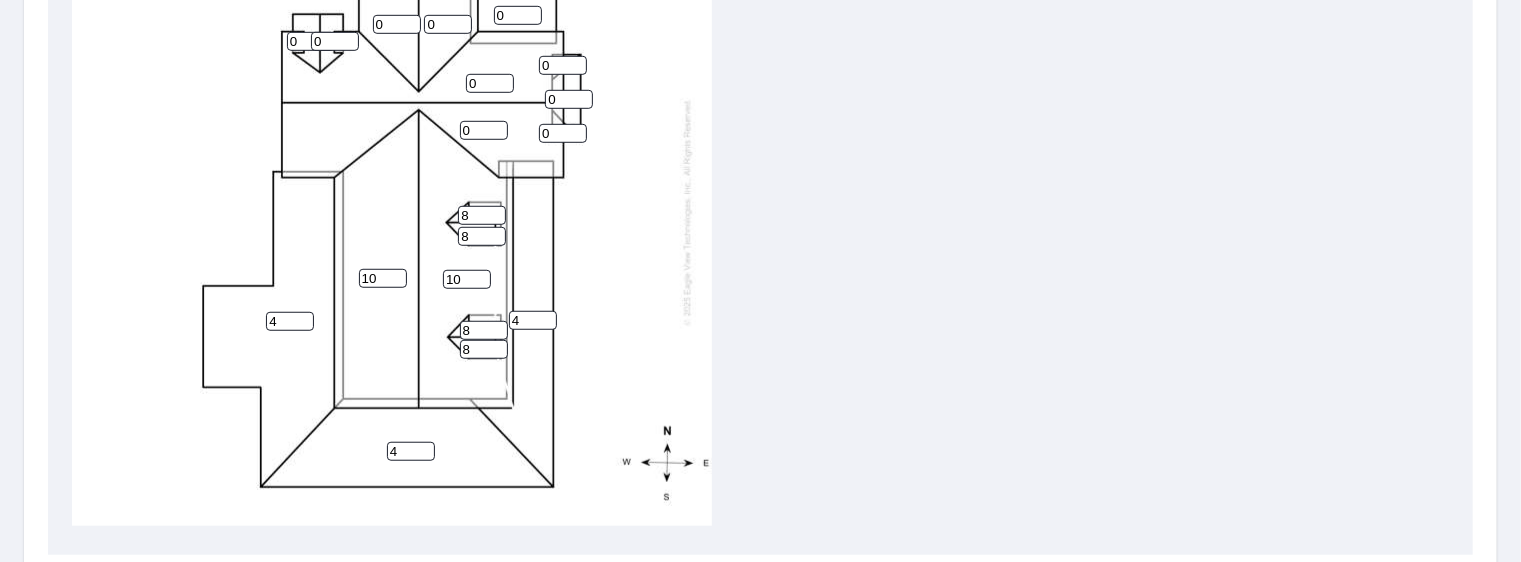 type on "8" 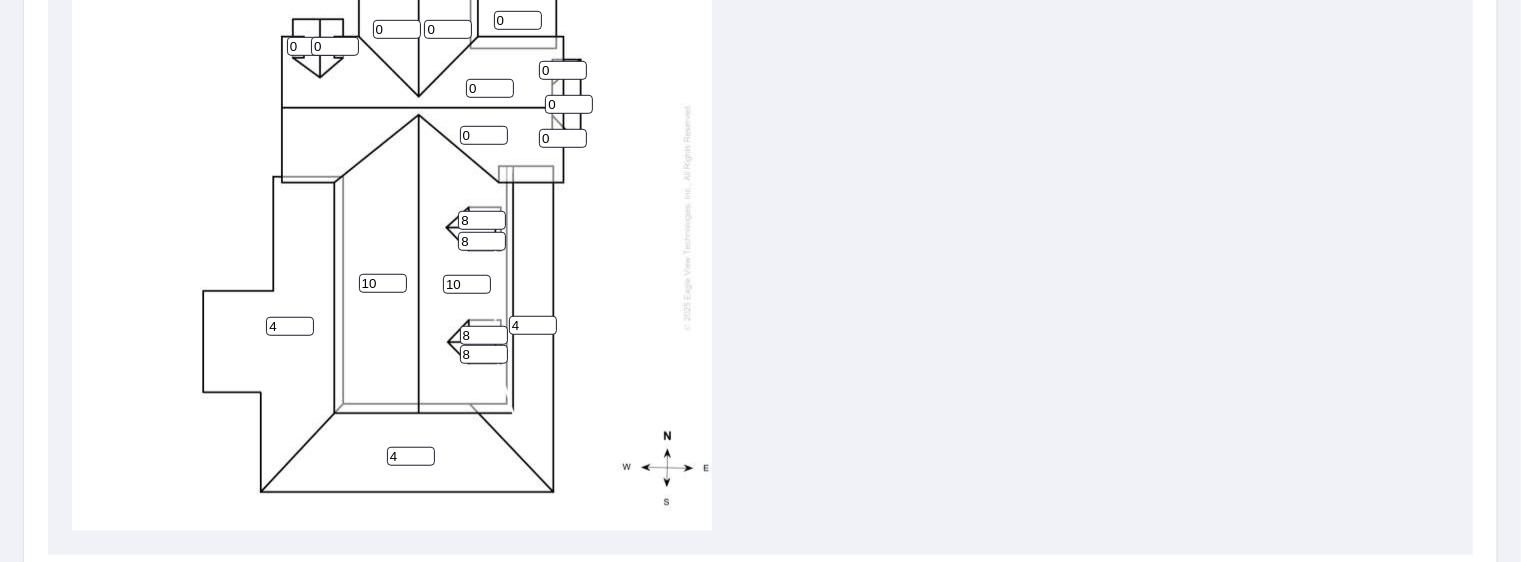 scroll, scrollTop: 0, scrollLeft: 0, axis: both 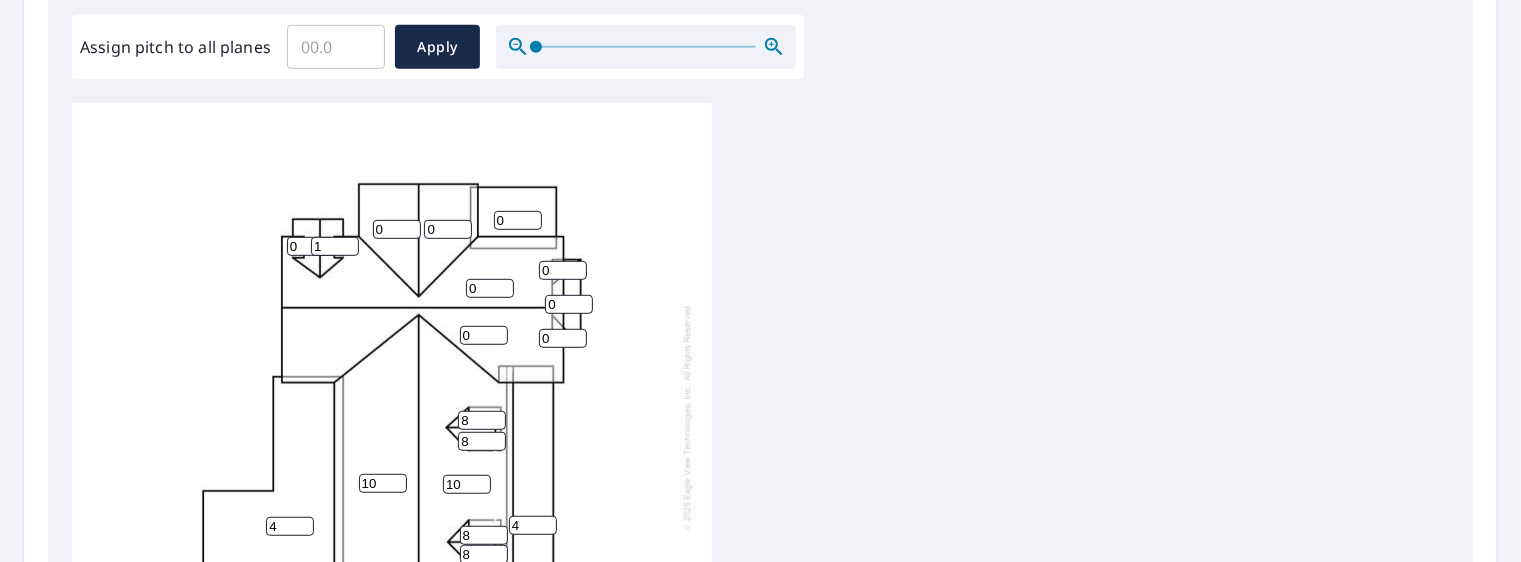 click on "1" at bounding box center (335, 246) 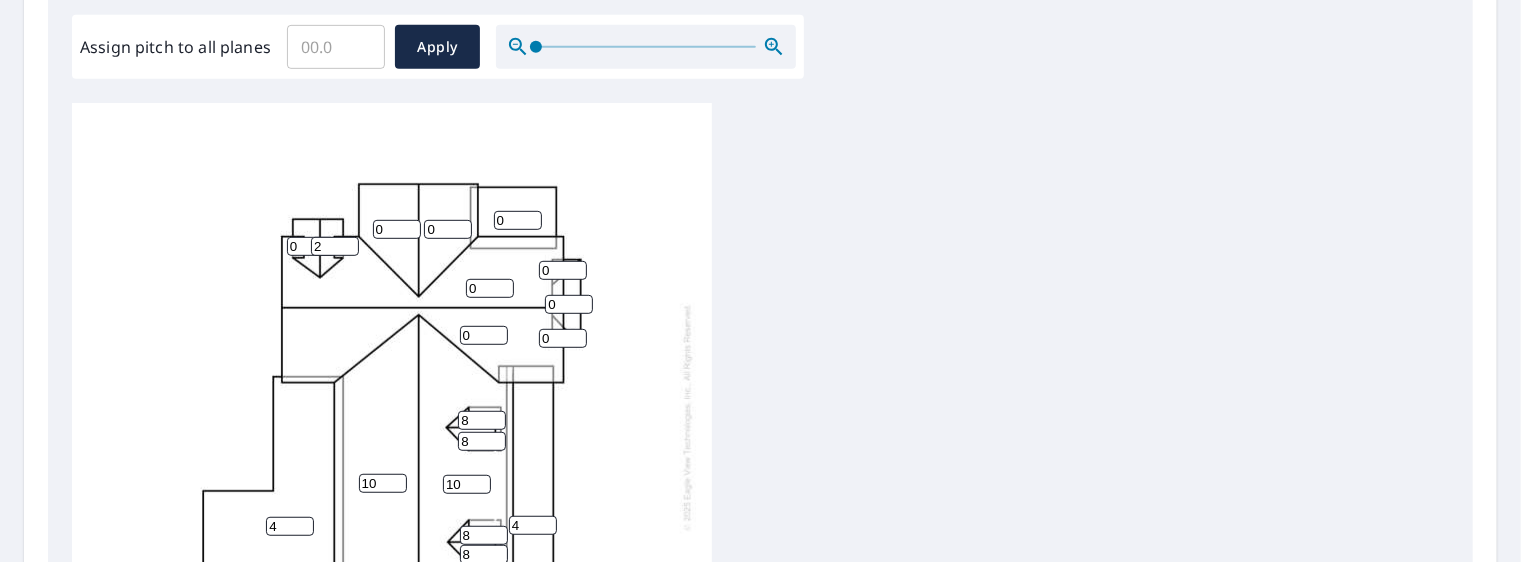 click on "2" at bounding box center (335, 246) 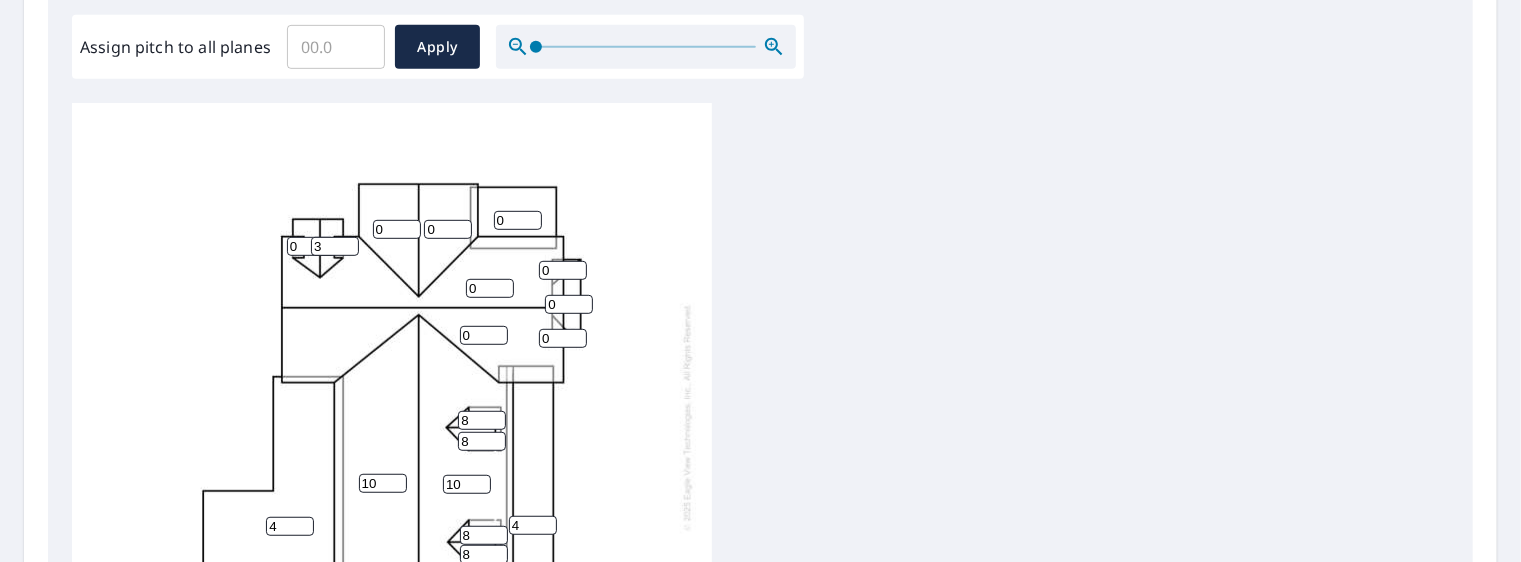 click on "3" at bounding box center [335, 246] 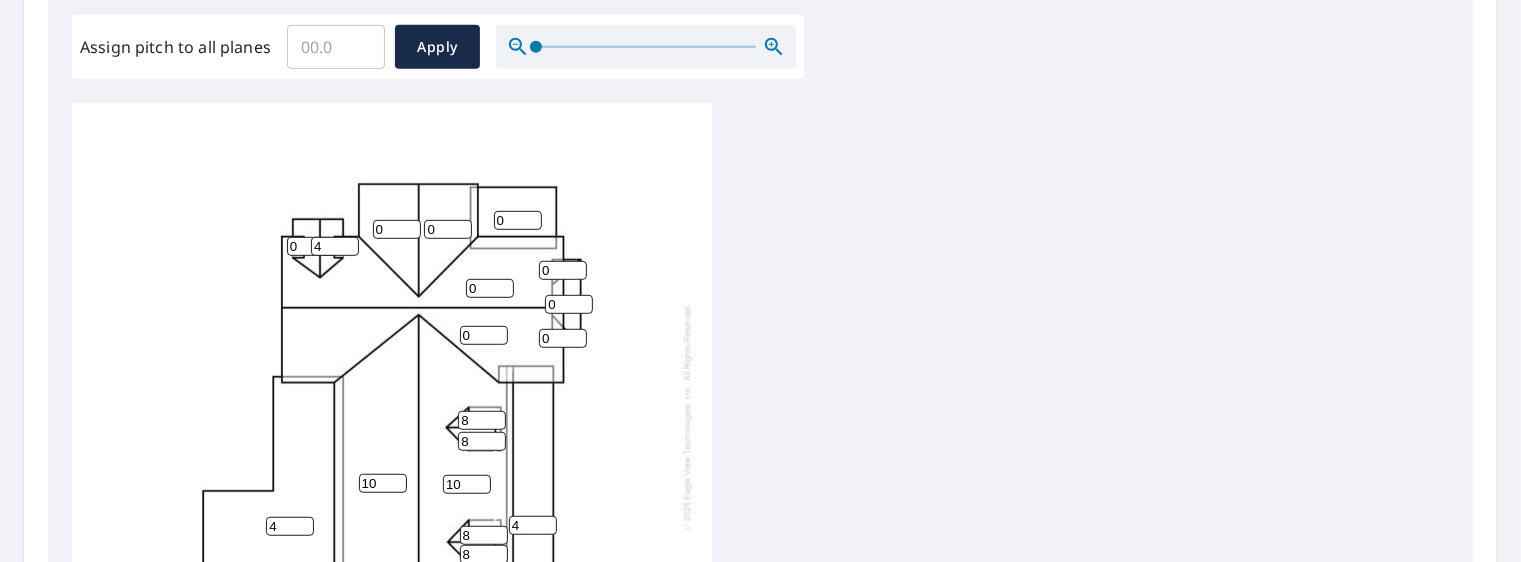 click on "4" at bounding box center (335, 246) 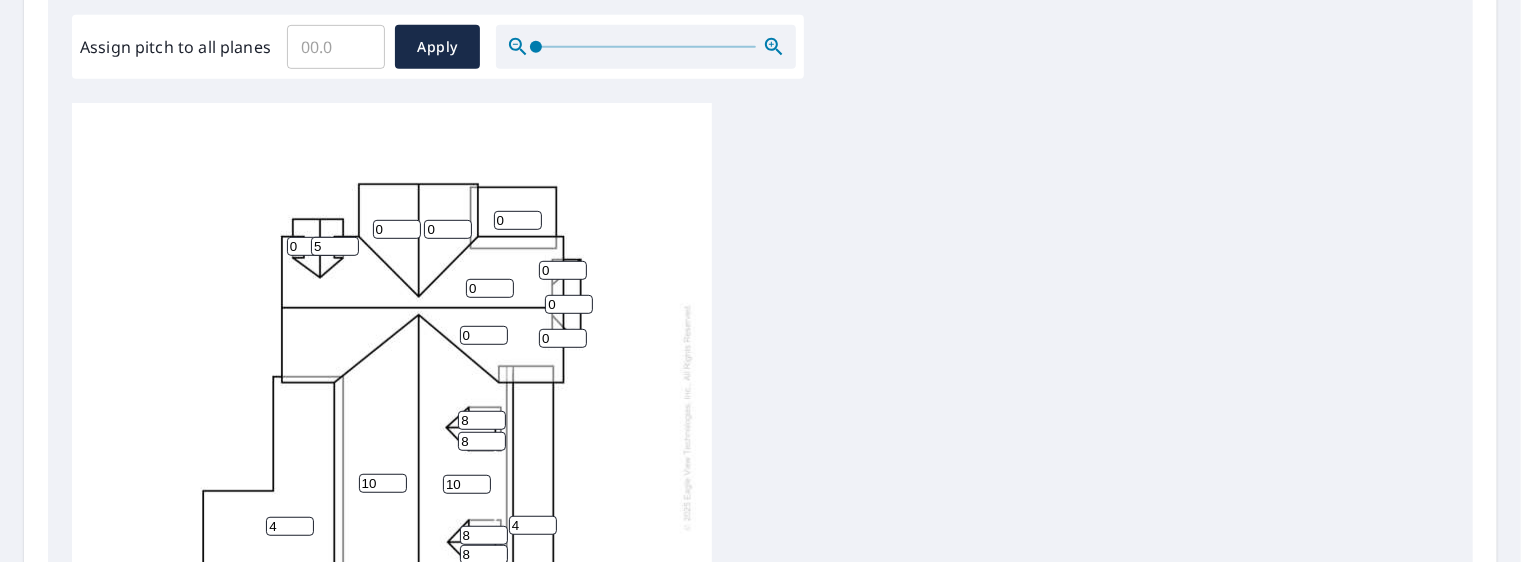 click on "5" at bounding box center [335, 246] 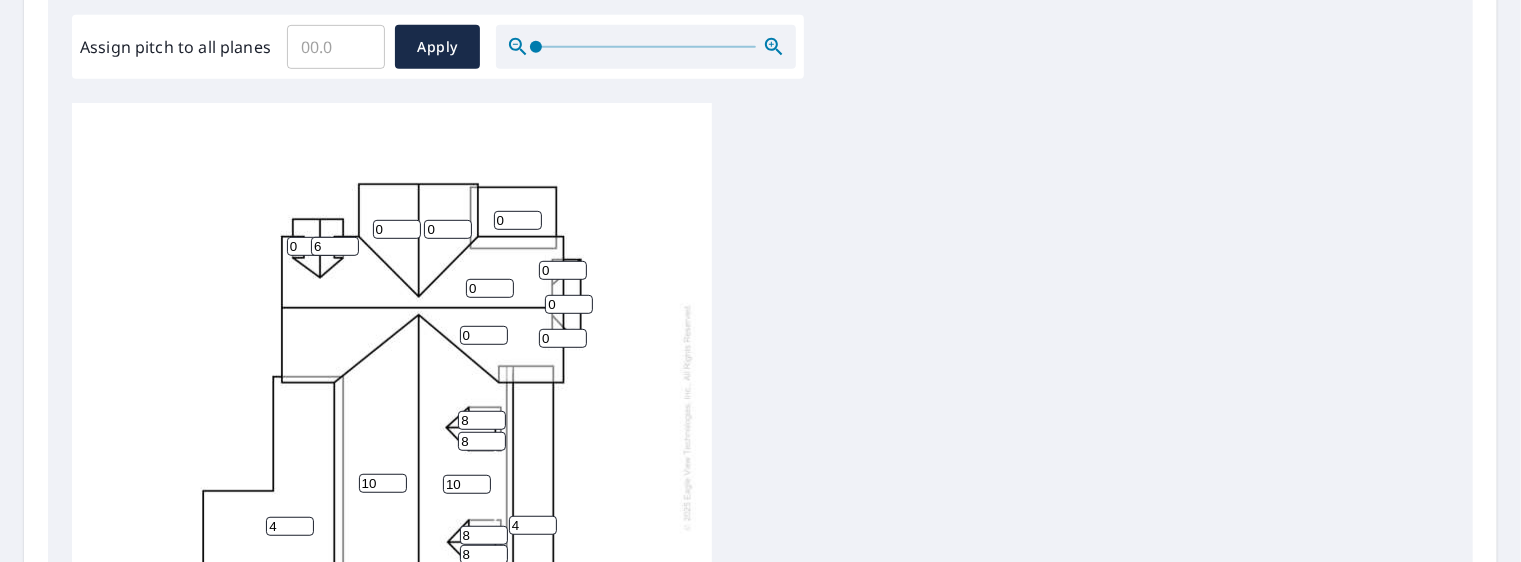 click on "6" at bounding box center [335, 246] 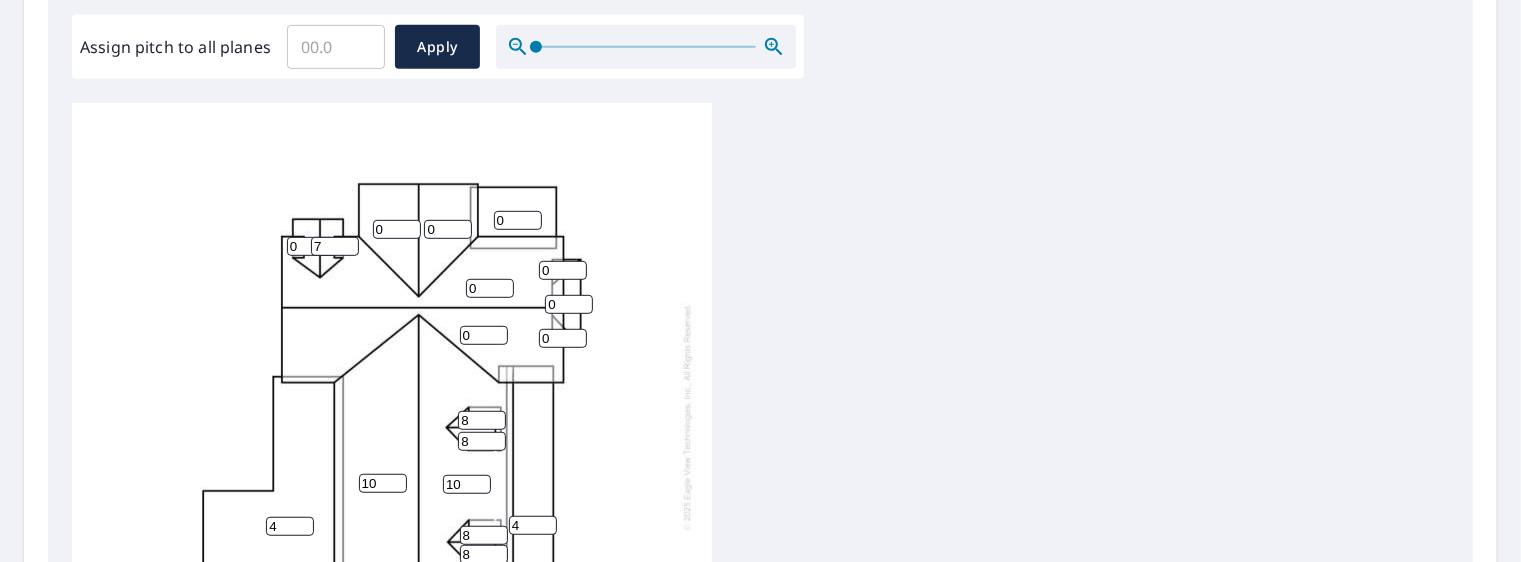 click on "7" at bounding box center (335, 246) 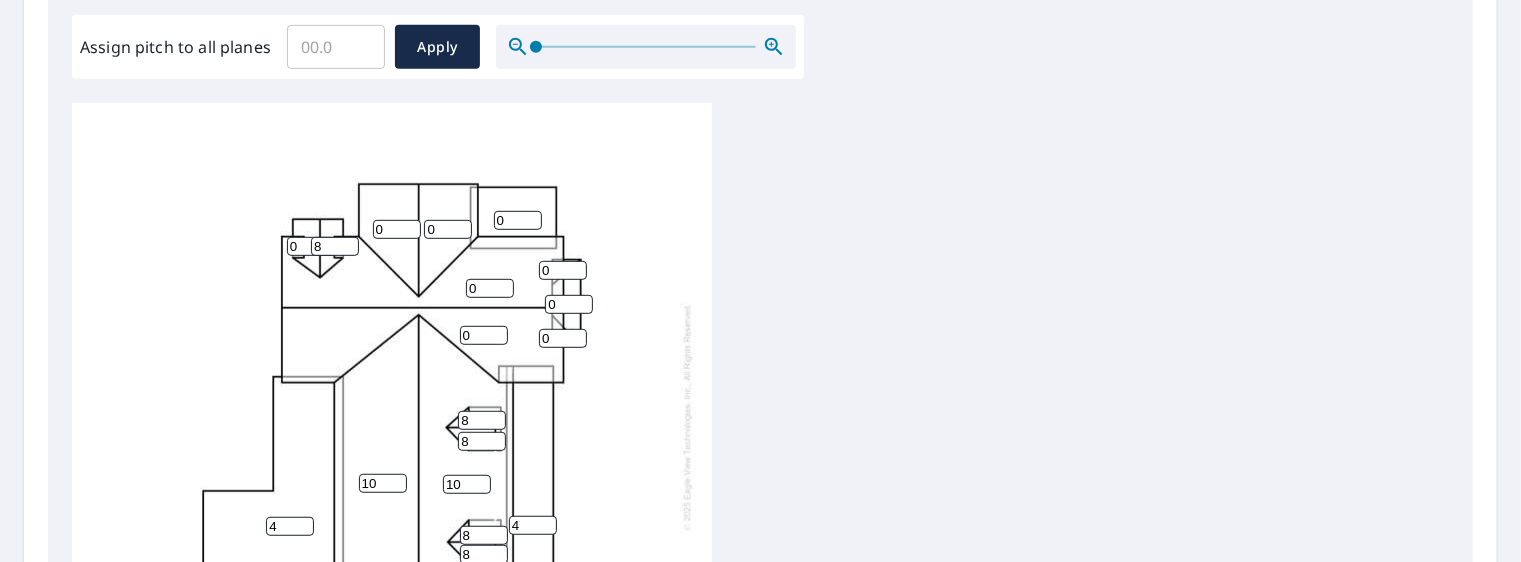 type on "8" 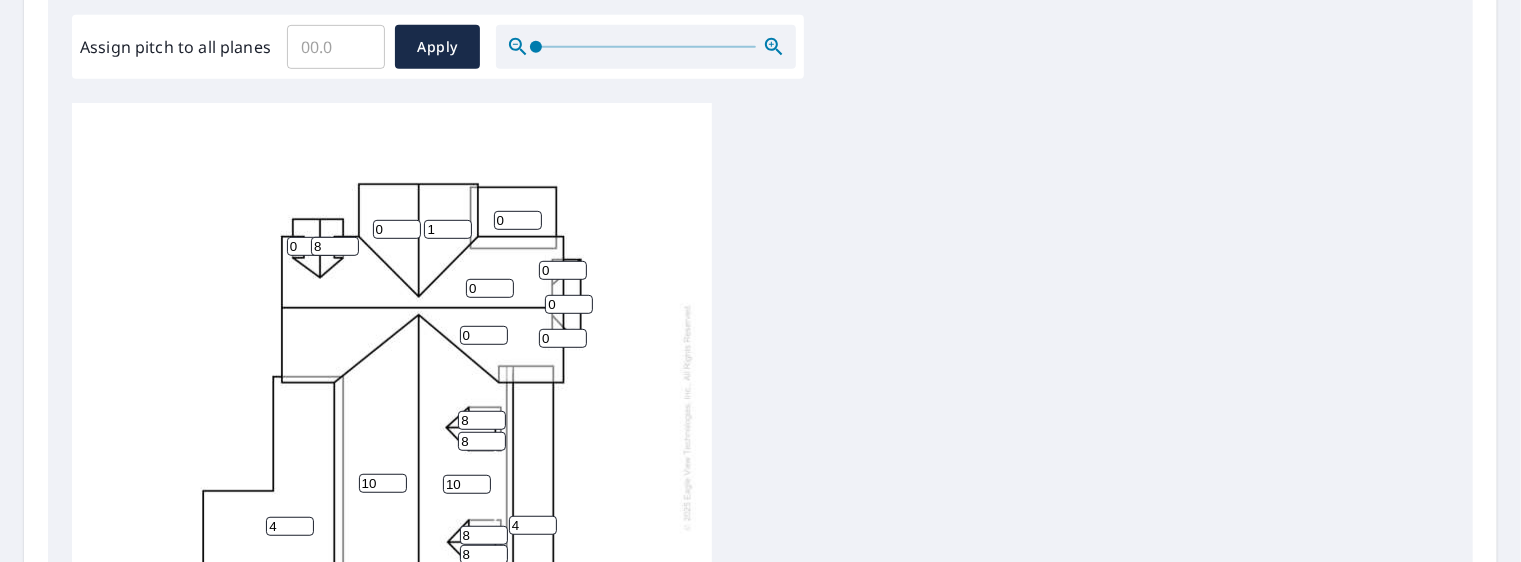 click on "1" at bounding box center [448, 229] 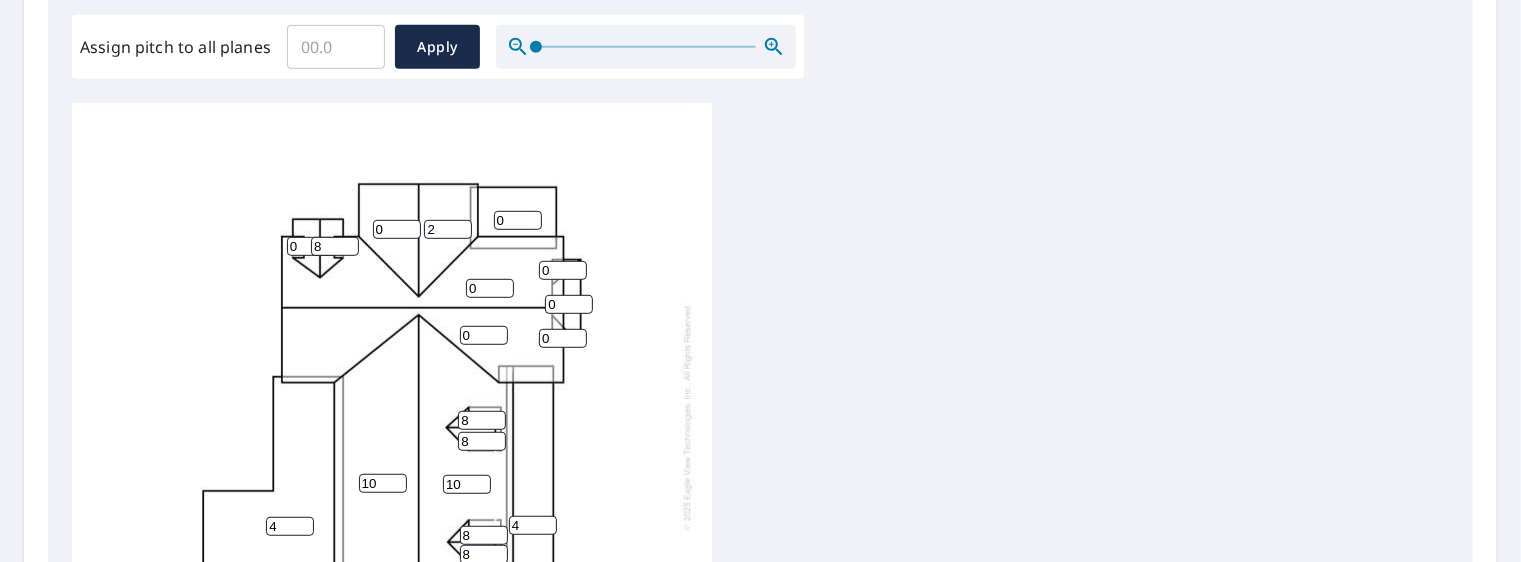 click on "2" at bounding box center (448, 229) 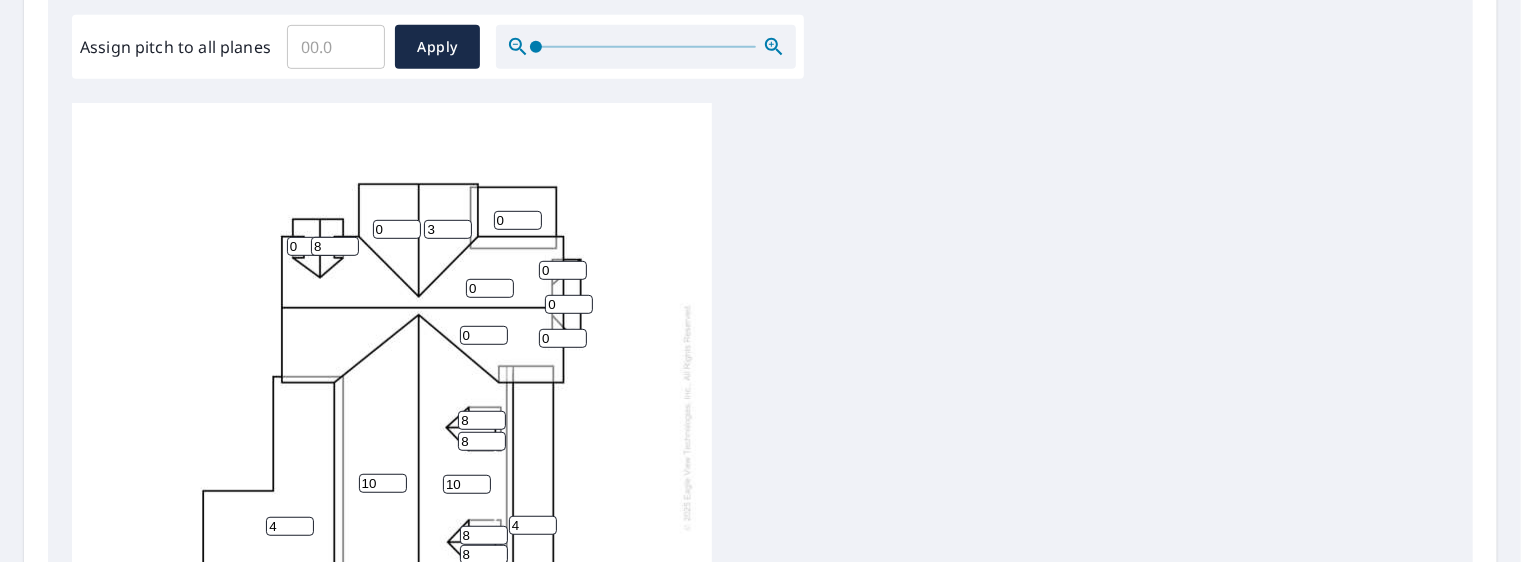 click on "3" at bounding box center [448, 229] 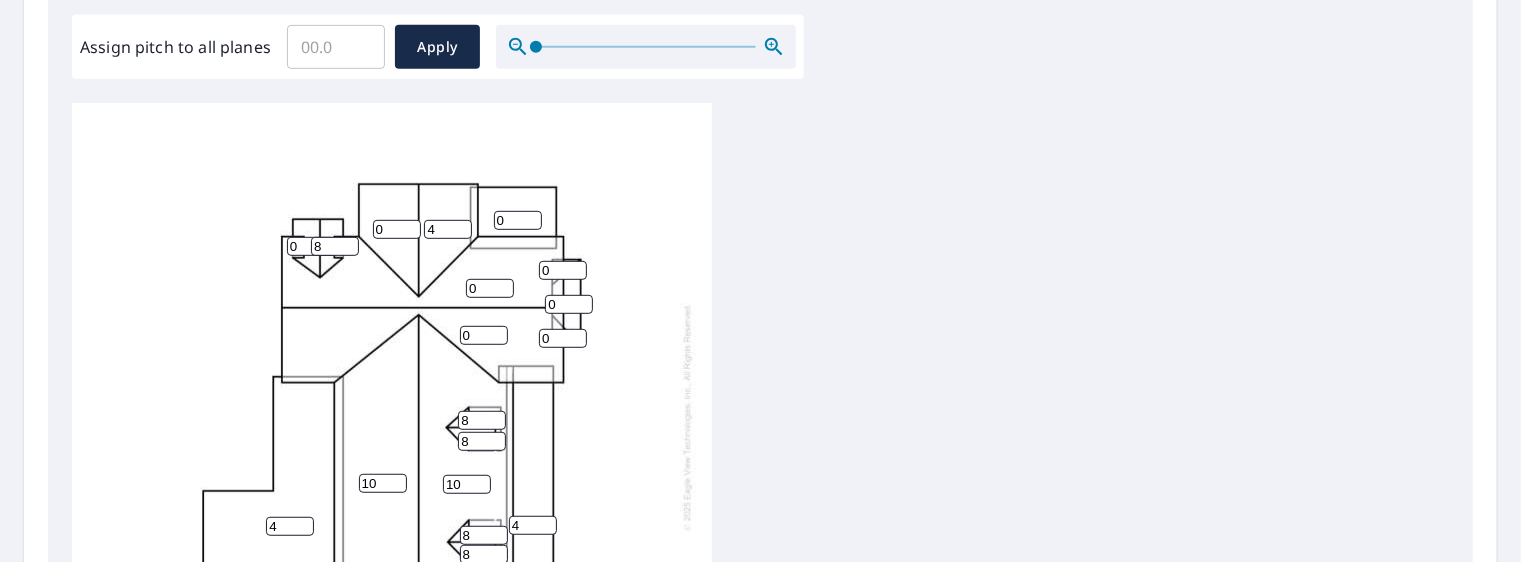 click on "4" at bounding box center [448, 229] 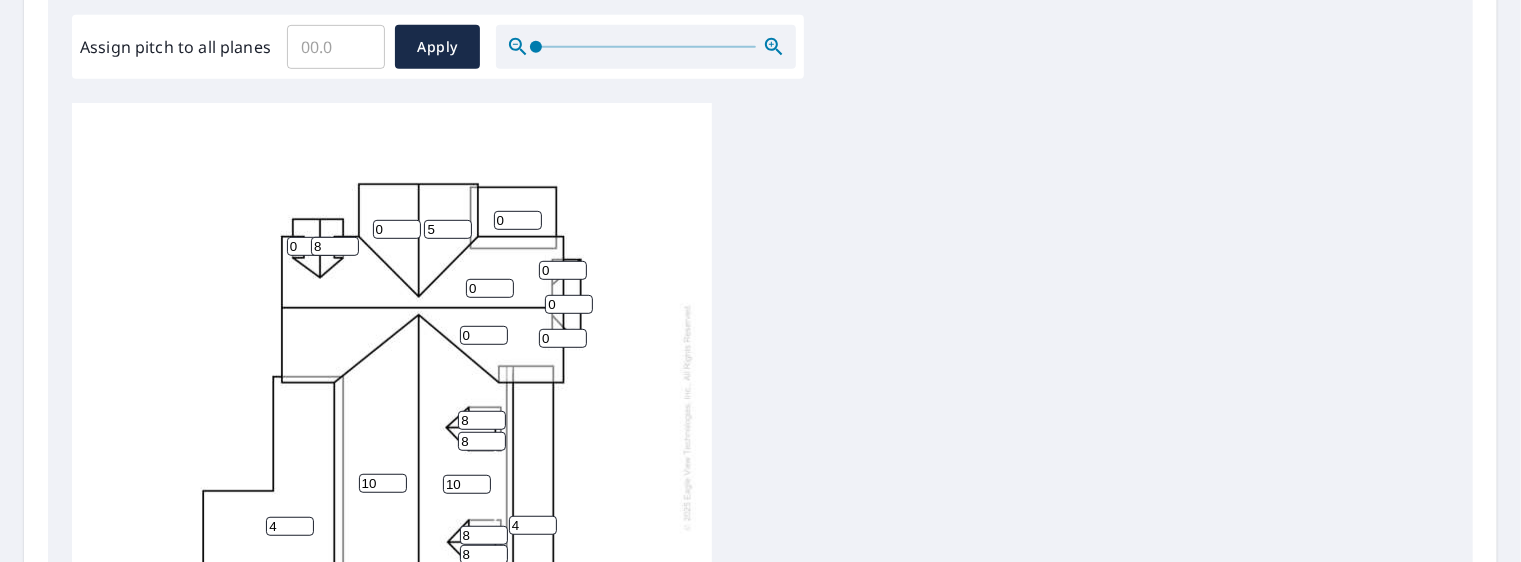 click on "5" at bounding box center (448, 229) 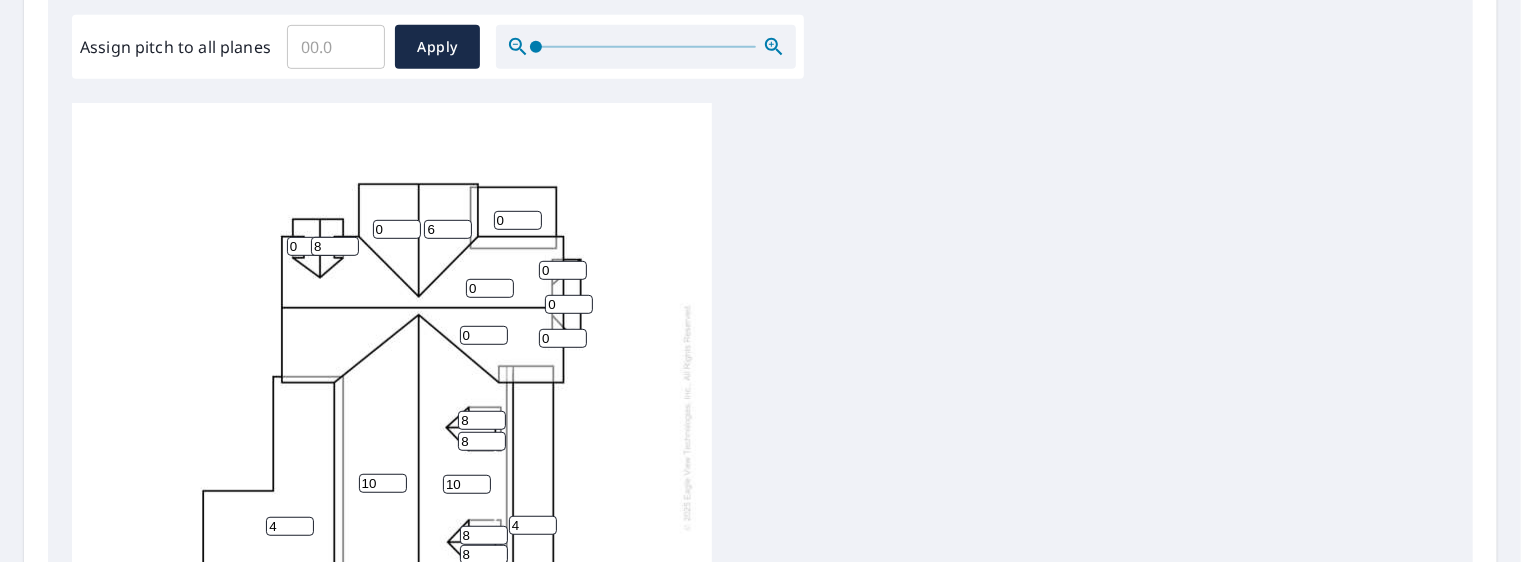 click on "6" at bounding box center [448, 229] 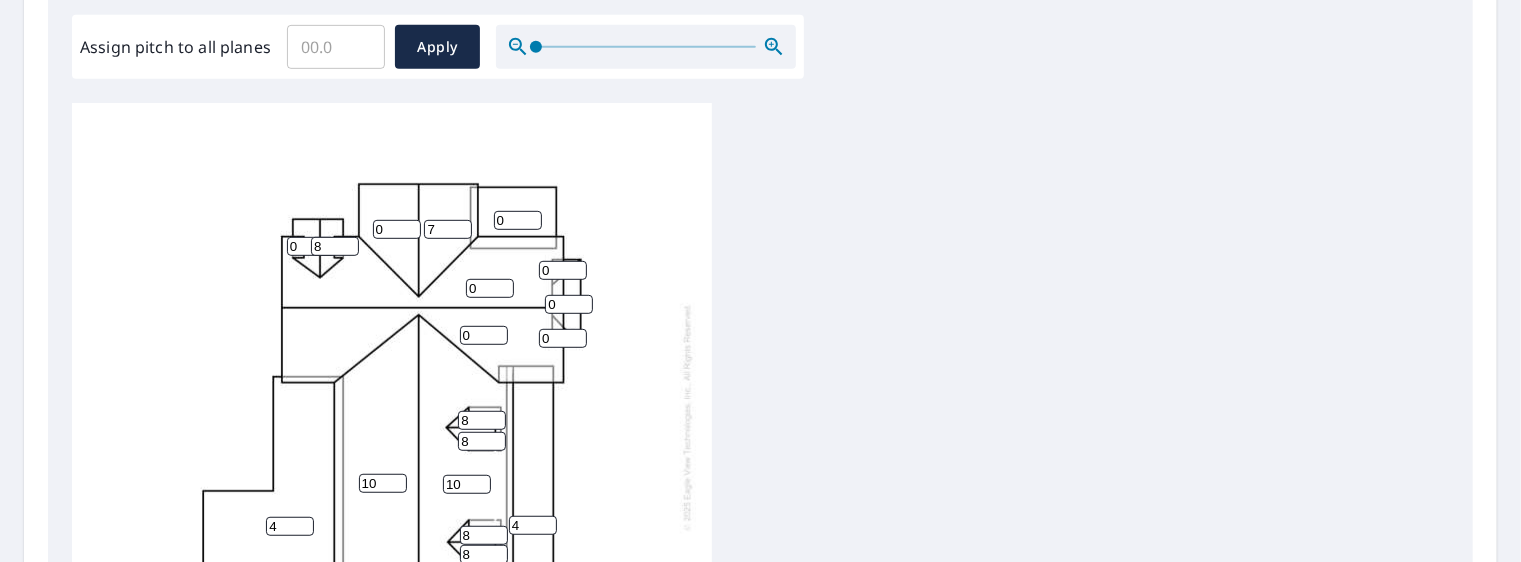 click on "7" at bounding box center (448, 229) 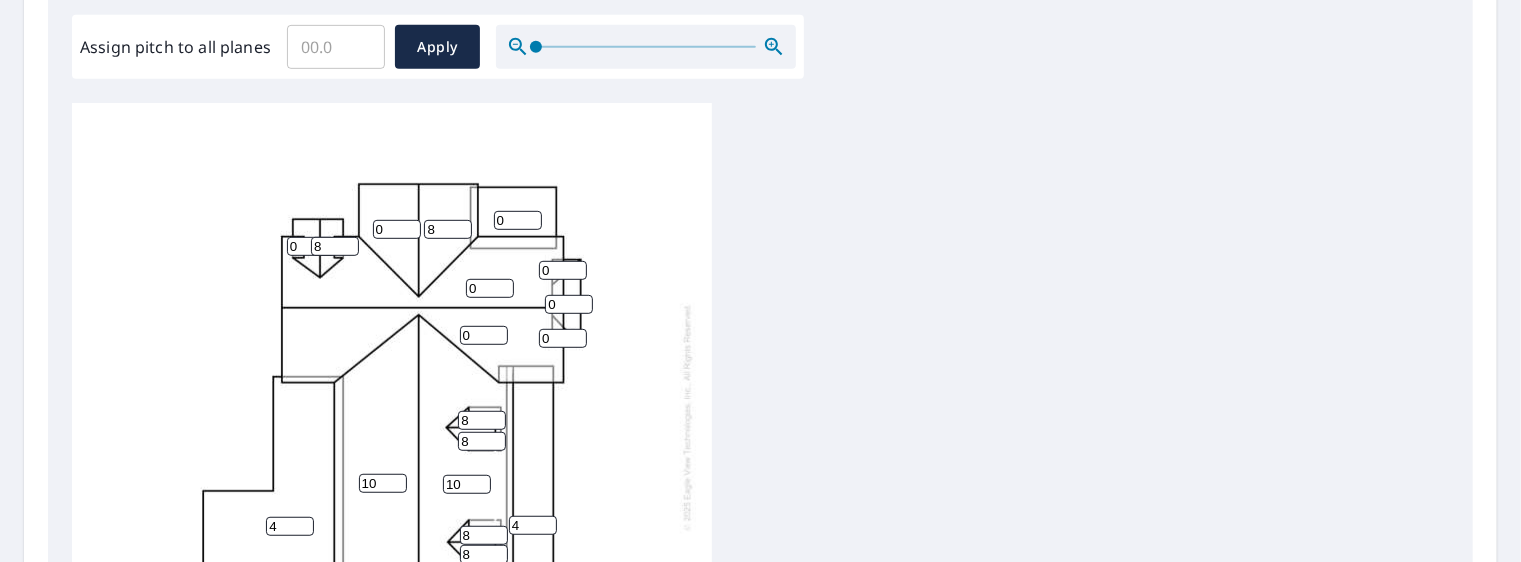 click on "8" at bounding box center (448, 229) 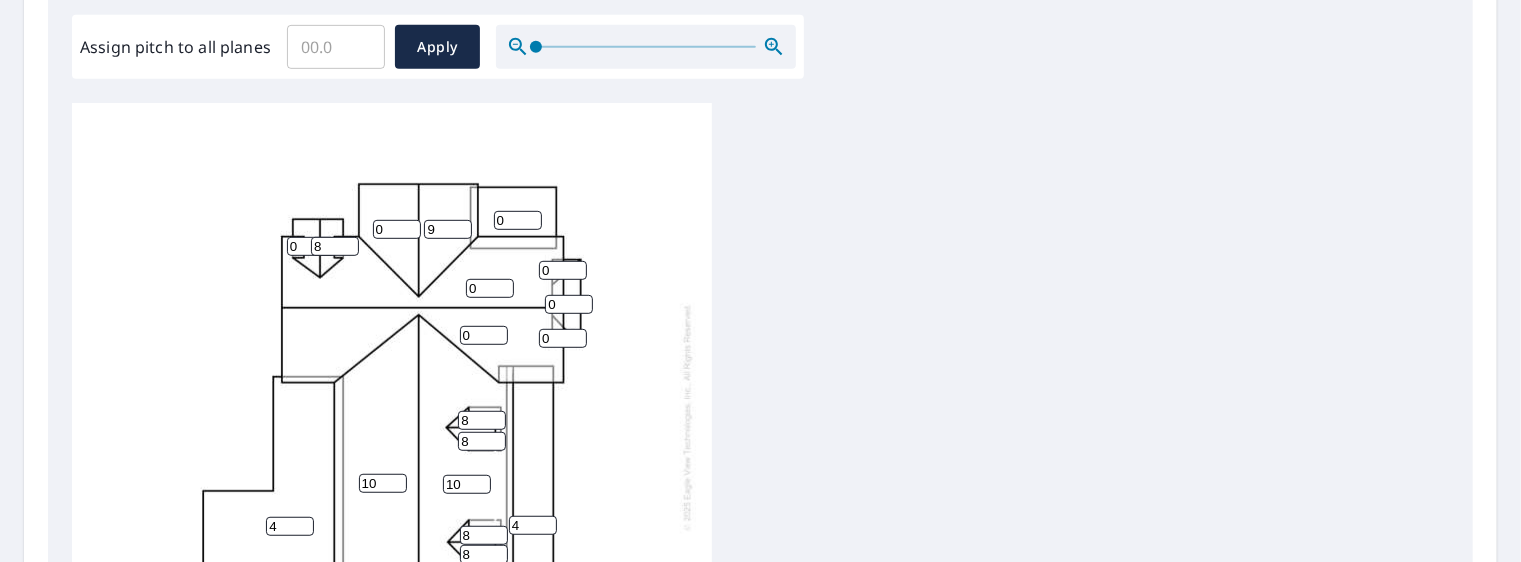 click on "9" at bounding box center [448, 229] 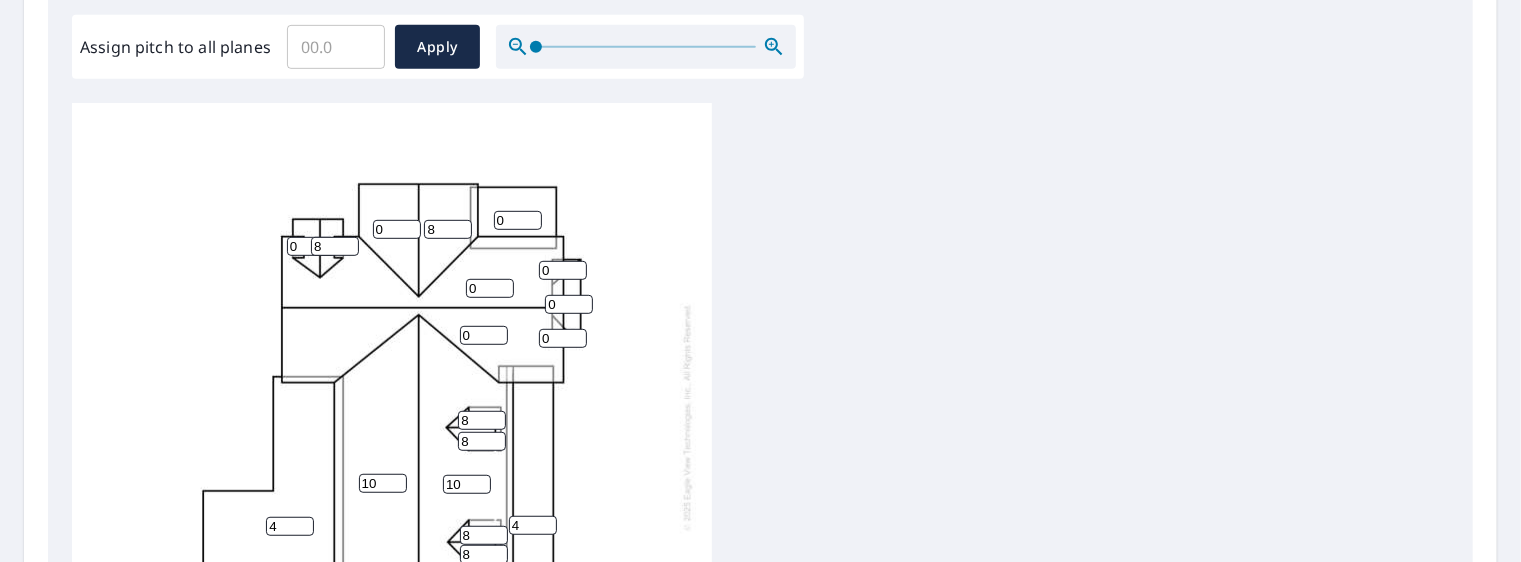 click on "8" at bounding box center (448, 229) 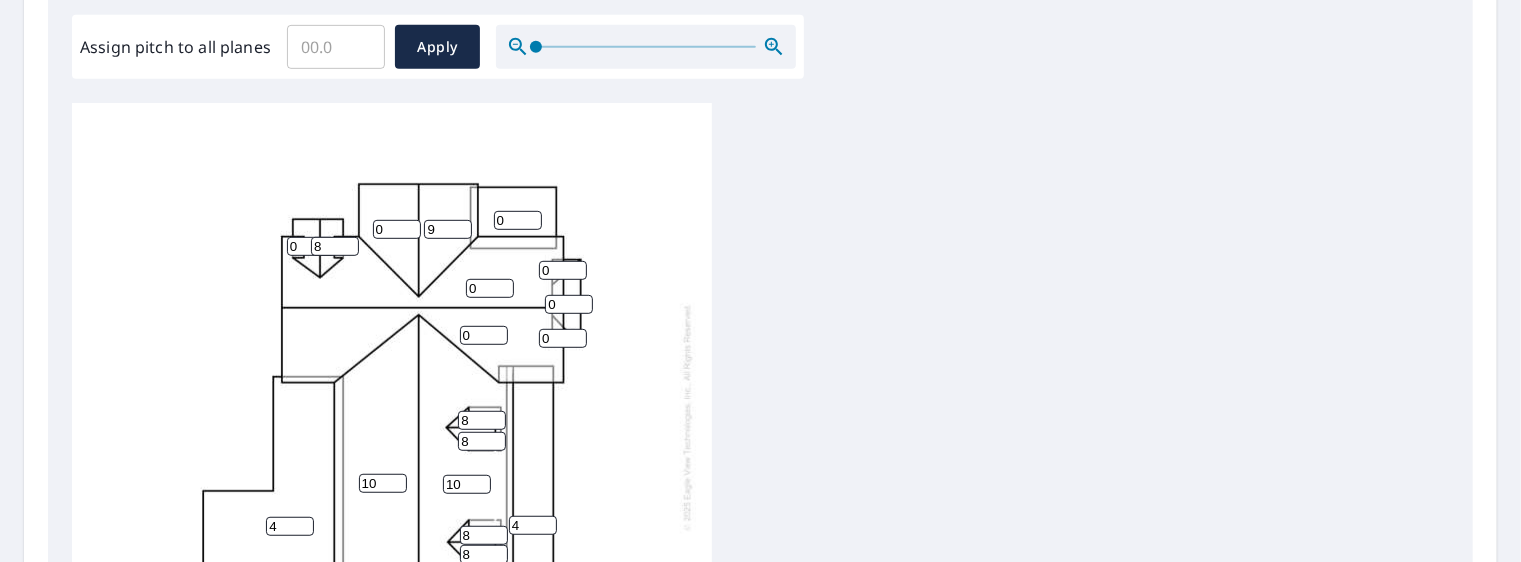 click on "9" at bounding box center [448, 229] 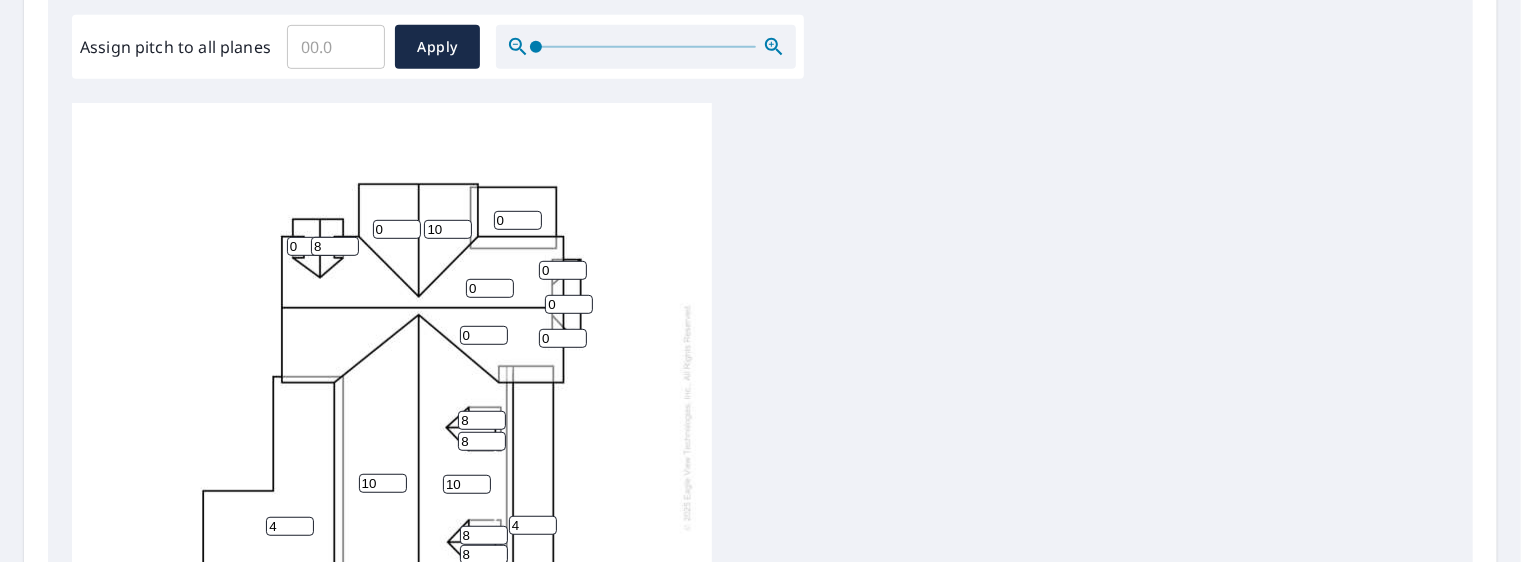type on "10" 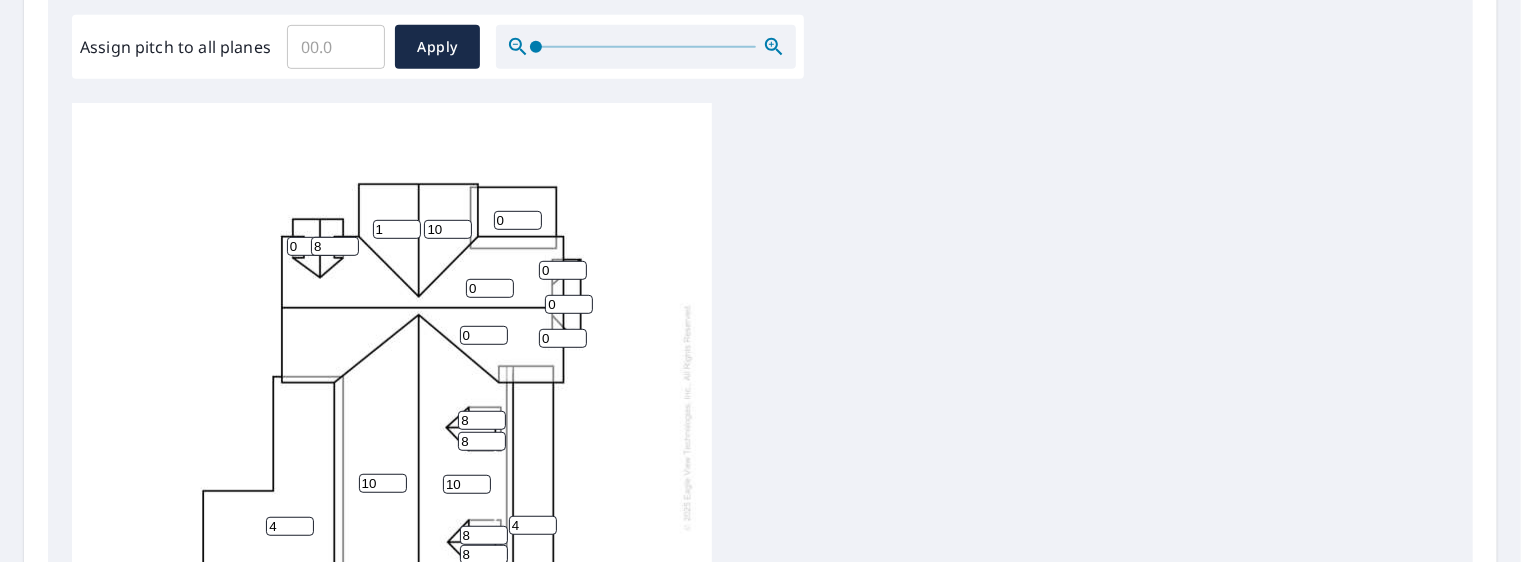 click on "1" at bounding box center [397, 229] 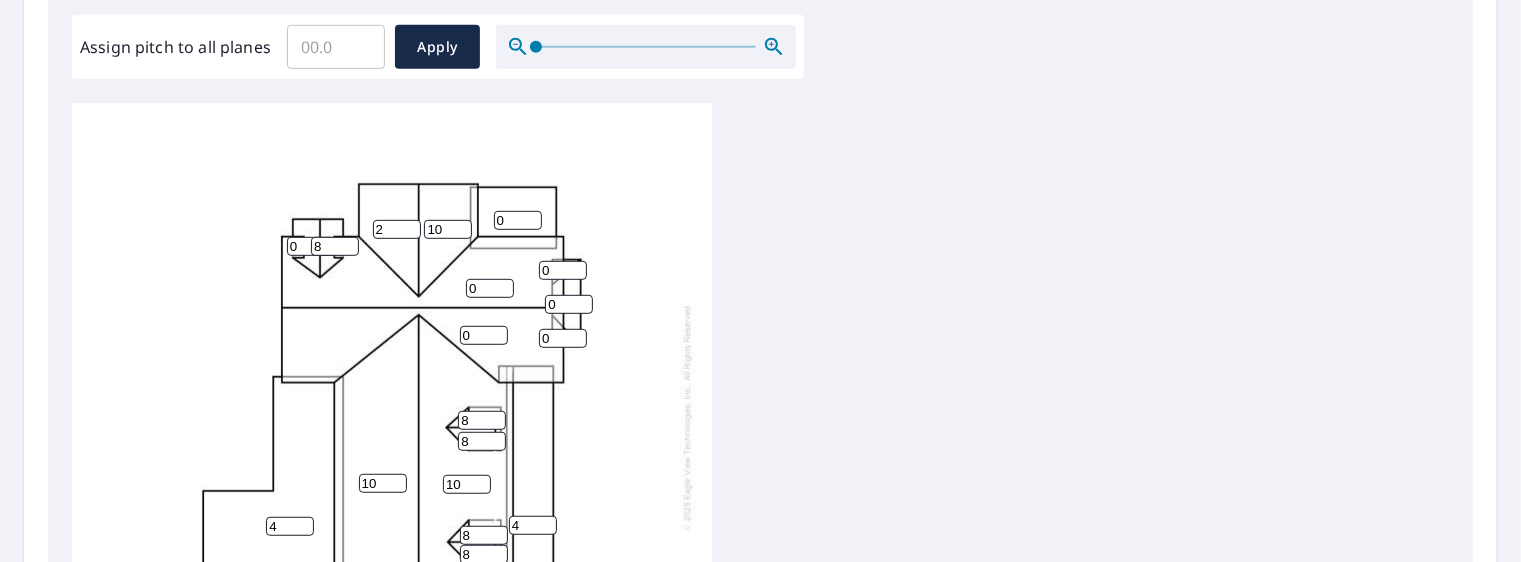 click on "2" at bounding box center [397, 229] 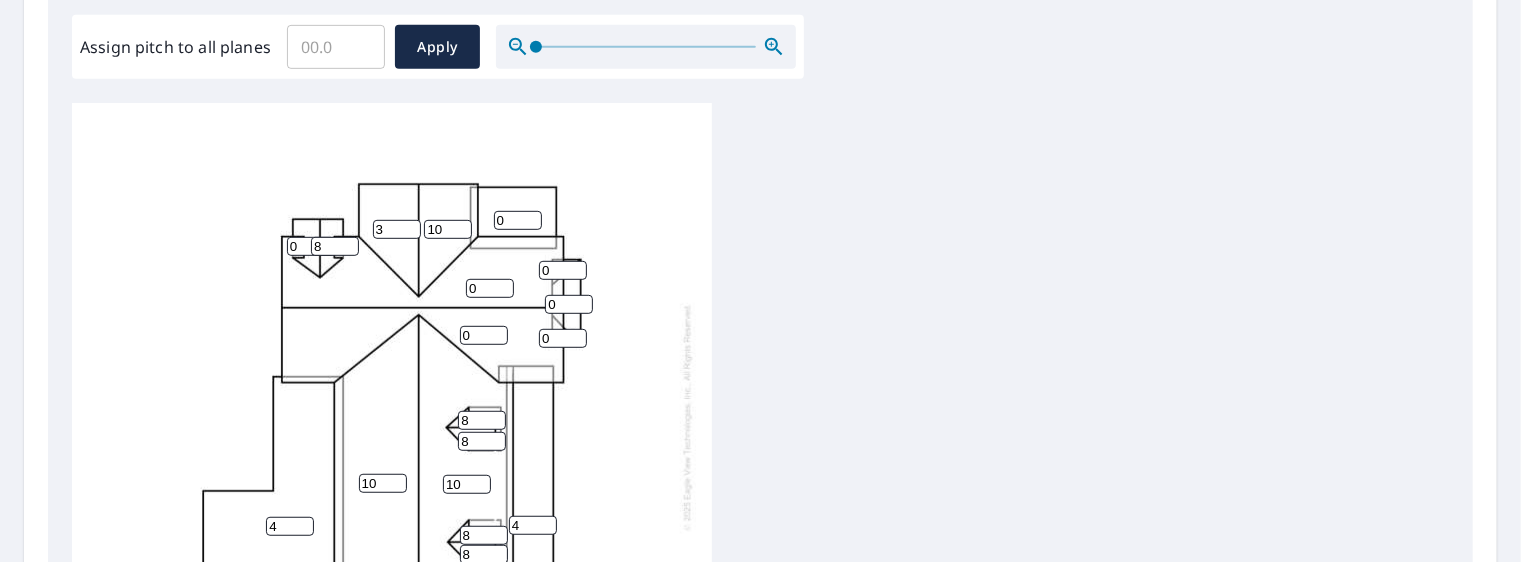 click on "3" at bounding box center [397, 229] 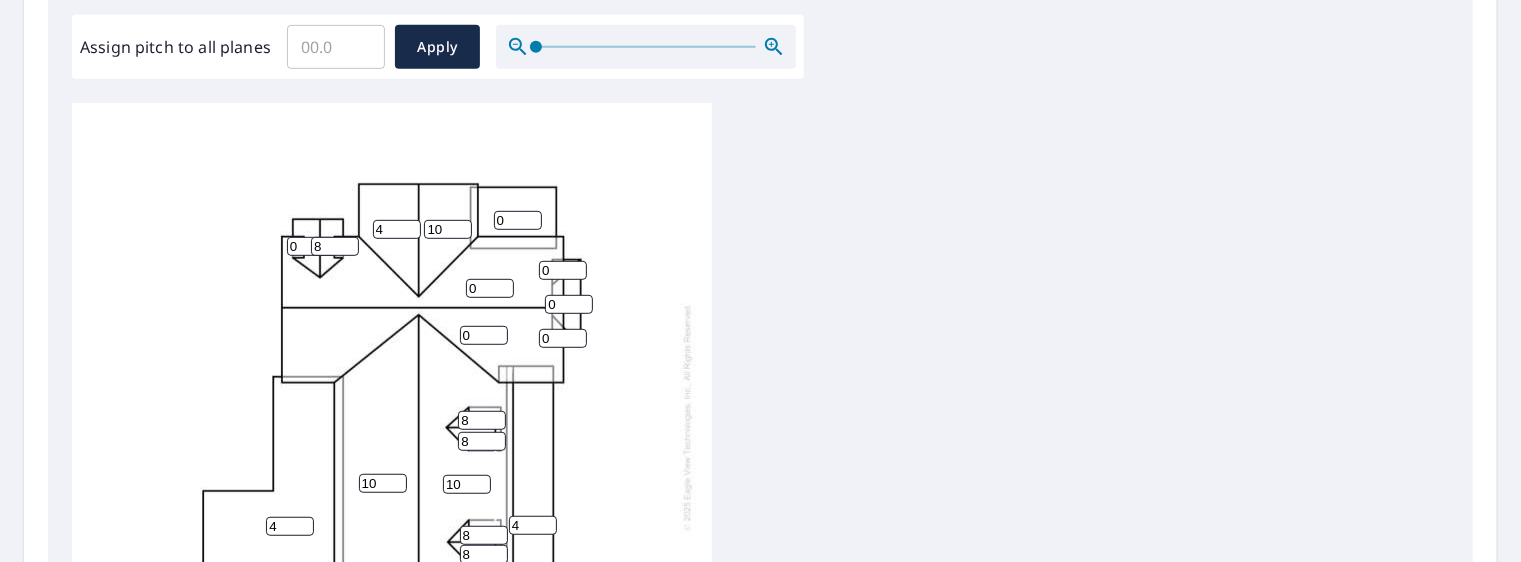 click on "4" at bounding box center (397, 229) 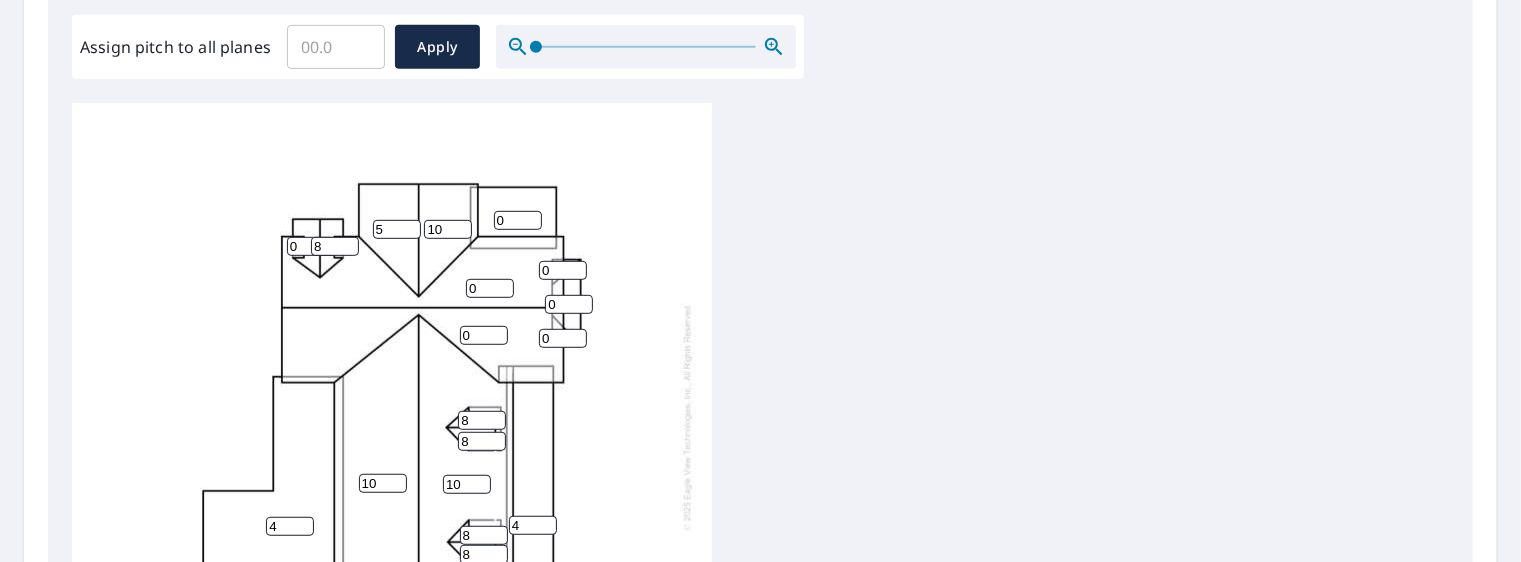 click on "5" at bounding box center (397, 229) 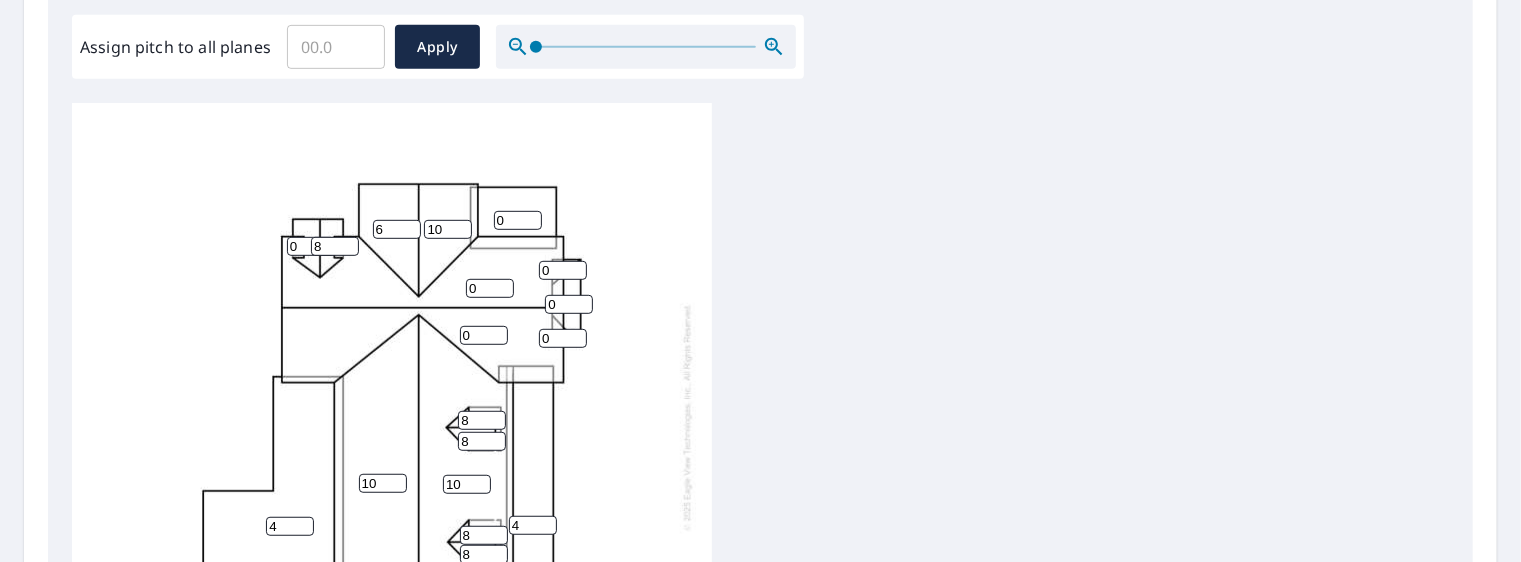 click on "6" at bounding box center [397, 229] 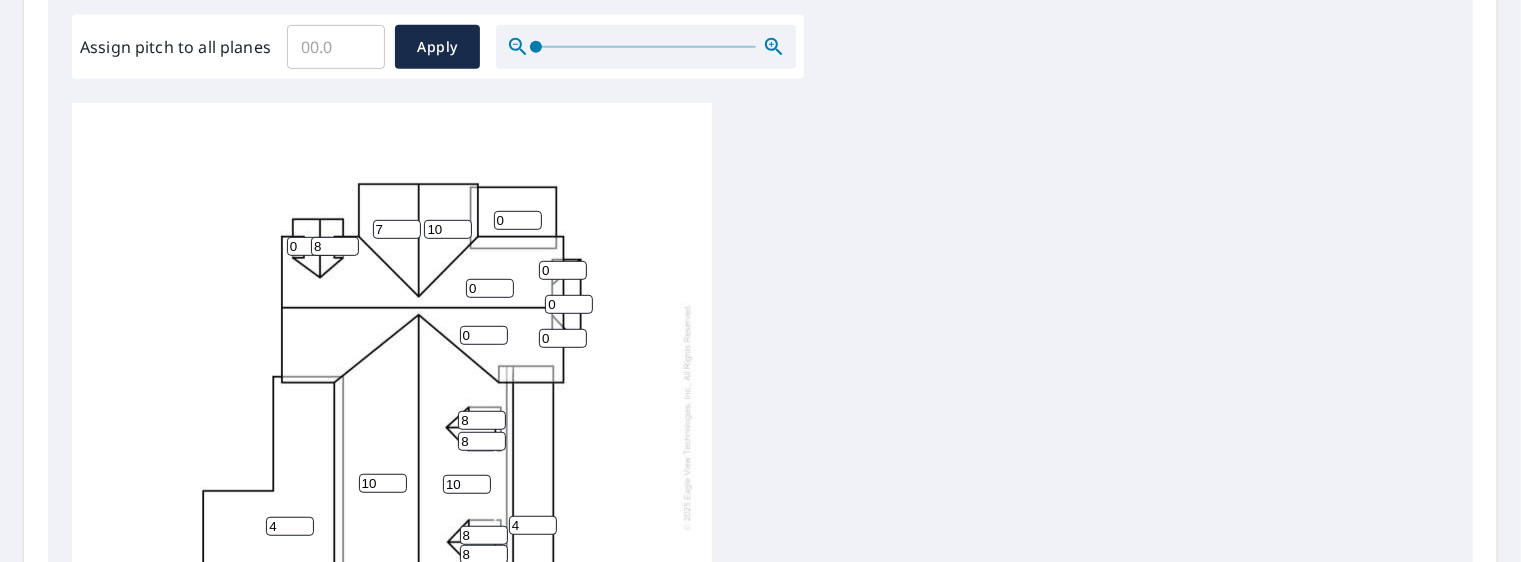 click on "7" at bounding box center [397, 229] 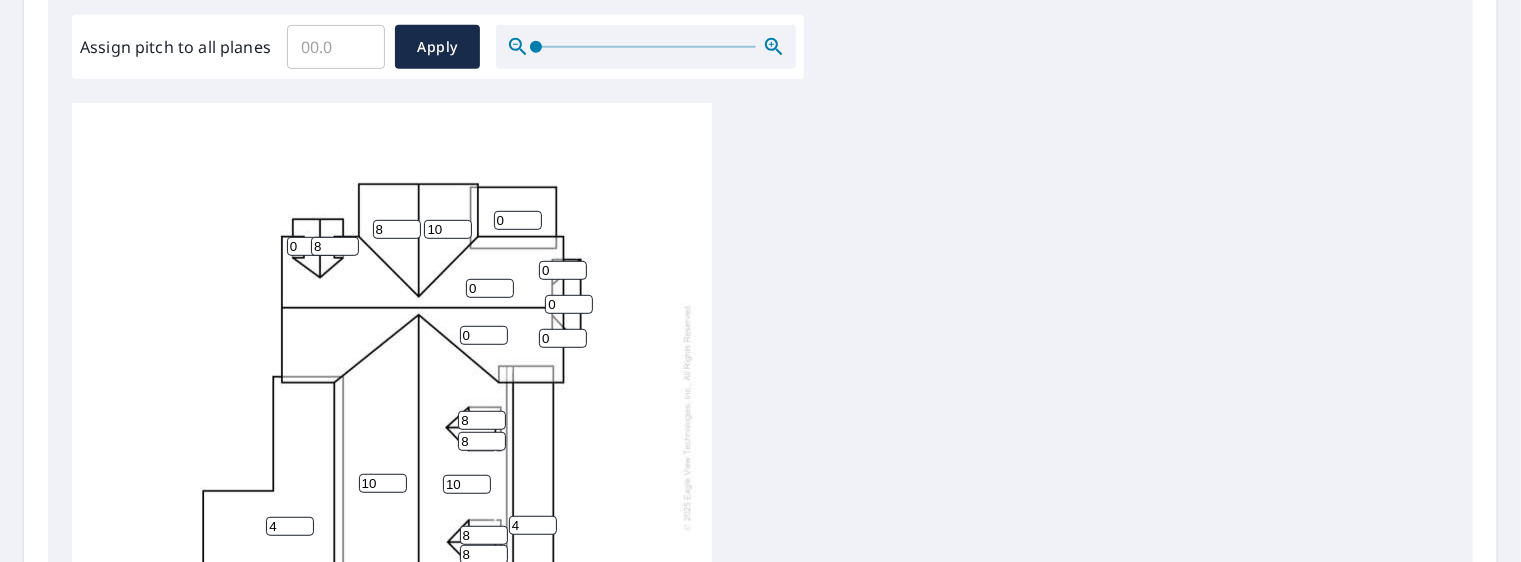 click on "8" at bounding box center [397, 229] 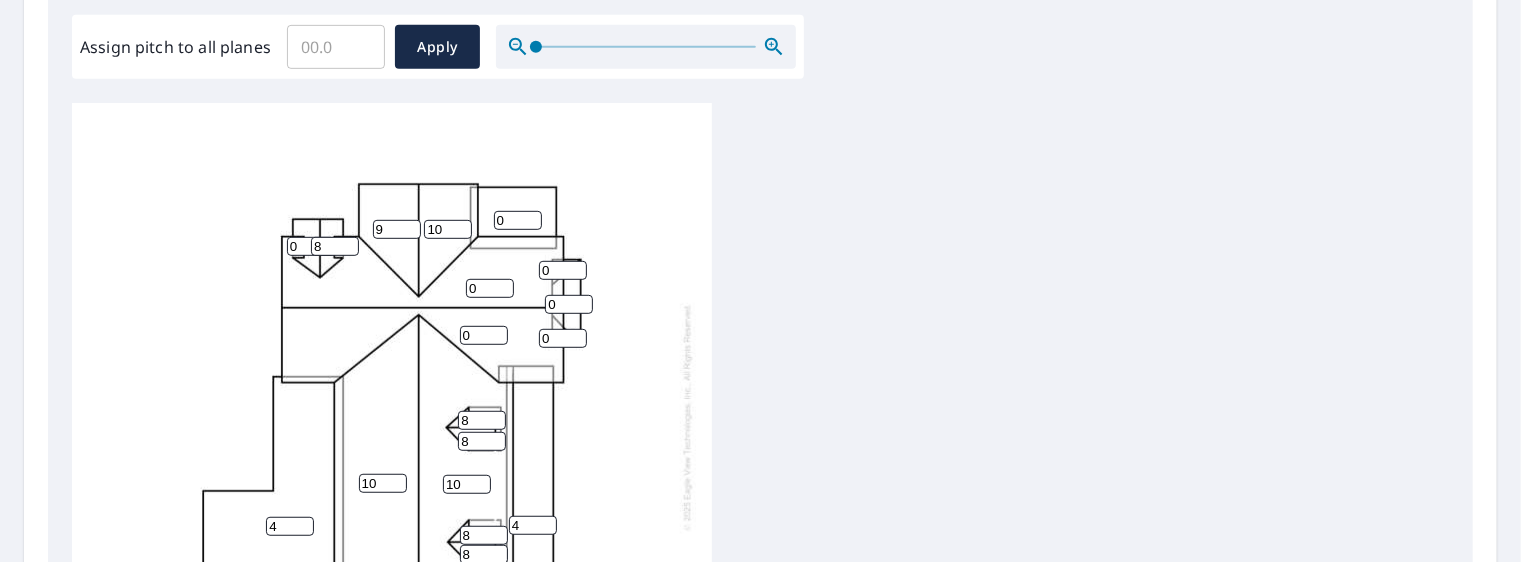 click on "9" at bounding box center (397, 229) 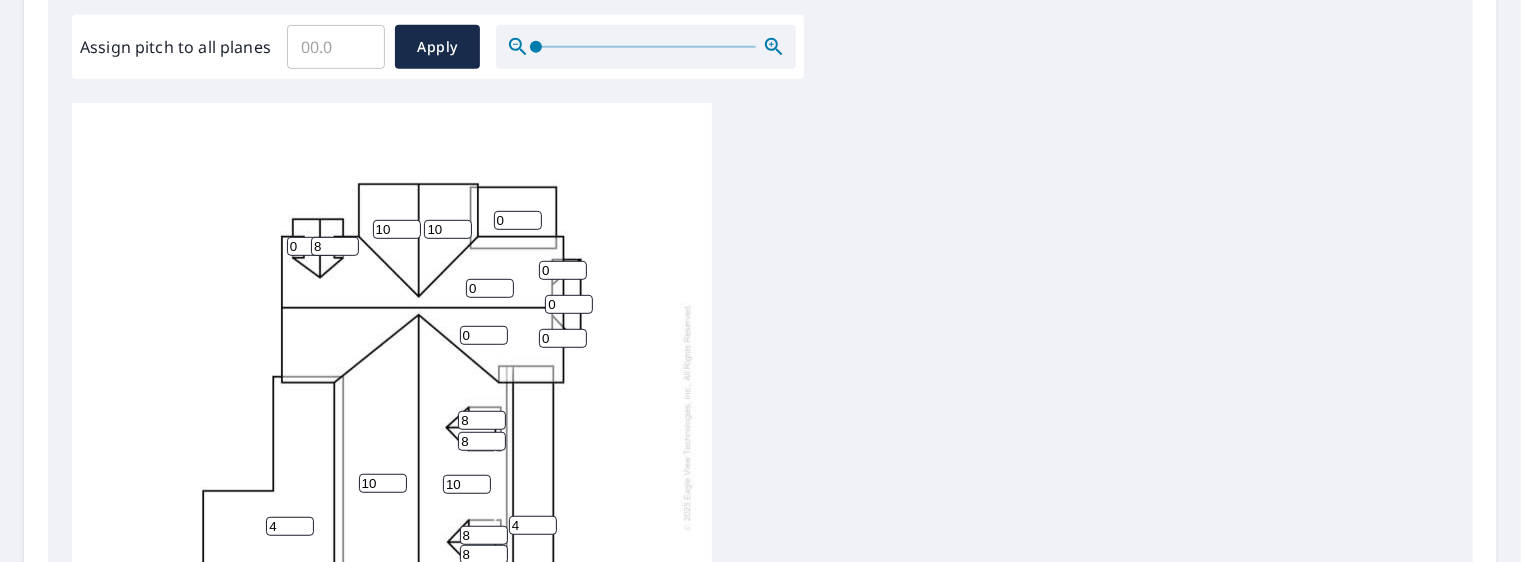 type on "10" 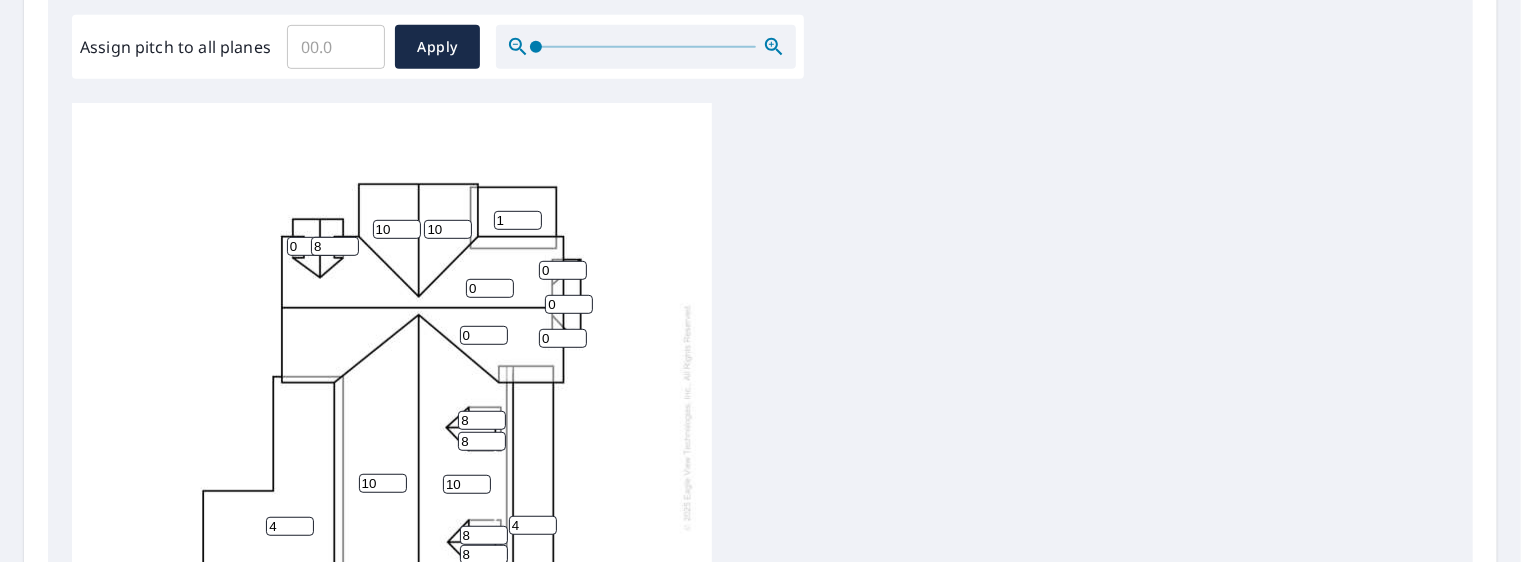 click on "1" at bounding box center (518, 220) 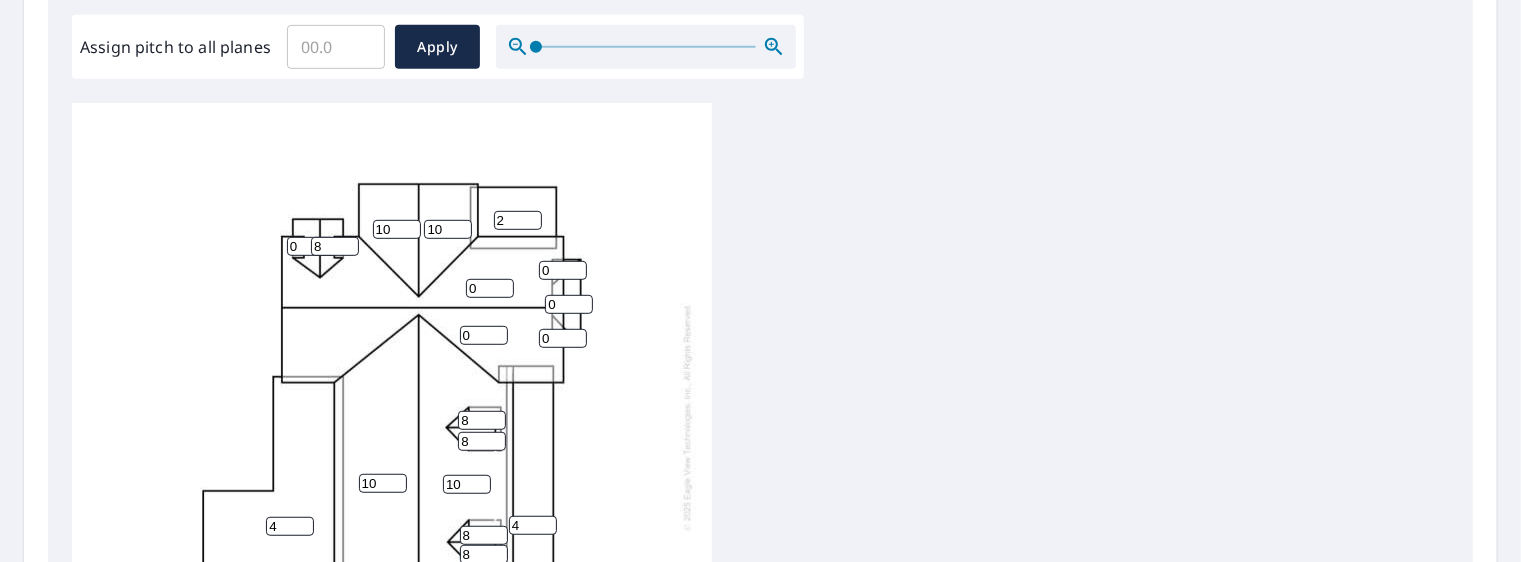 click on "2" at bounding box center (518, 220) 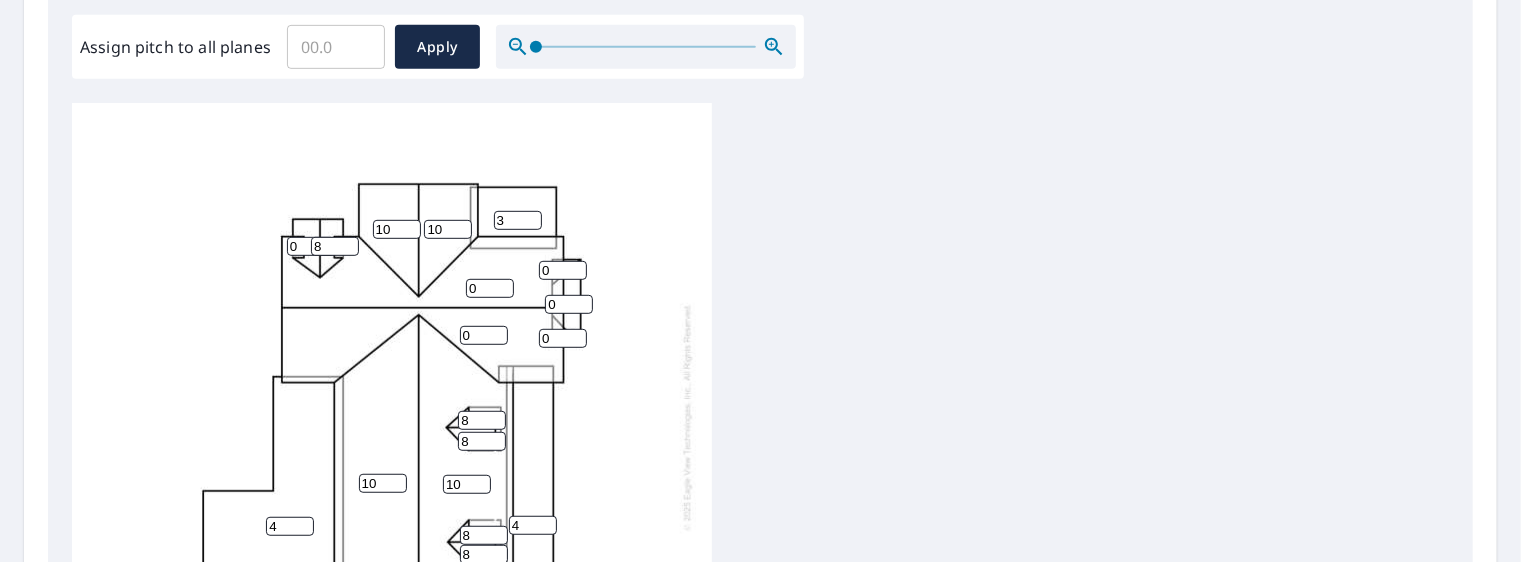 click on "3" at bounding box center (518, 220) 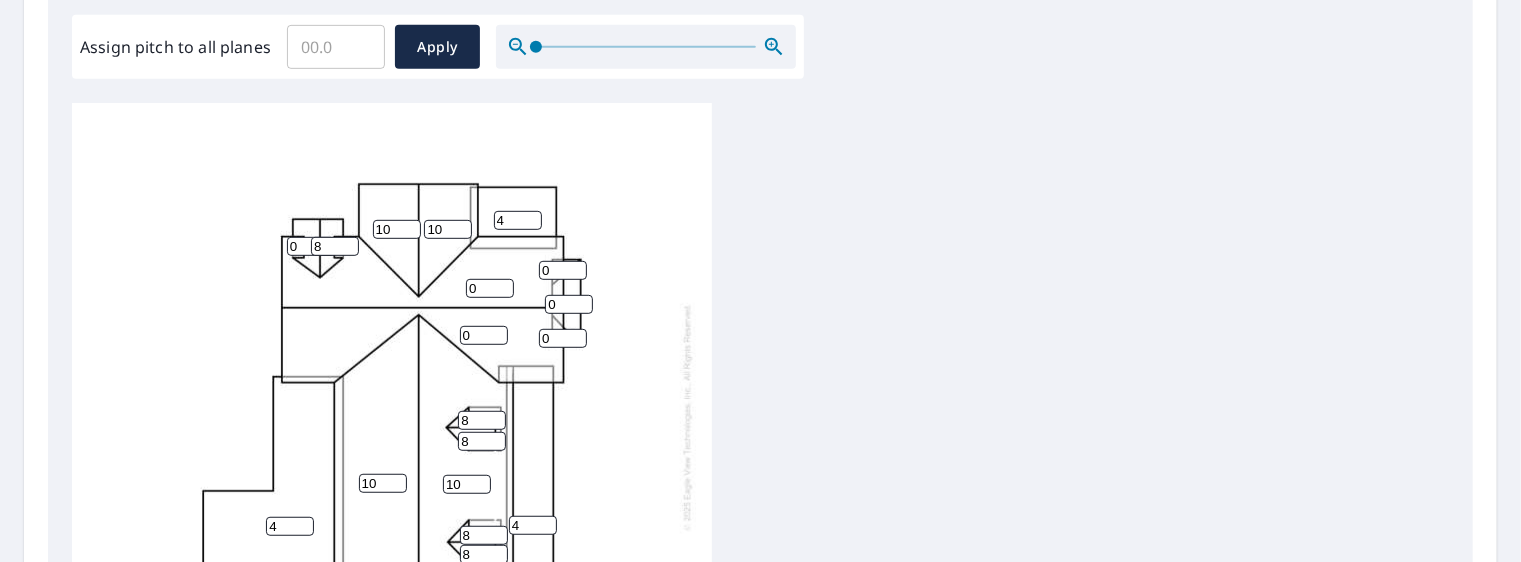 click on "4" at bounding box center (518, 220) 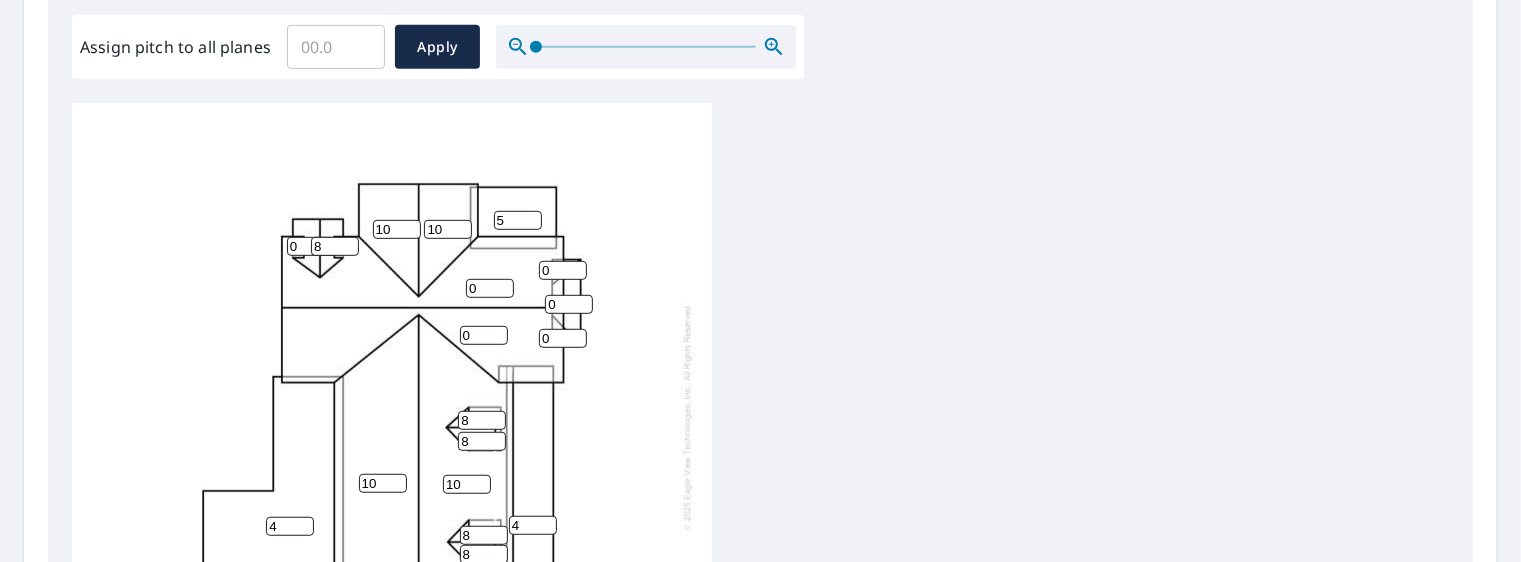 click on "5" at bounding box center [518, 220] 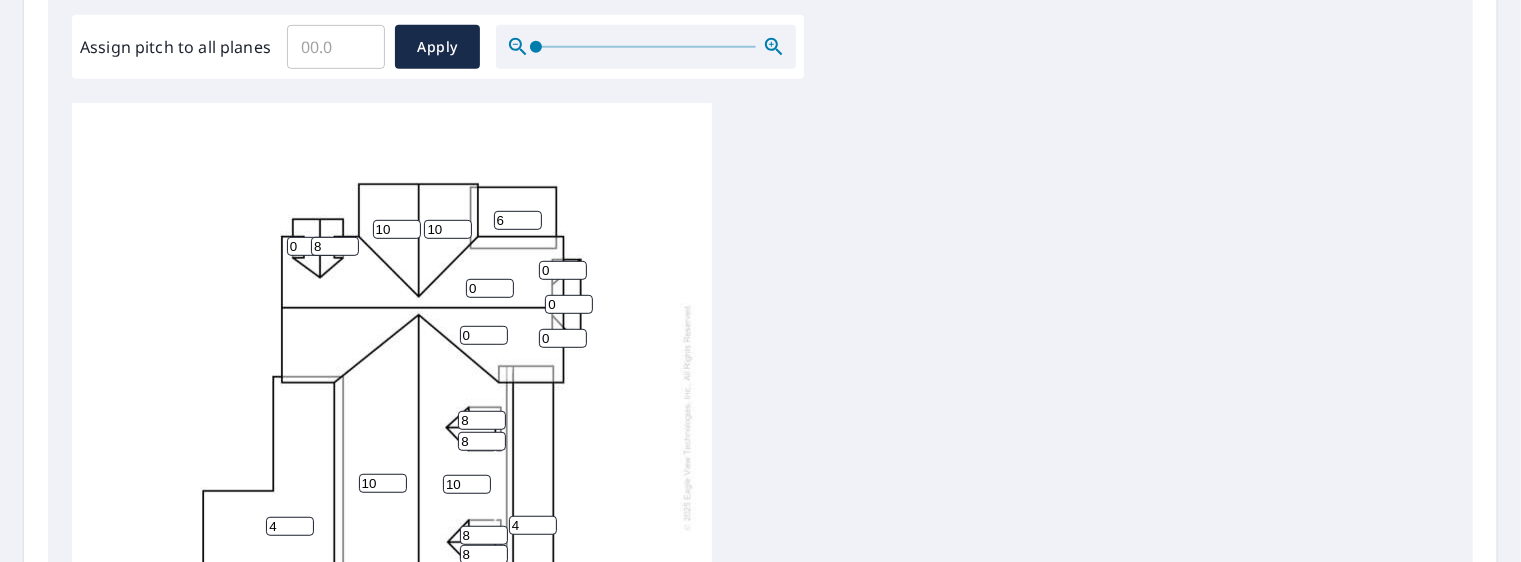 click on "6" at bounding box center (518, 220) 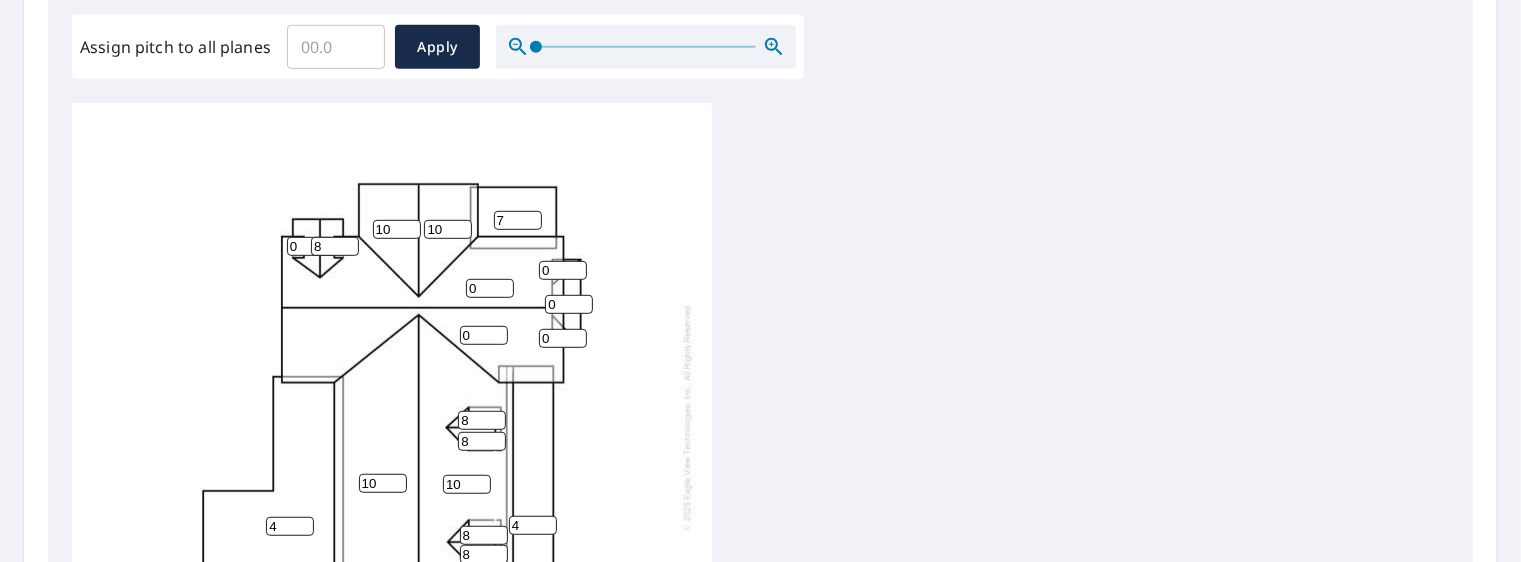 click on "7" at bounding box center (518, 220) 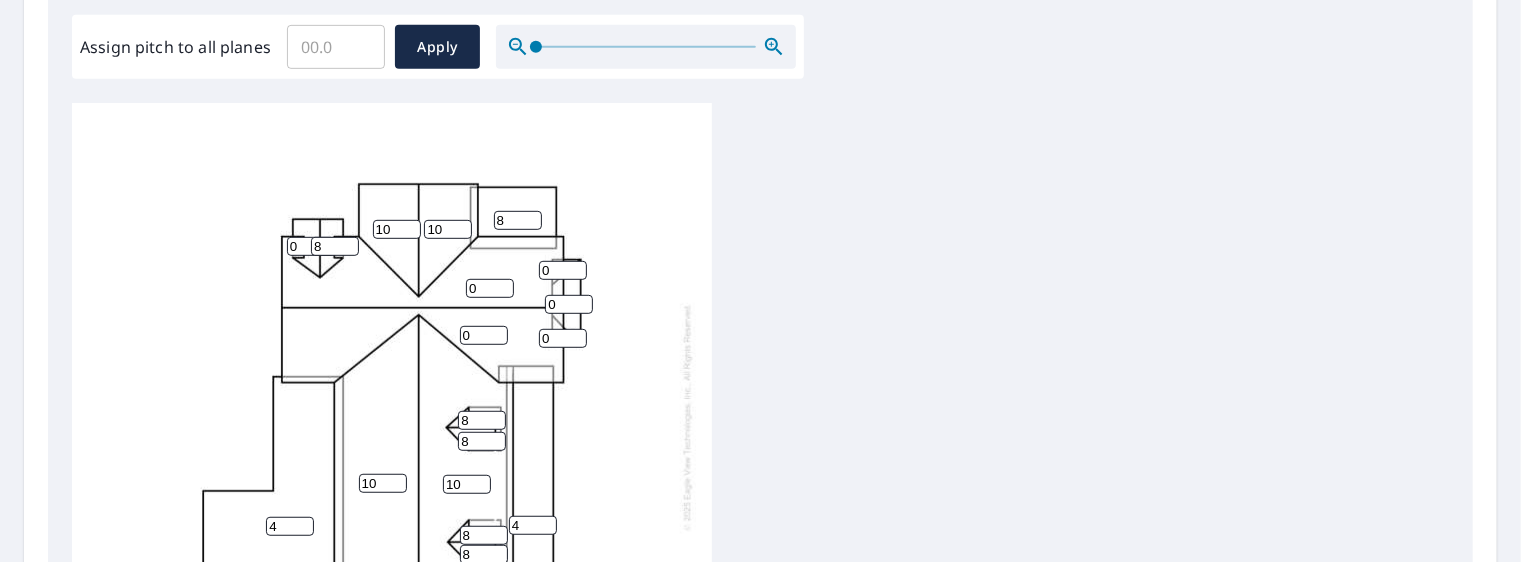 click on "8" at bounding box center [518, 220] 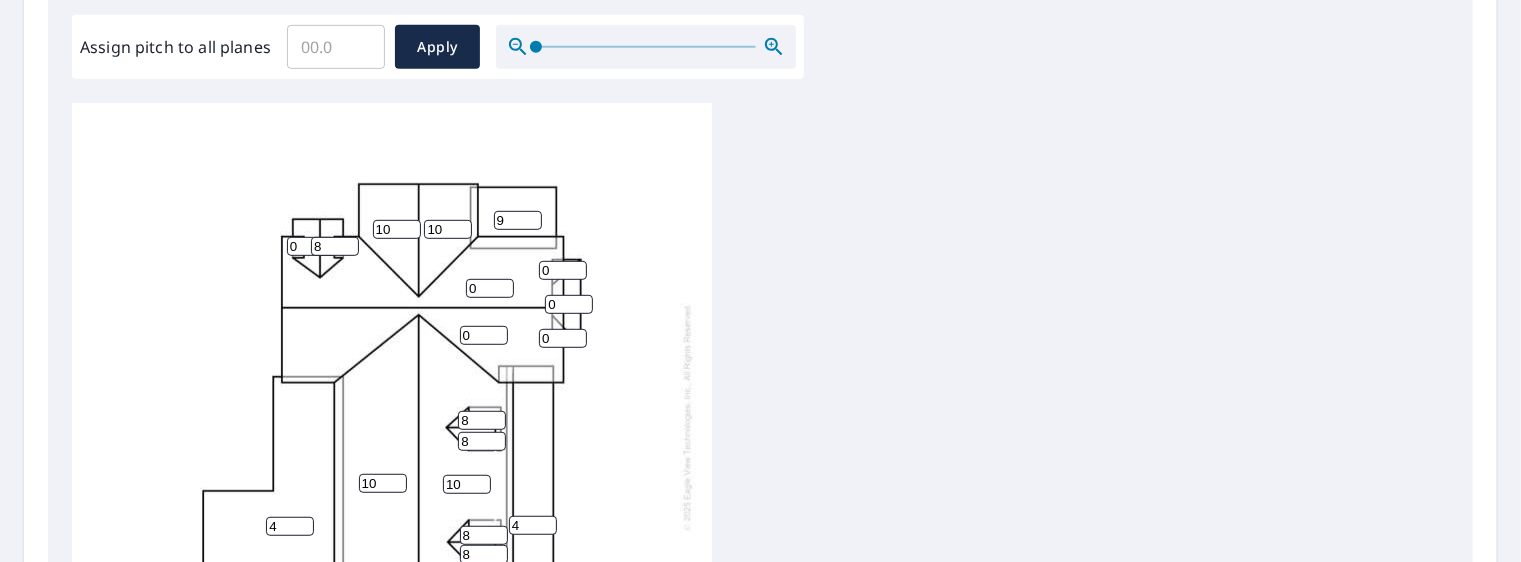 click on "9" at bounding box center [518, 220] 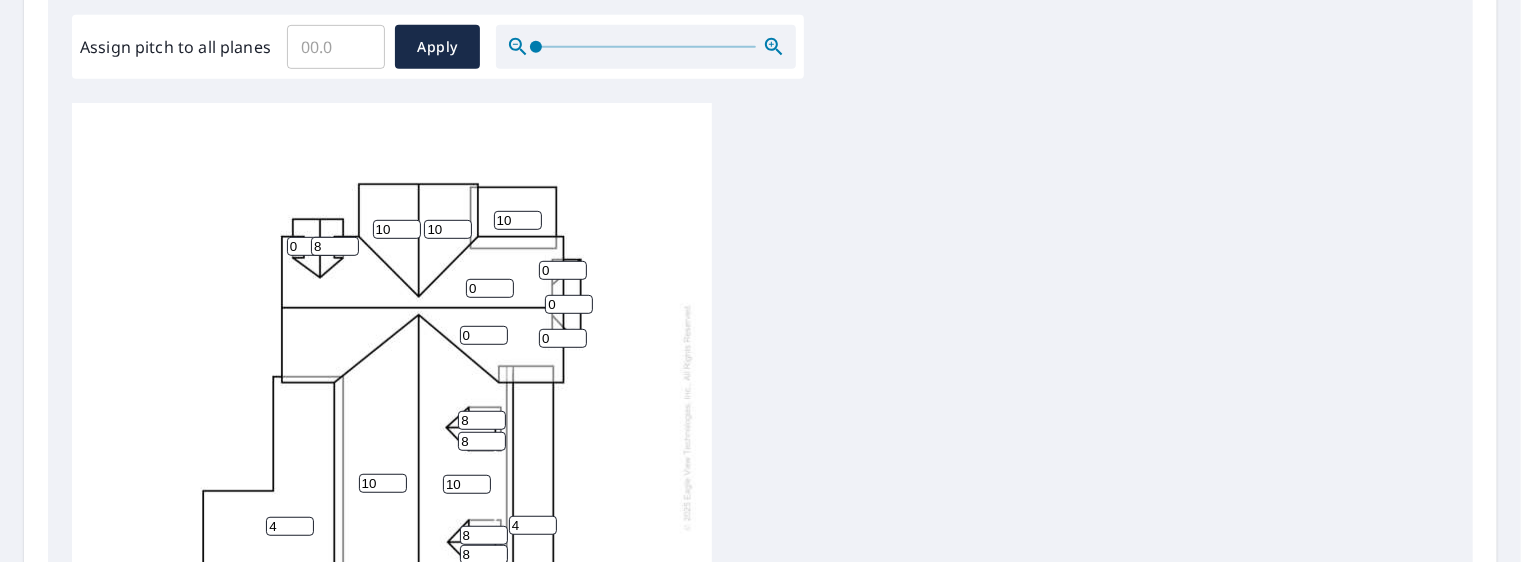 type on "10" 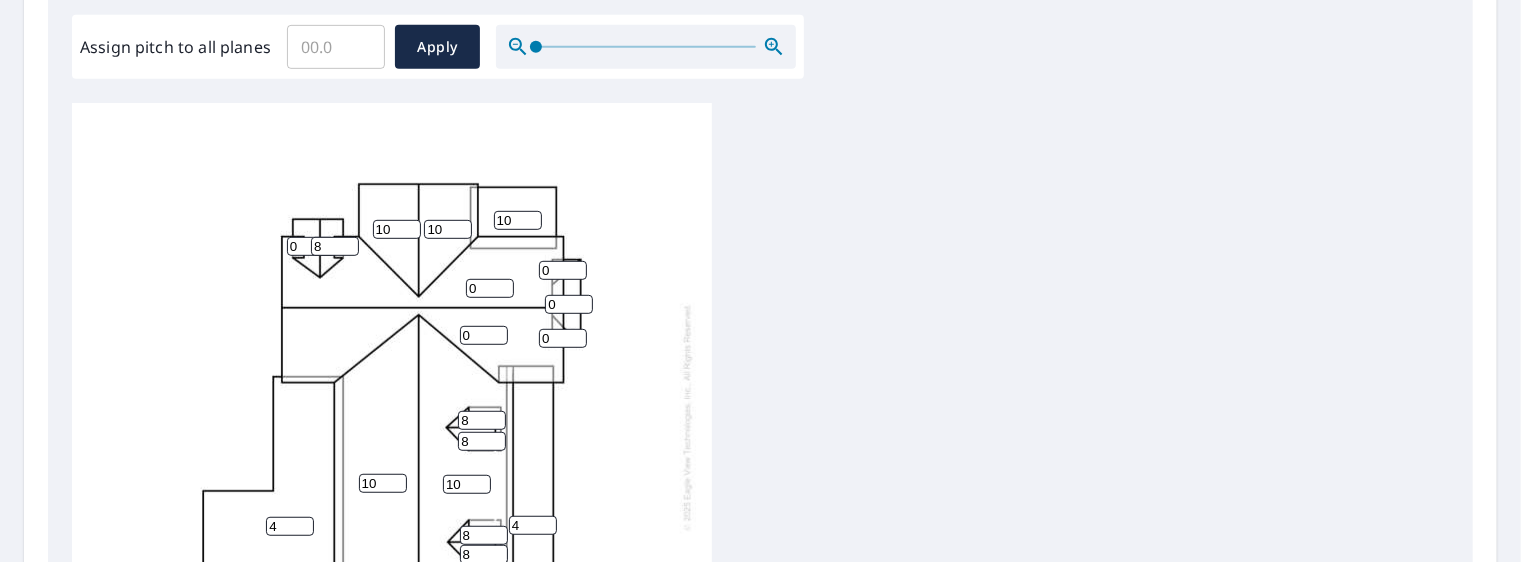 click on "10" at bounding box center [518, 220] 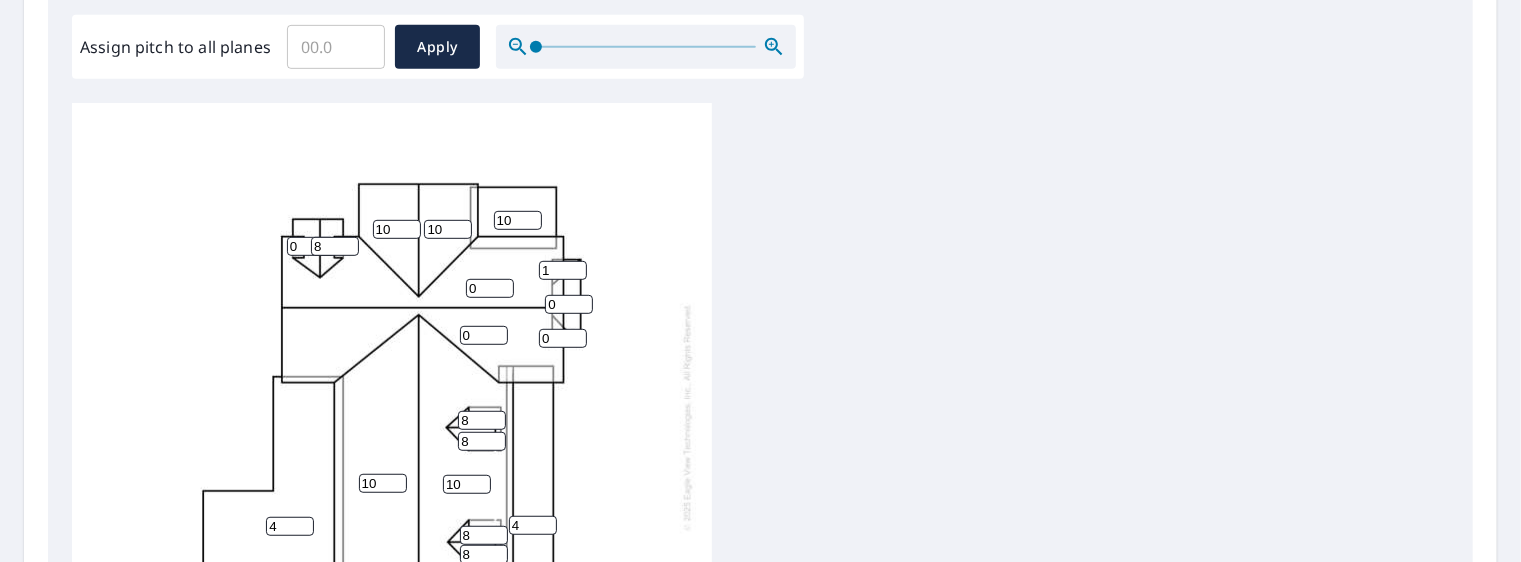 click on "1" at bounding box center [563, 270] 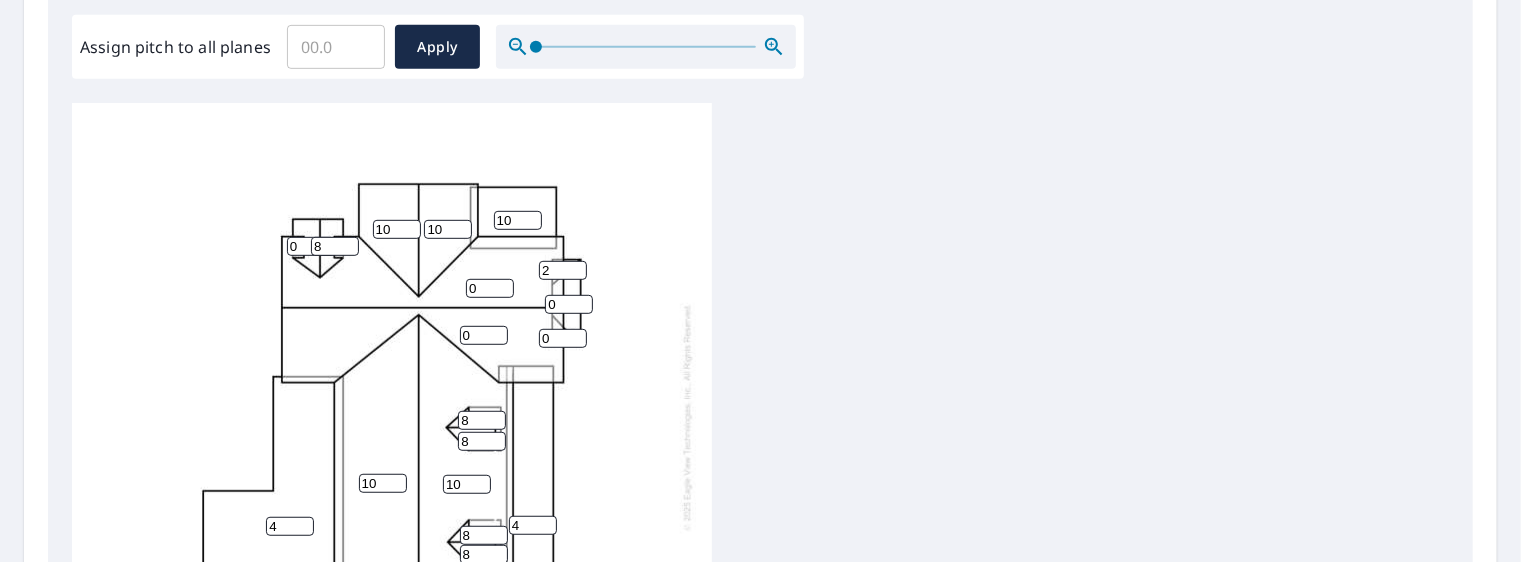 click on "2" at bounding box center (563, 270) 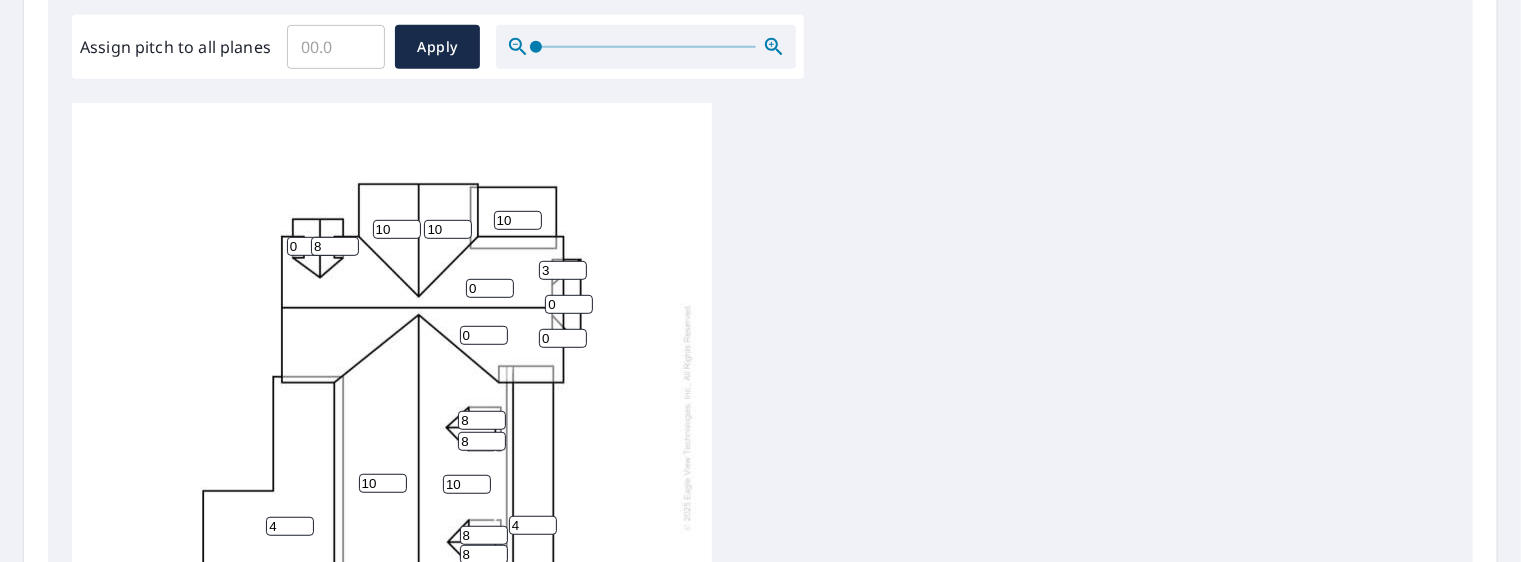 click on "3" at bounding box center [563, 270] 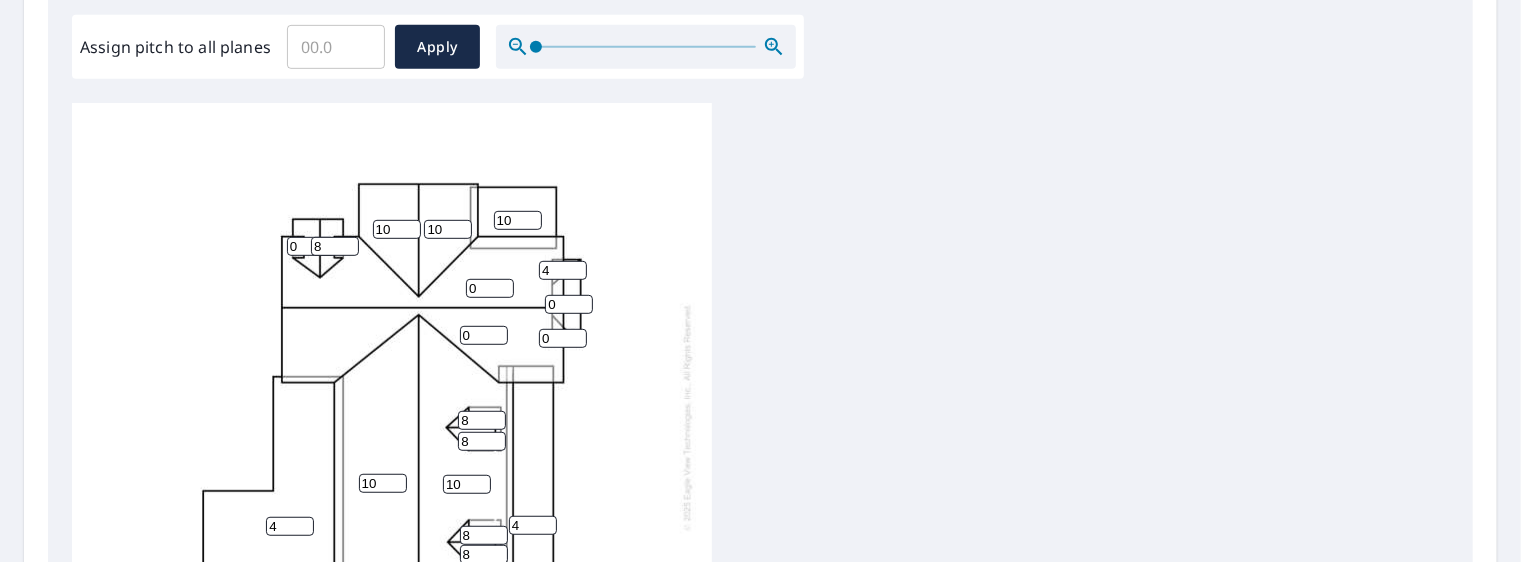 click on "4" at bounding box center (563, 270) 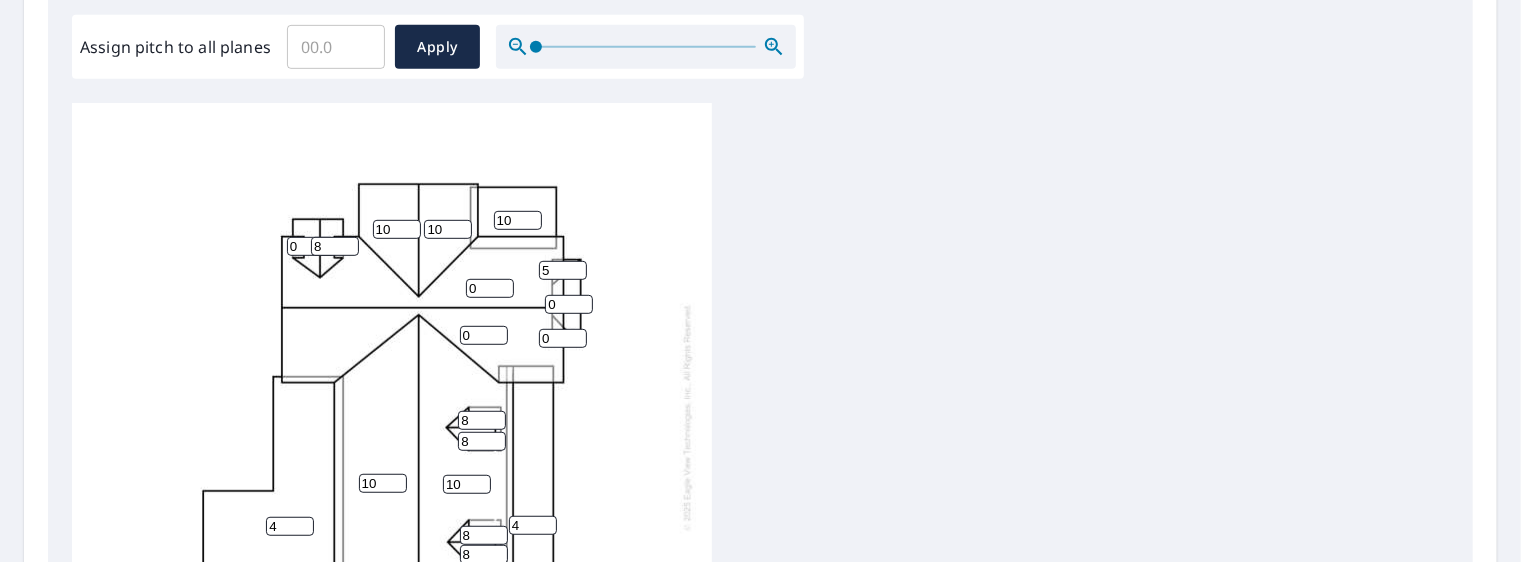 click on "5" at bounding box center (563, 270) 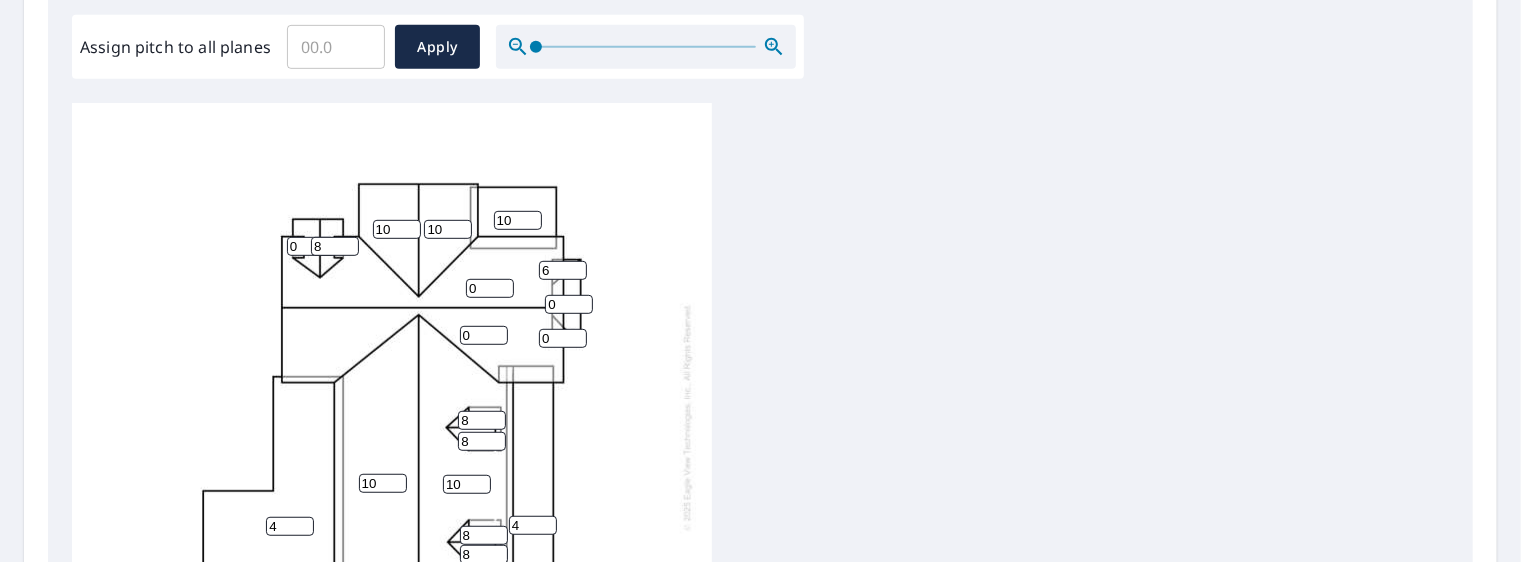 click on "6" at bounding box center [563, 270] 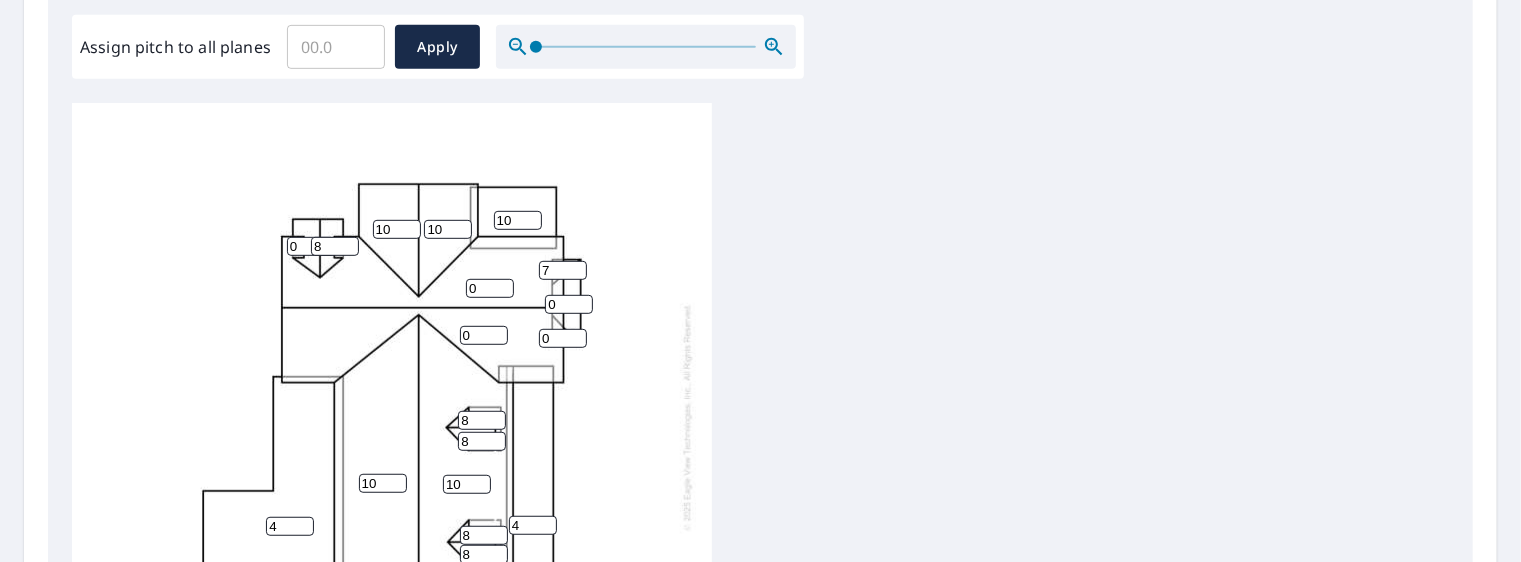 click on "7" at bounding box center (563, 270) 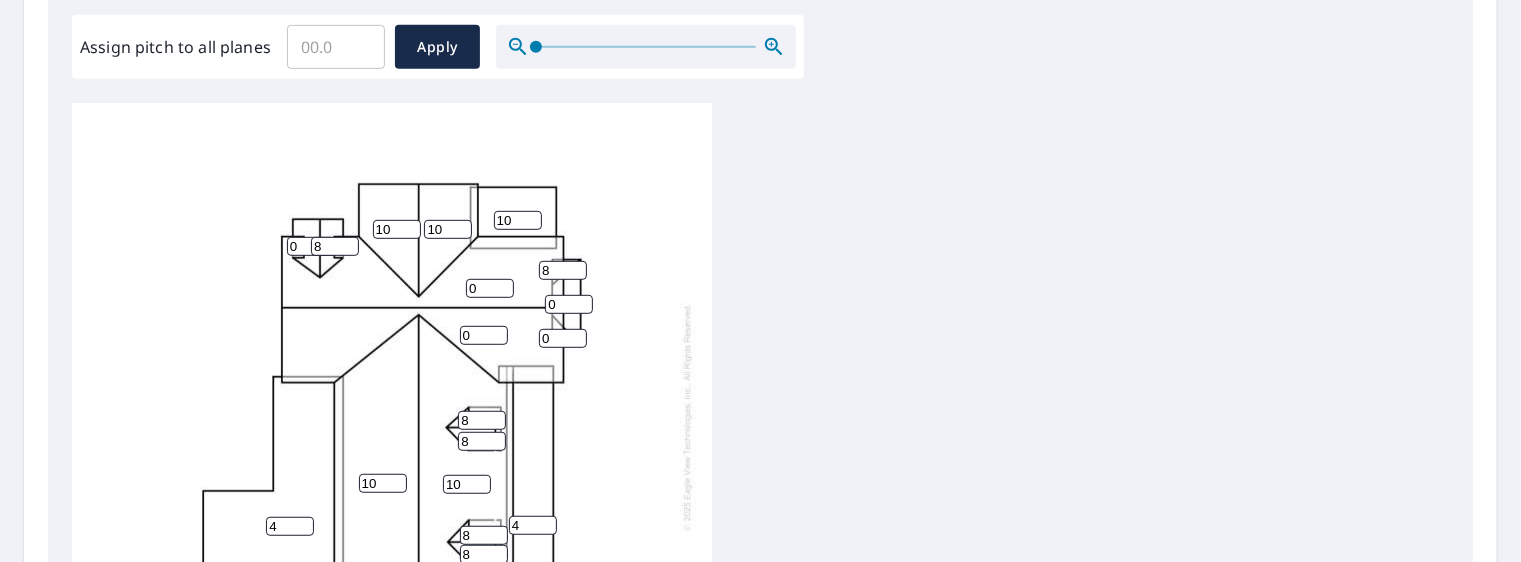 type on "8" 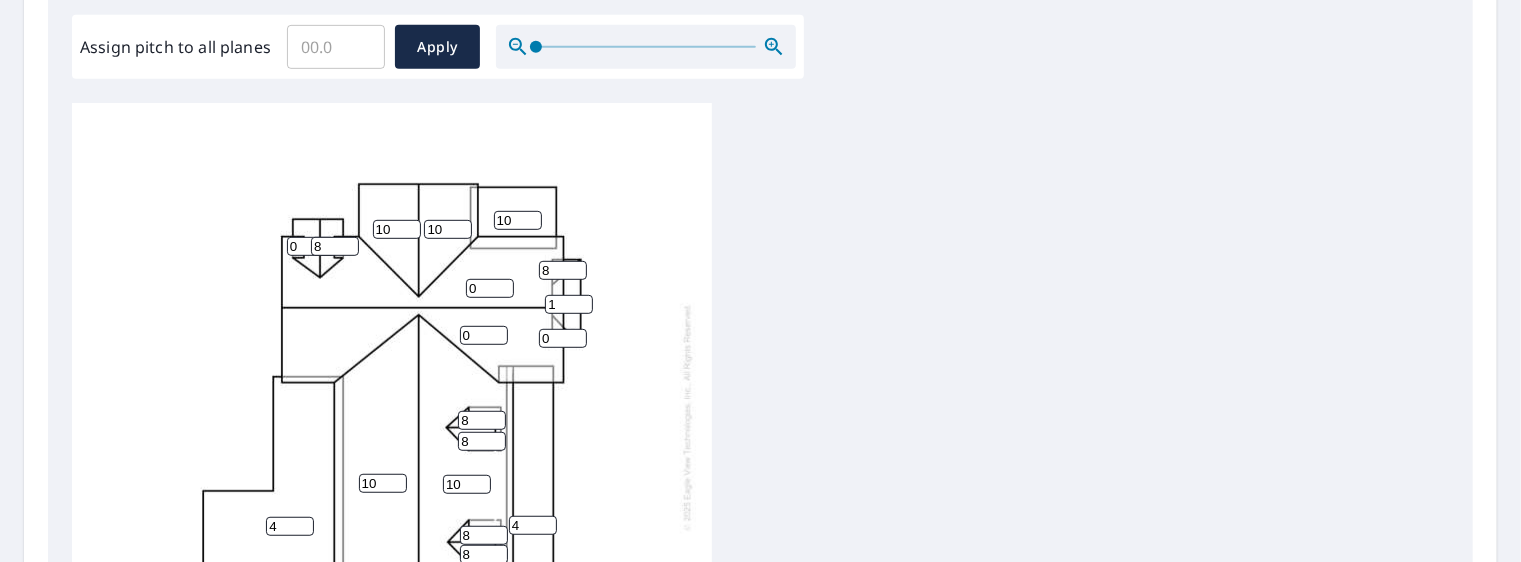 click on "1" at bounding box center (569, 304) 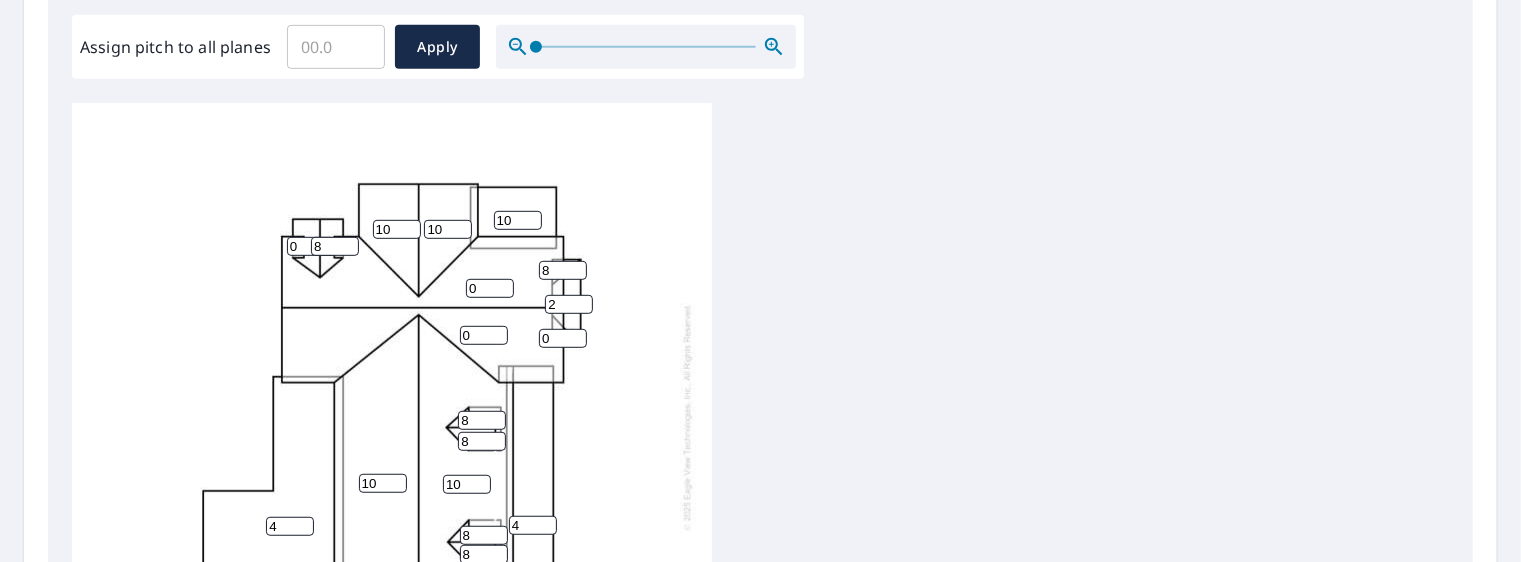 click on "2" at bounding box center [569, 304] 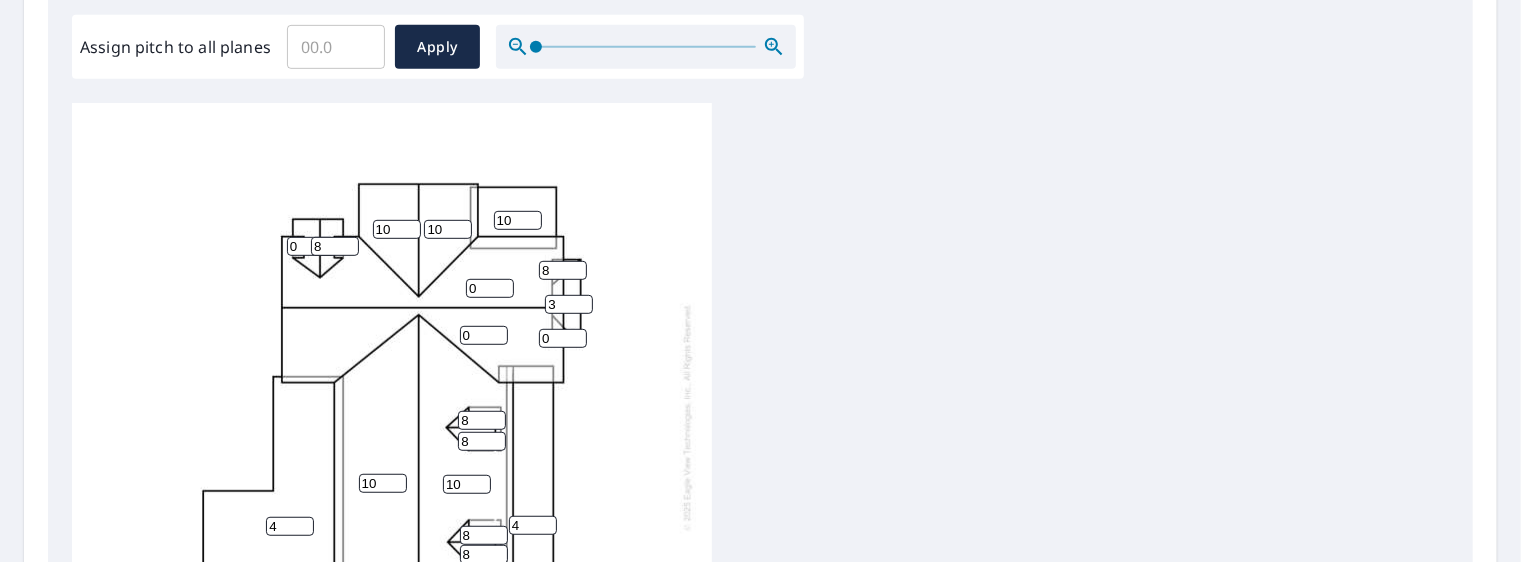 click on "3" at bounding box center [569, 304] 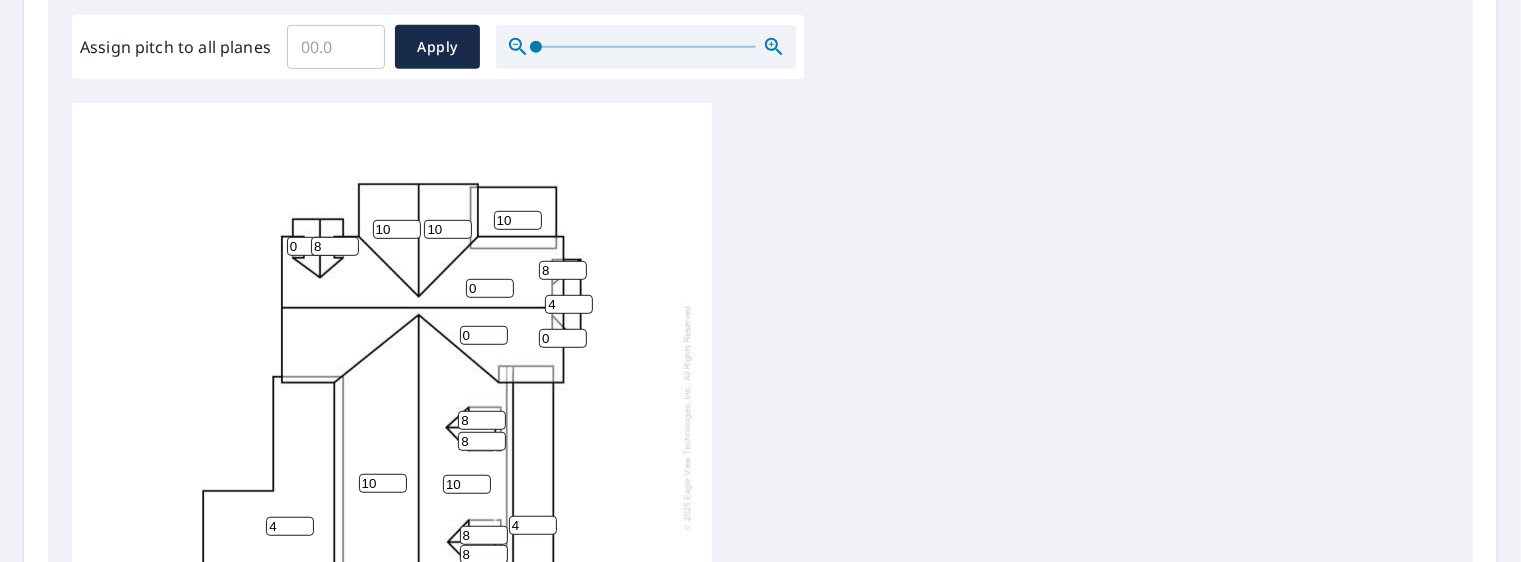 click on "4" at bounding box center (569, 304) 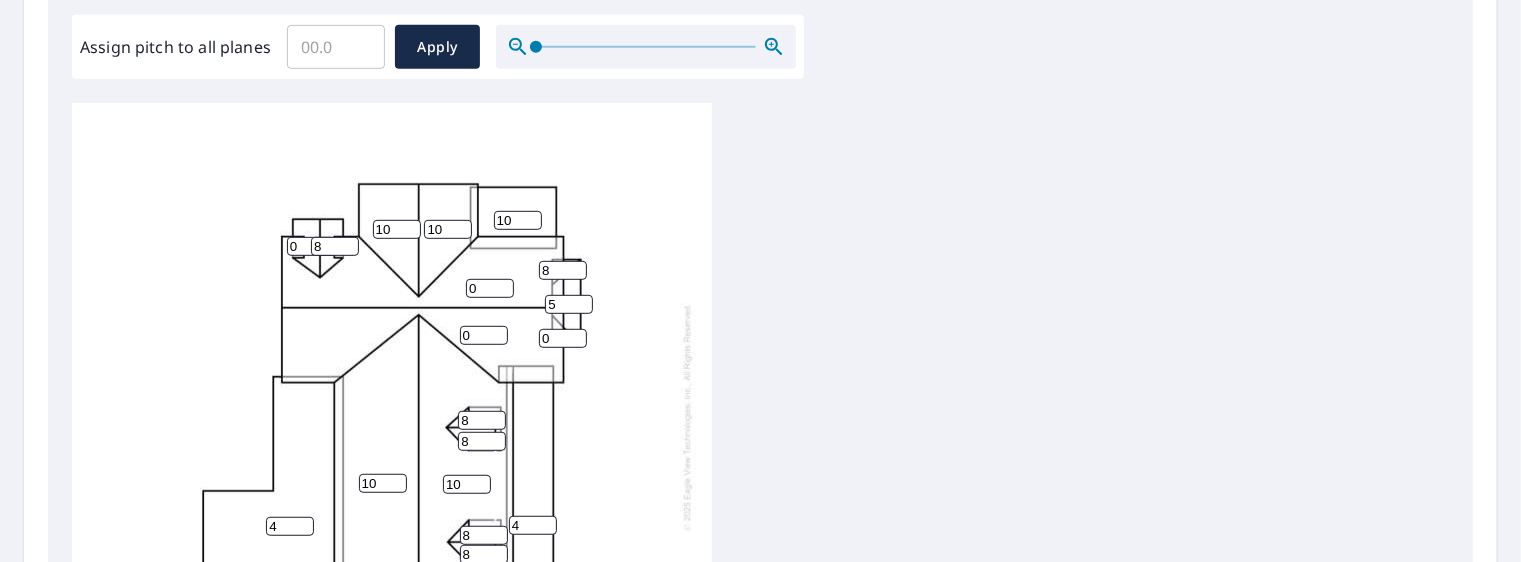 click on "5" at bounding box center [569, 304] 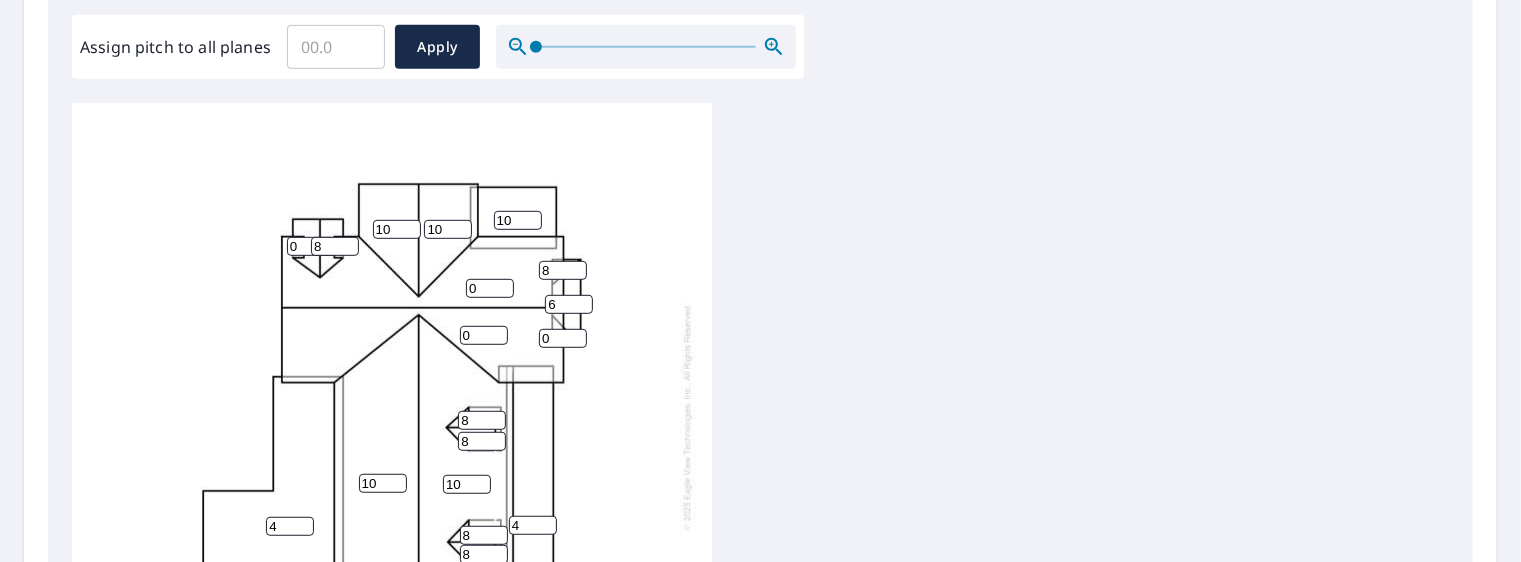 click on "6" at bounding box center [569, 304] 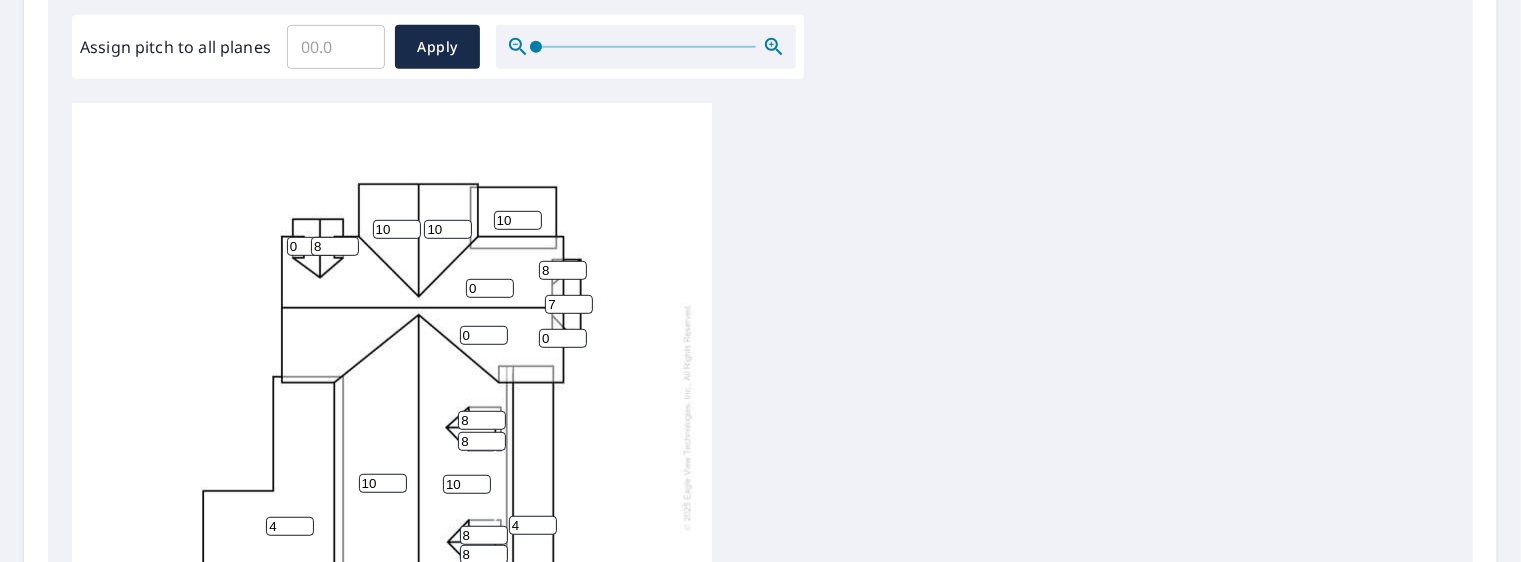 click on "7" at bounding box center (569, 304) 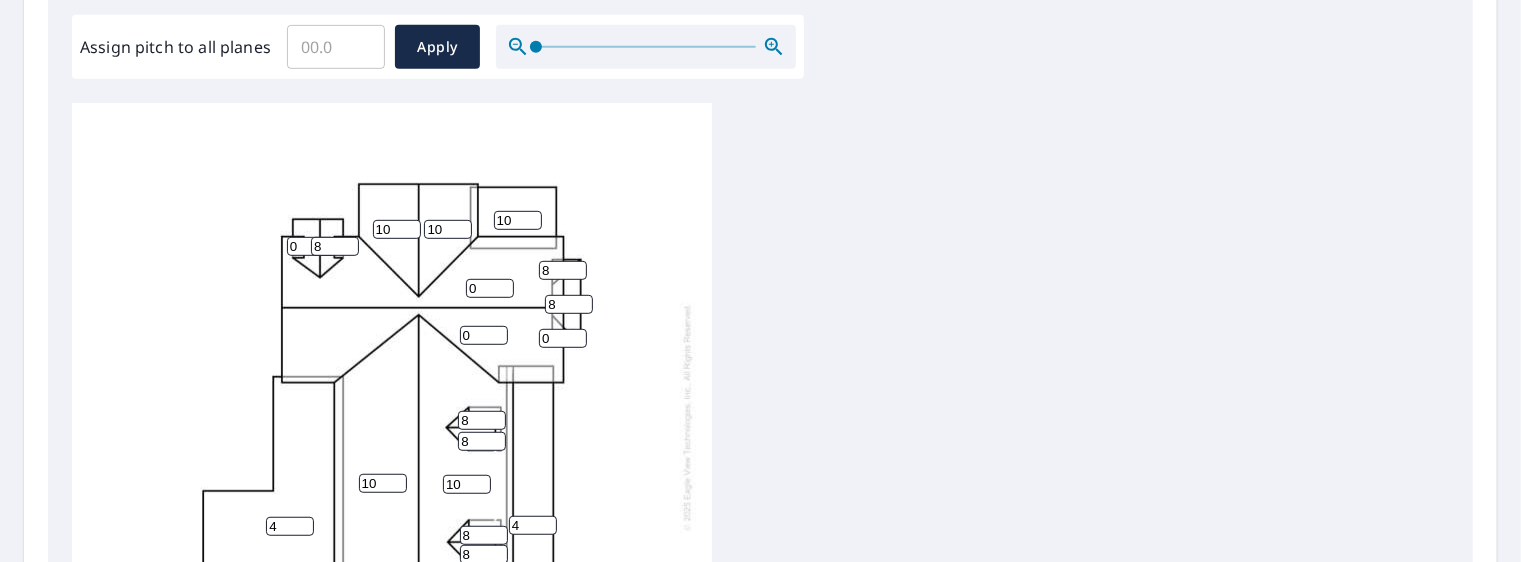 type on "8" 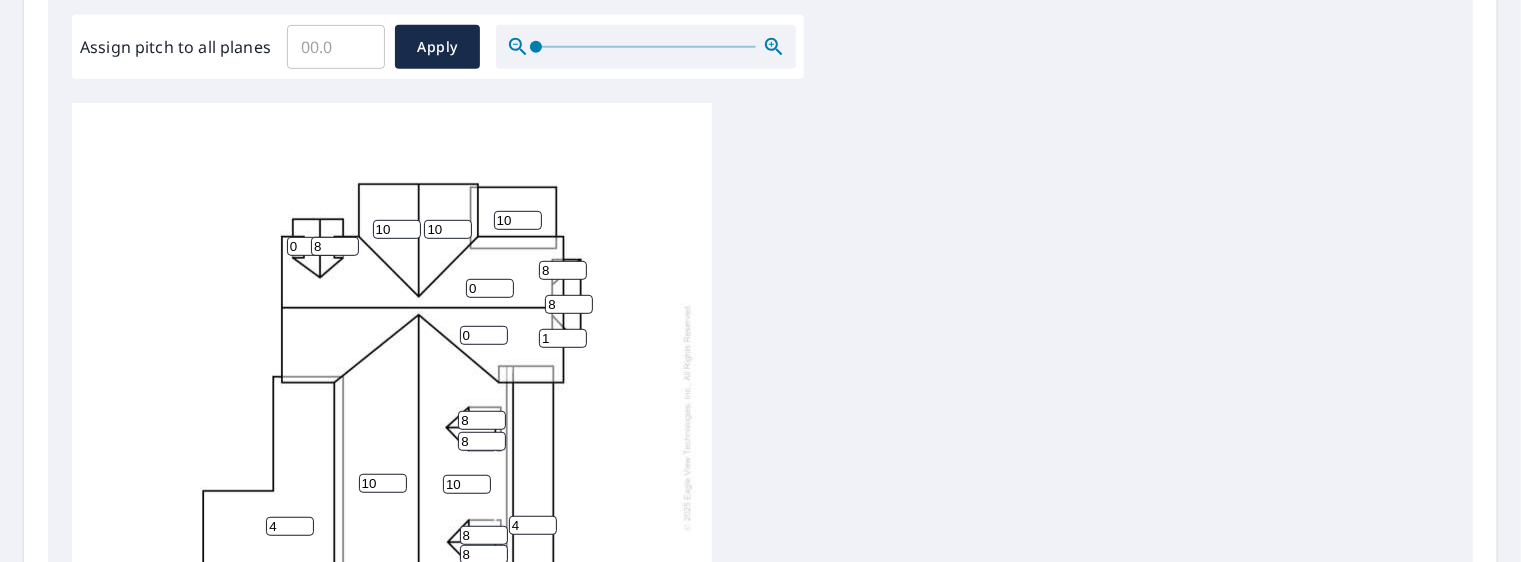 click on "1" at bounding box center [563, 338] 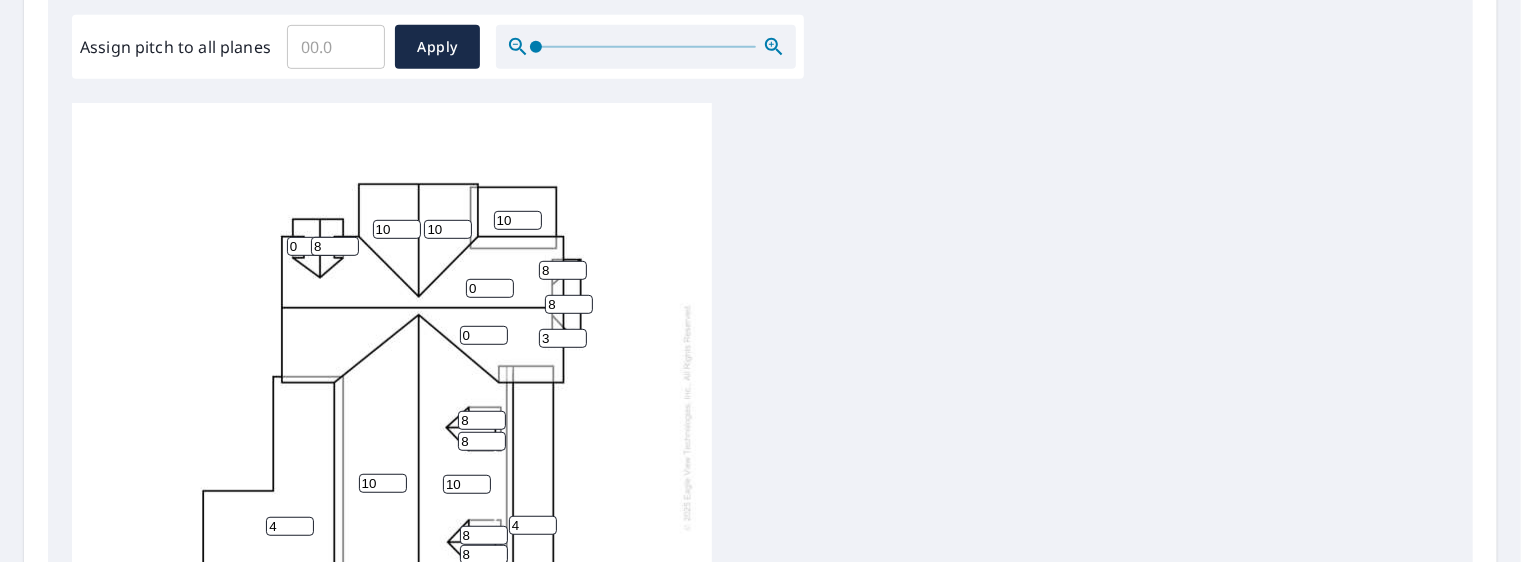 click on "3" at bounding box center (563, 338) 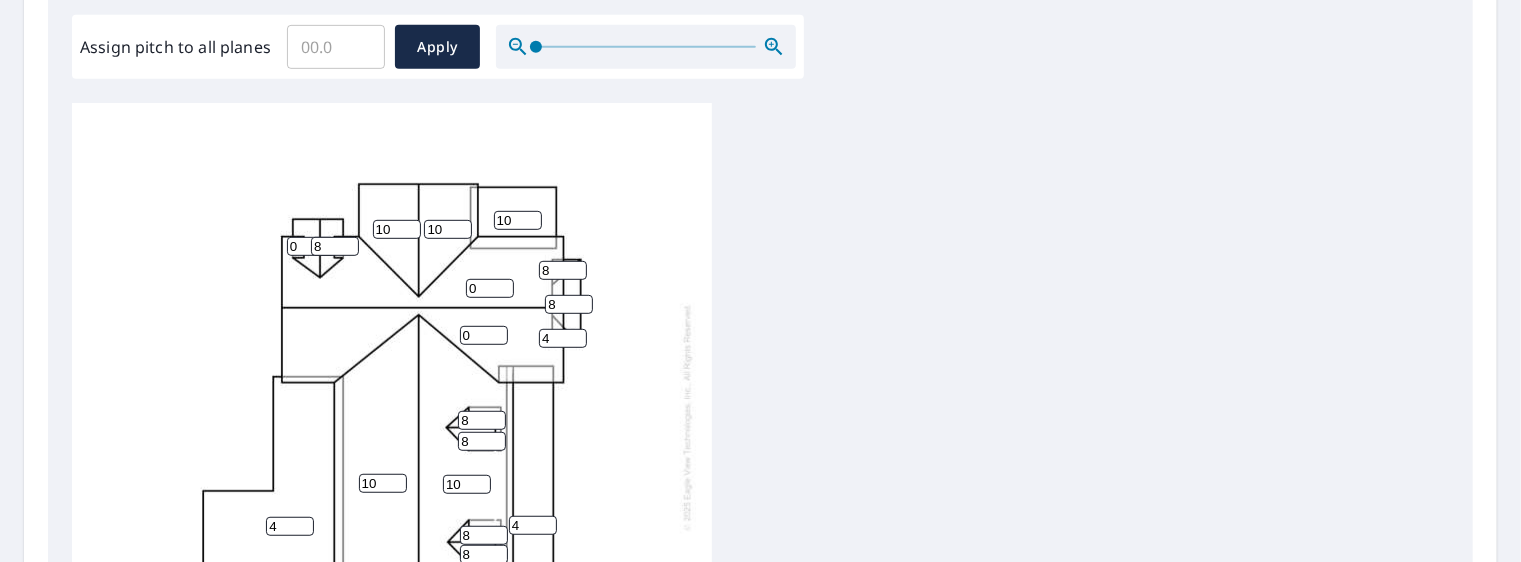 click on "4" at bounding box center [563, 338] 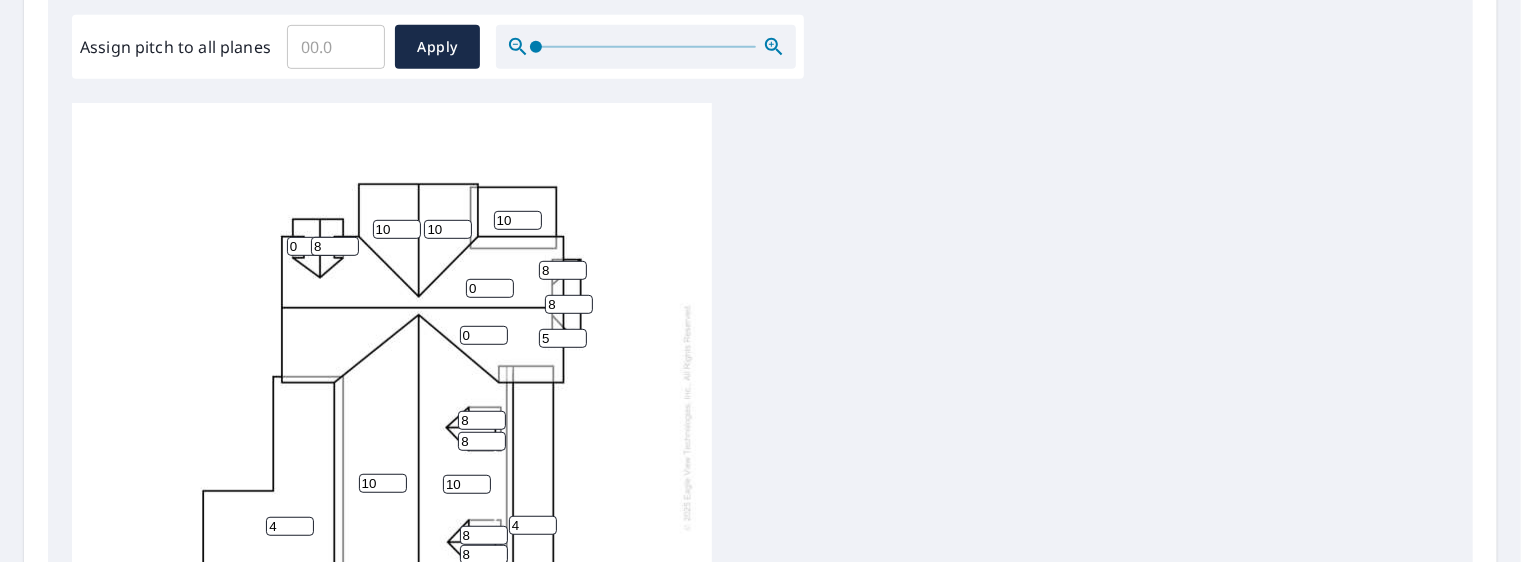 click on "5" at bounding box center (563, 338) 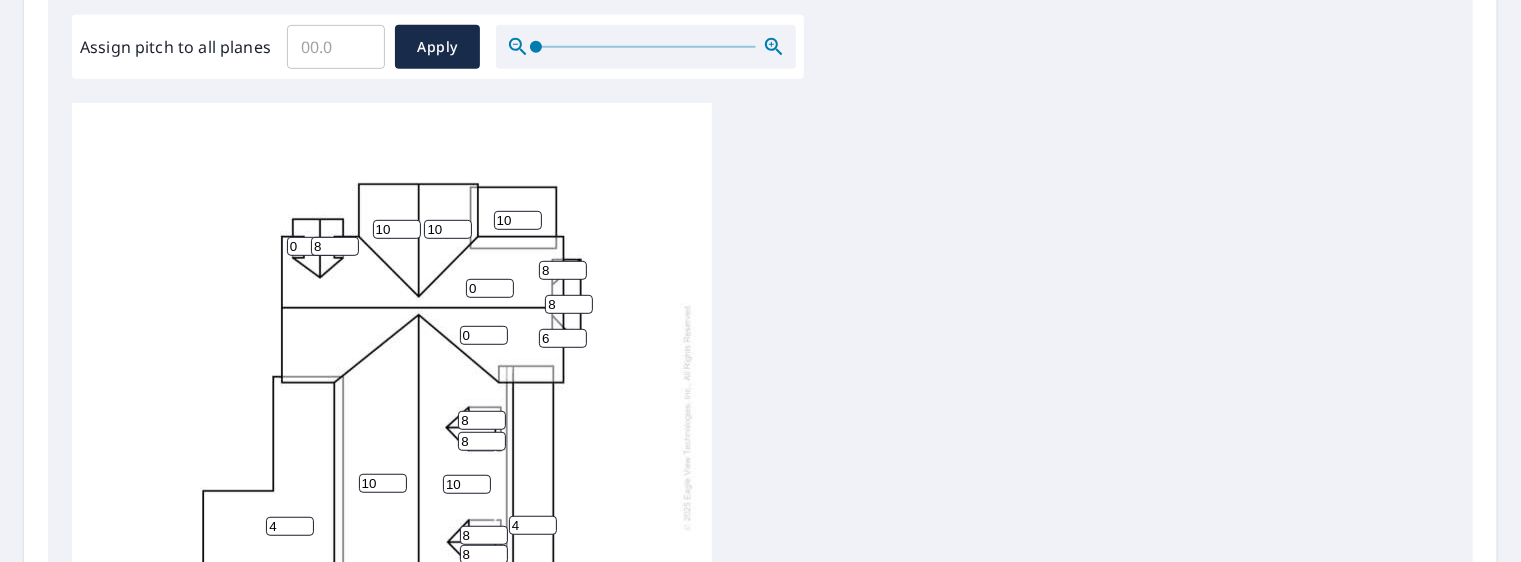 click on "6" at bounding box center [563, 338] 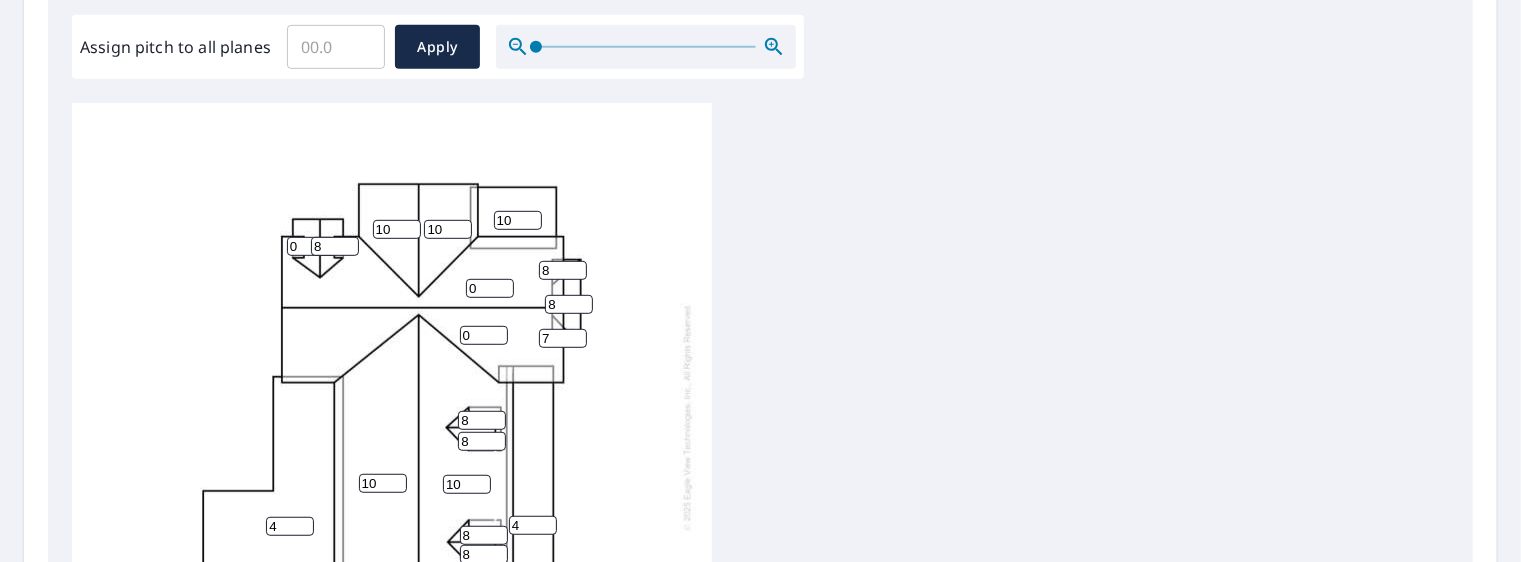 click on "7" at bounding box center [563, 338] 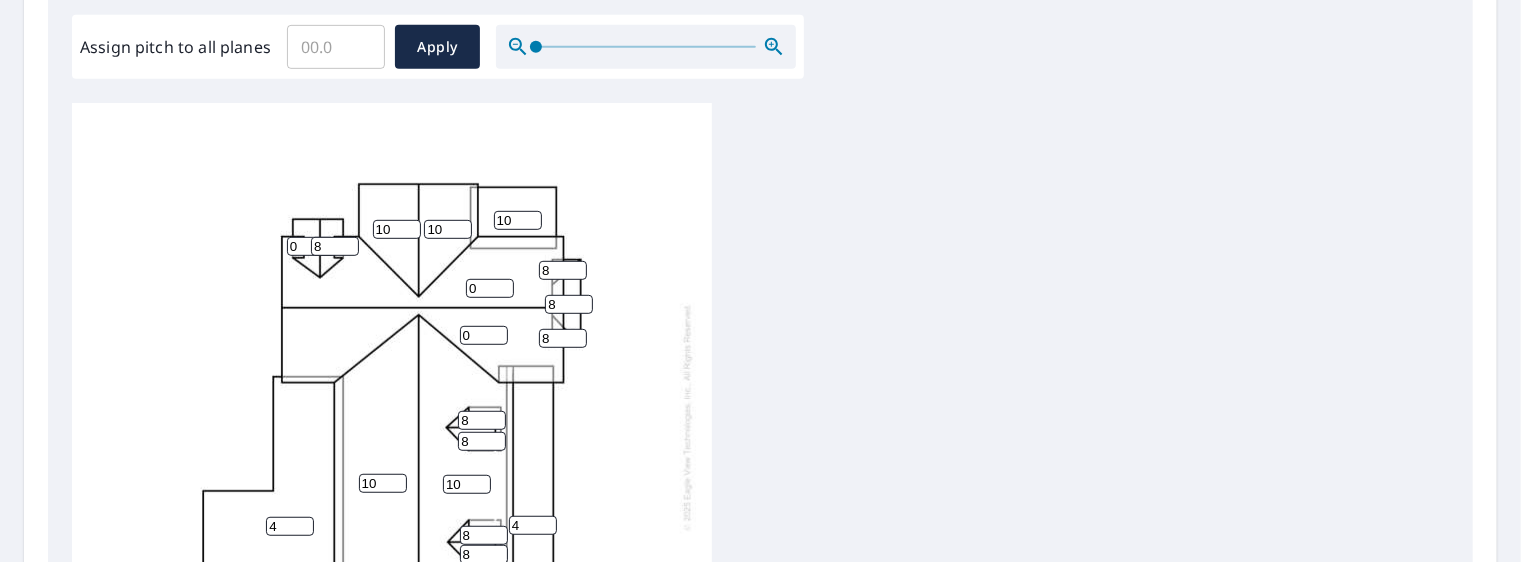 type on "8" 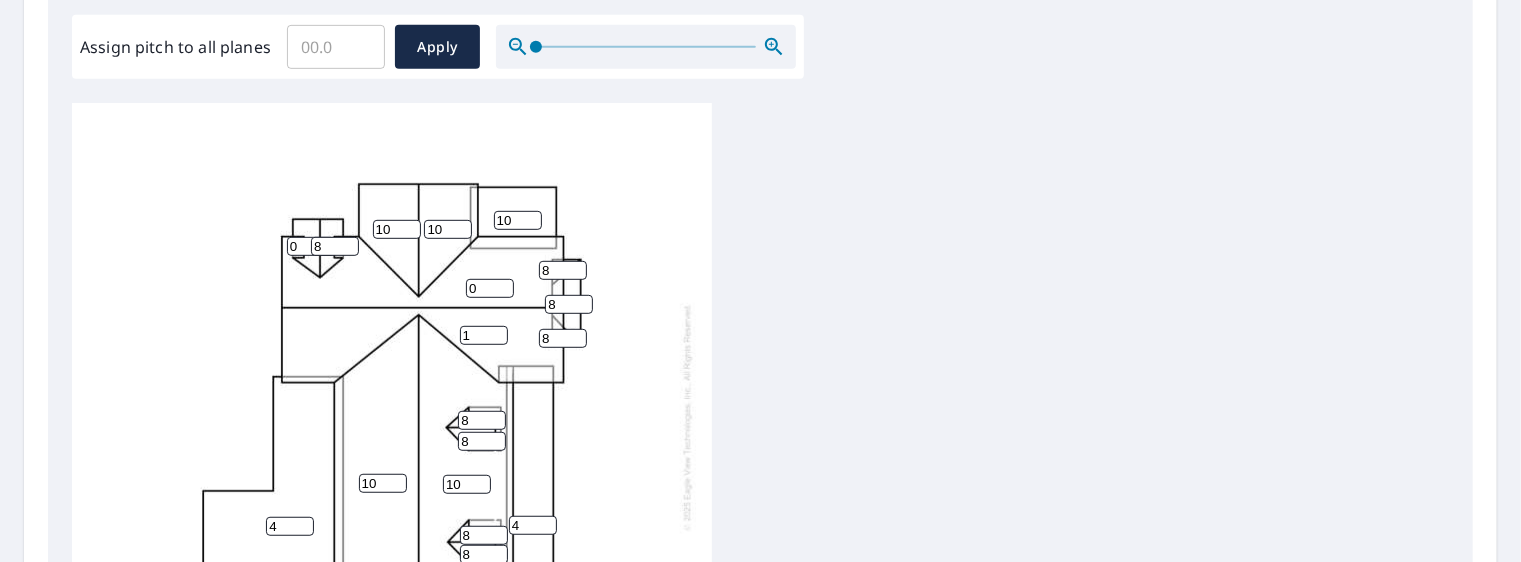 click on "1" at bounding box center (484, 335) 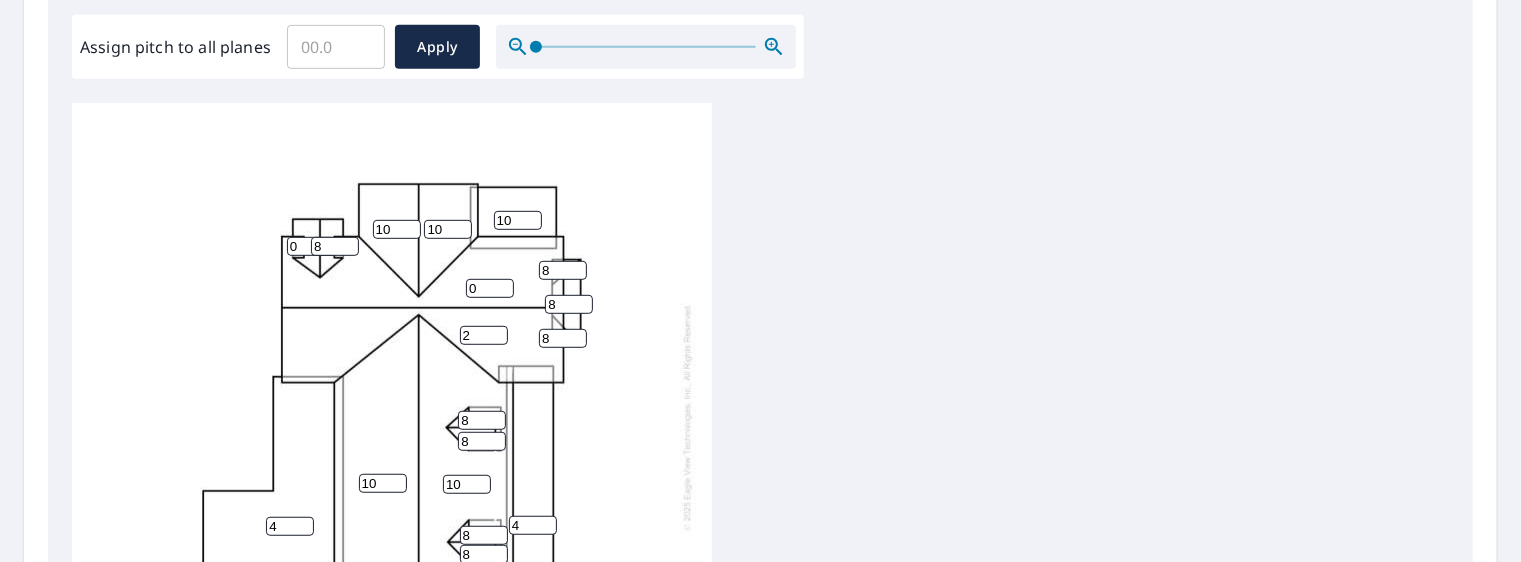 click on "2" at bounding box center (484, 335) 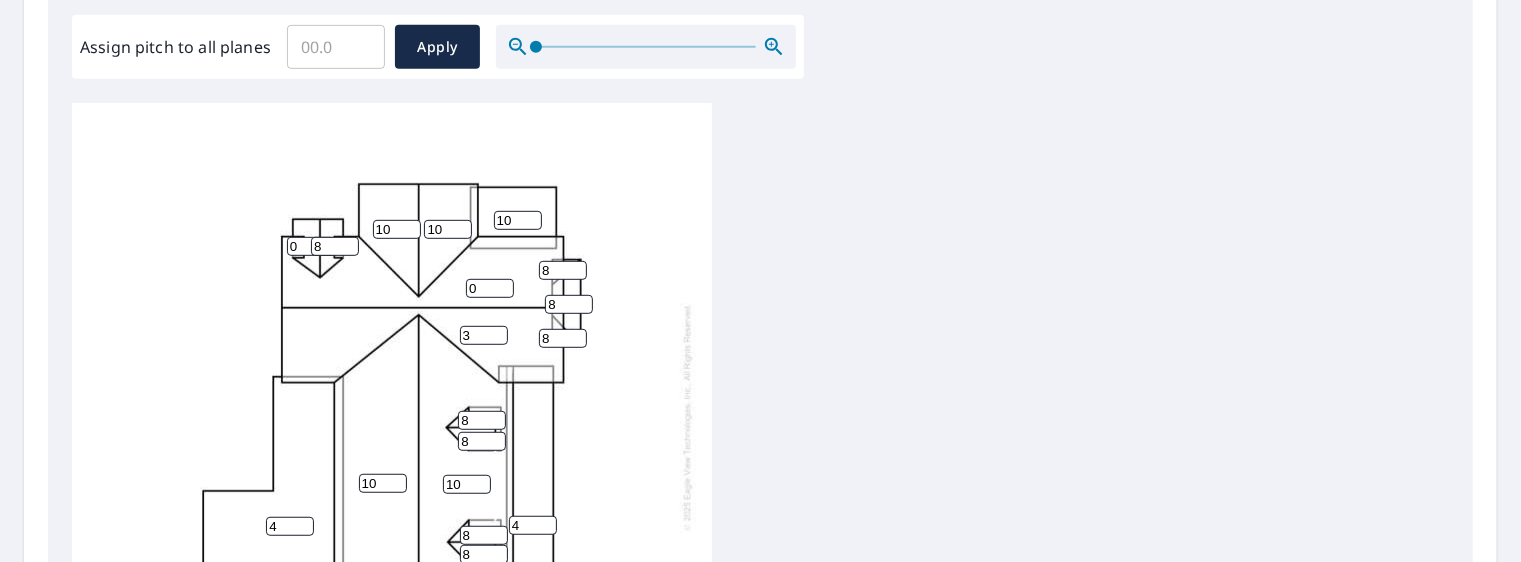 click on "3" at bounding box center (484, 335) 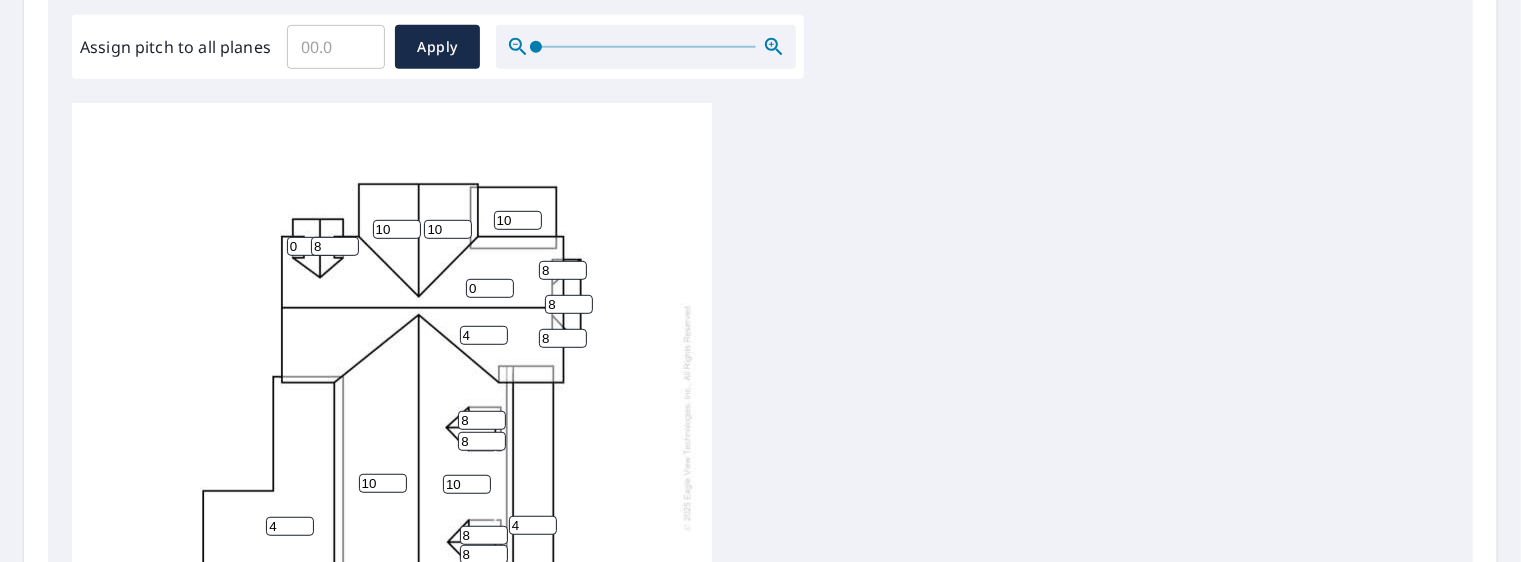 click on "4" at bounding box center [484, 335] 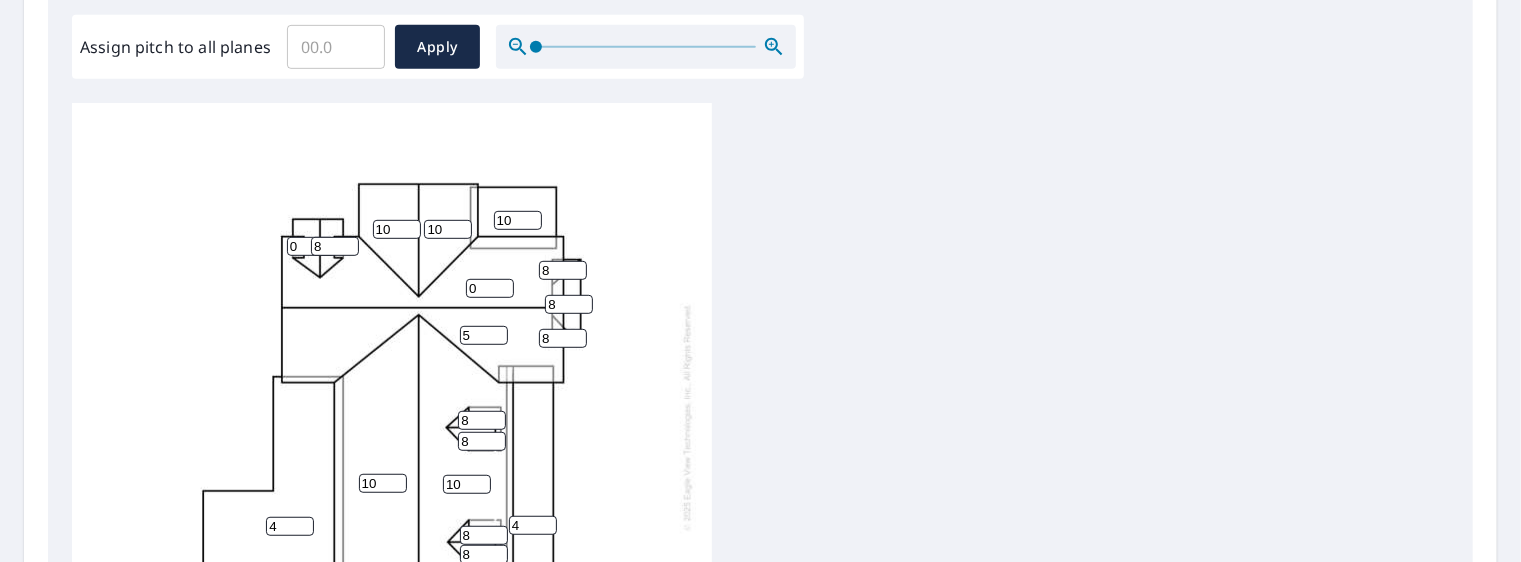 click on "5" at bounding box center [484, 335] 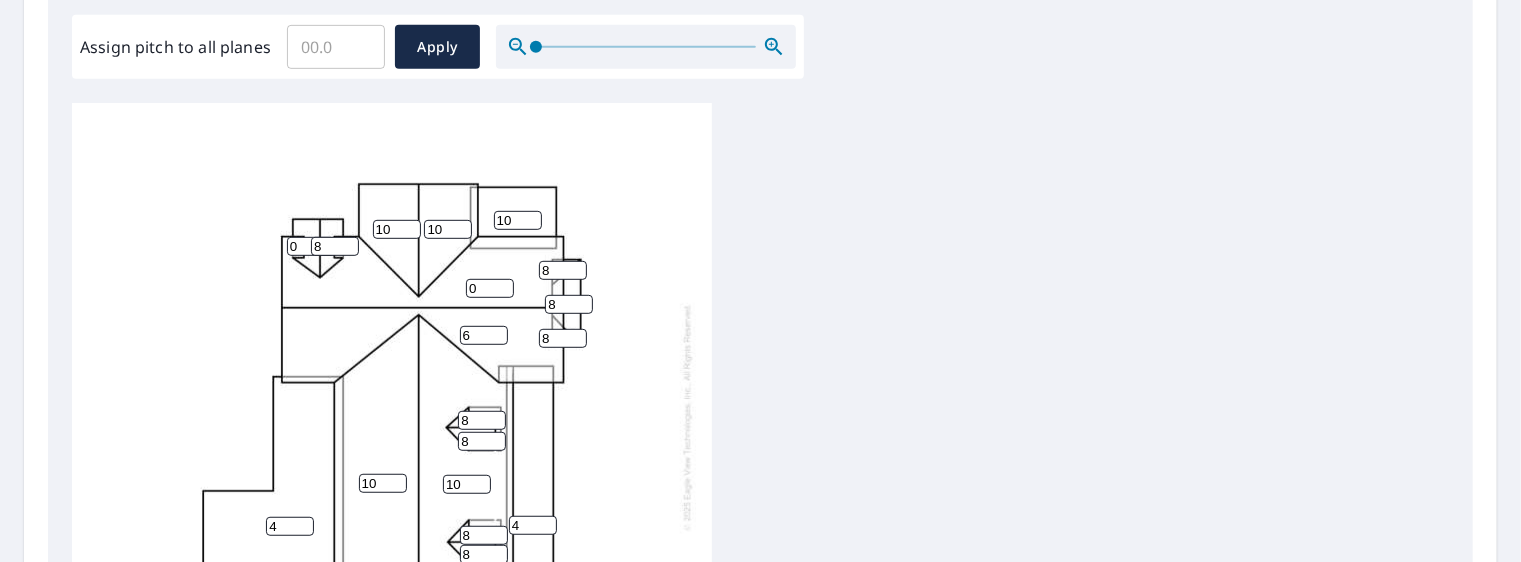 click on "6" at bounding box center [484, 335] 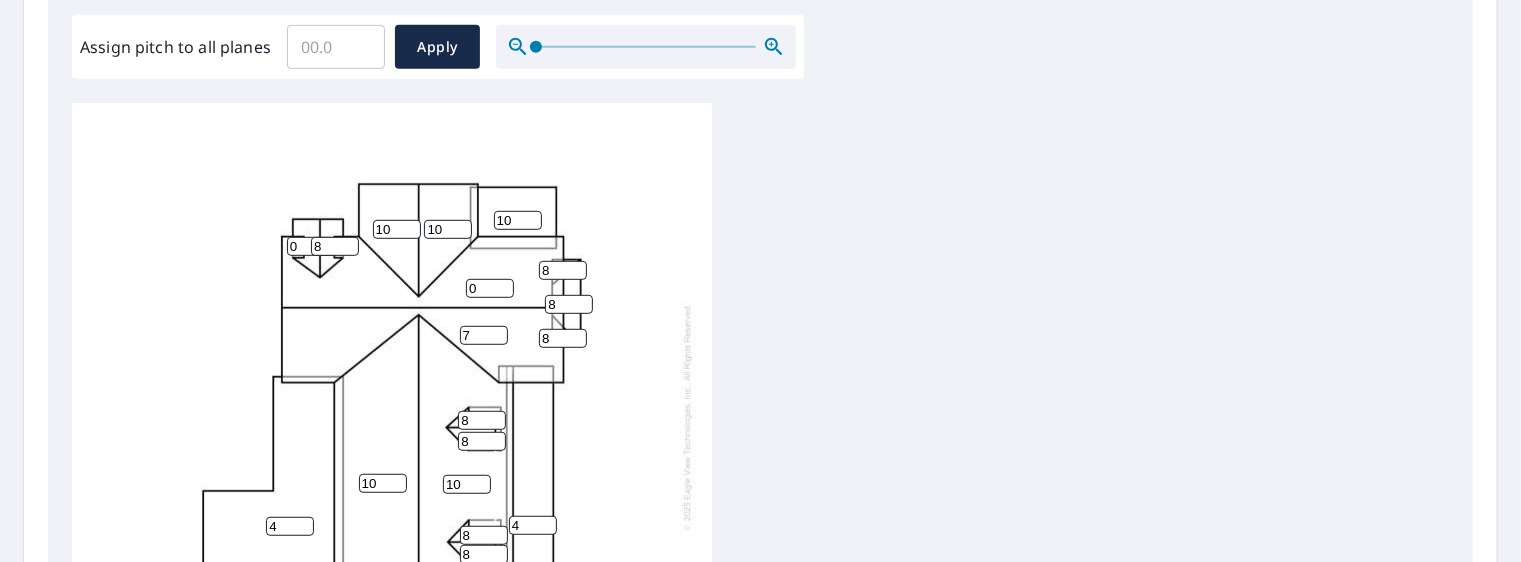 click on "7" at bounding box center (484, 335) 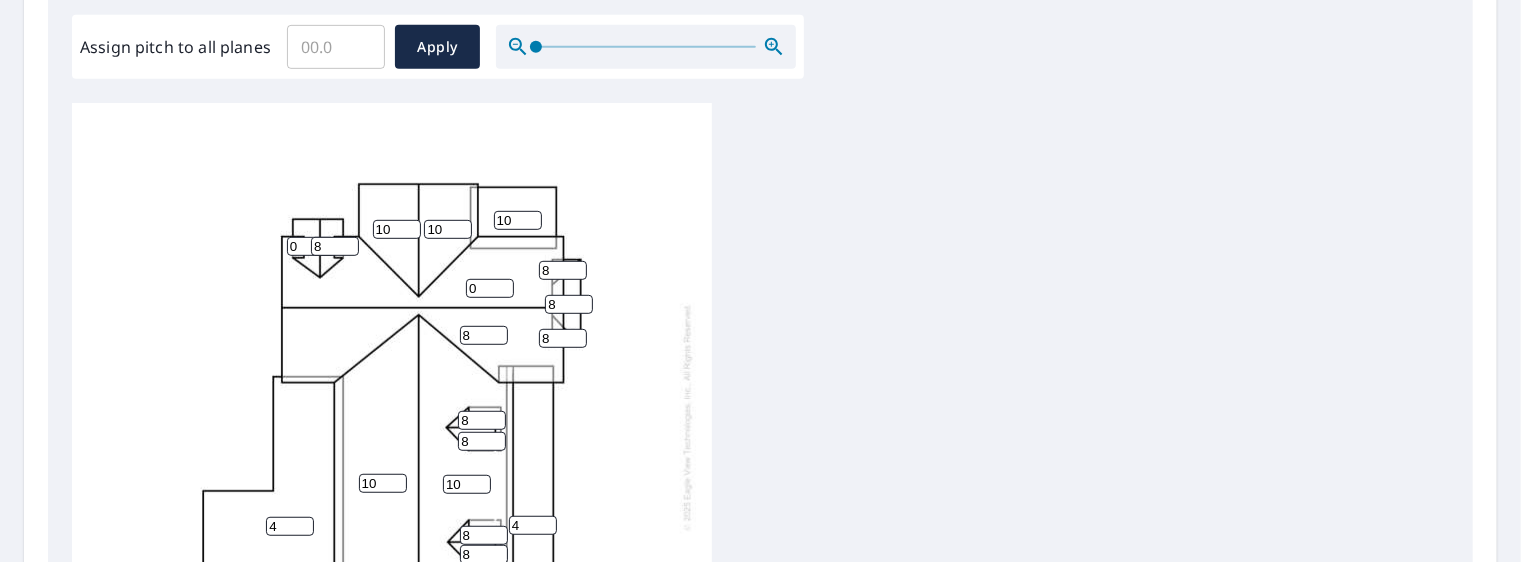 click on "8" at bounding box center [484, 335] 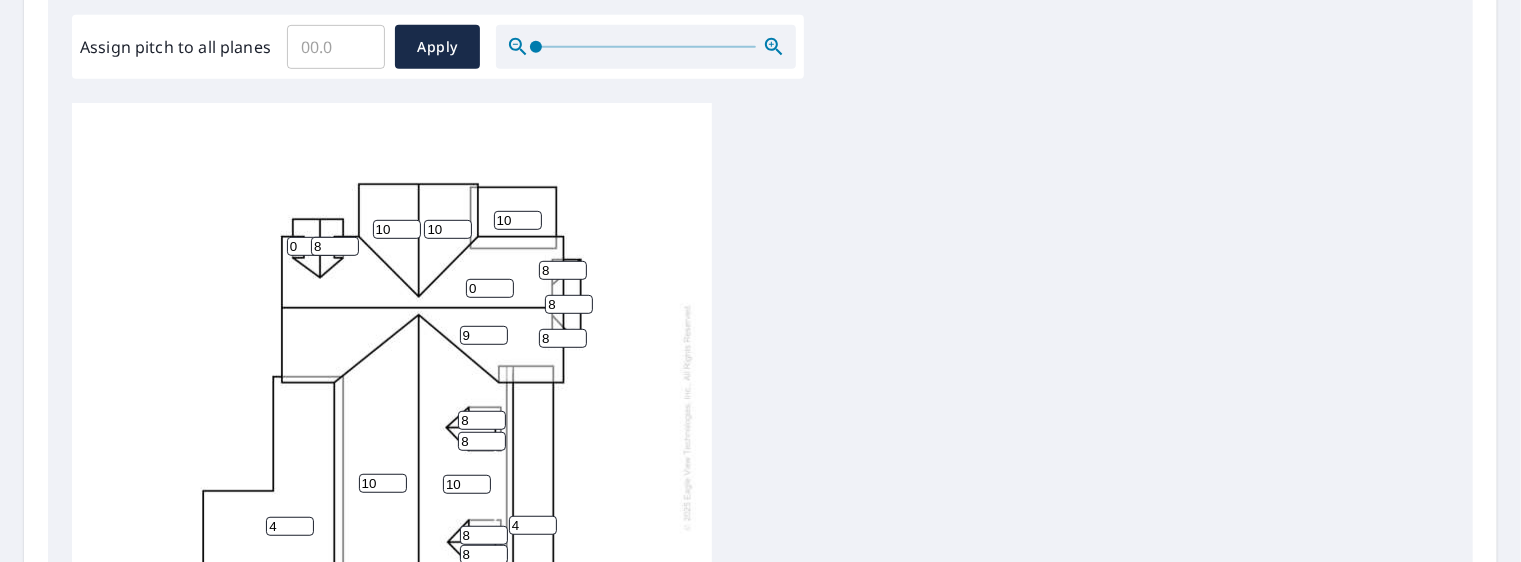 click on "9" at bounding box center (484, 335) 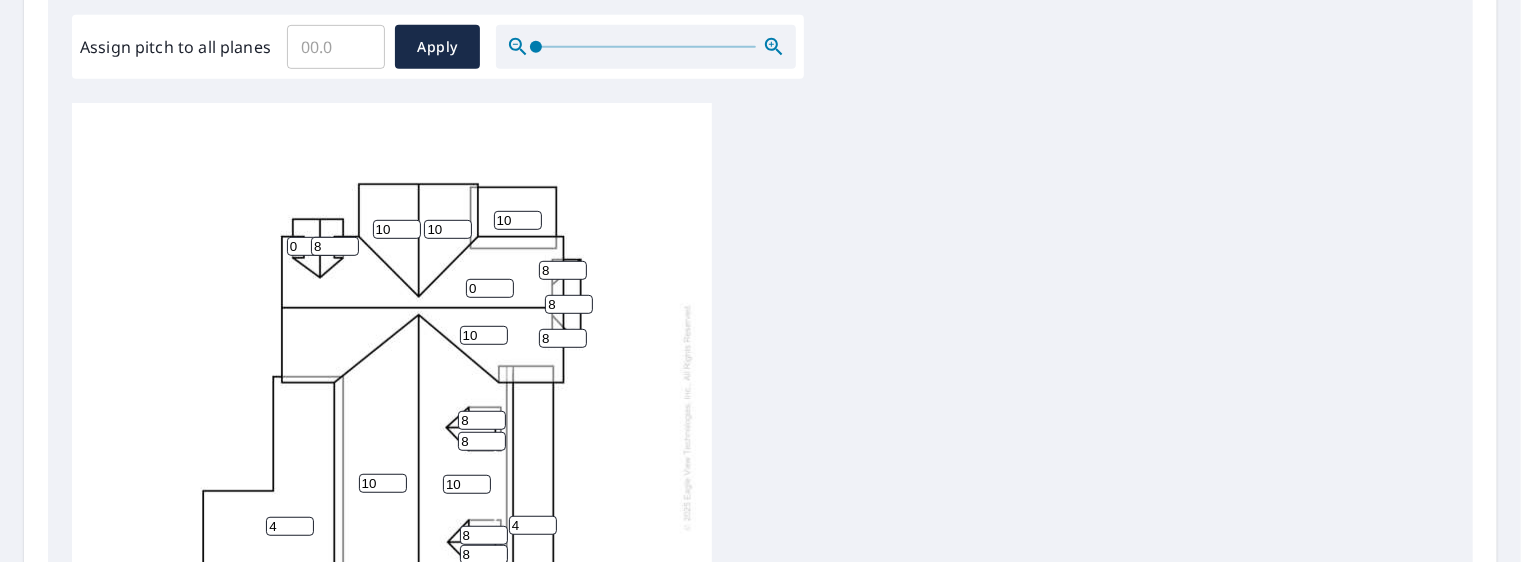 type on "10" 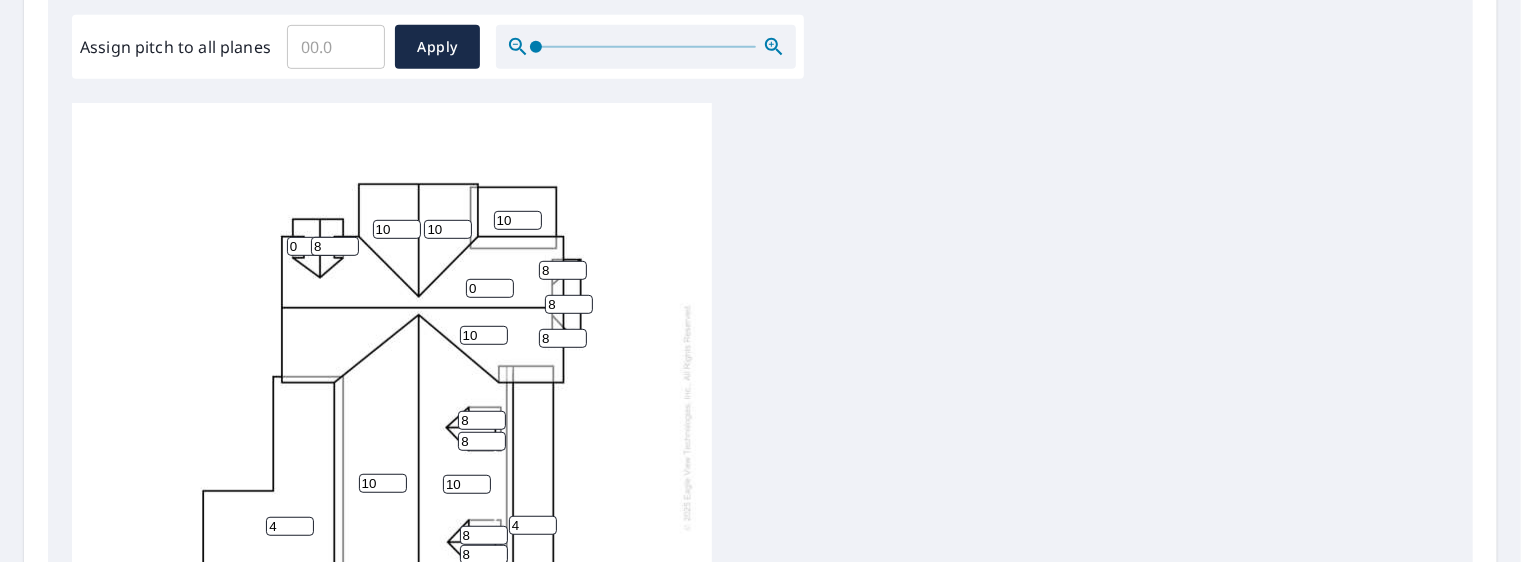 click on "10" at bounding box center (484, 335) 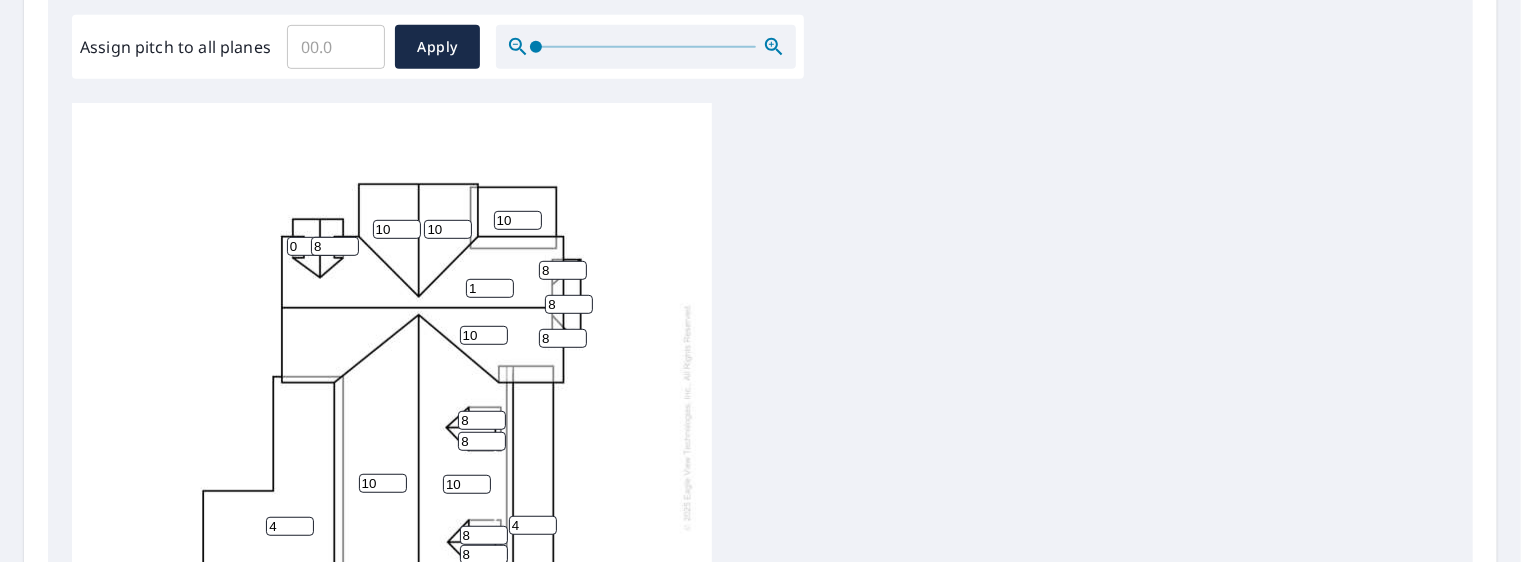 click on "1" at bounding box center [490, 288] 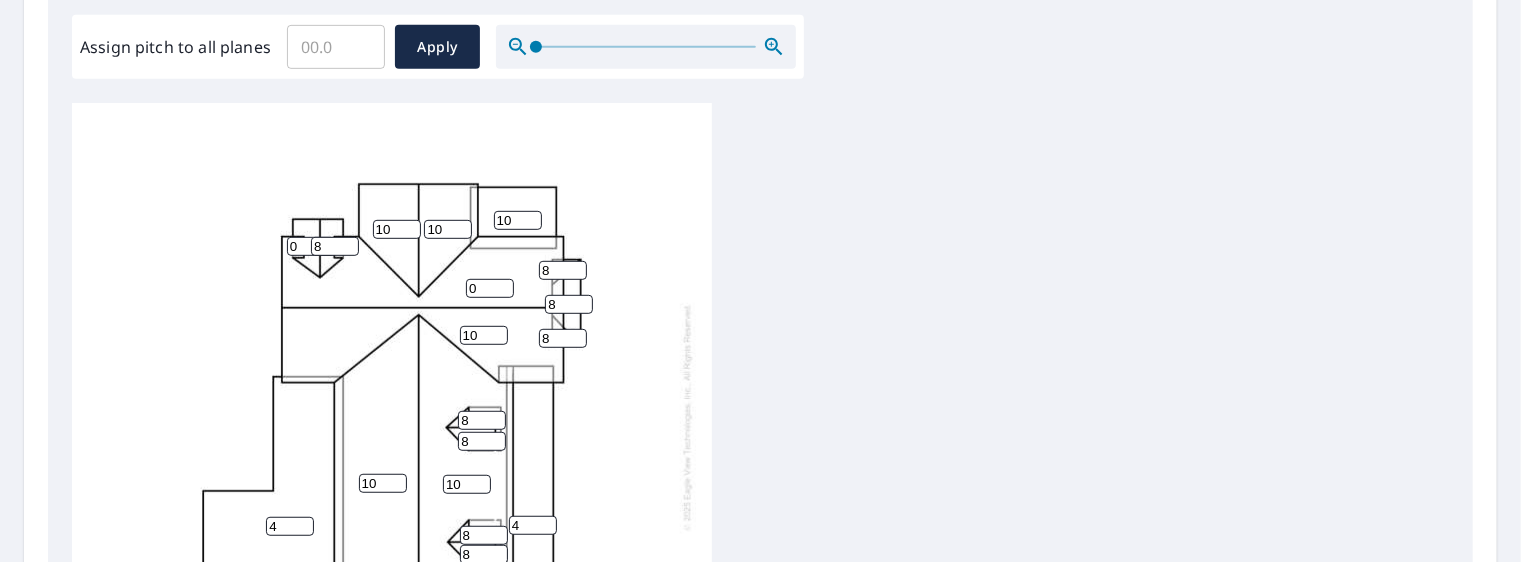 click on "0" at bounding box center [490, 288] 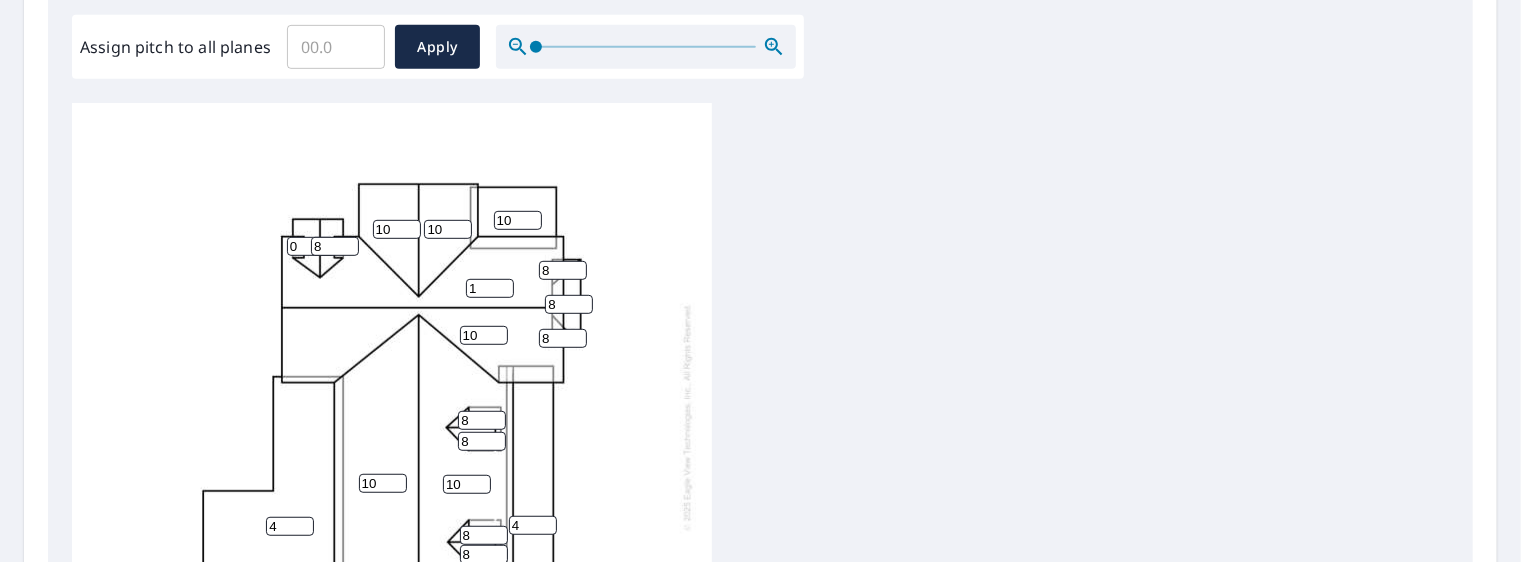 click on "1" at bounding box center [490, 288] 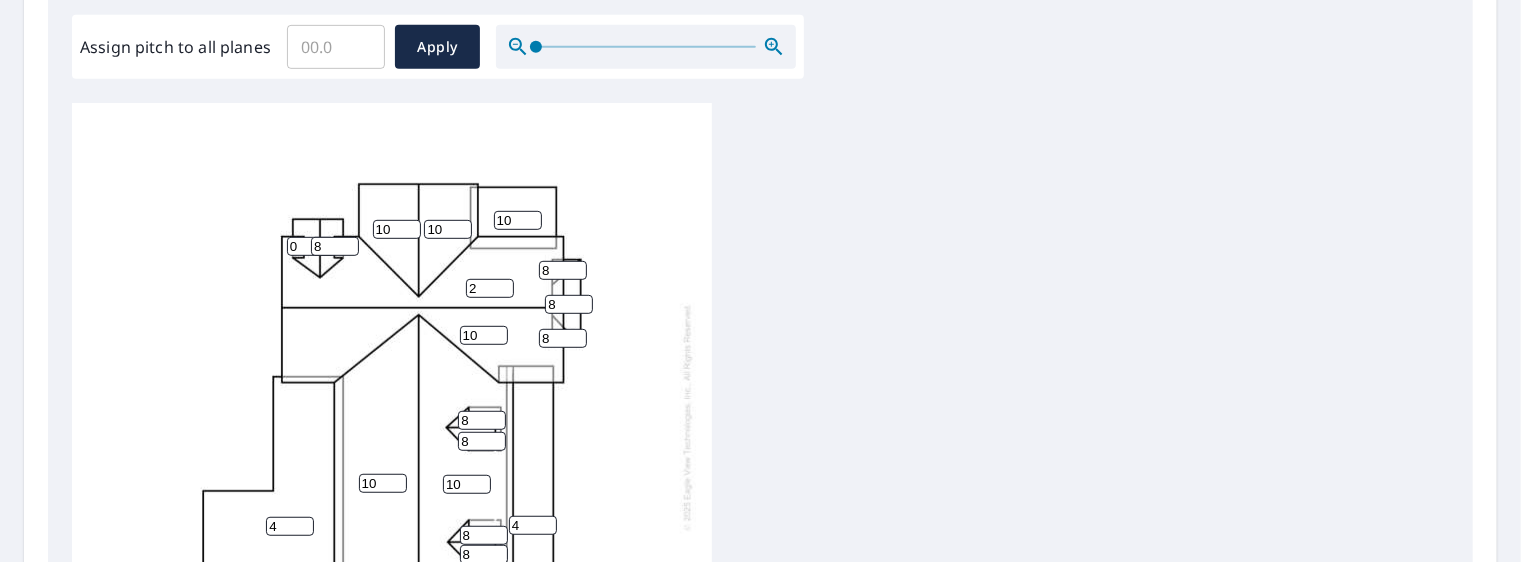 click on "2" at bounding box center (490, 288) 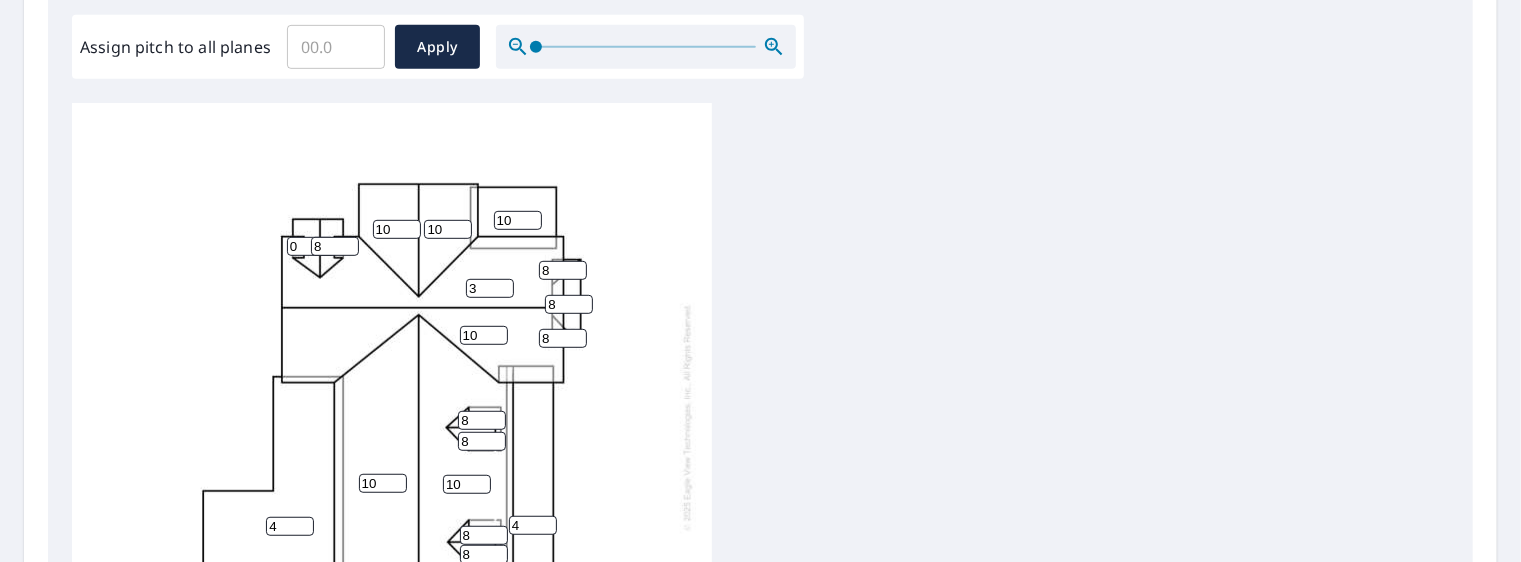 click on "3" at bounding box center [490, 288] 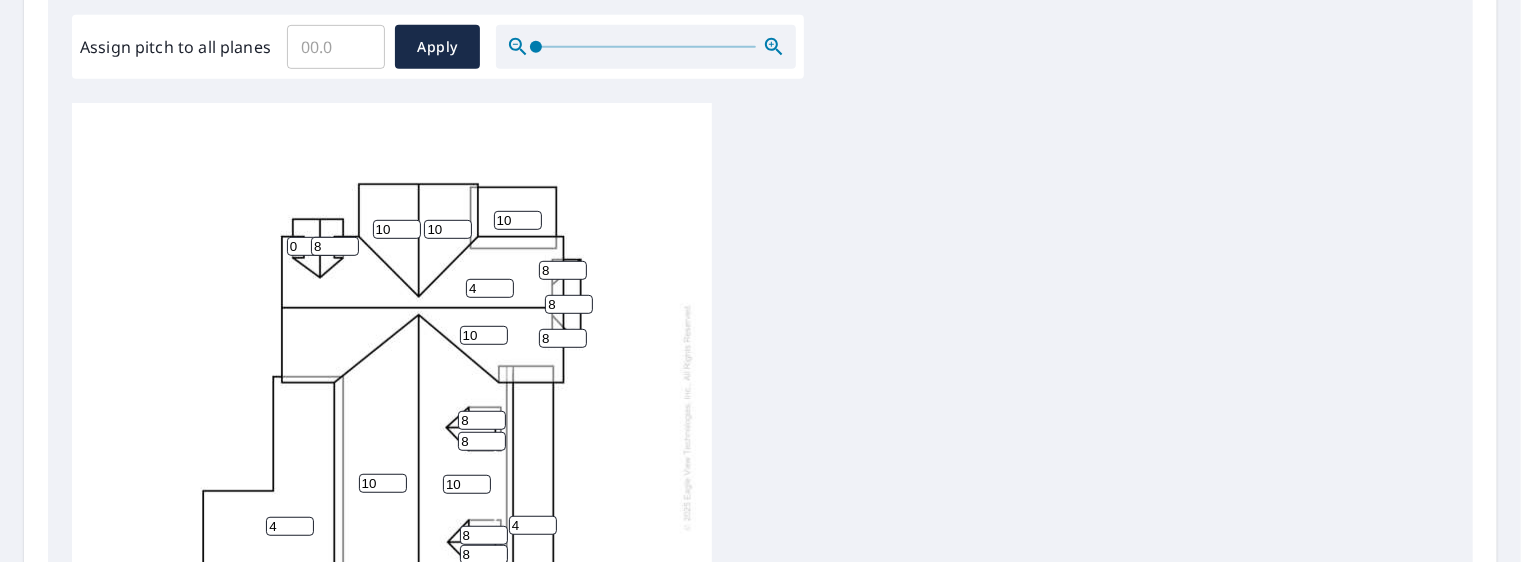 click on "4" at bounding box center [490, 288] 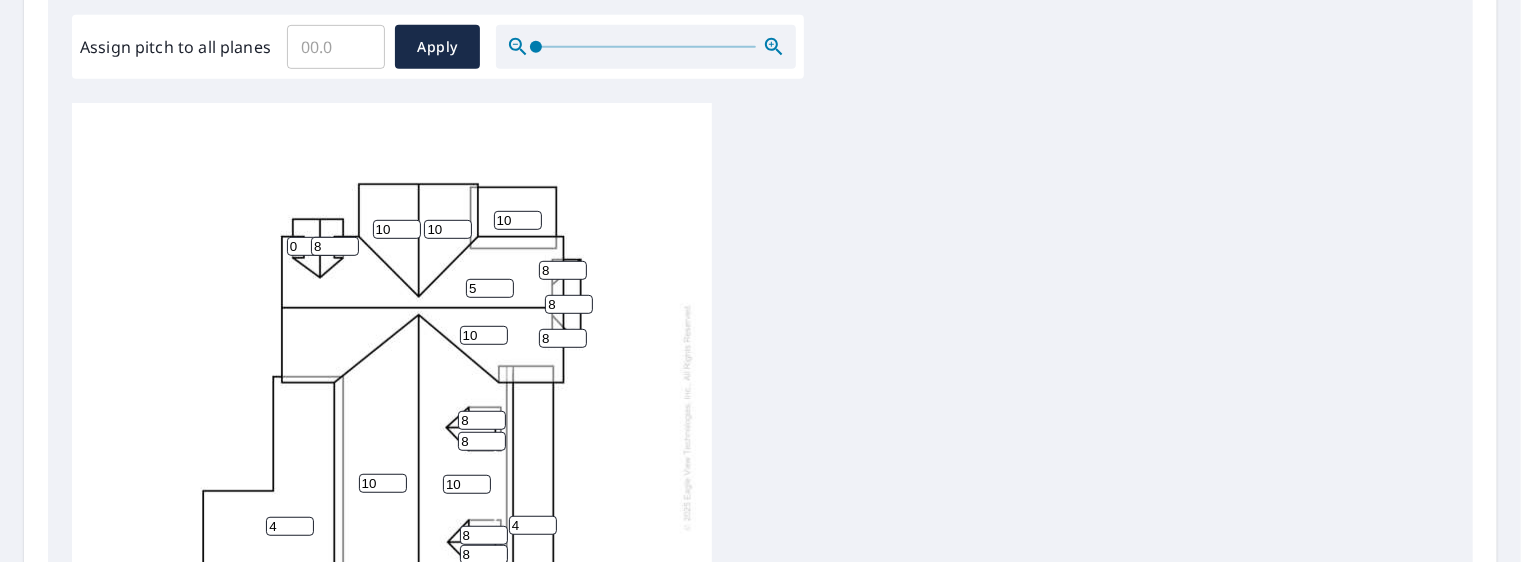 click on "5" at bounding box center (490, 288) 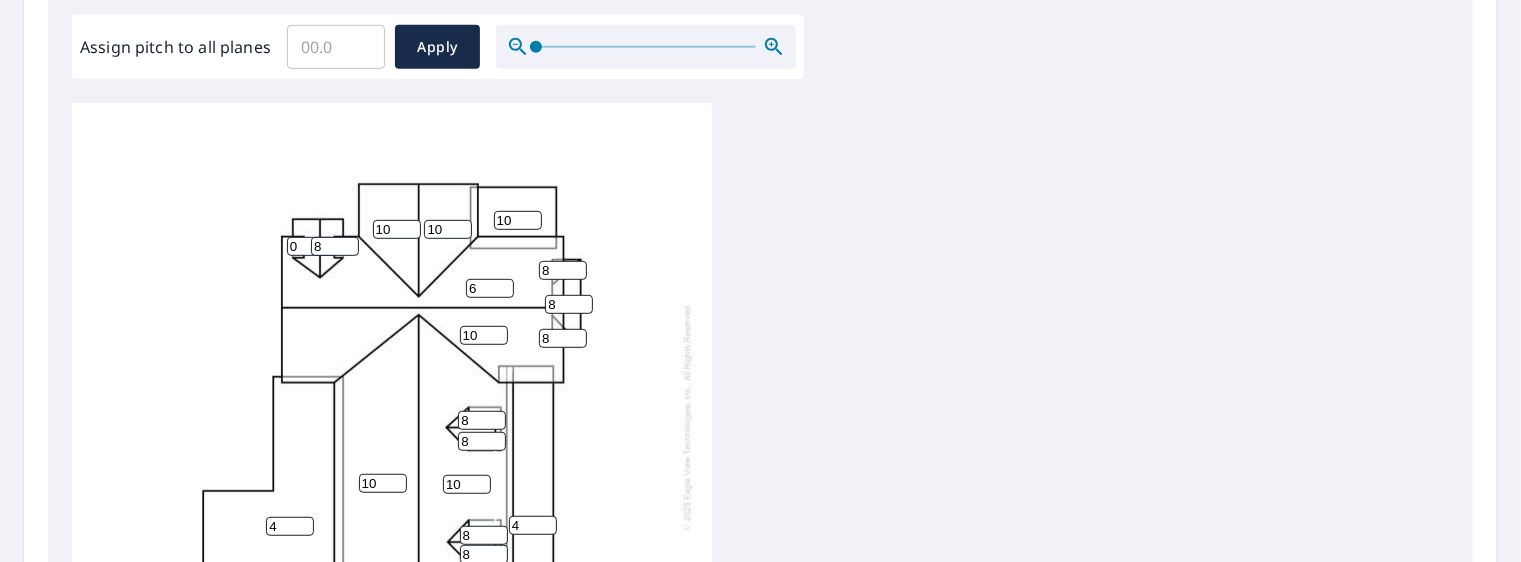 click on "6" at bounding box center (490, 288) 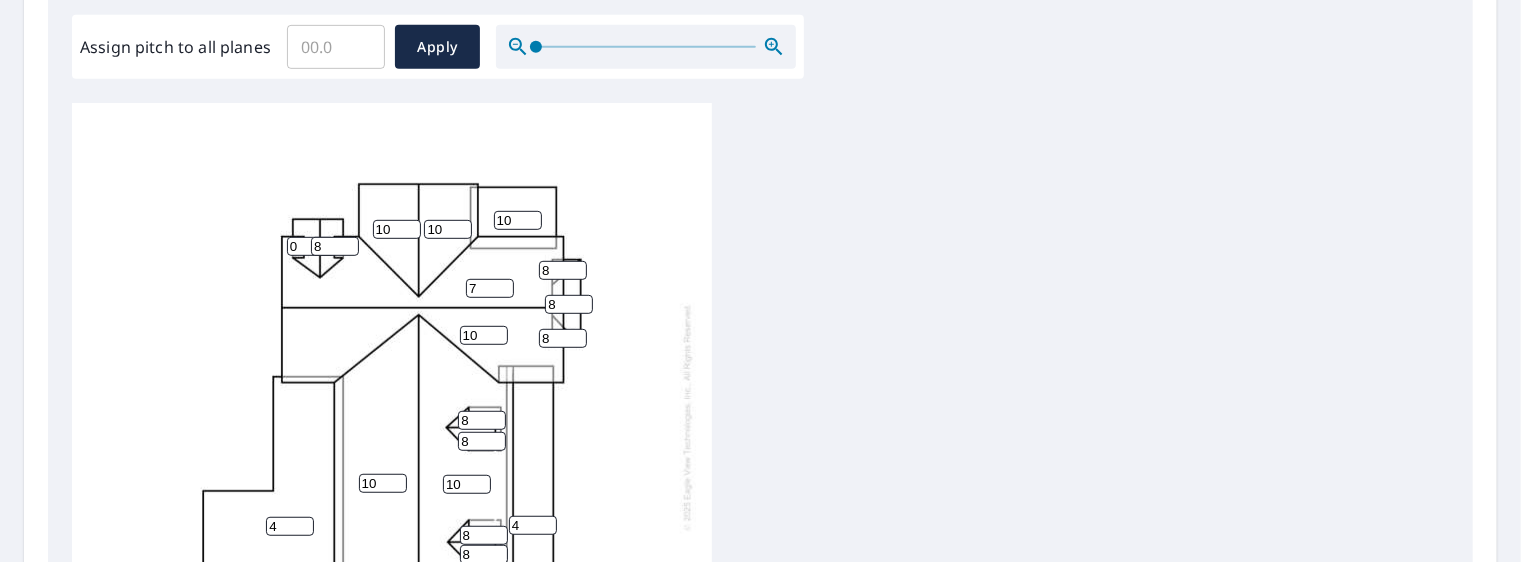 click on "7" at bounding box center [490, 288] 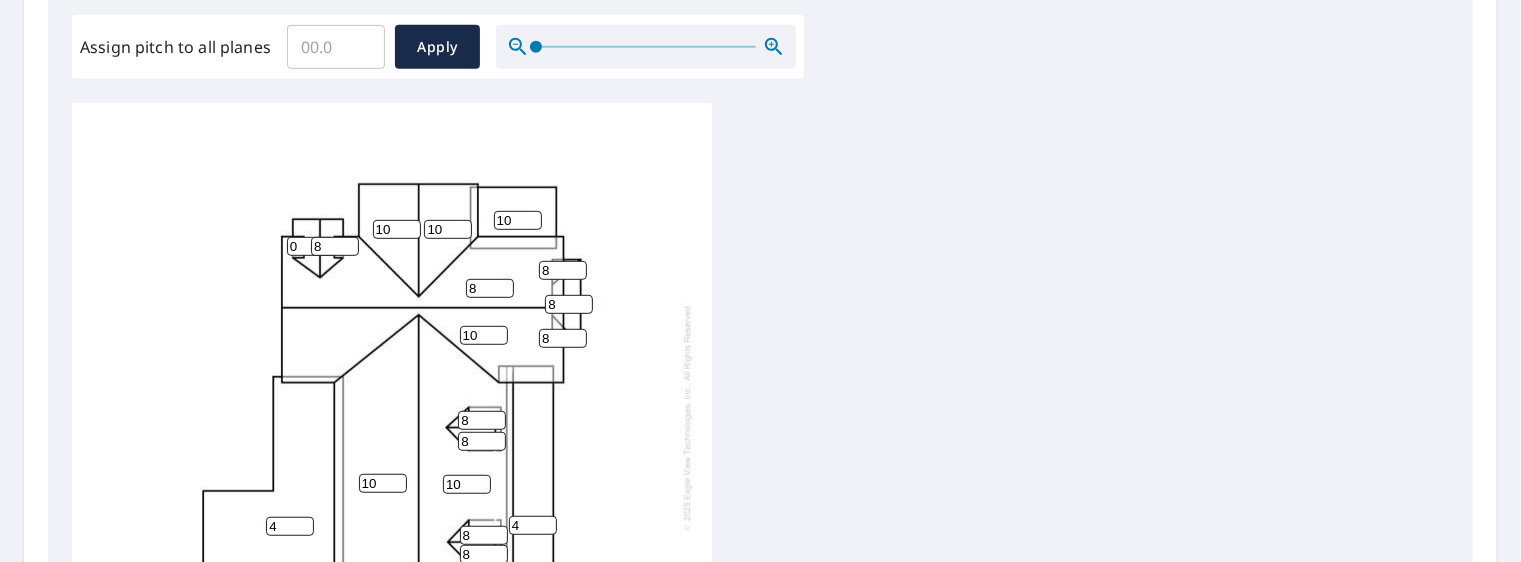click on "8" at bounding box center [490, 288] 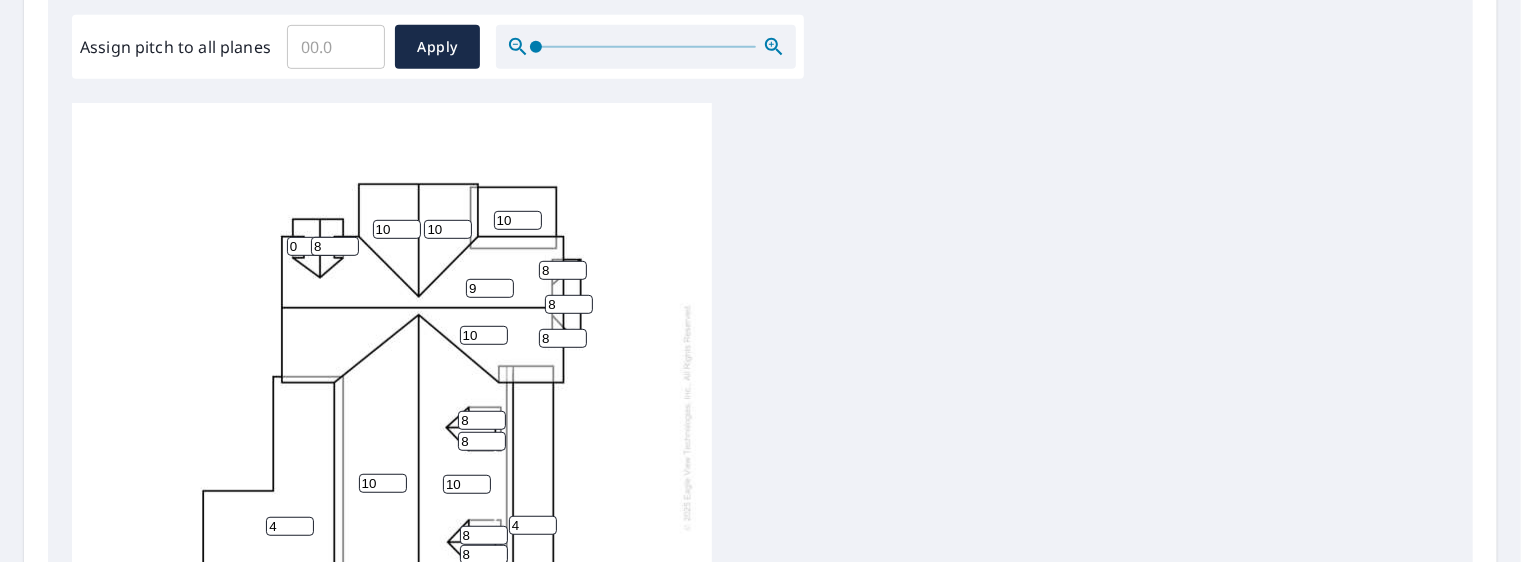 click on "9" at bounding box center [490, 288] 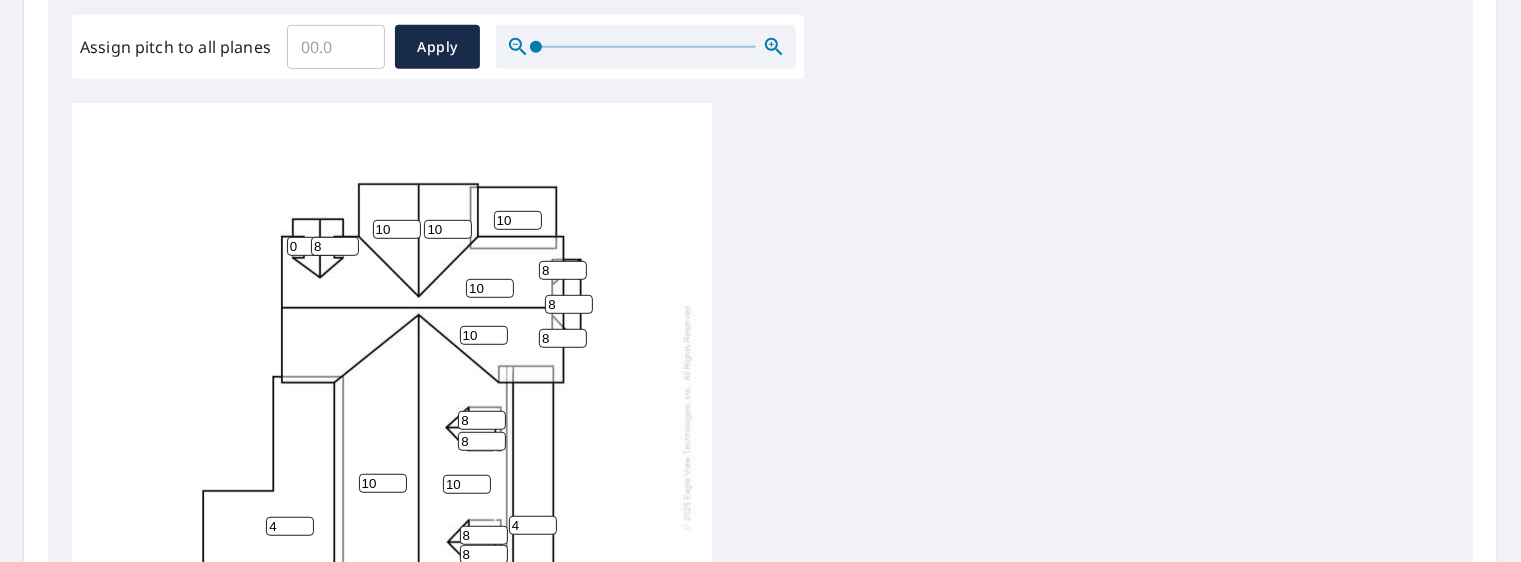 type on "10" 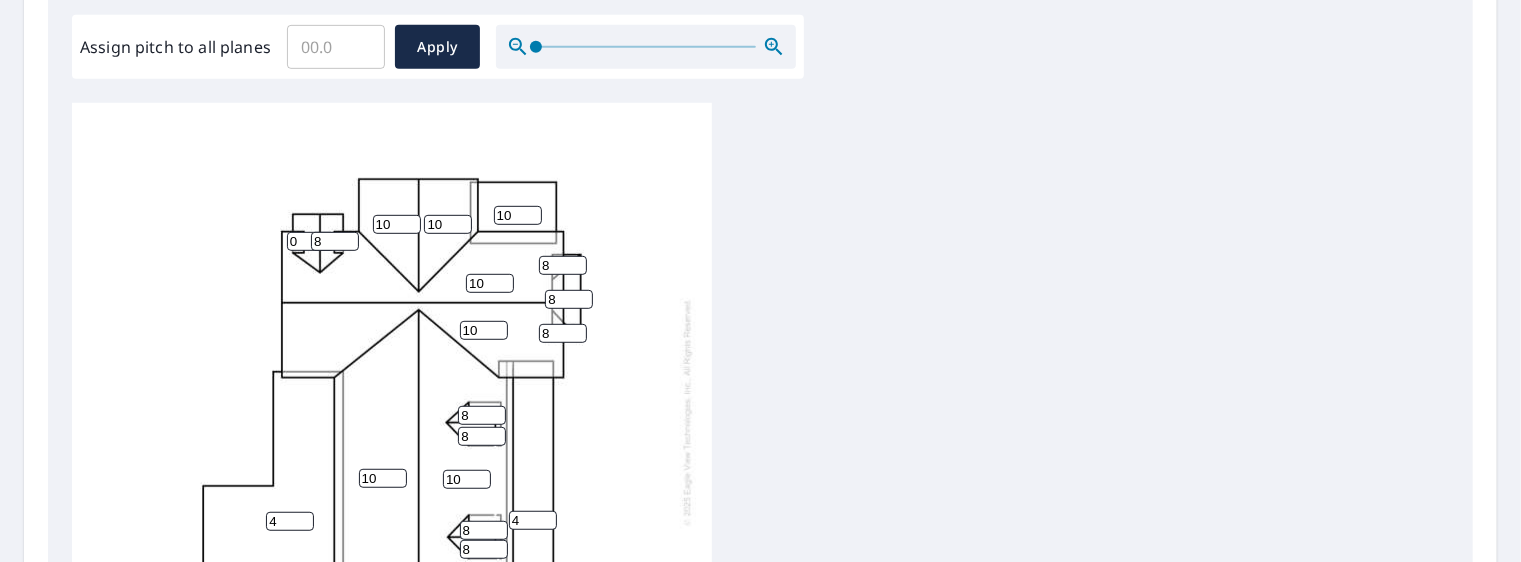 scroll, scrollTop: 19, scrollLeft: 0, axis: vertical 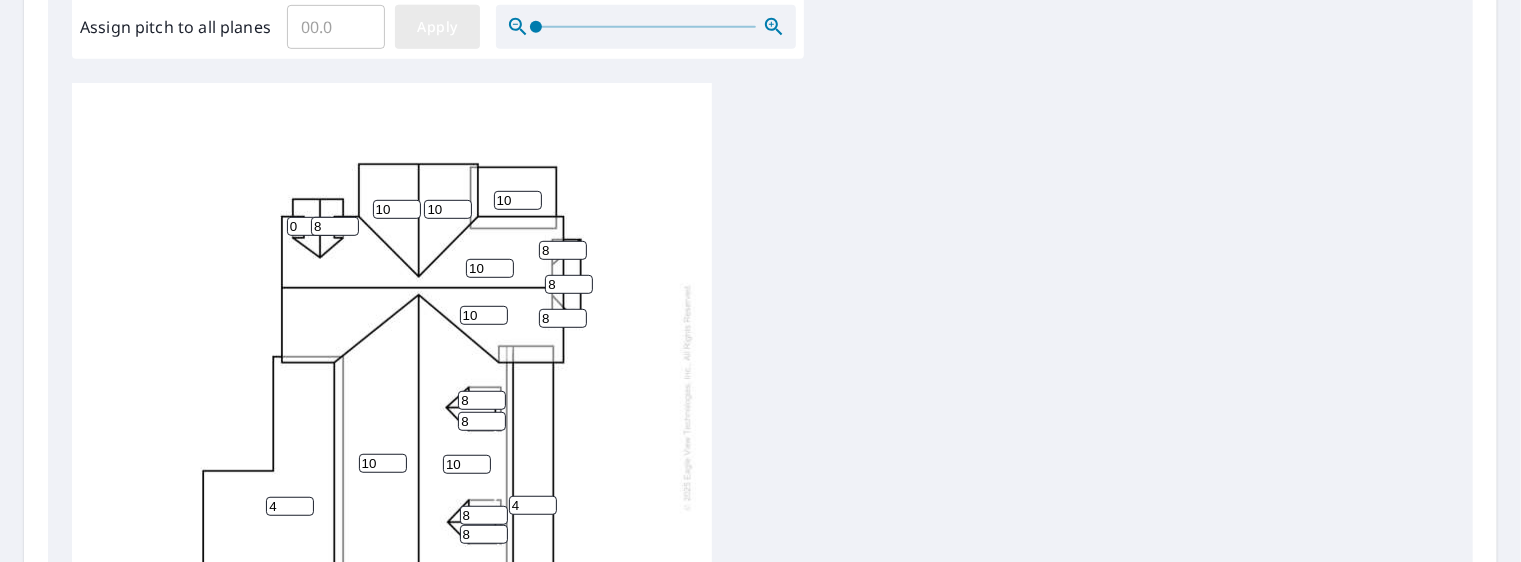 click on "Apply" at bounding box center [437, 27] 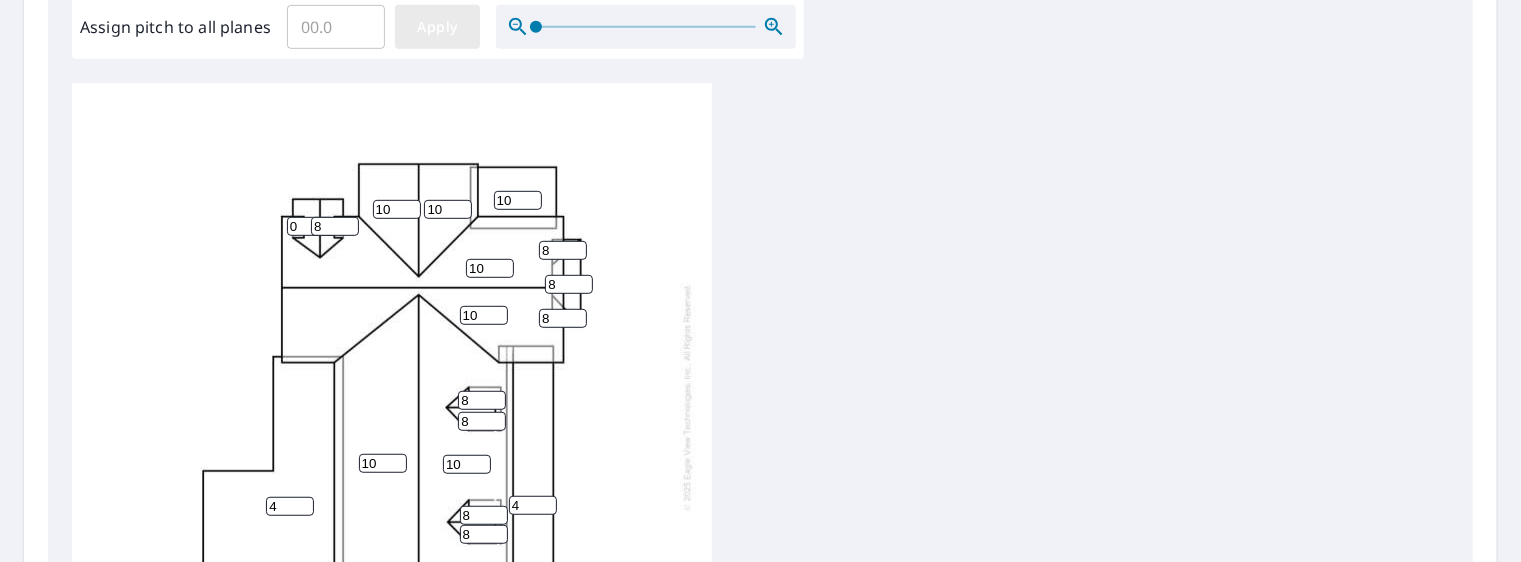 type 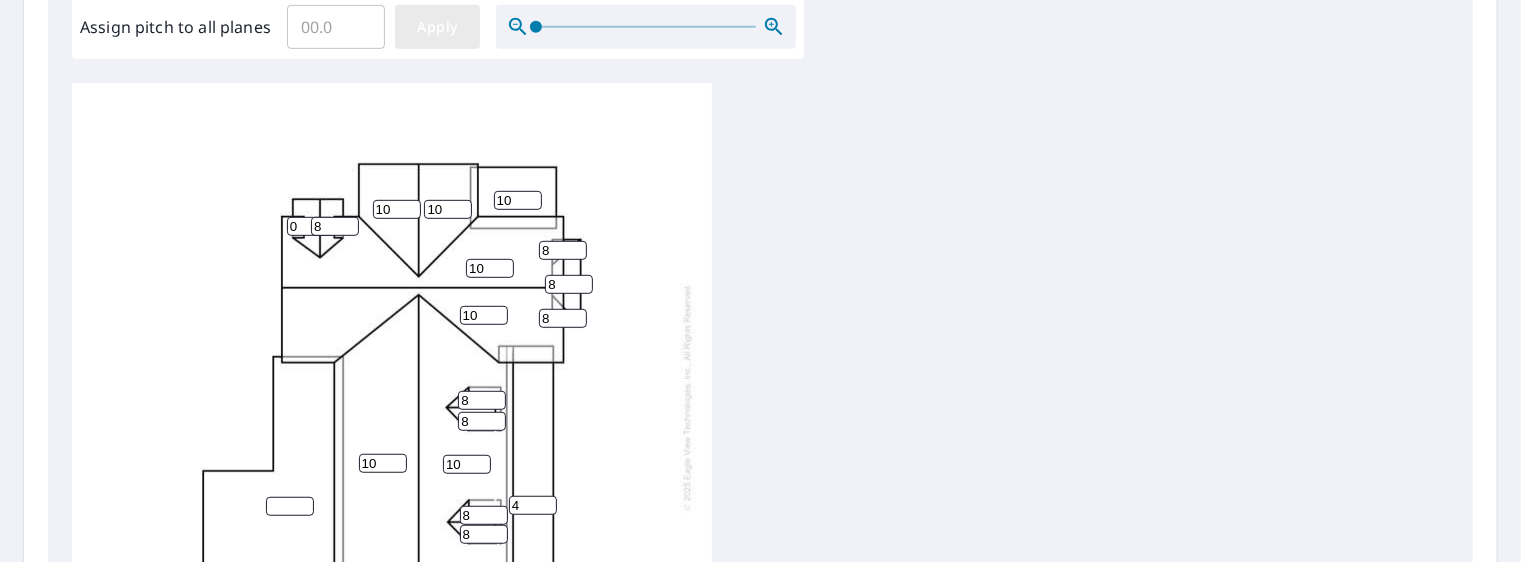 type 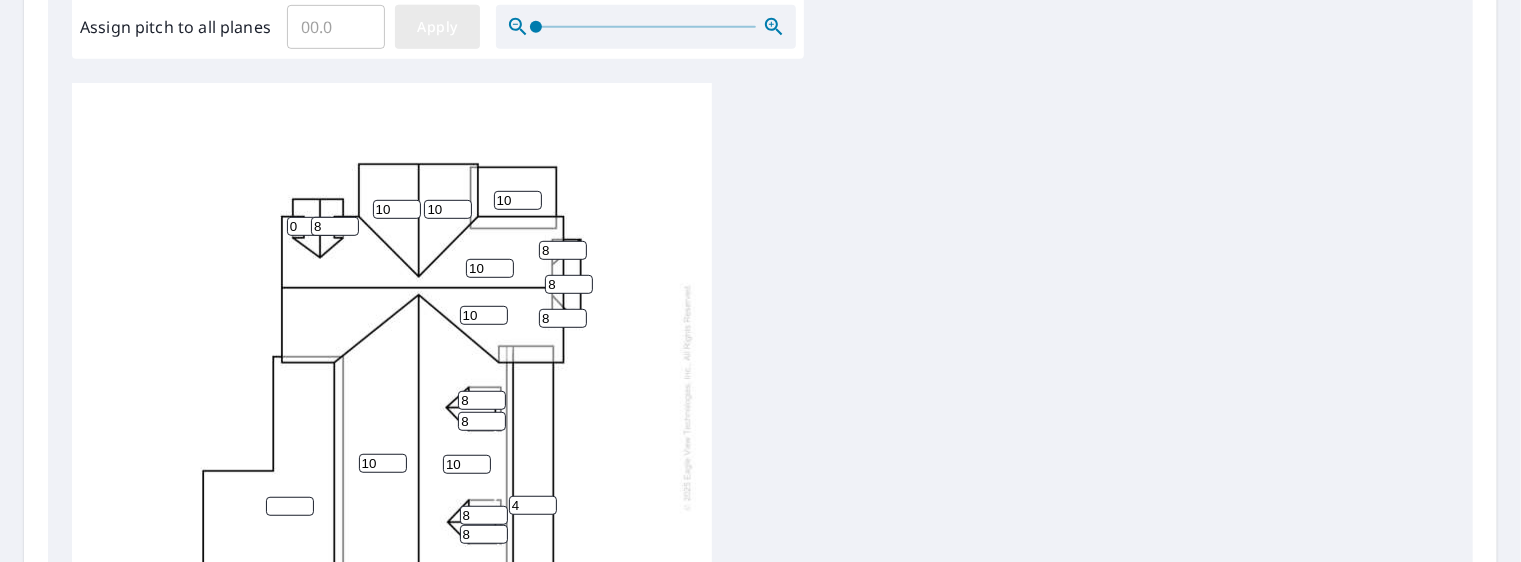 type 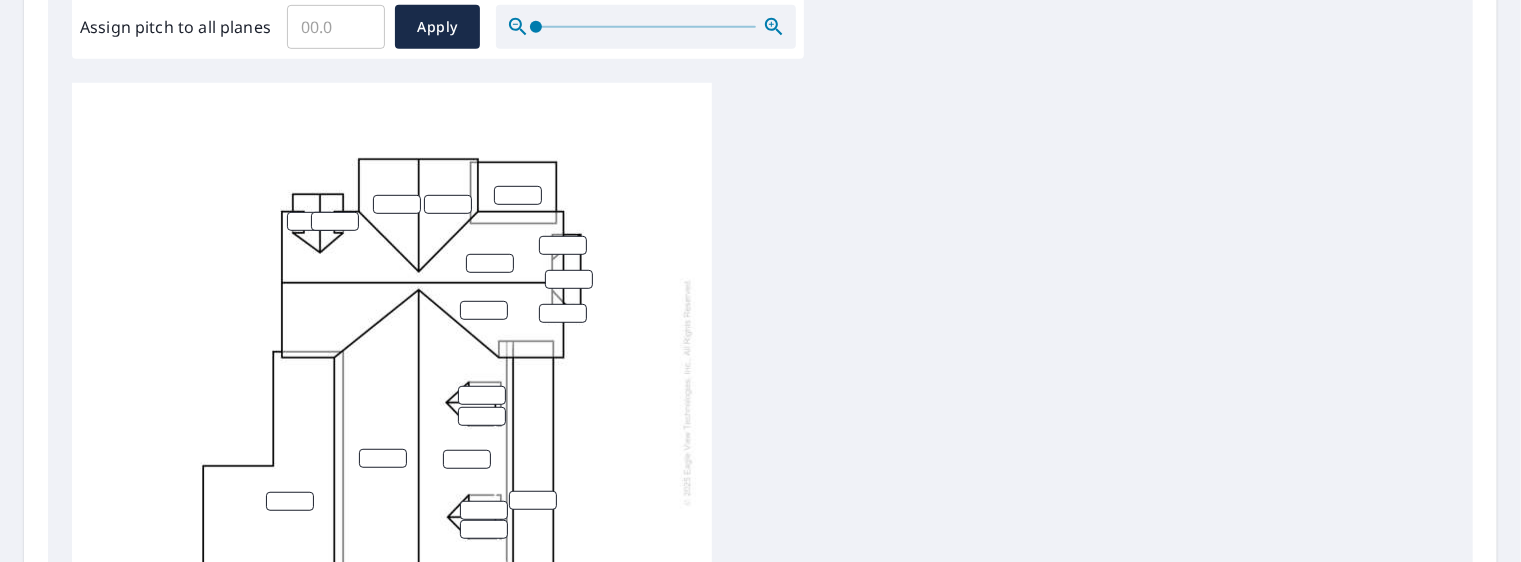 scroll, scrollTop: 19, scrollLeft: 0, axis: vertical 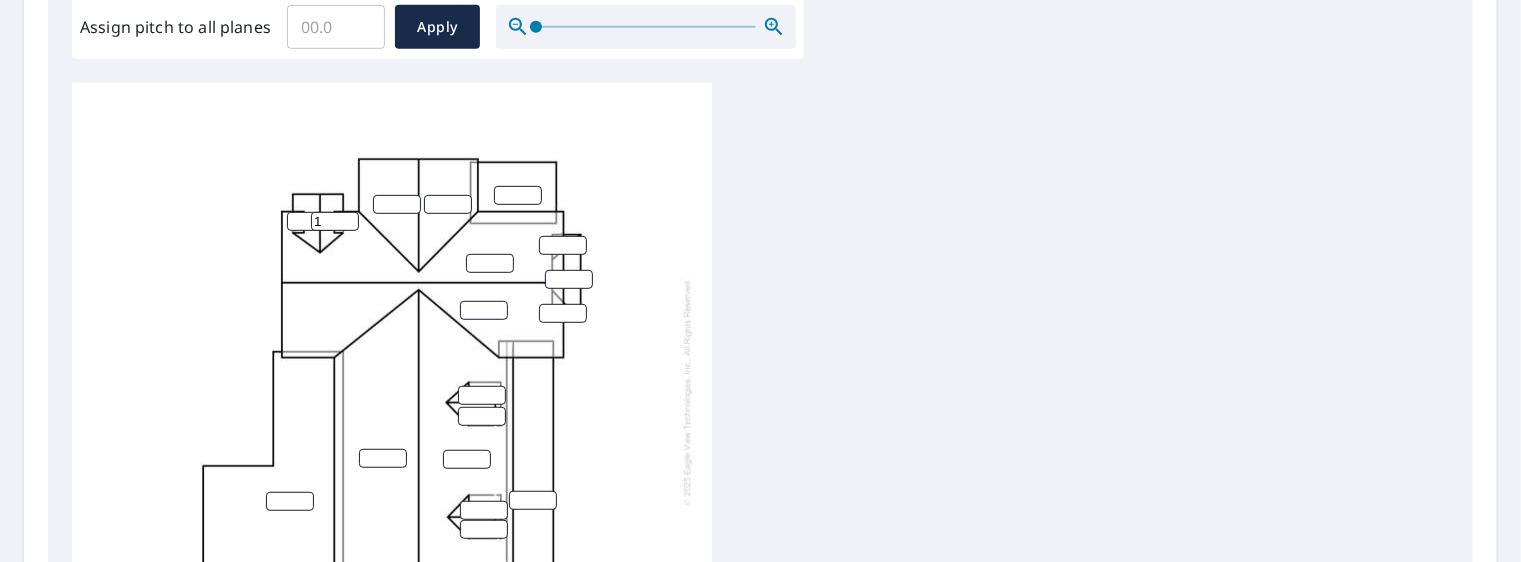 click on "1" at bounding box center [335, 221] 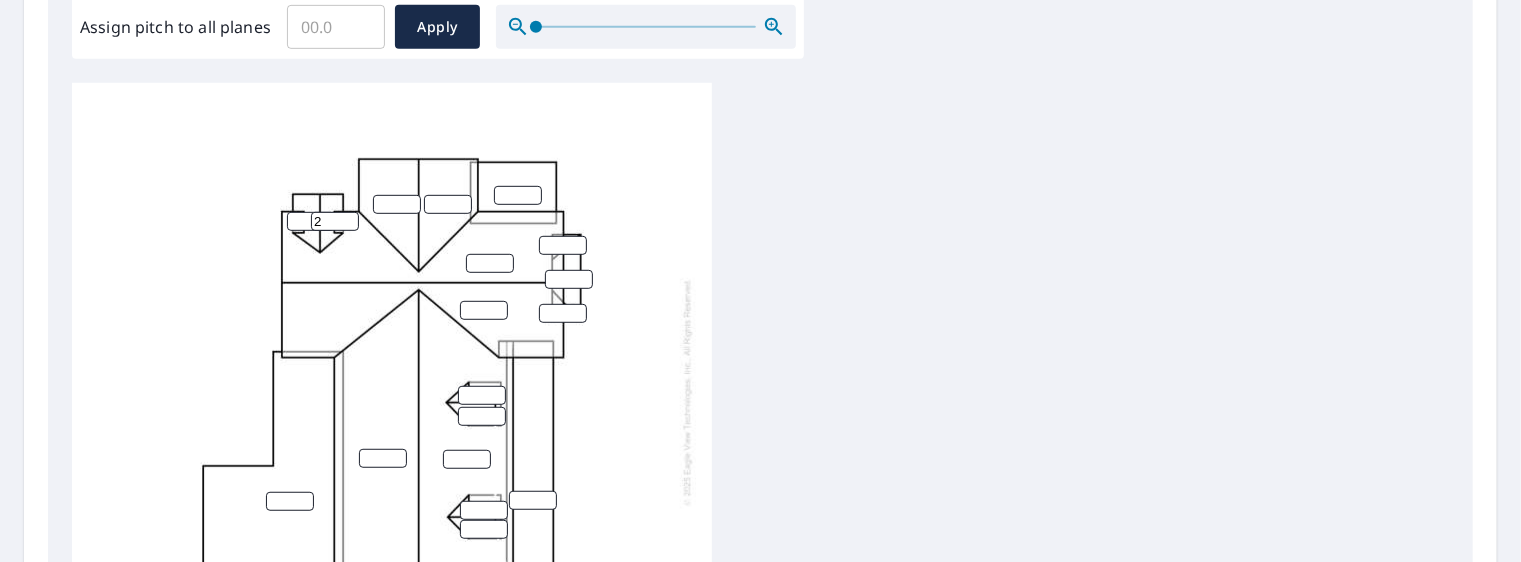 click on "2" at bounding box center (335, 221) 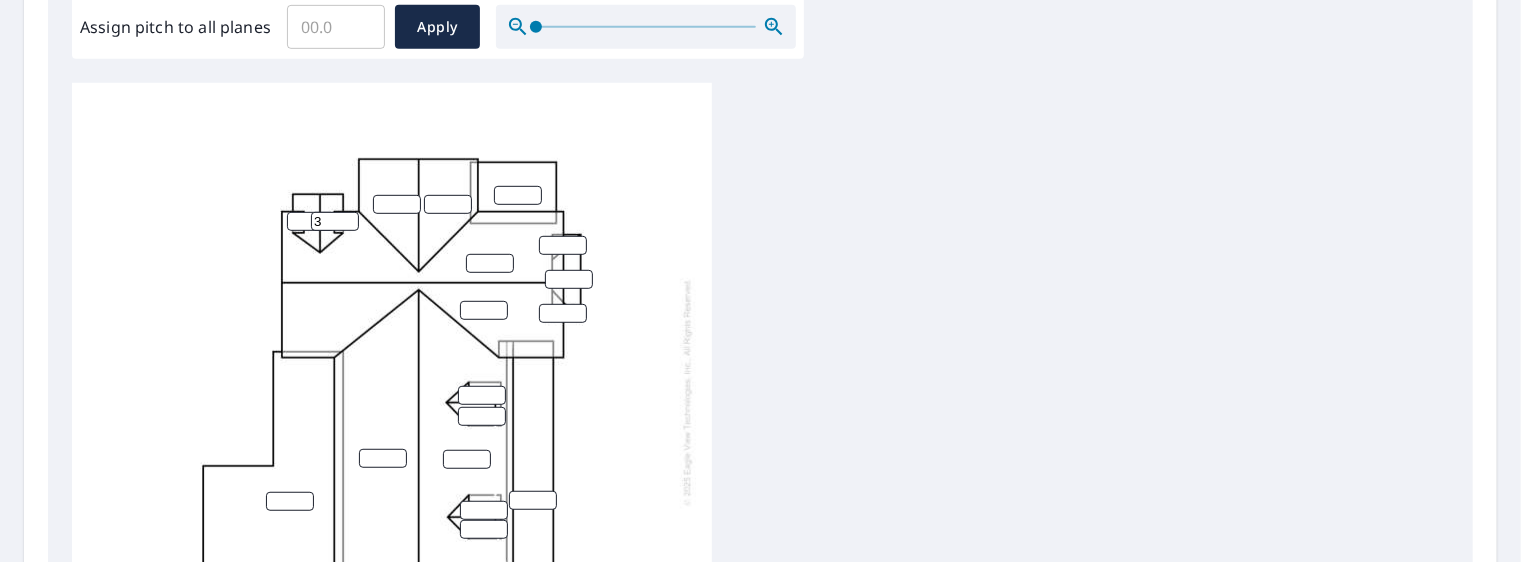 click on "3" at bounding box center [335, 221] 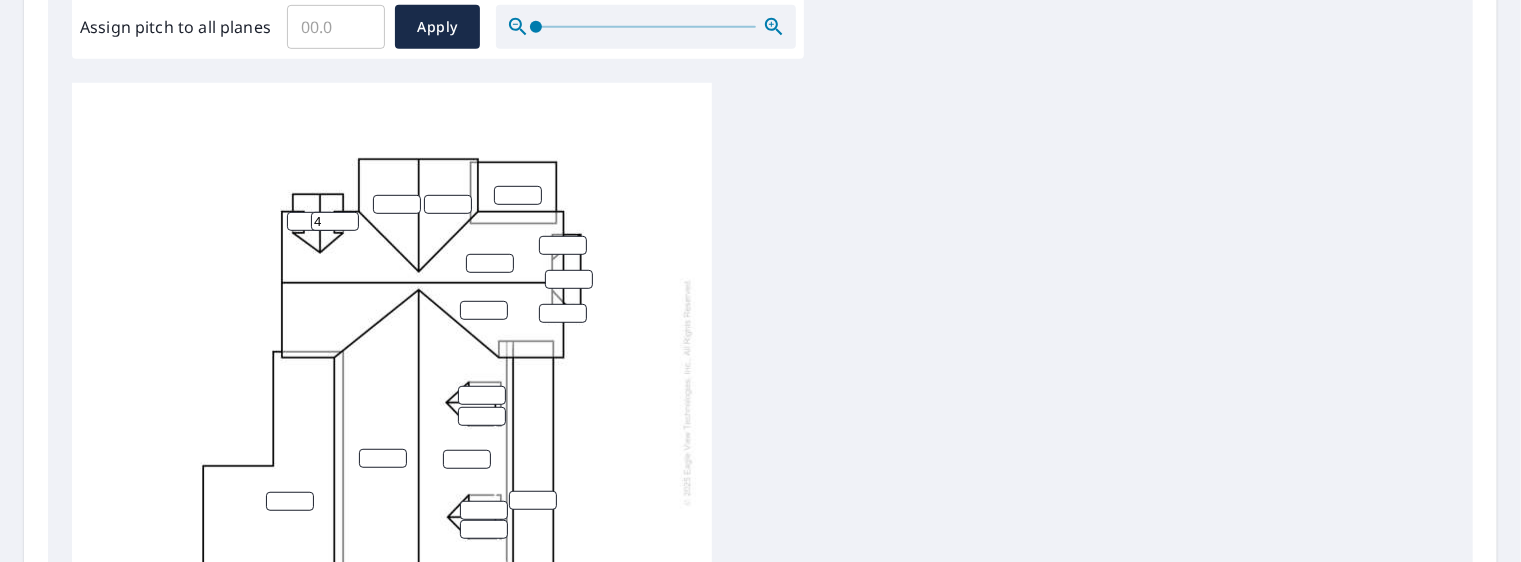 click on "4" at bounding box center [335, 221] 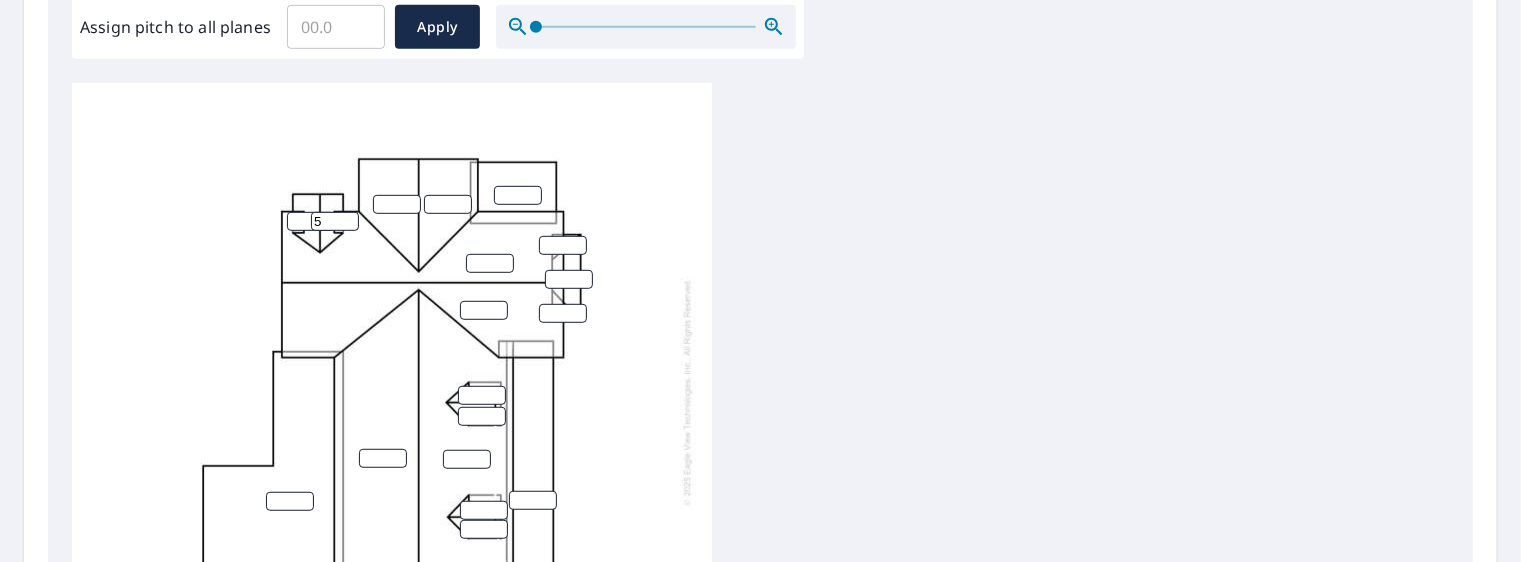 click on "5" at bounding box center [335, 221] 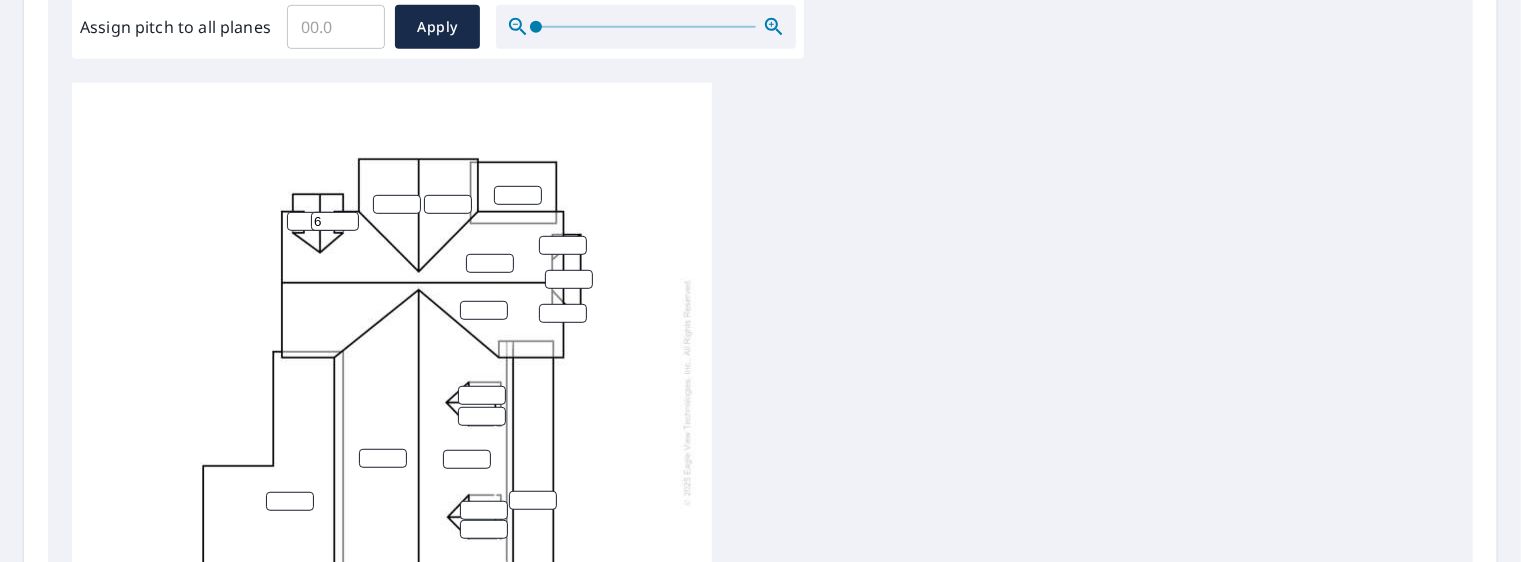click on "6" at bounding box center (335, 221) 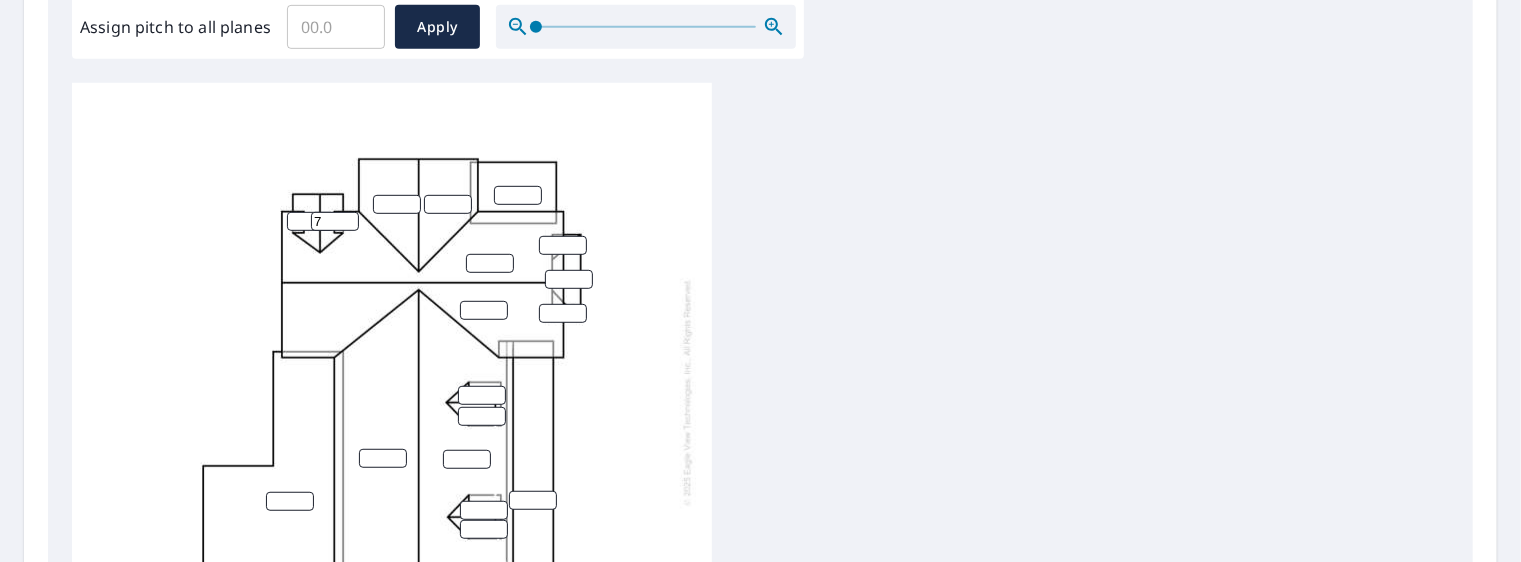 click on "7" at bounding box center [335, 221] 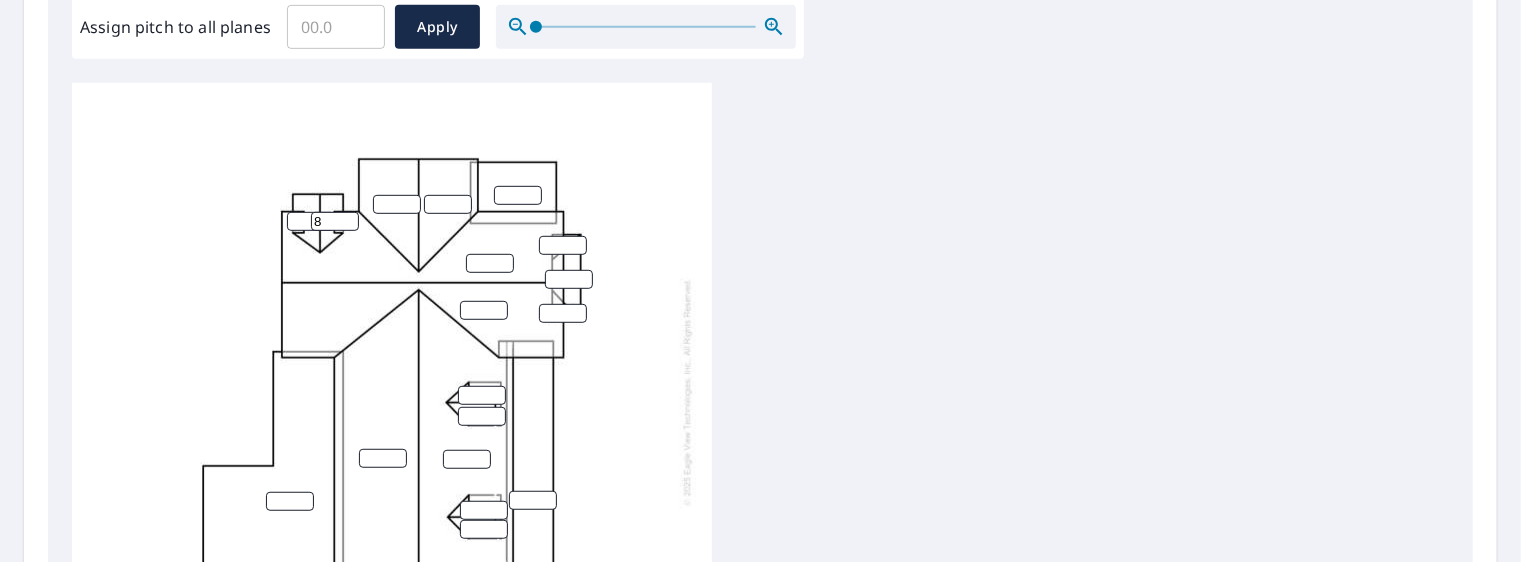 type on "8" 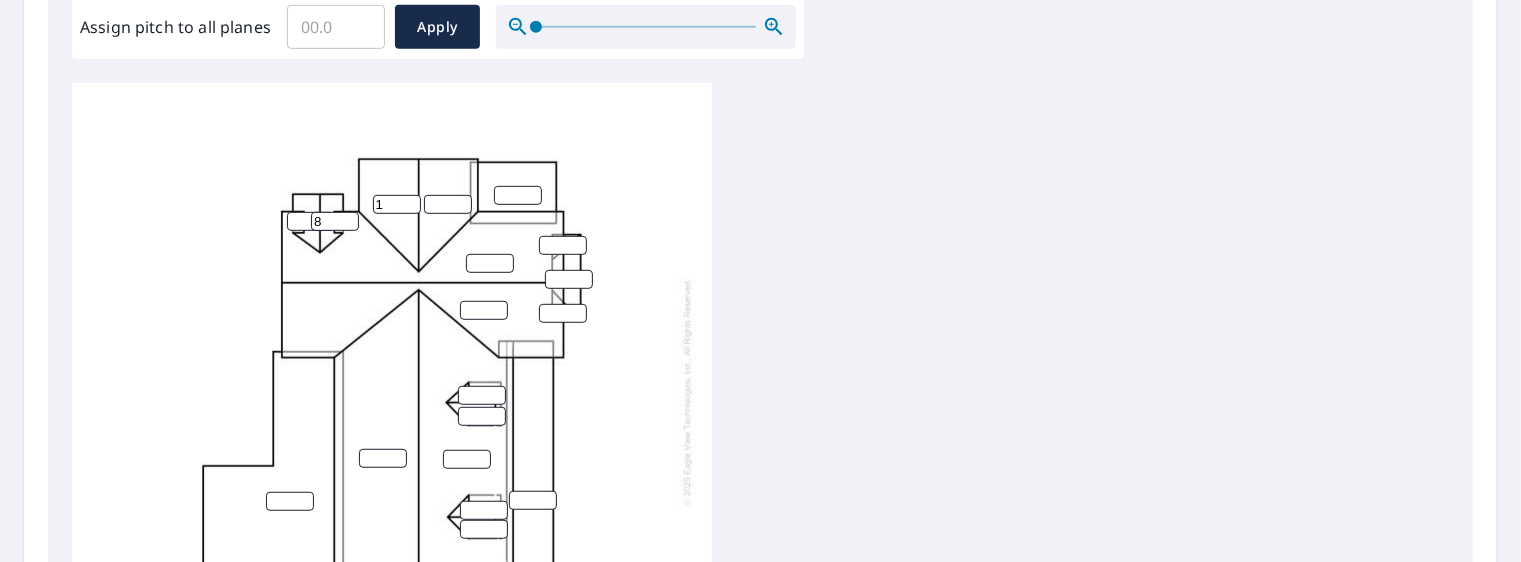 click on "1" at bounding box center [397, 204] 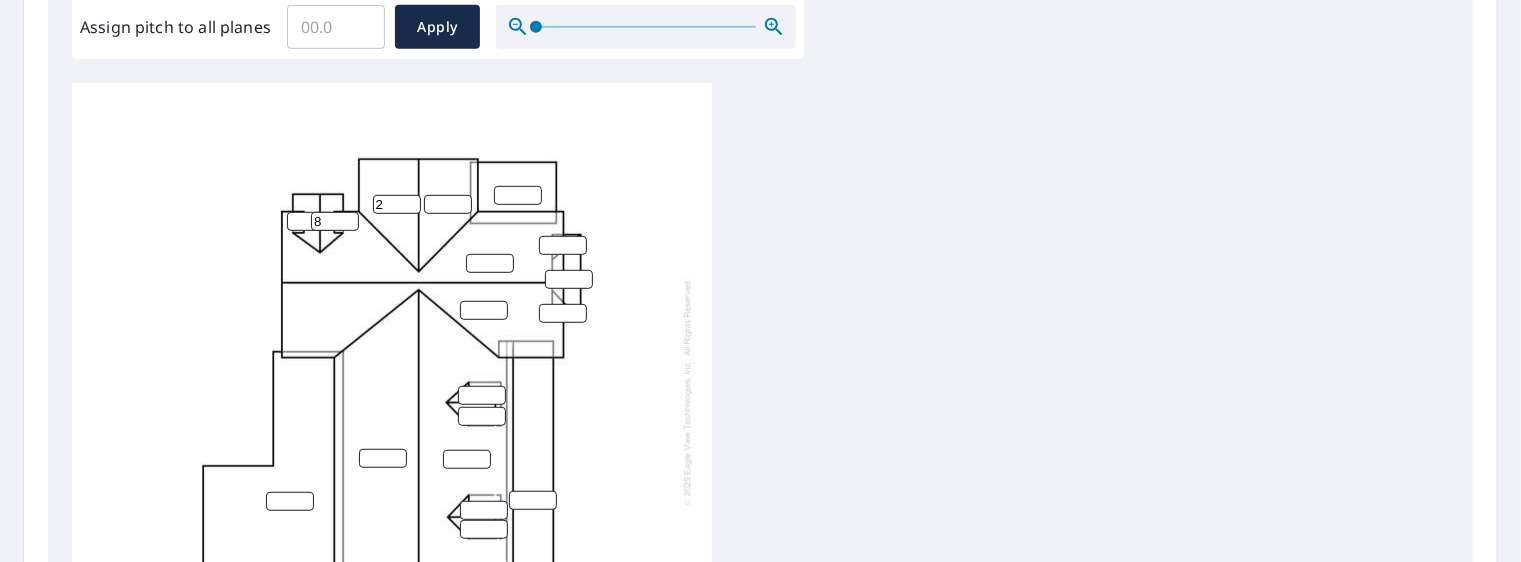 click on "2" at bounding box center (397, 204) 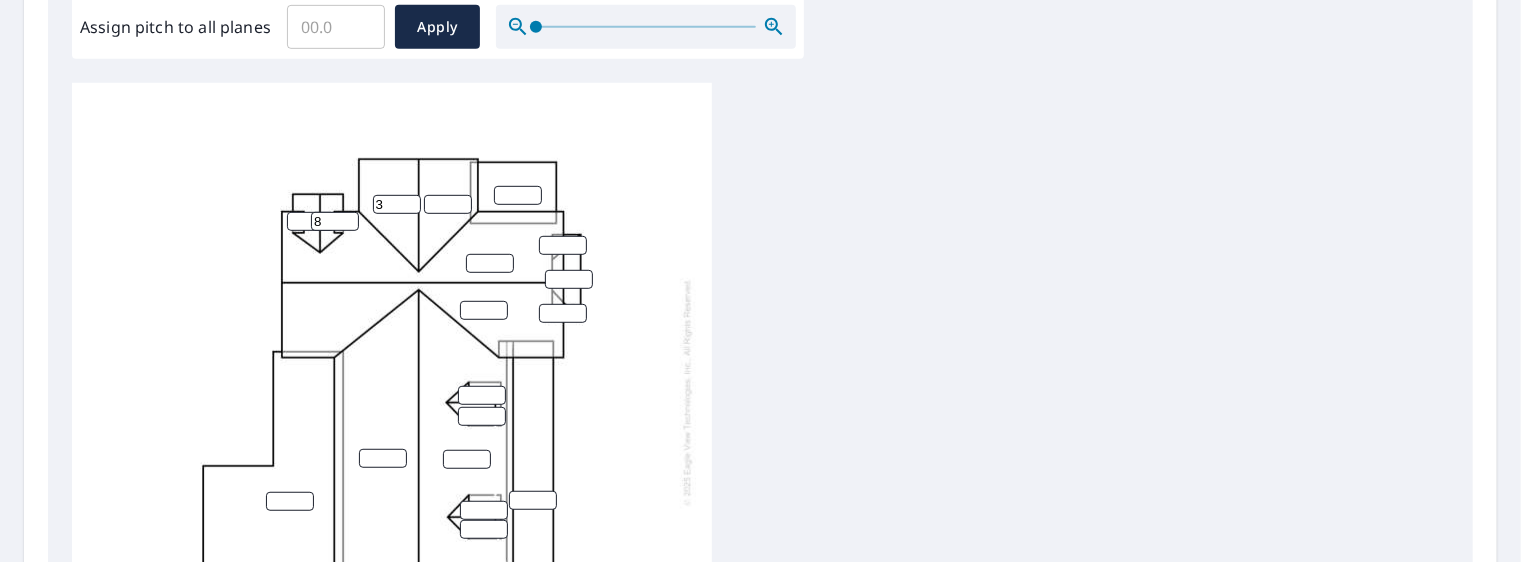 click on "3" at bounding box center (397, 204) 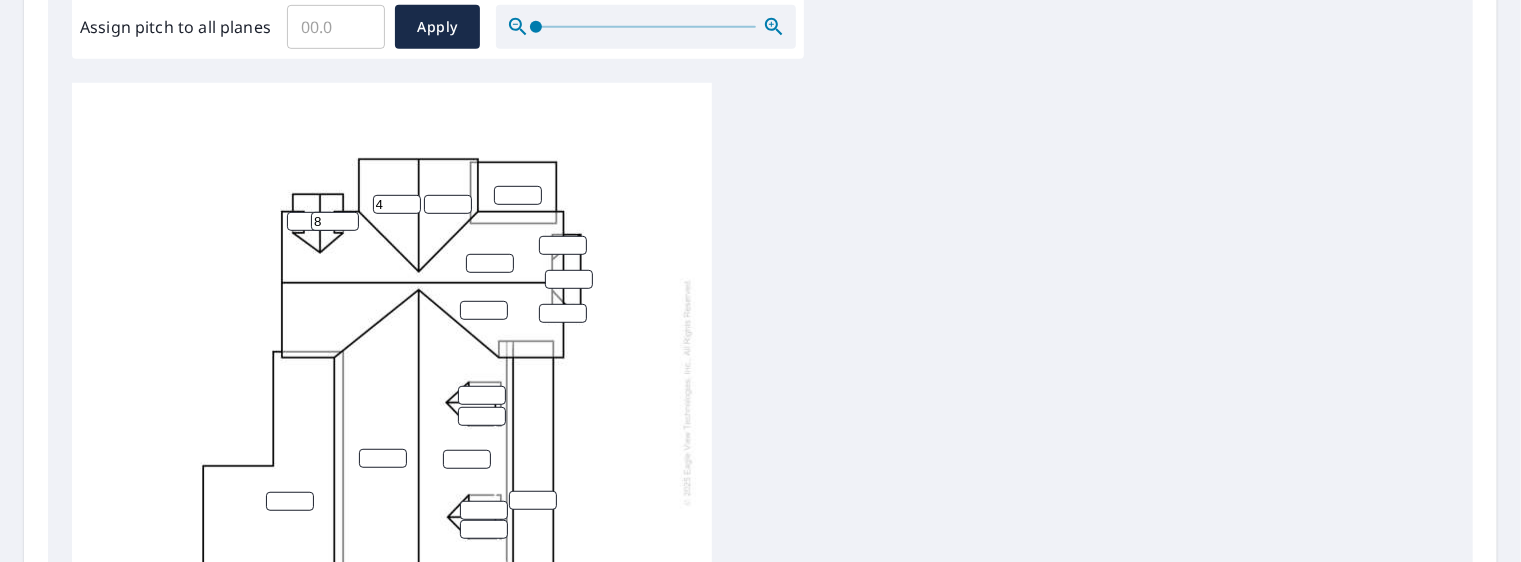 click on "4" at bounding box center [397, 204] 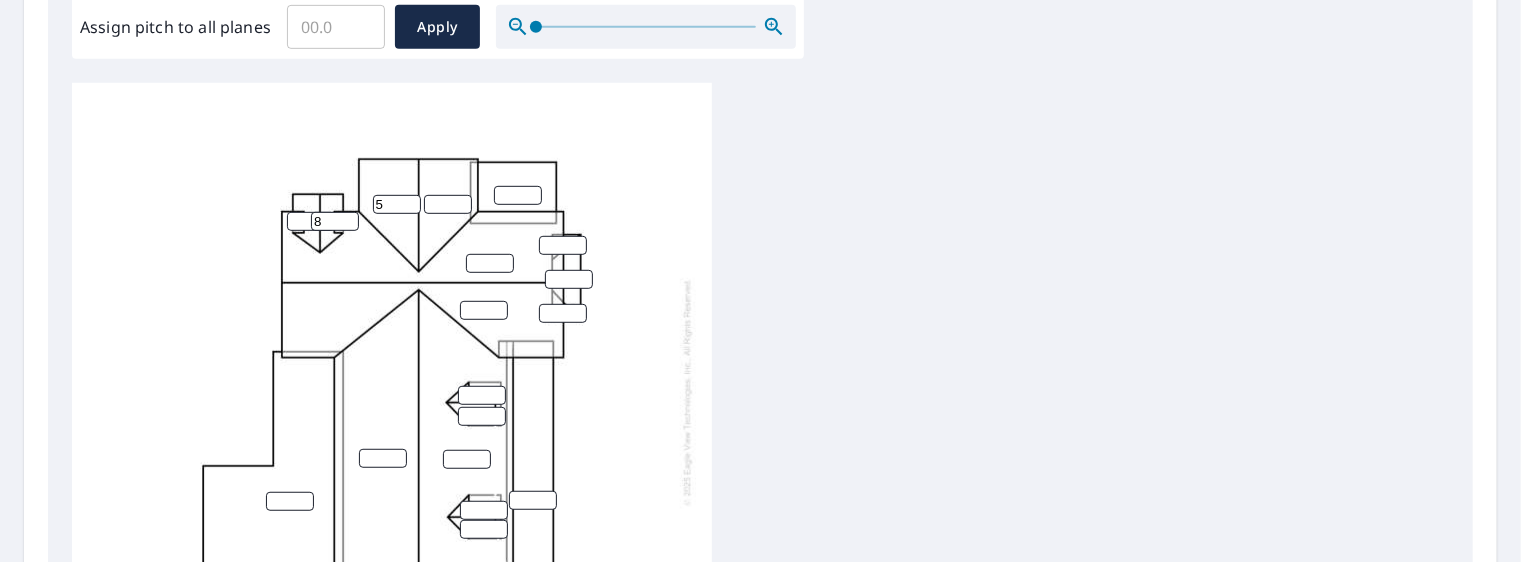 click on "5" at bounding box center [397, 204] 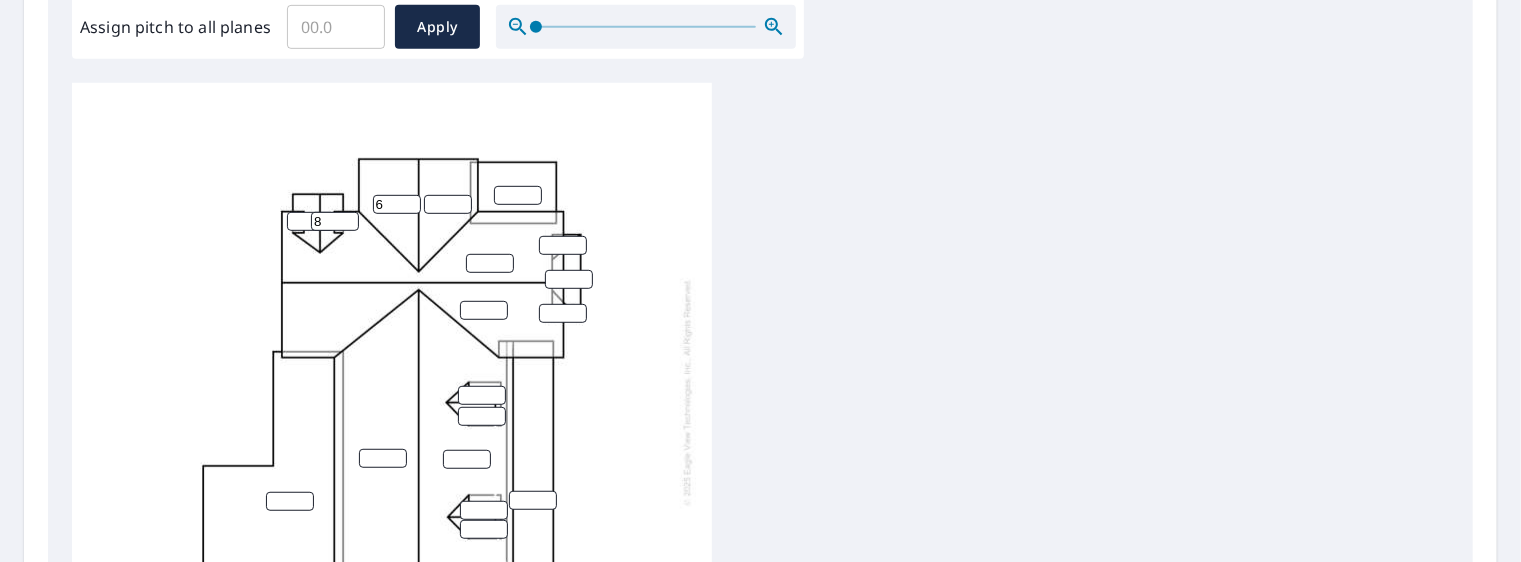 click on "6" at bounding box center [397, 204] 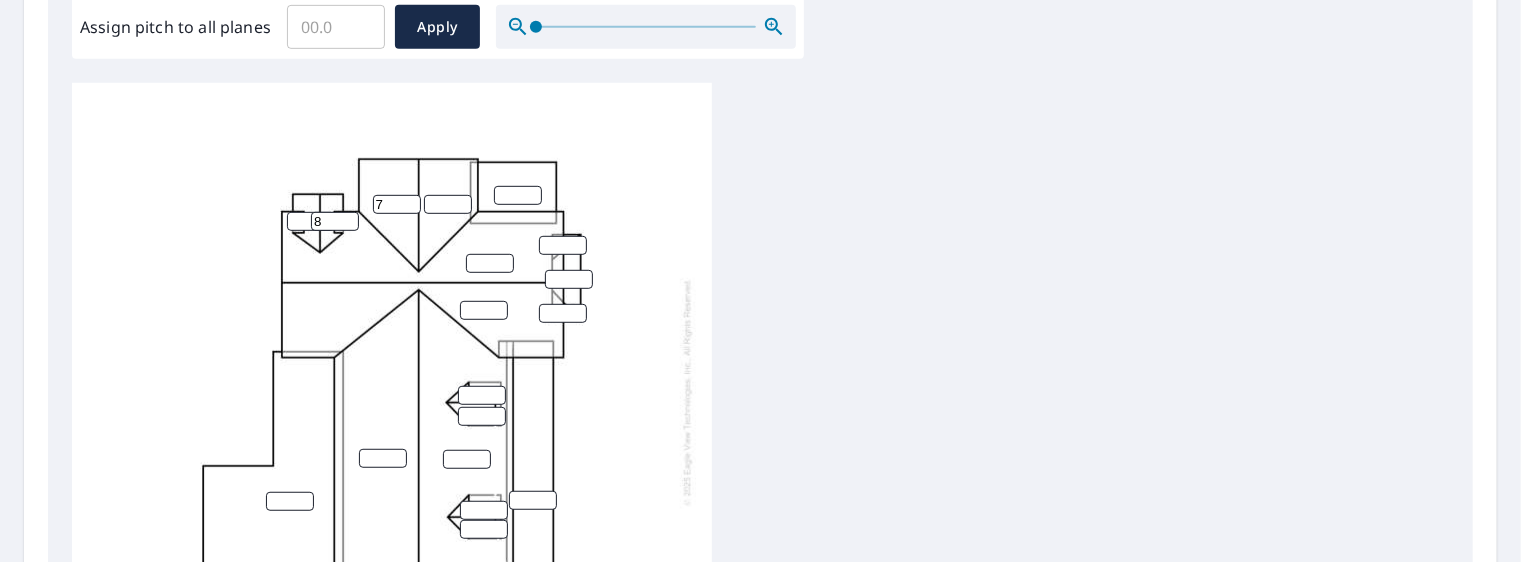 click on "7" at bounding box center [397, 204] 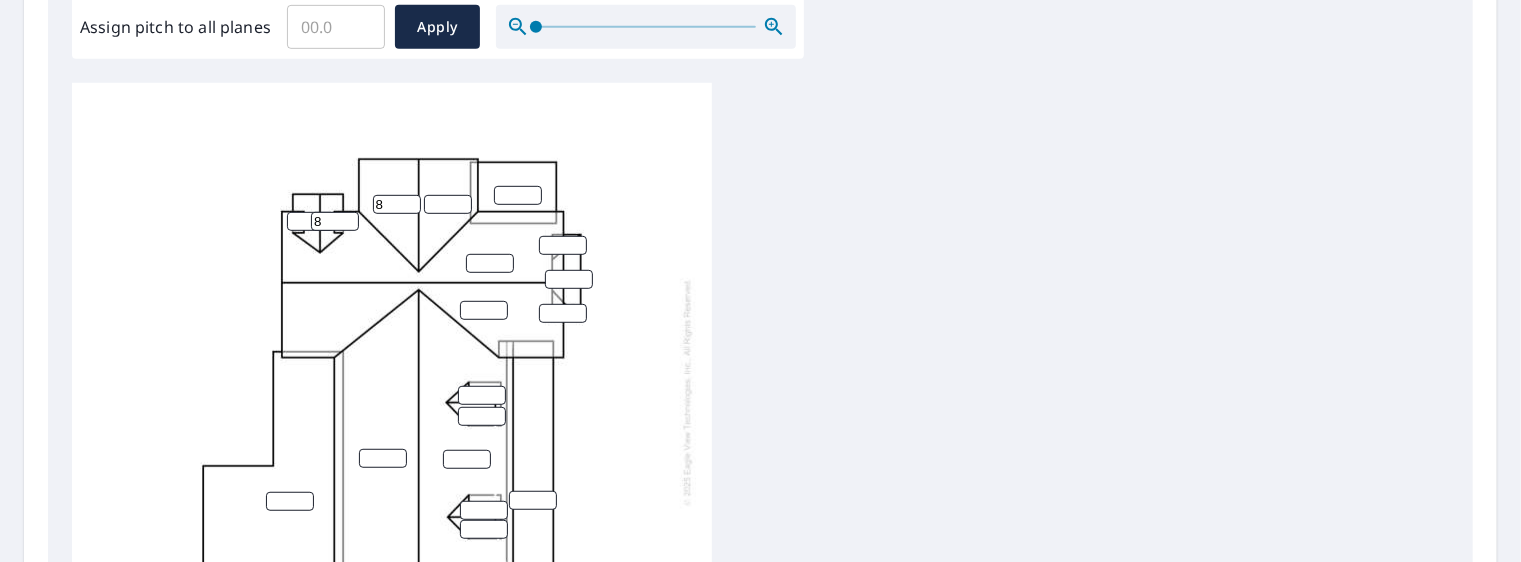 click on "8" at bounding box center [397, 204] 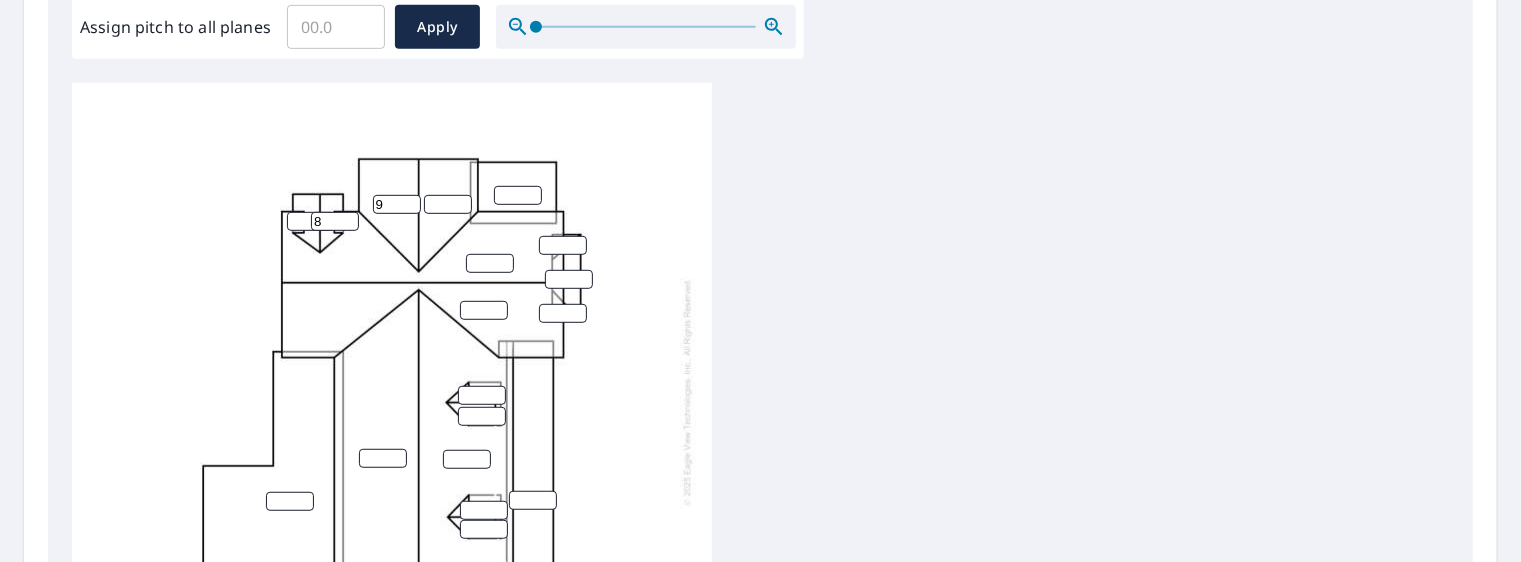 click on "9" at bounding box center (397, 204) 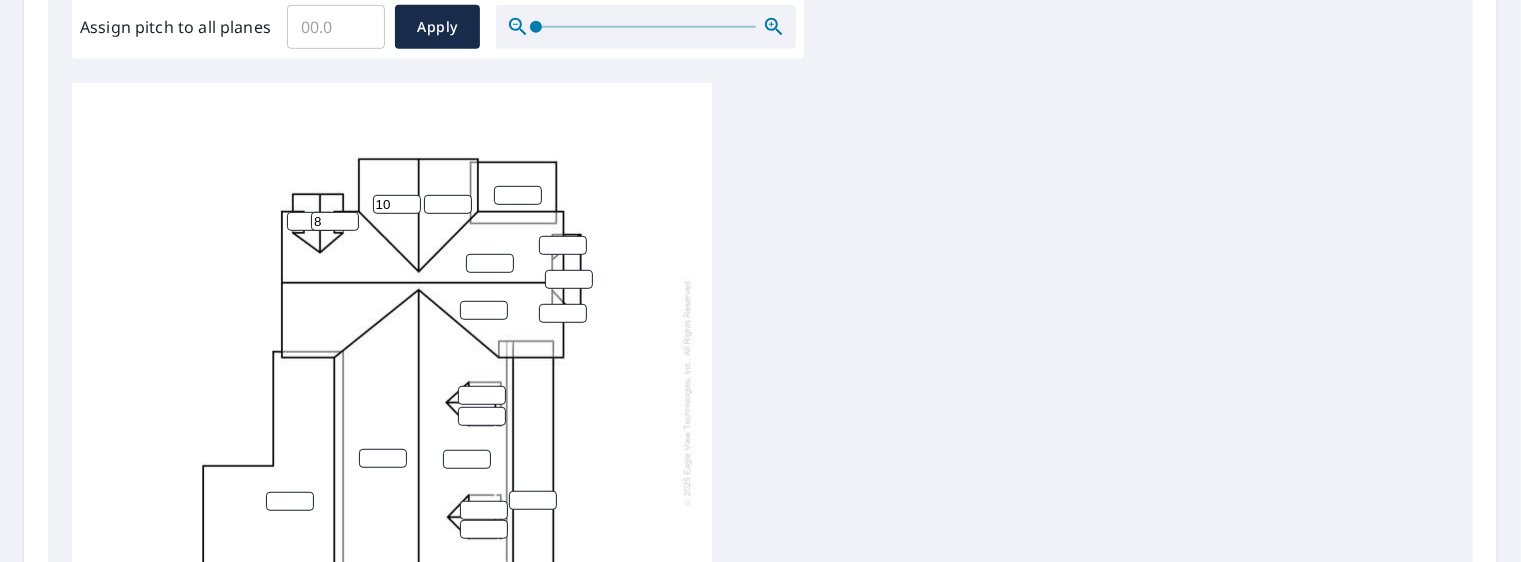 type on "10" 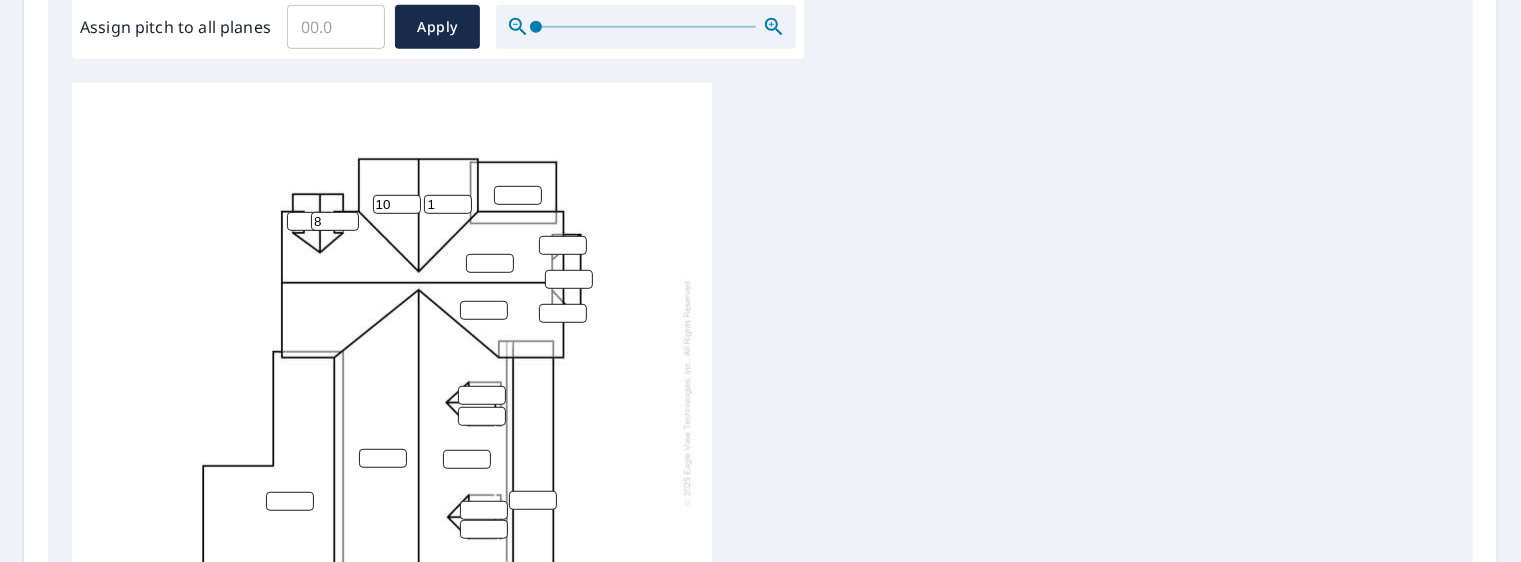click on "1" at bounding box center (448, 204) 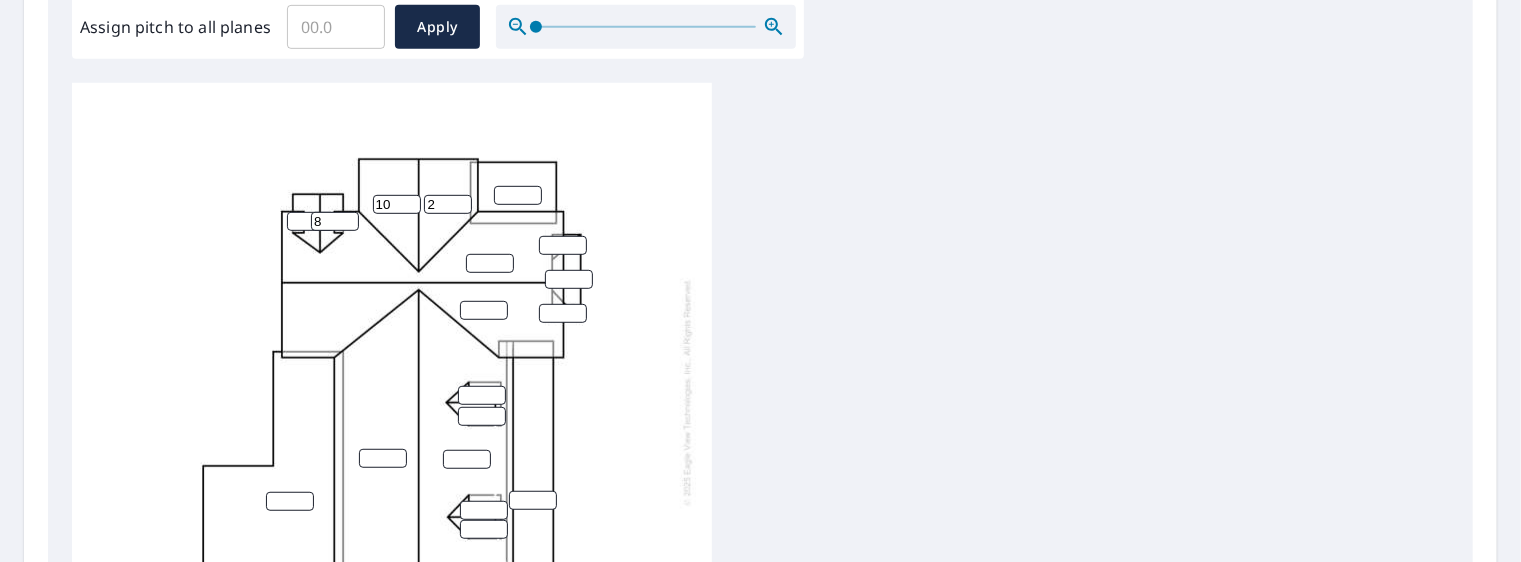 click on "2" at bounding box center [448, 204] 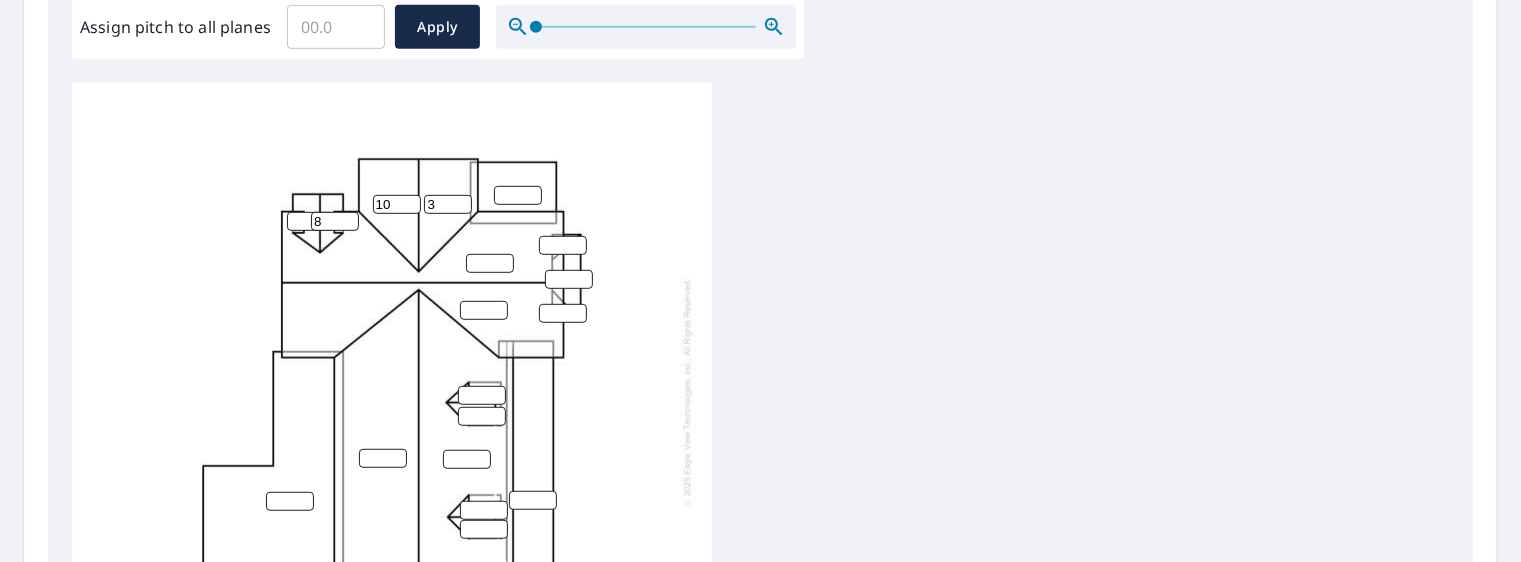 click on "3" at bounding box center [448, 204] 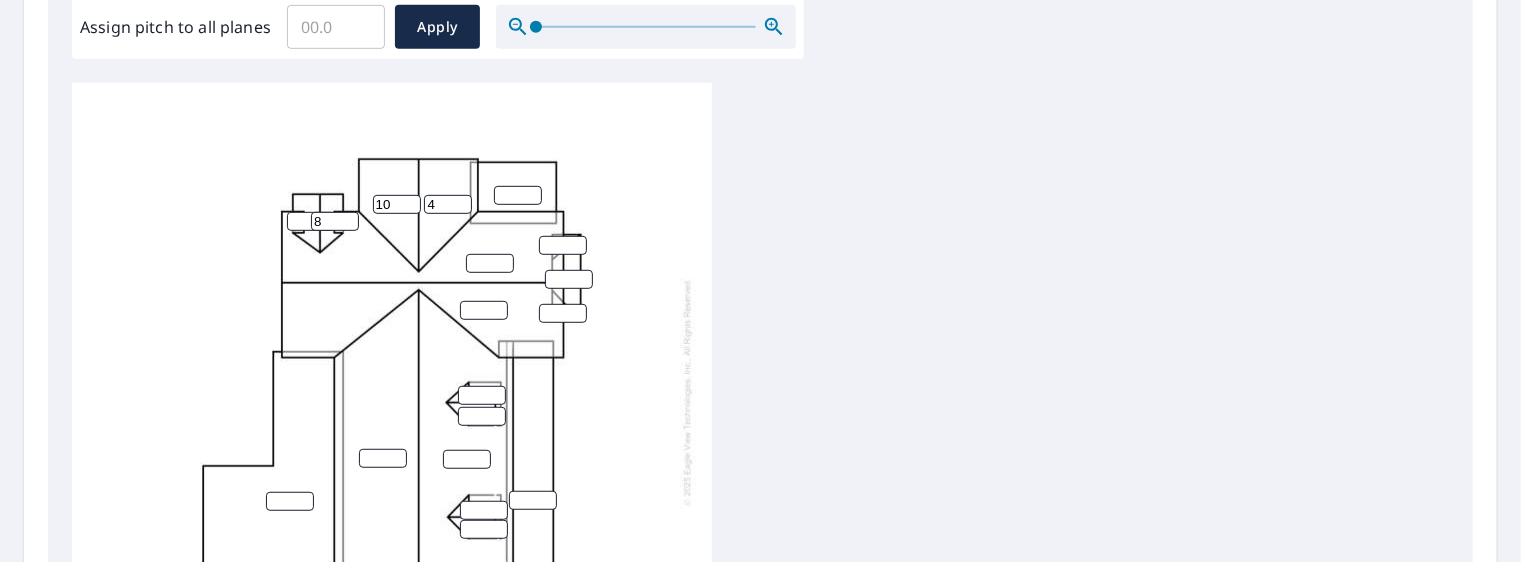 click on "4" at bounding box center (448, 204) 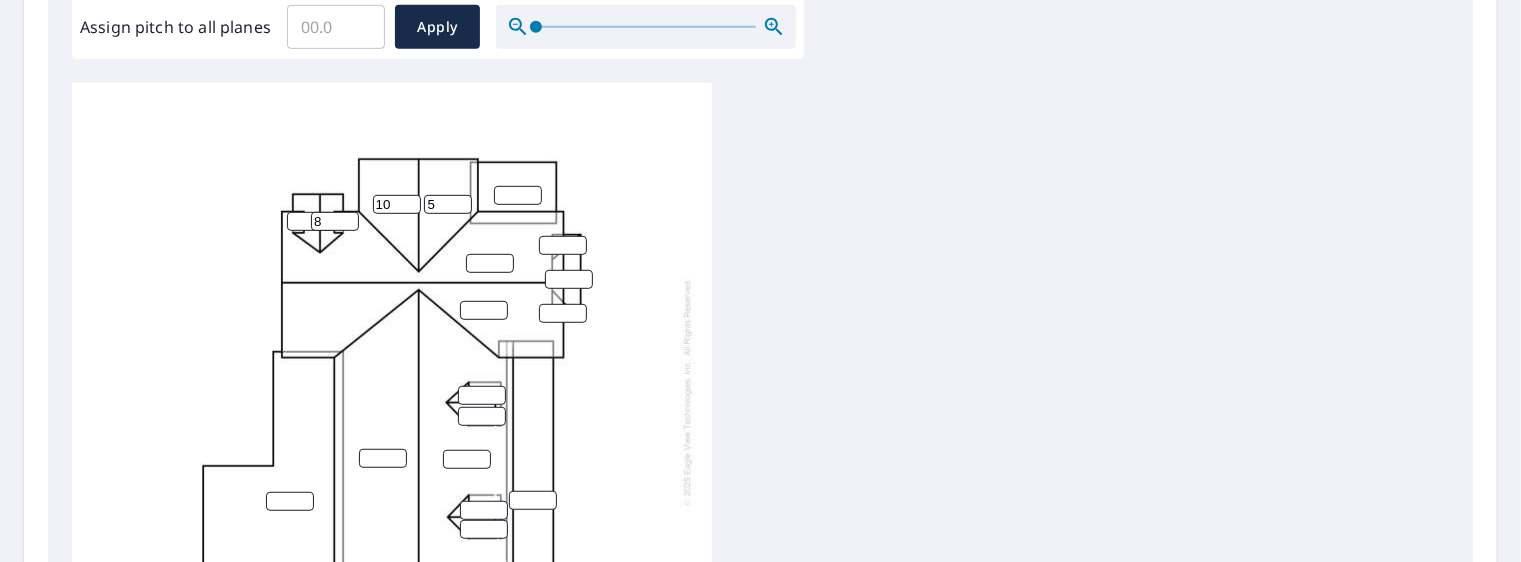 click on "5" at bounding box center [448, 204] 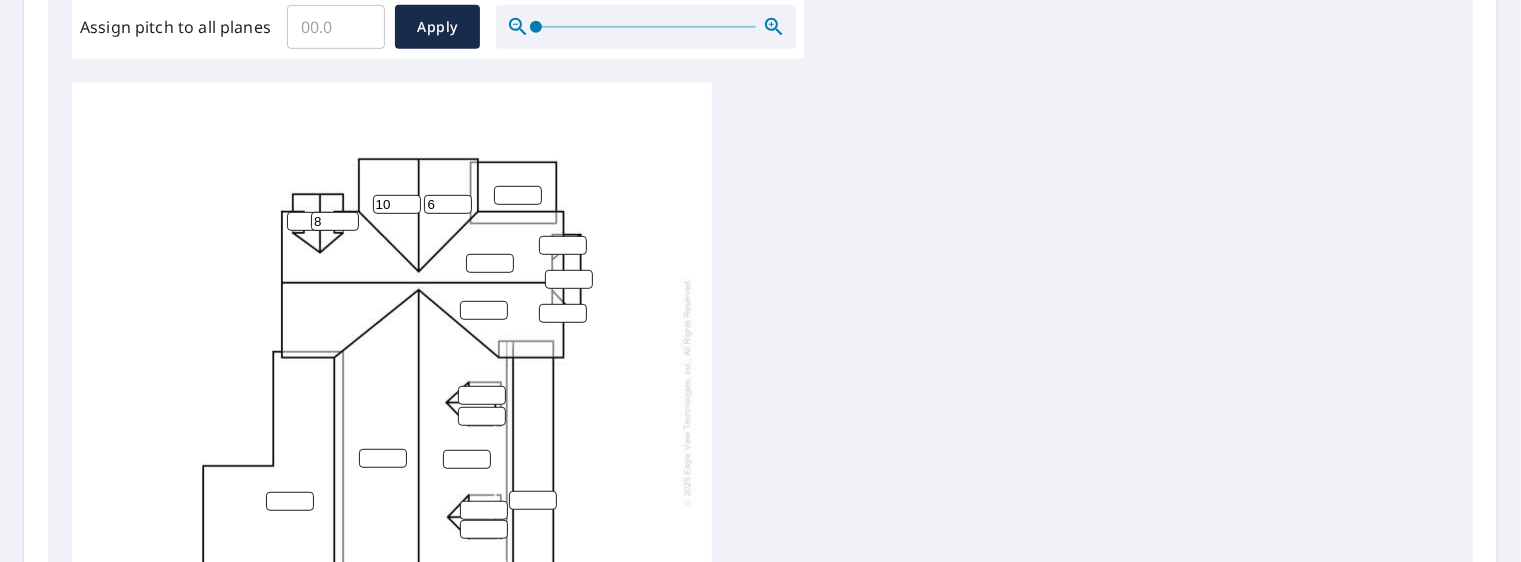 click on "6" at bounding box center (448, 204) 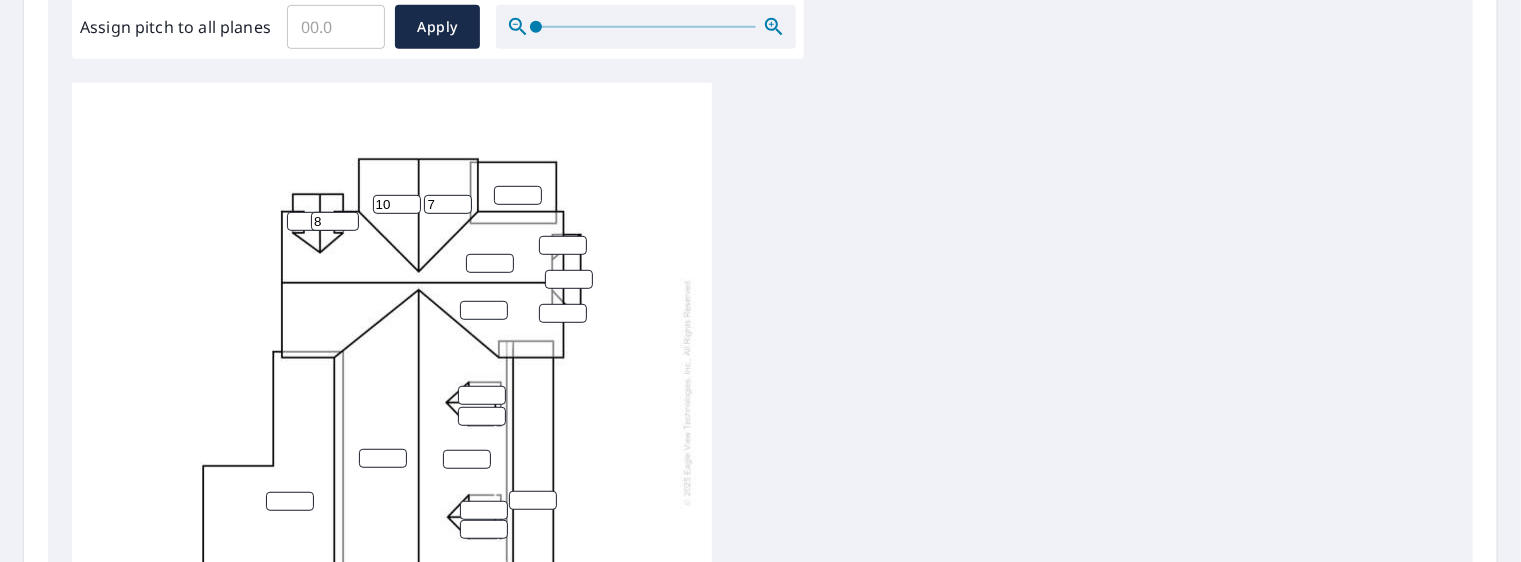 click on "7" at bounding box center [448, 204] 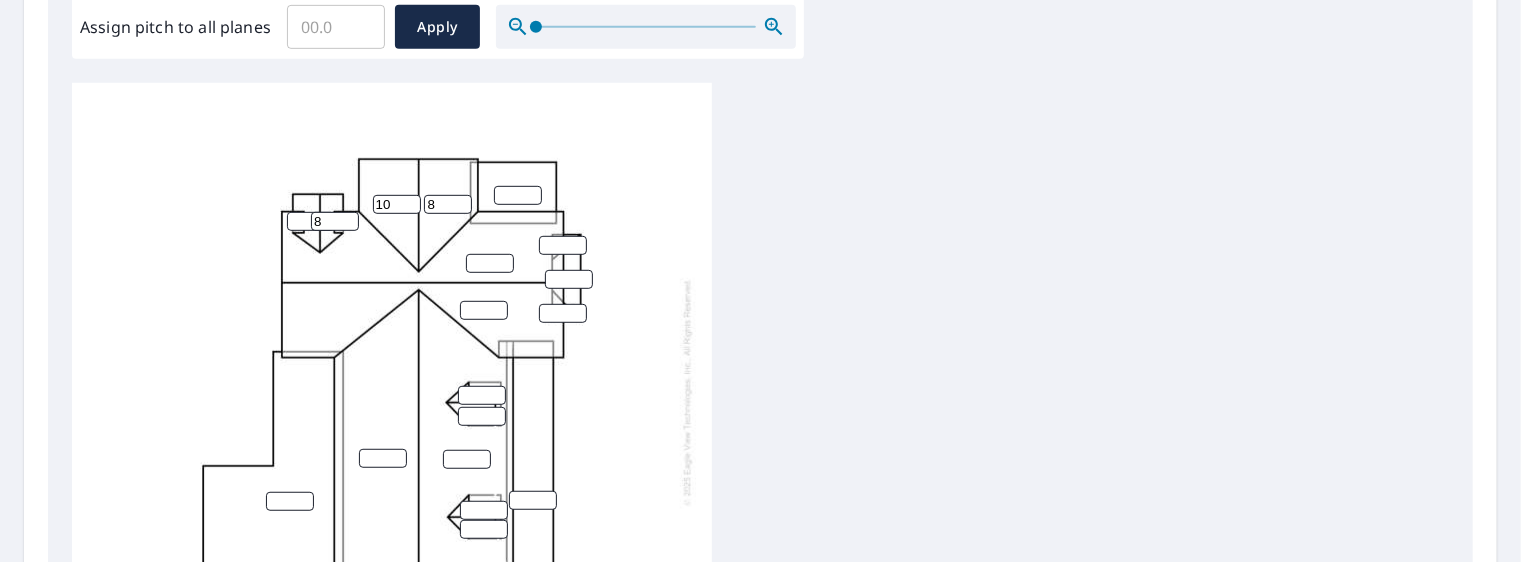 click on "8" at bounding box center (448, 204) 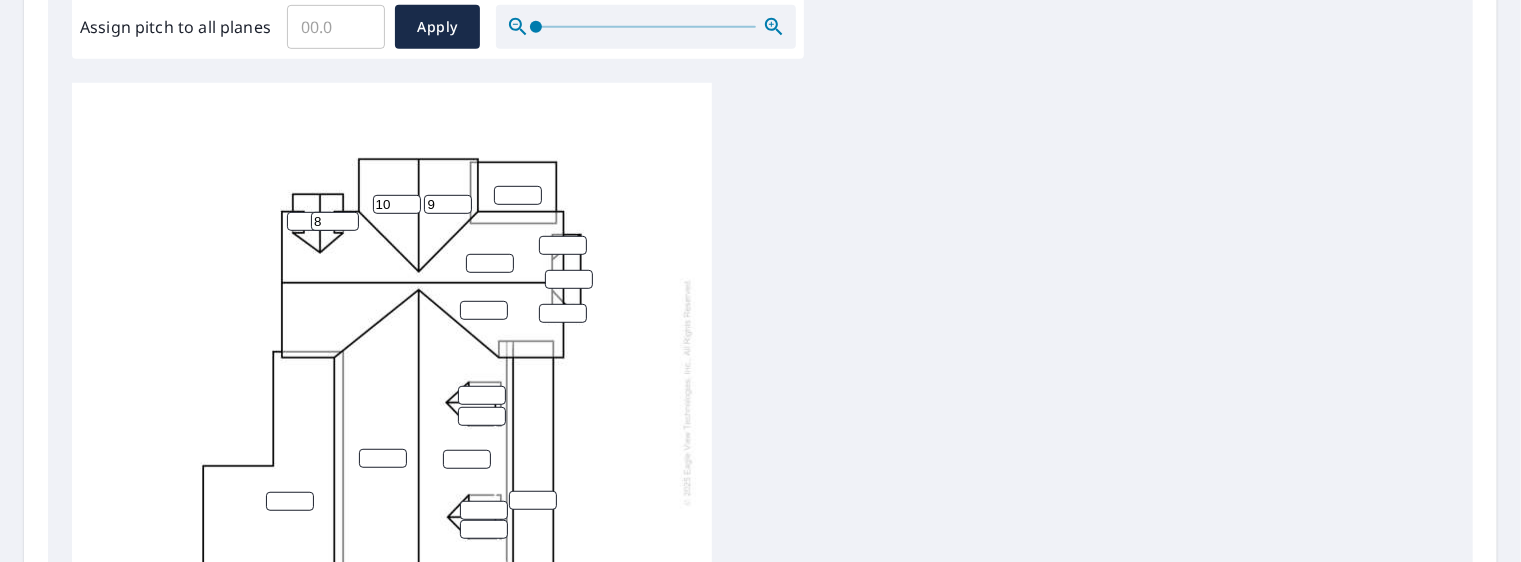 click on "9" at bounding box center [448, 204] 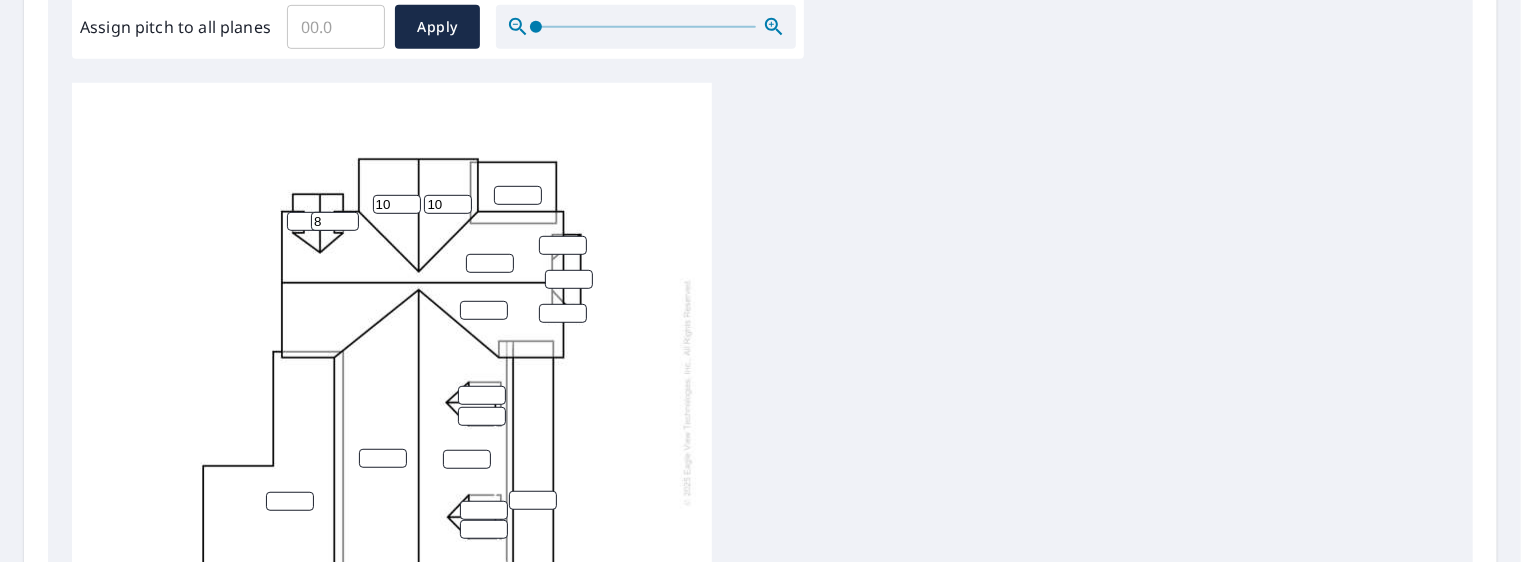 type on "10" 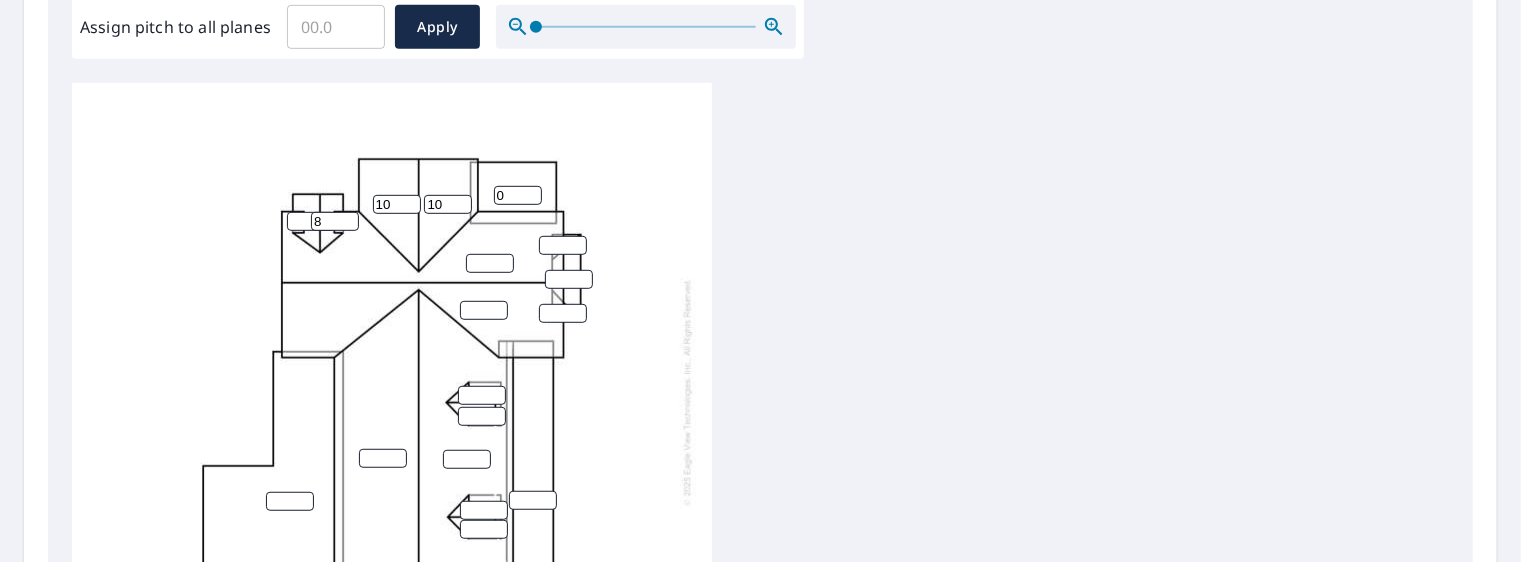 click on "0" at bounding box center (518, 195) 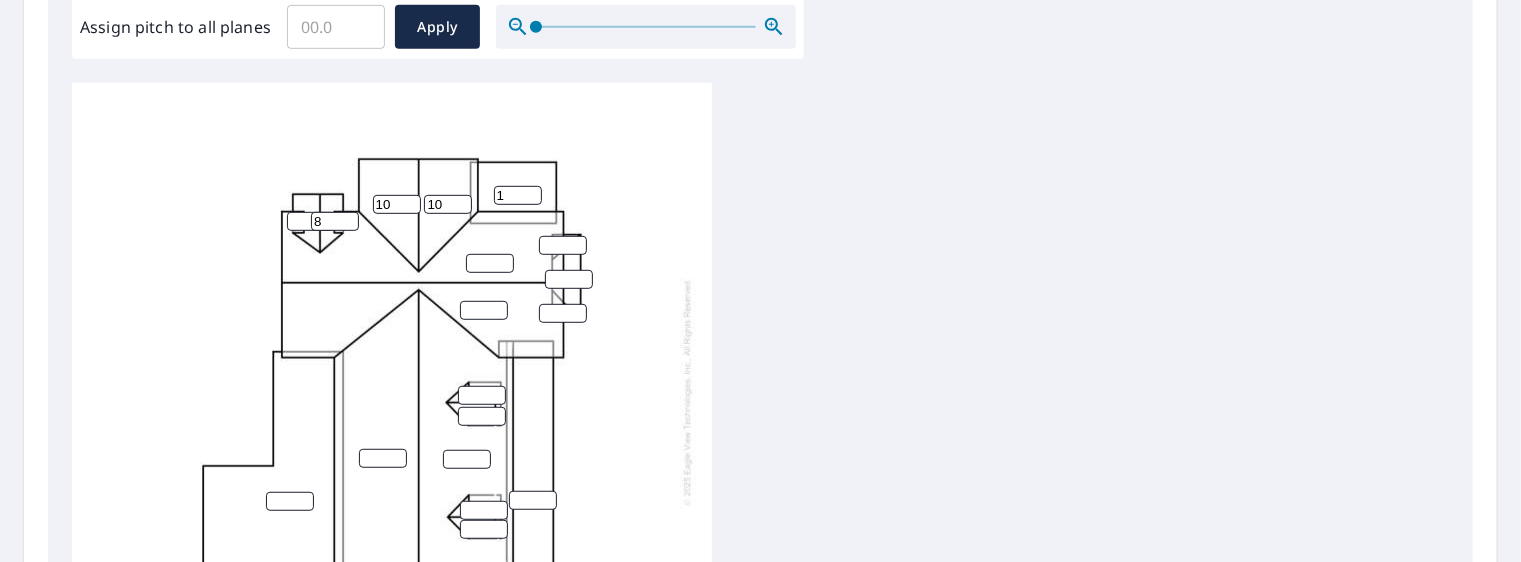 click on "1" at bounding box center [518, 195] 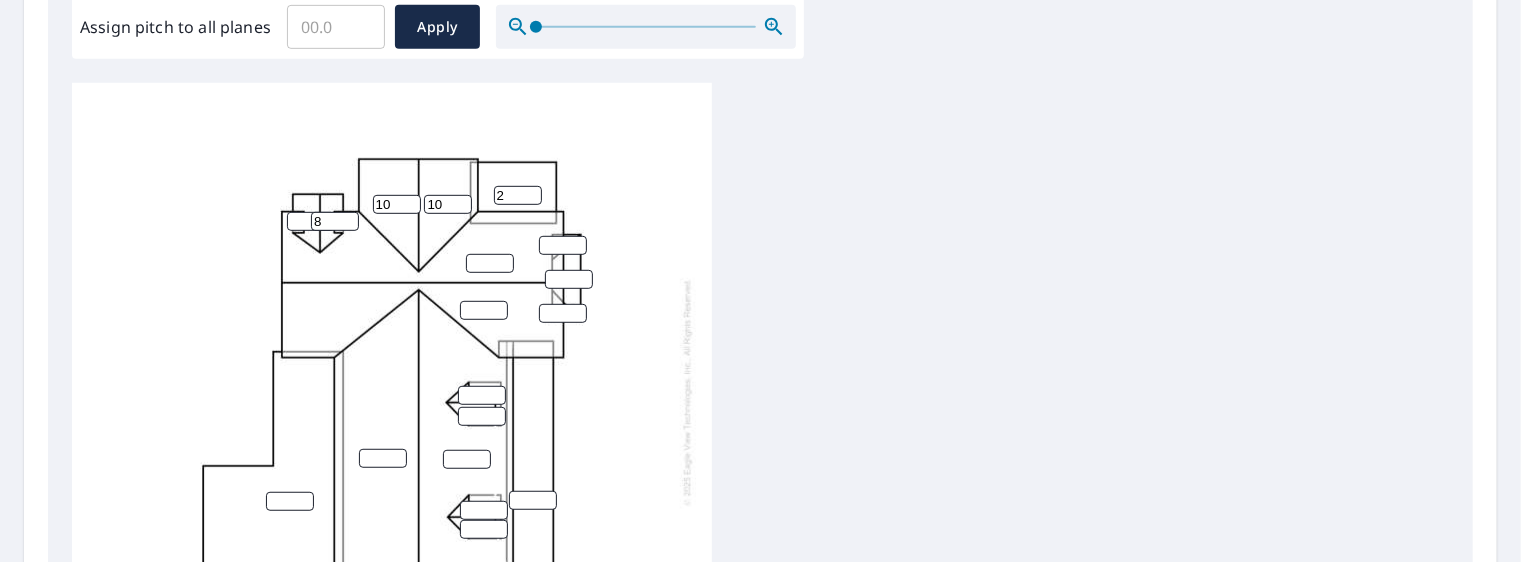 click on "2" at bounding box center [518, 195] 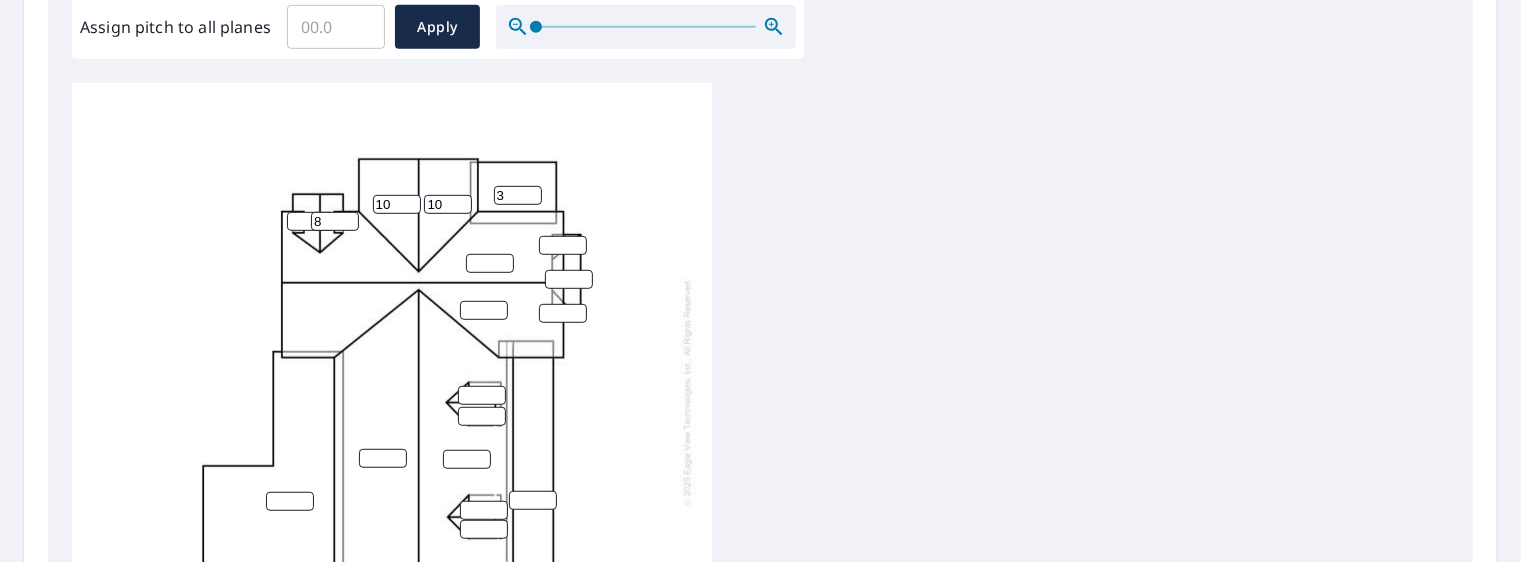 click on "3" at bounding box center [518, 195] 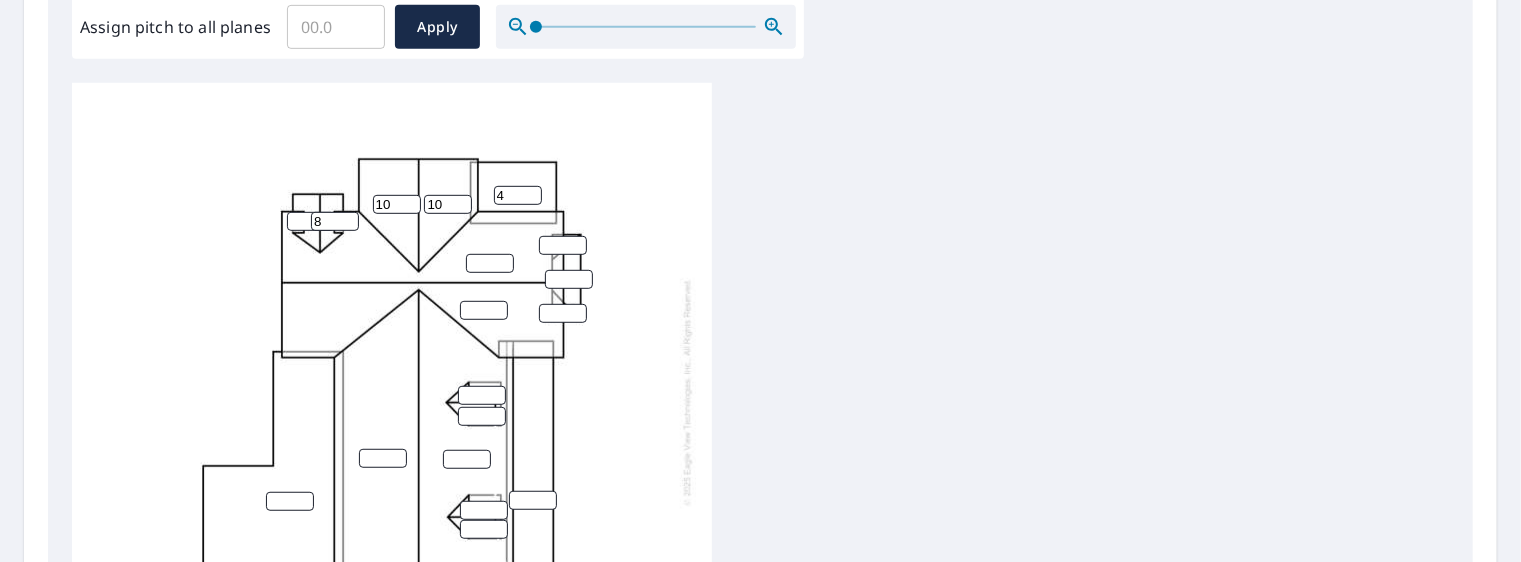 click on "4" at bounding box center (518, 195) 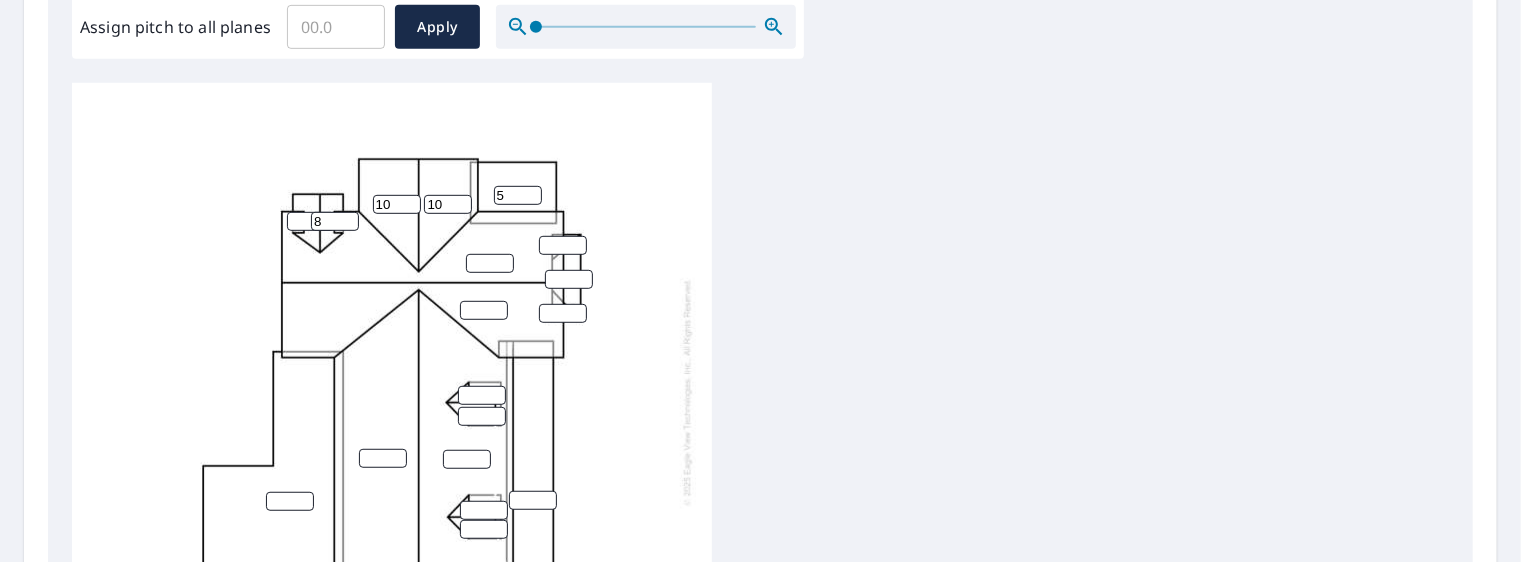 click on "5" at bounding box center [518, 195] 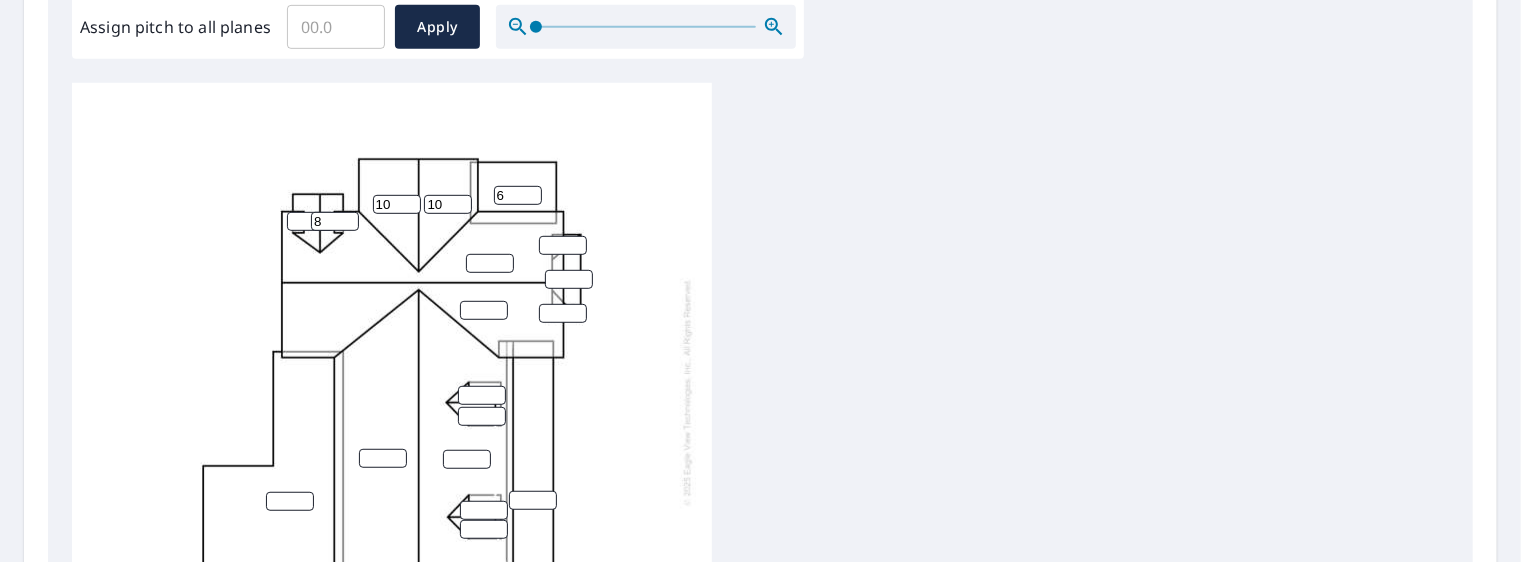 click on "6" at bounding box center [518, 195] 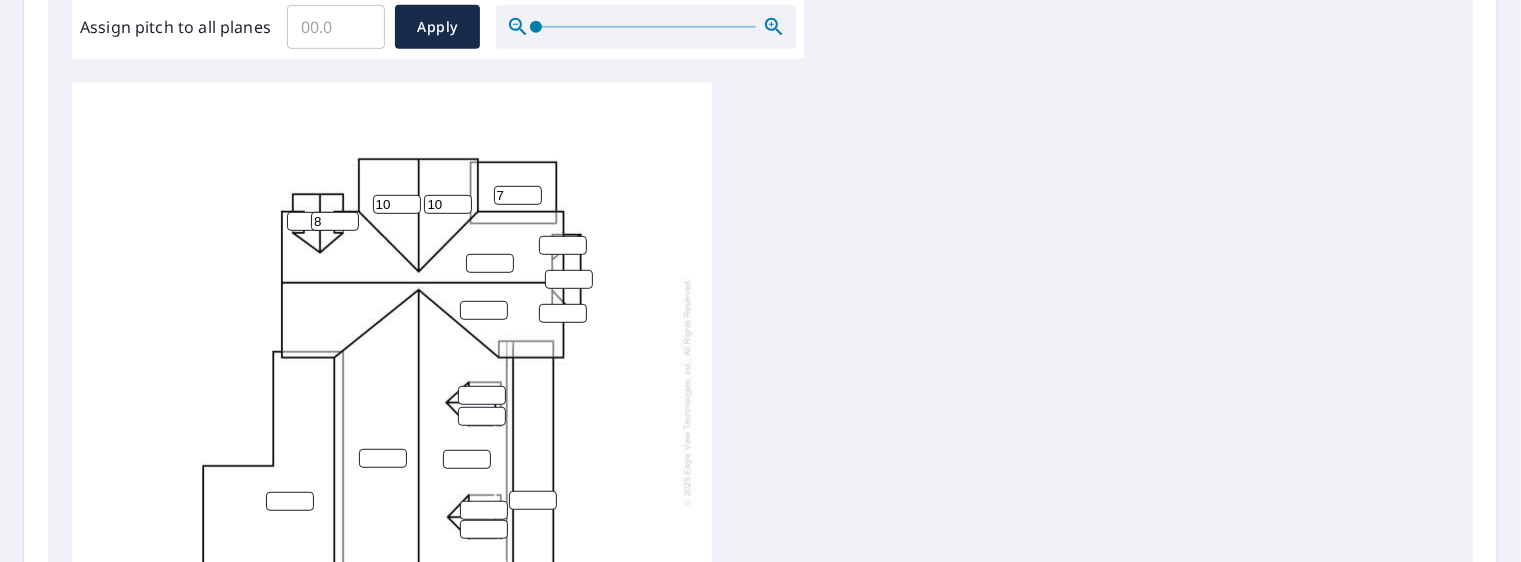 click on "7" at bounding box center (518, 195) 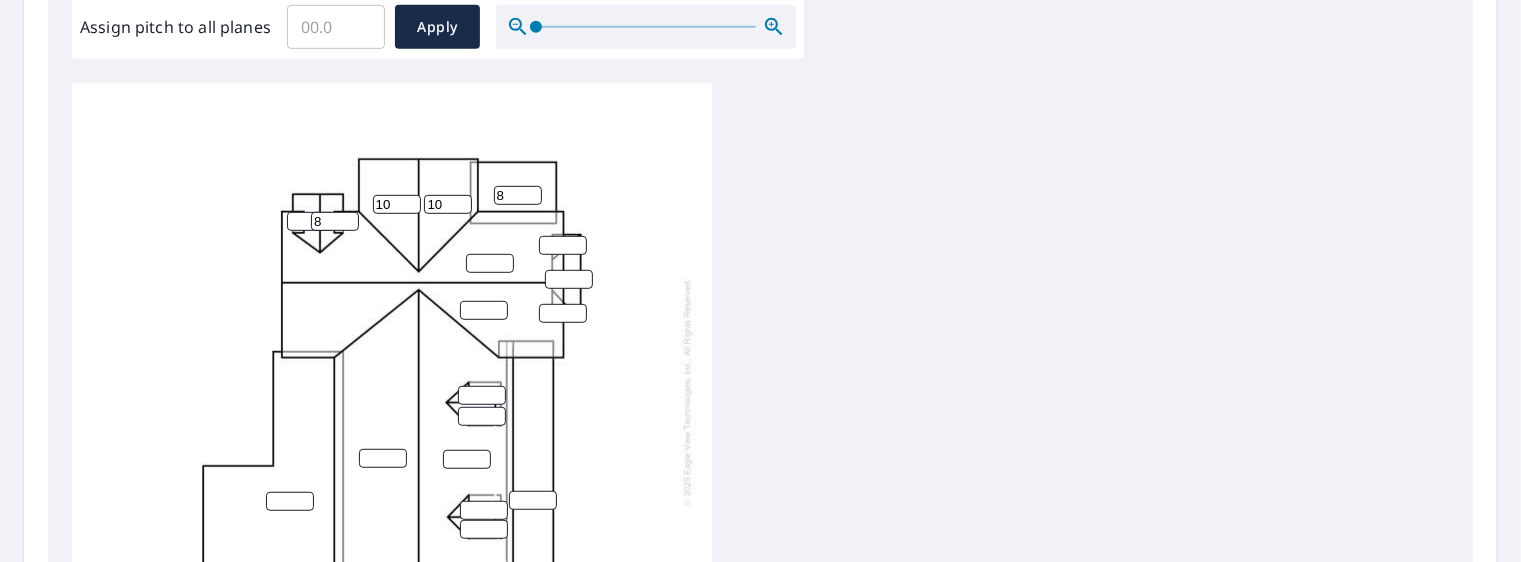 click on "8" at bounding box center [518, 195] 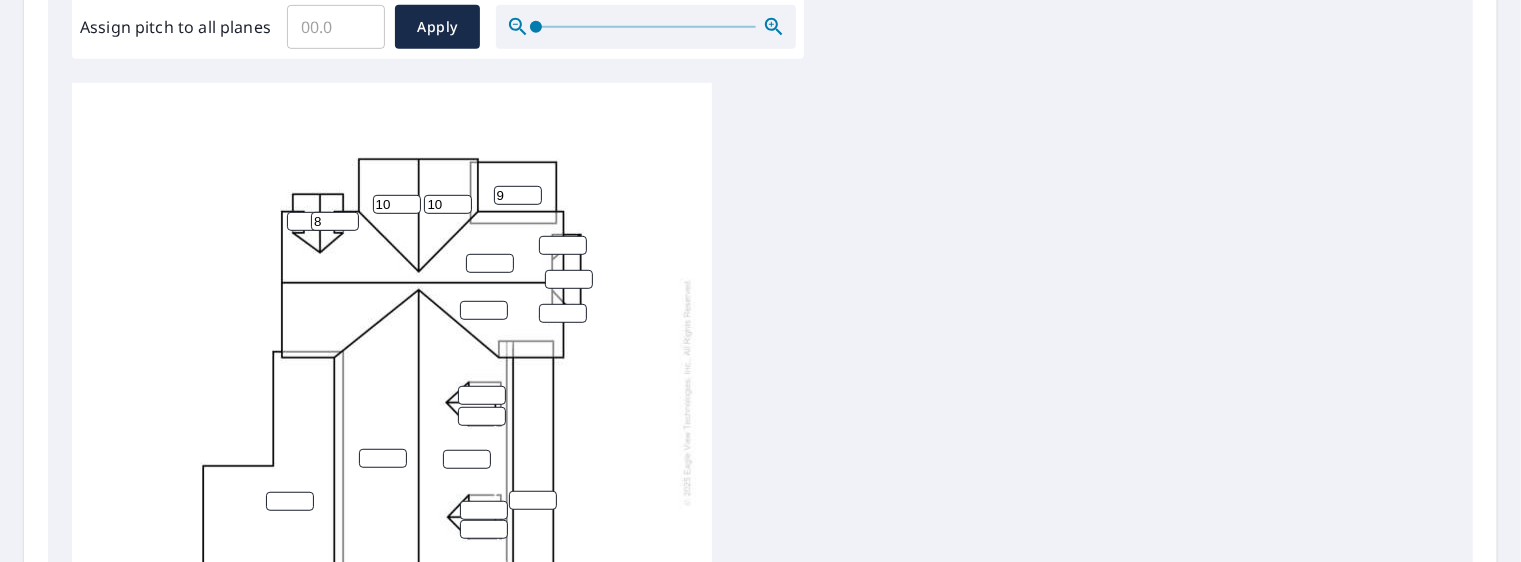 click on "9" at bounding box center (518, 195) 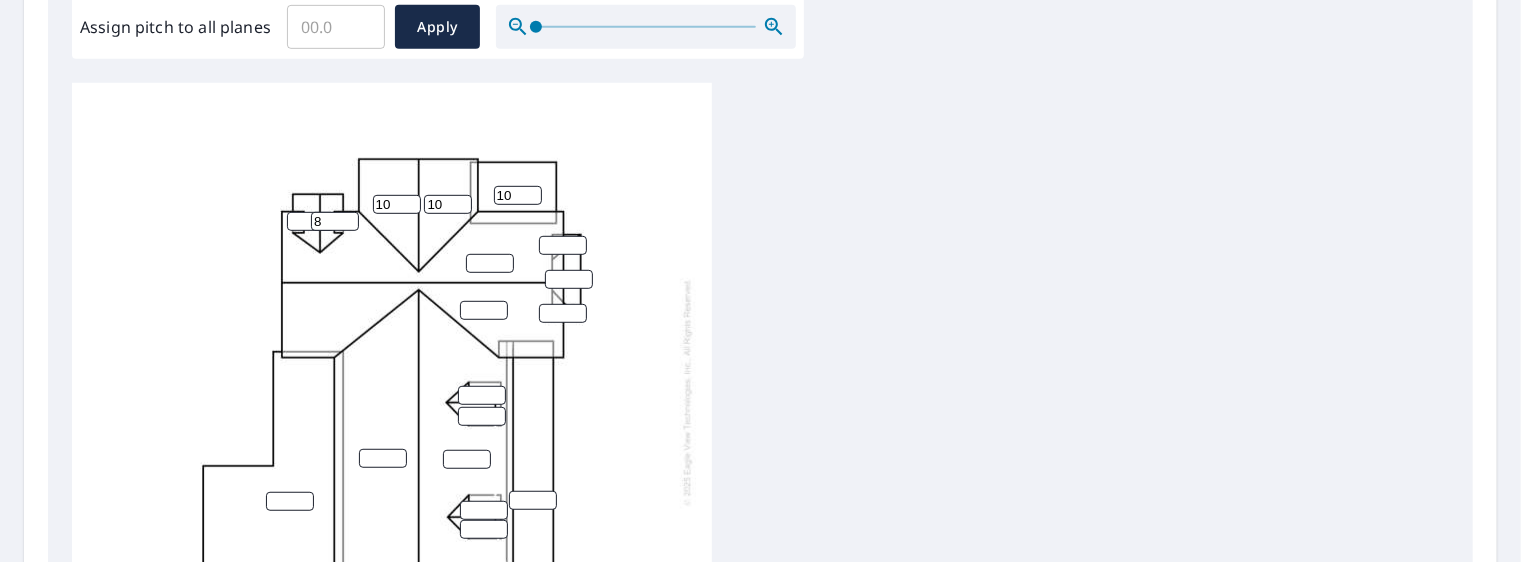 type on "10" 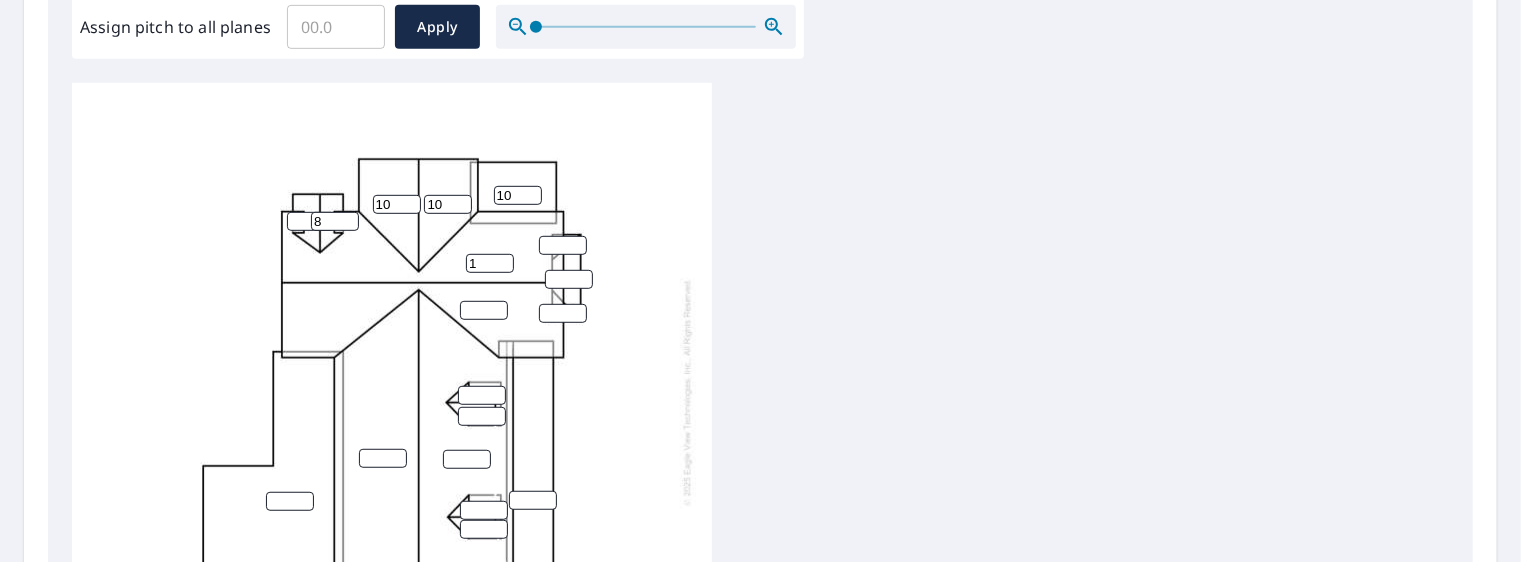 click on "1" at bounding box center (490, 263) 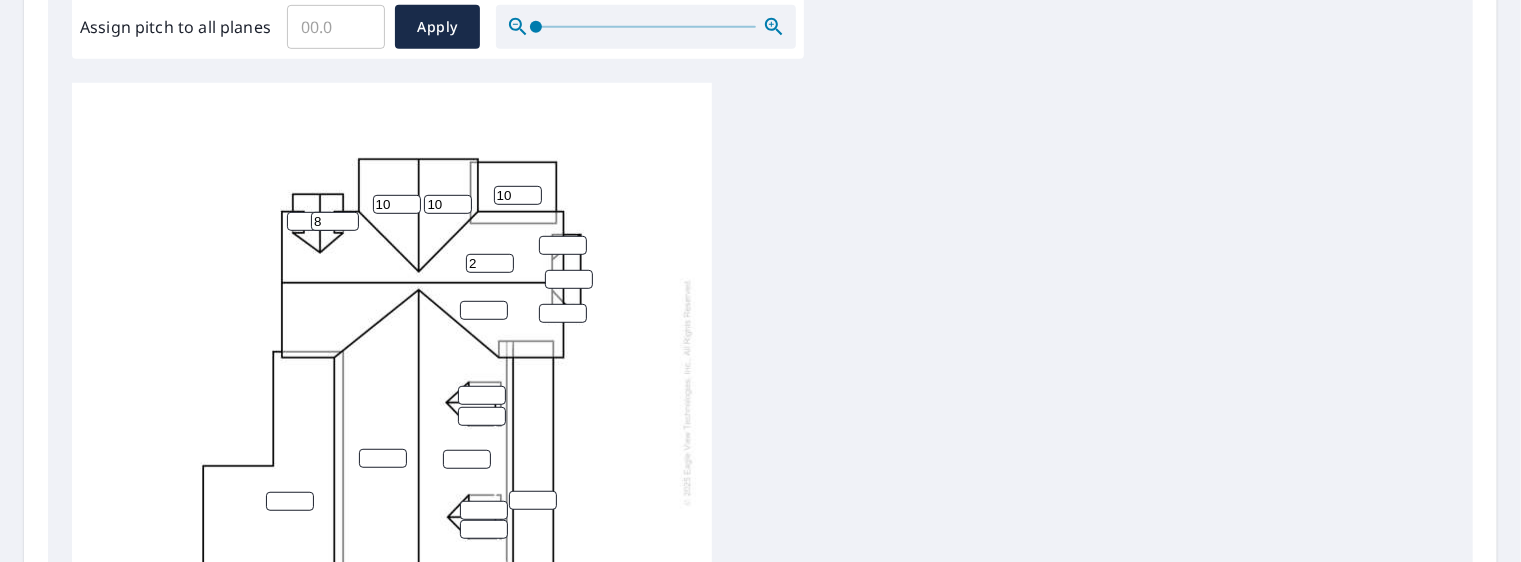 click on "2" at bounding box center (490, 263) 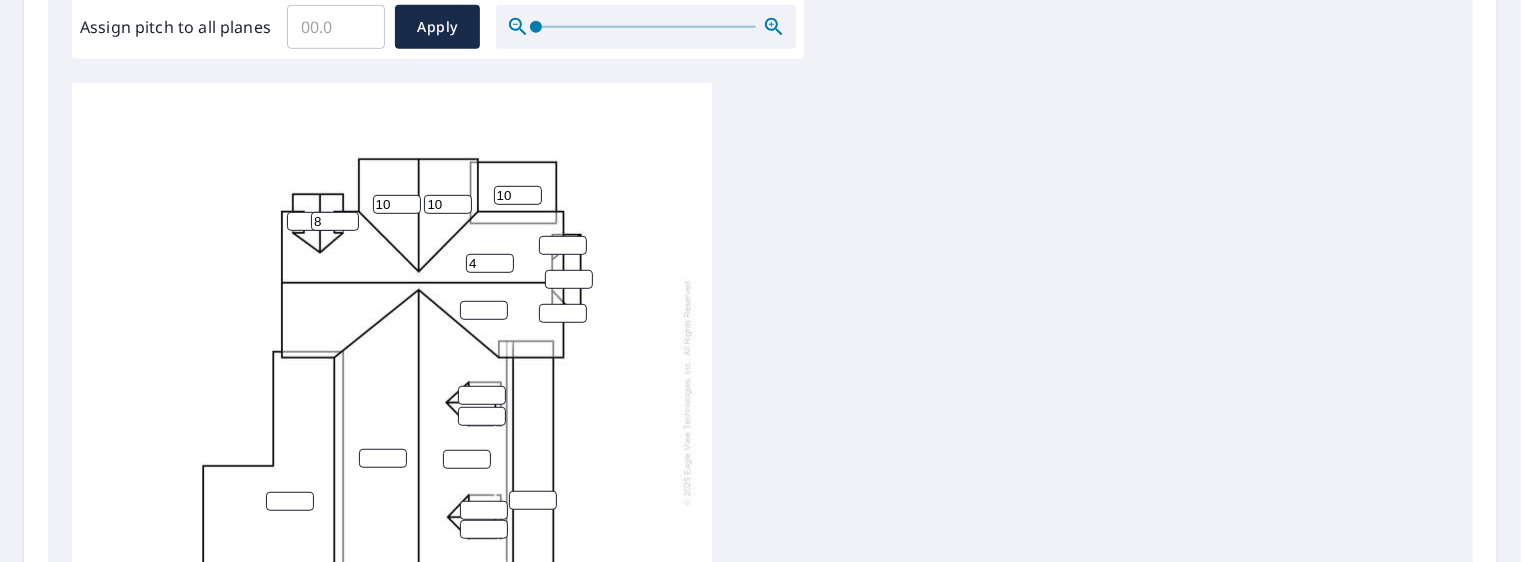 click on "4" at bounding box center [490, 263] 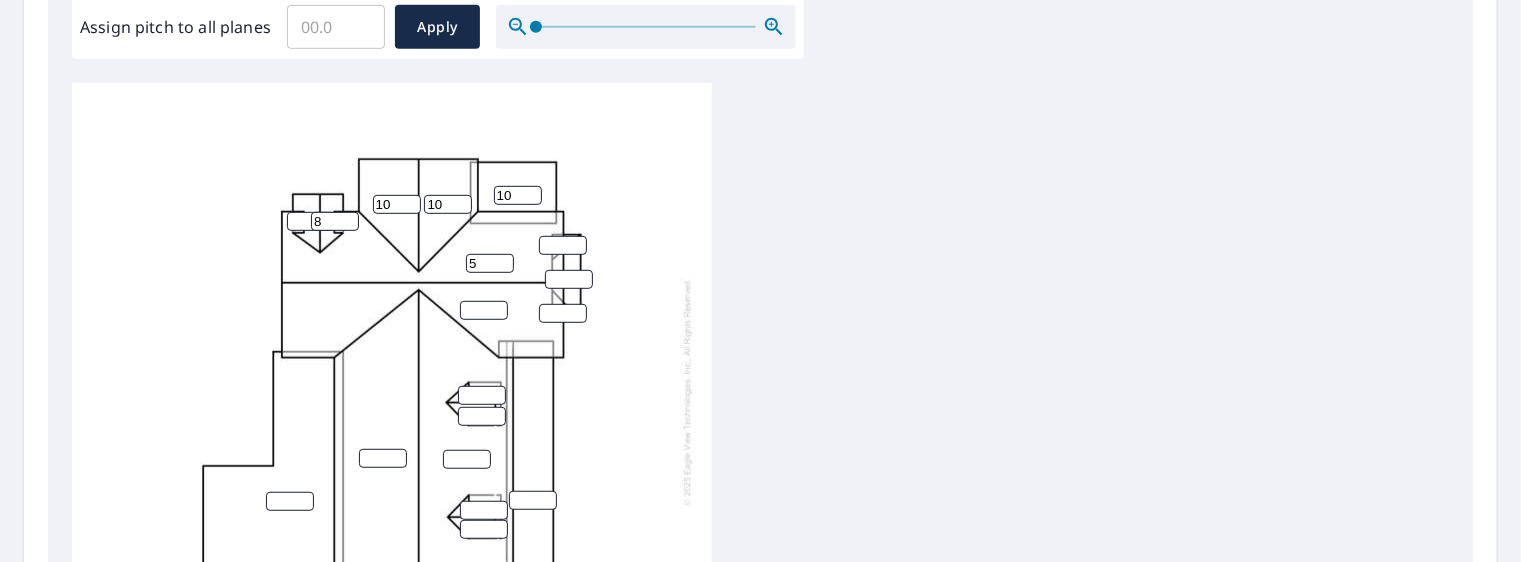 click on "5" at bounding box center (490, 263) 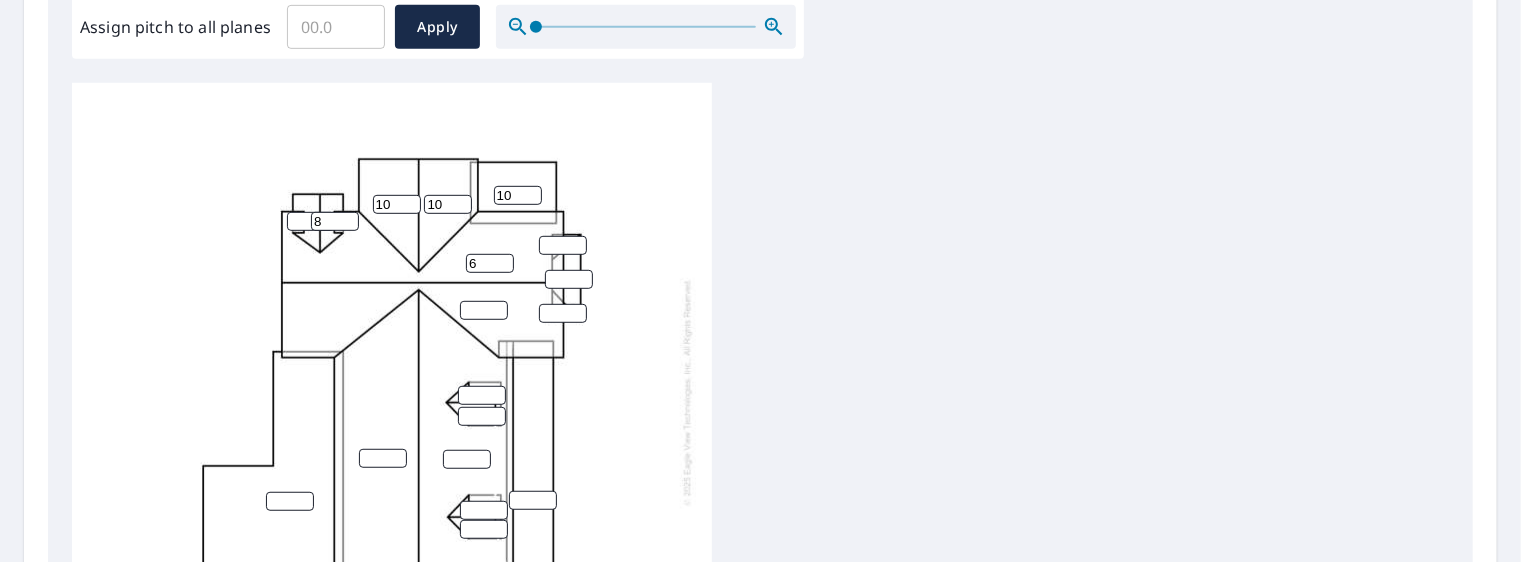 click on "6" at bounding box center [490, 263] 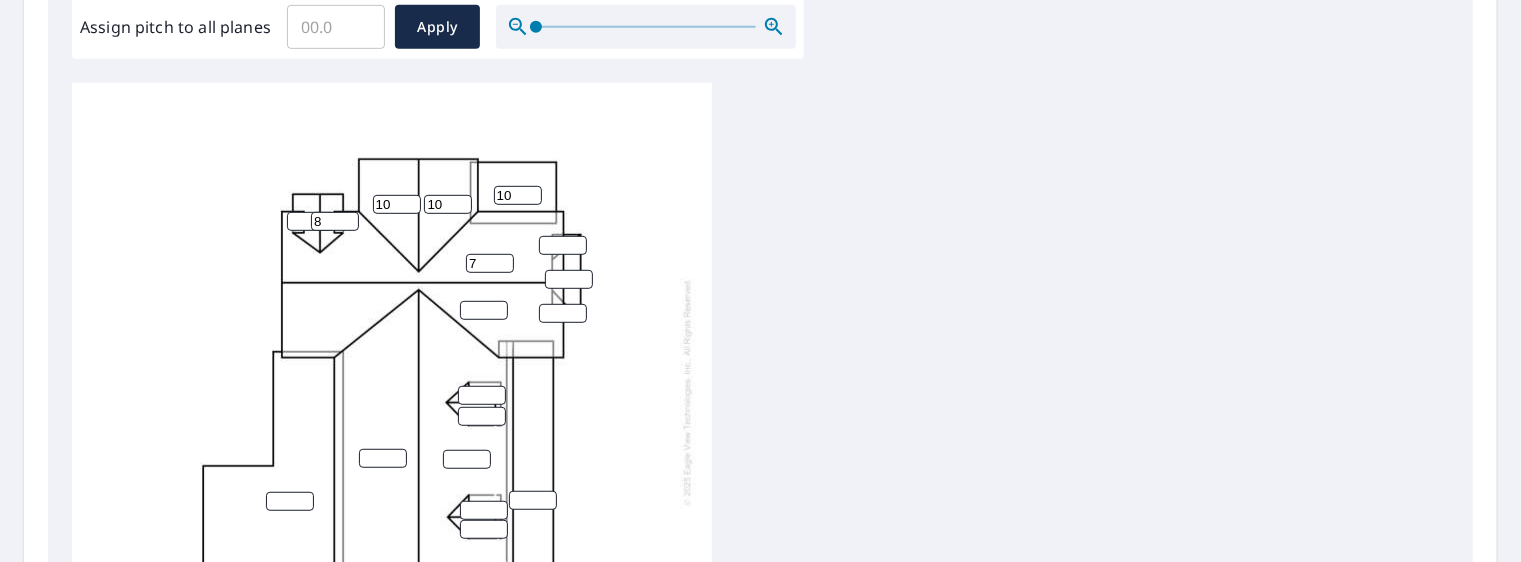 click on "7" at bounding box center [490, 263] 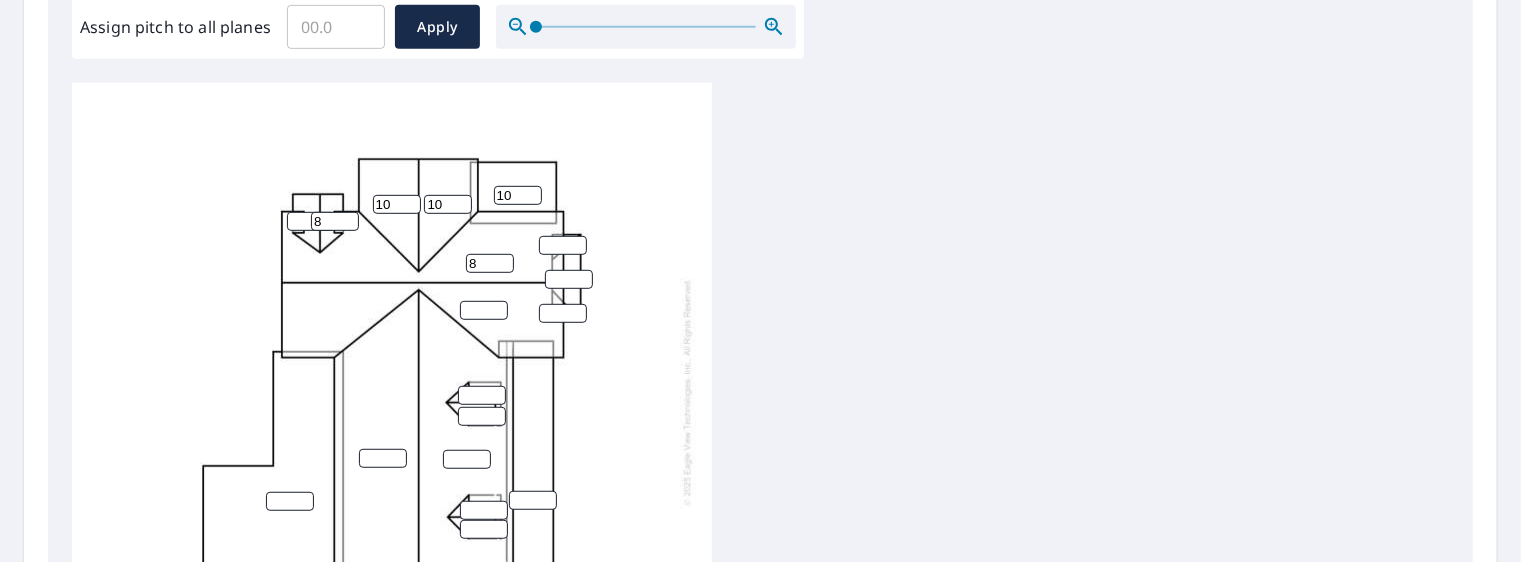 click on "8" at bounding box center (490, 263) 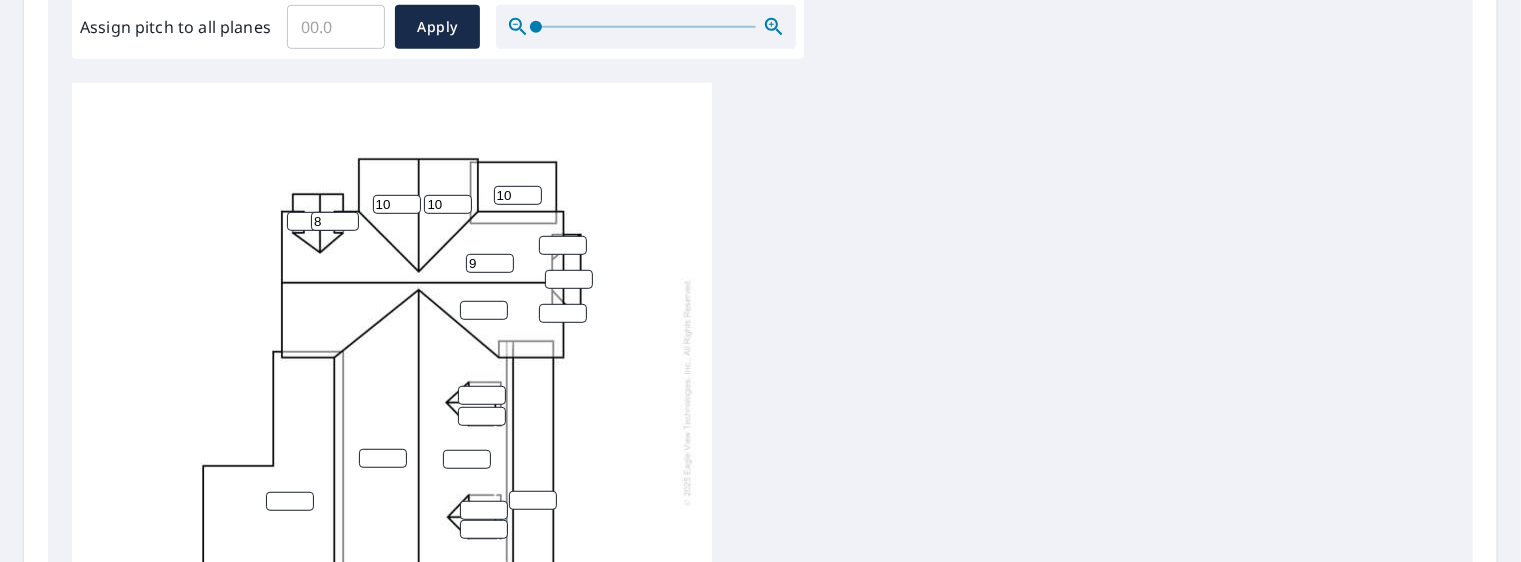 click on "9" at bounding box center (490, 263) 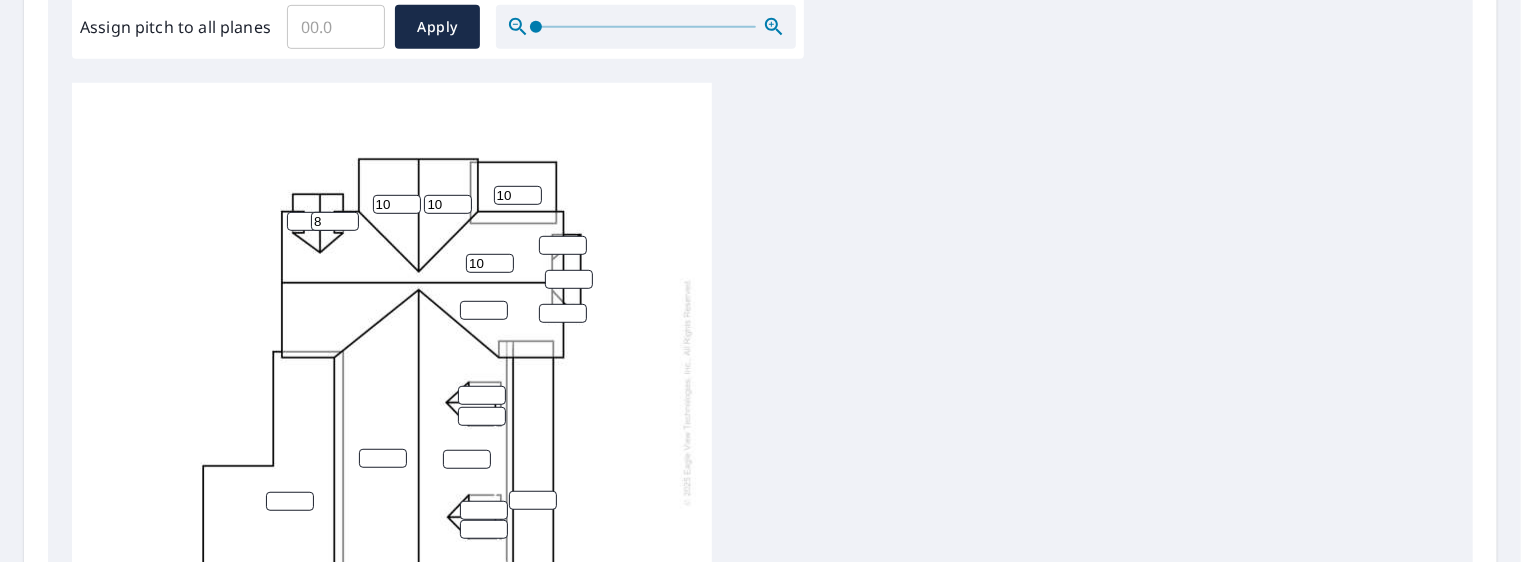 type on "10" 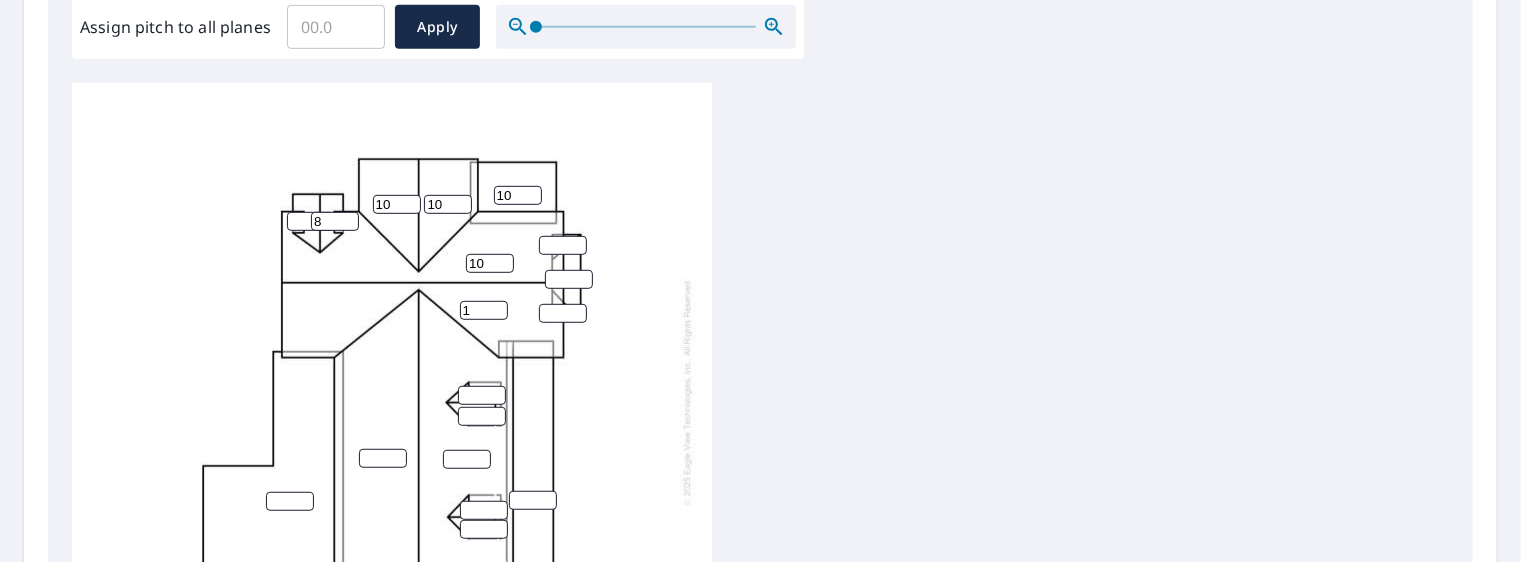click on "1" at bounding box center (484, 310) 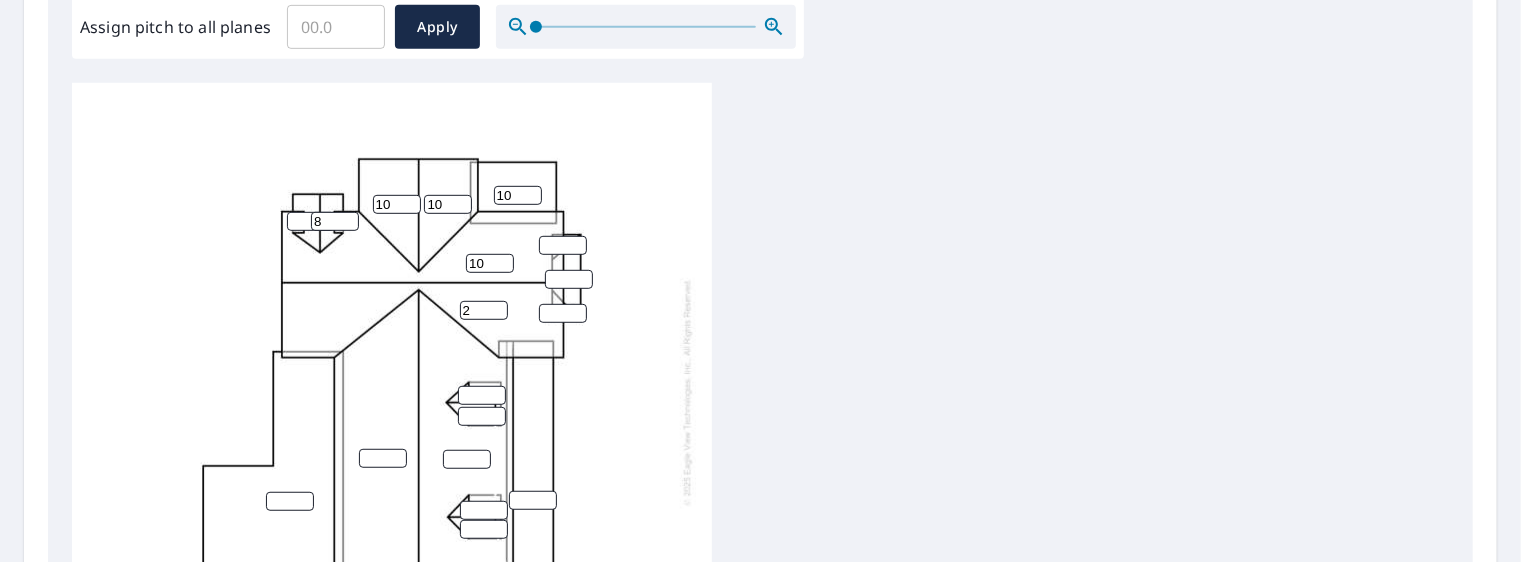 click on "2" at bounding box center (484, 310) 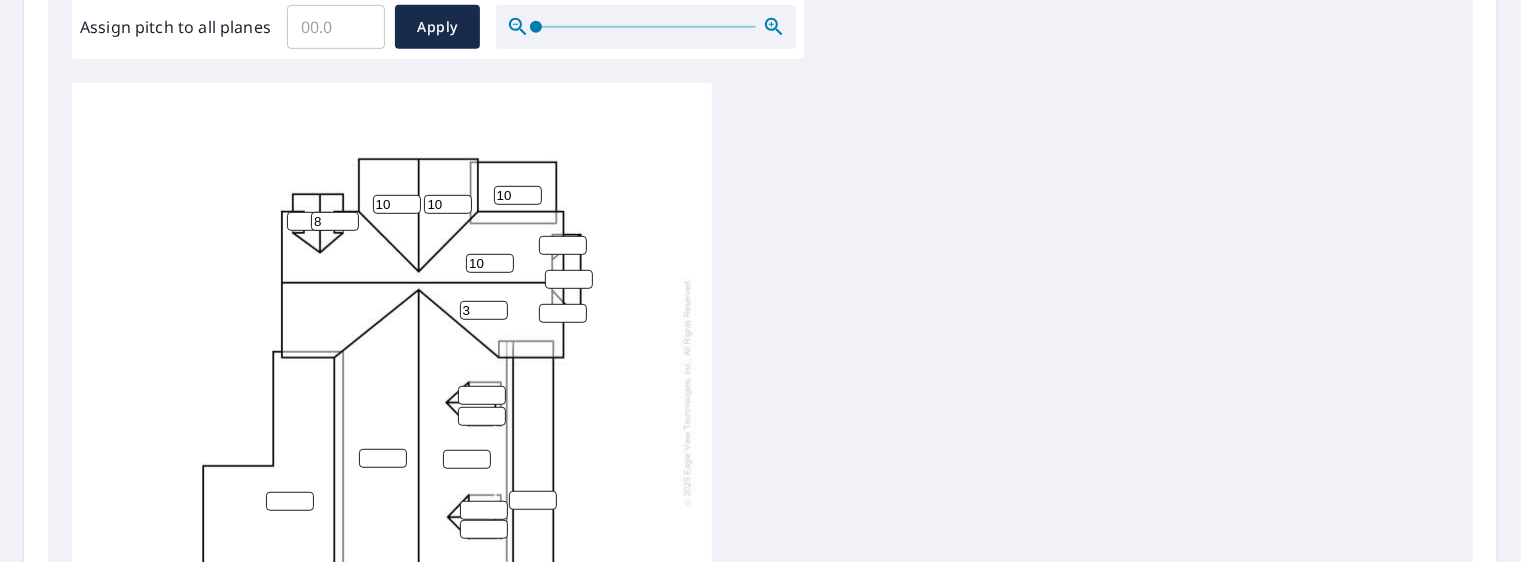 click on "3" at bounding box center (484, 310) 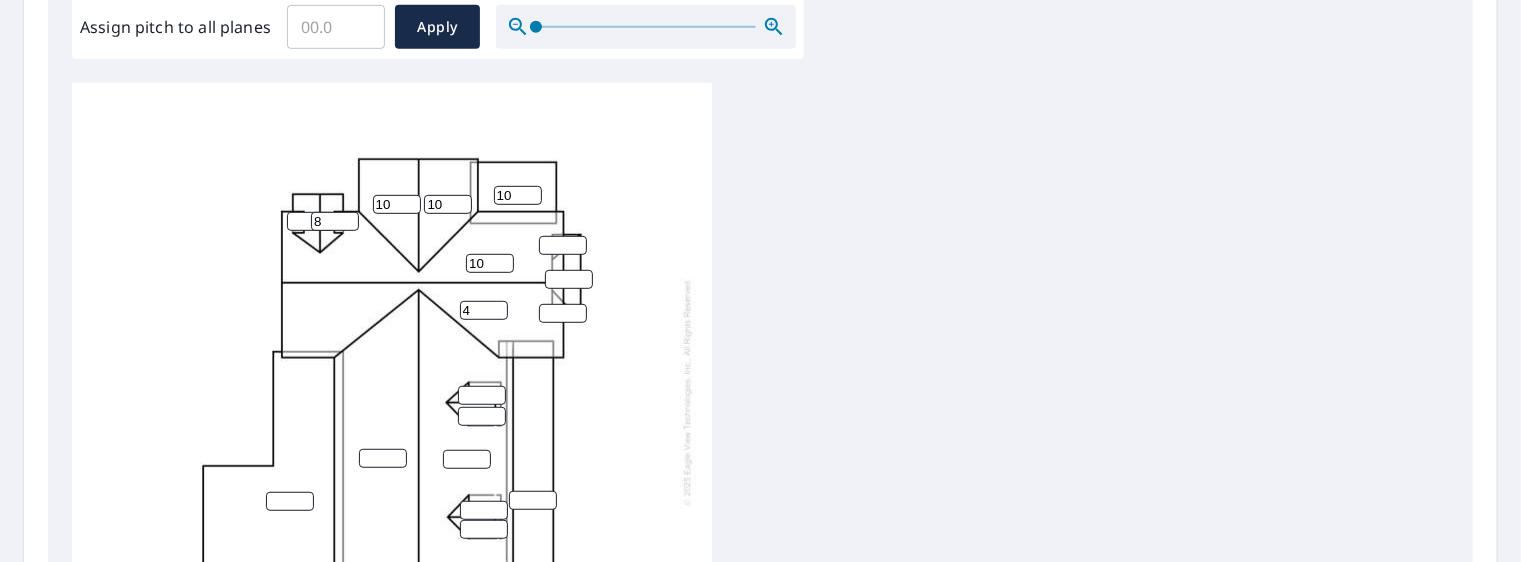 click on "4" at bounding box center [484, 310] 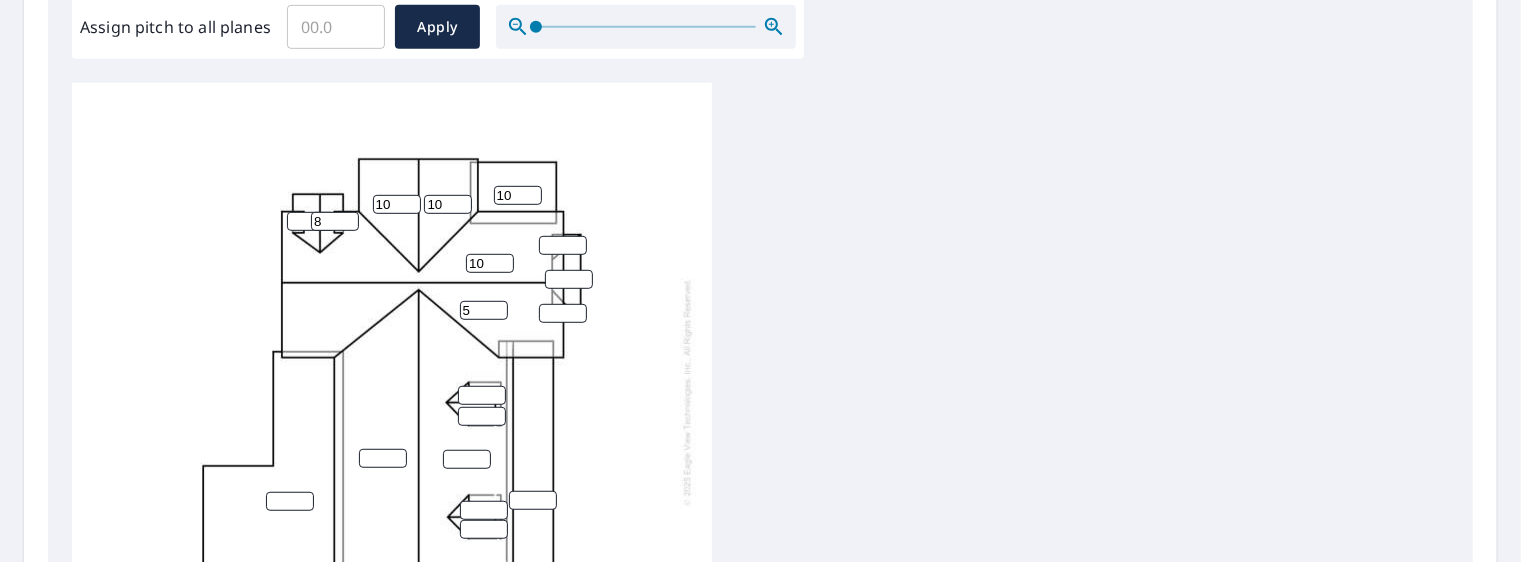 click on "5" at bounding box center (484, 310) 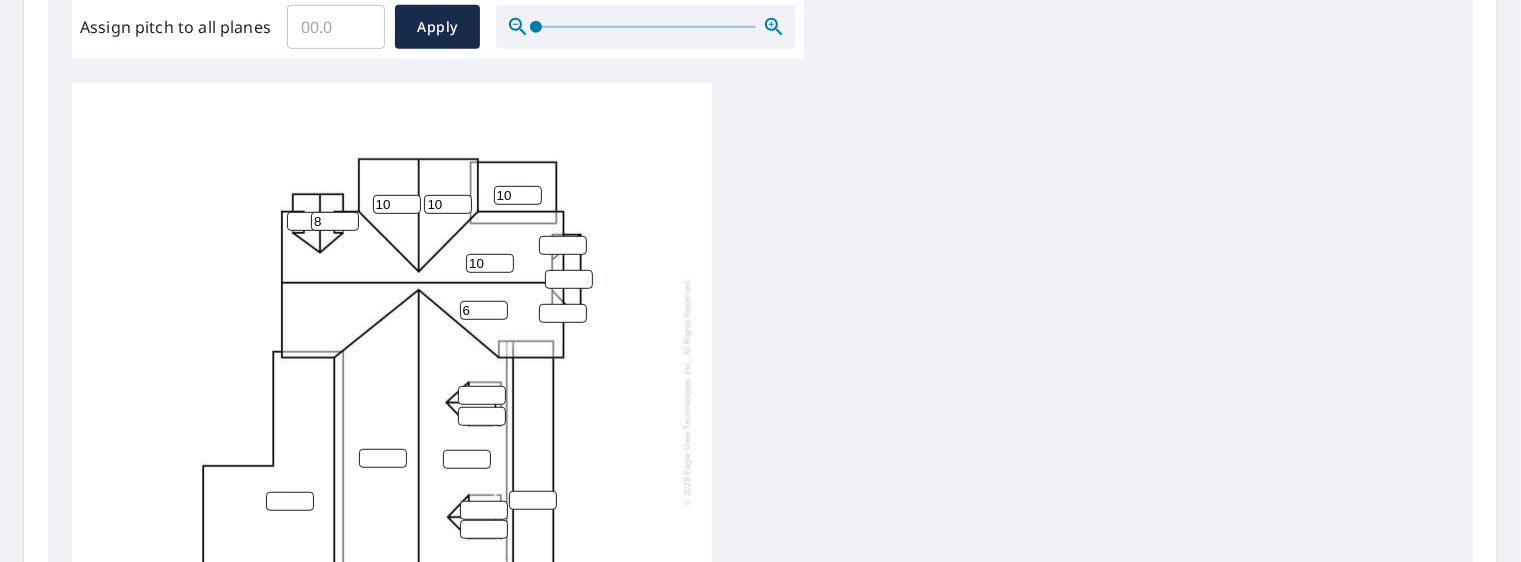 click on "6" at bounding box center [484, 310] 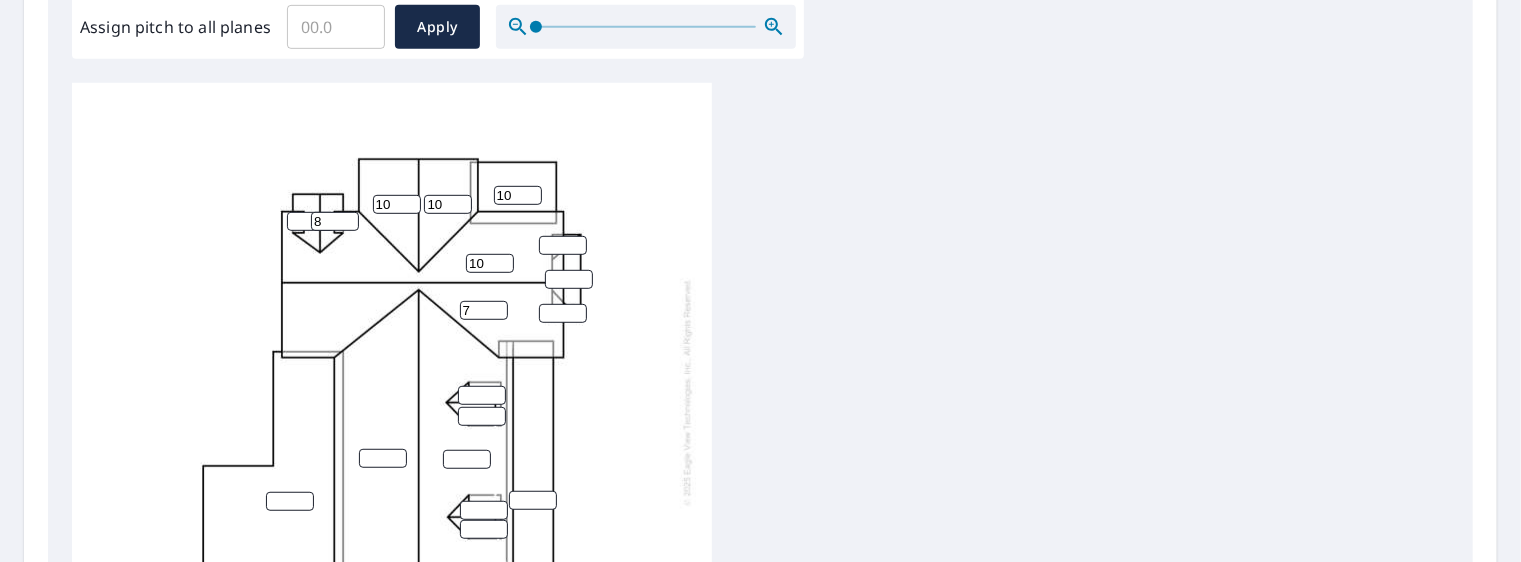 click on "7" at bounding box center [484, 310] 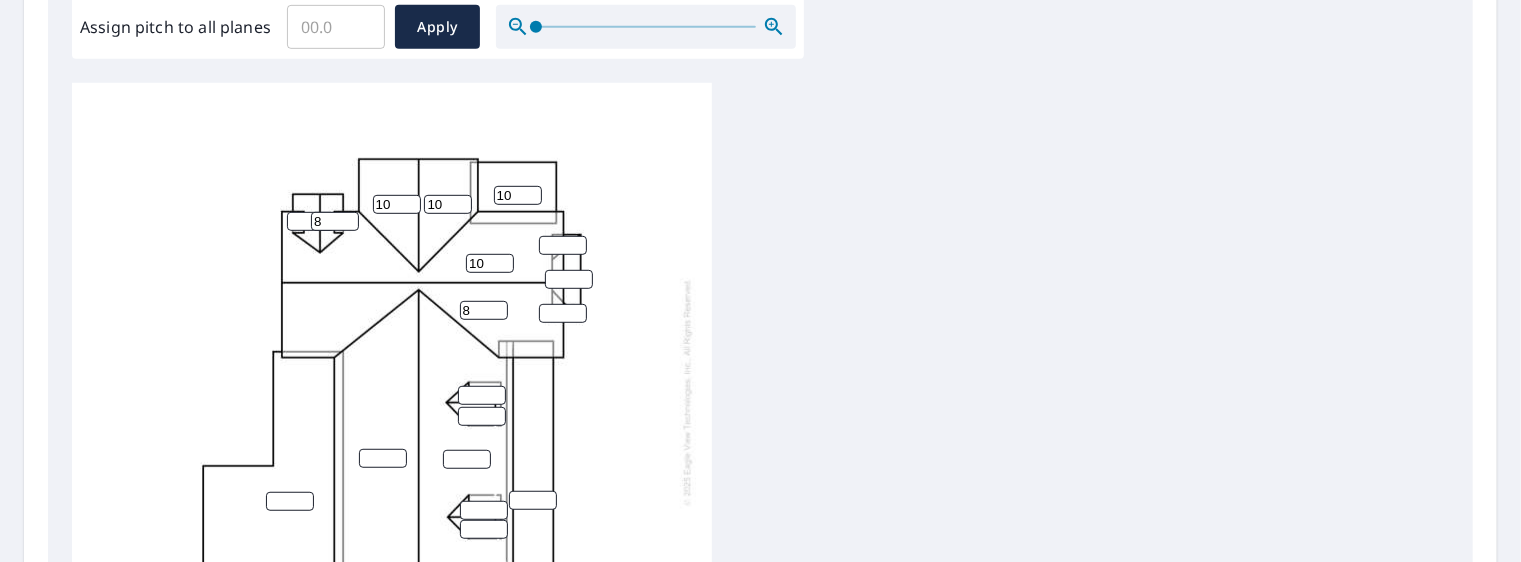 click on "8" at bounding box center [484, 310] 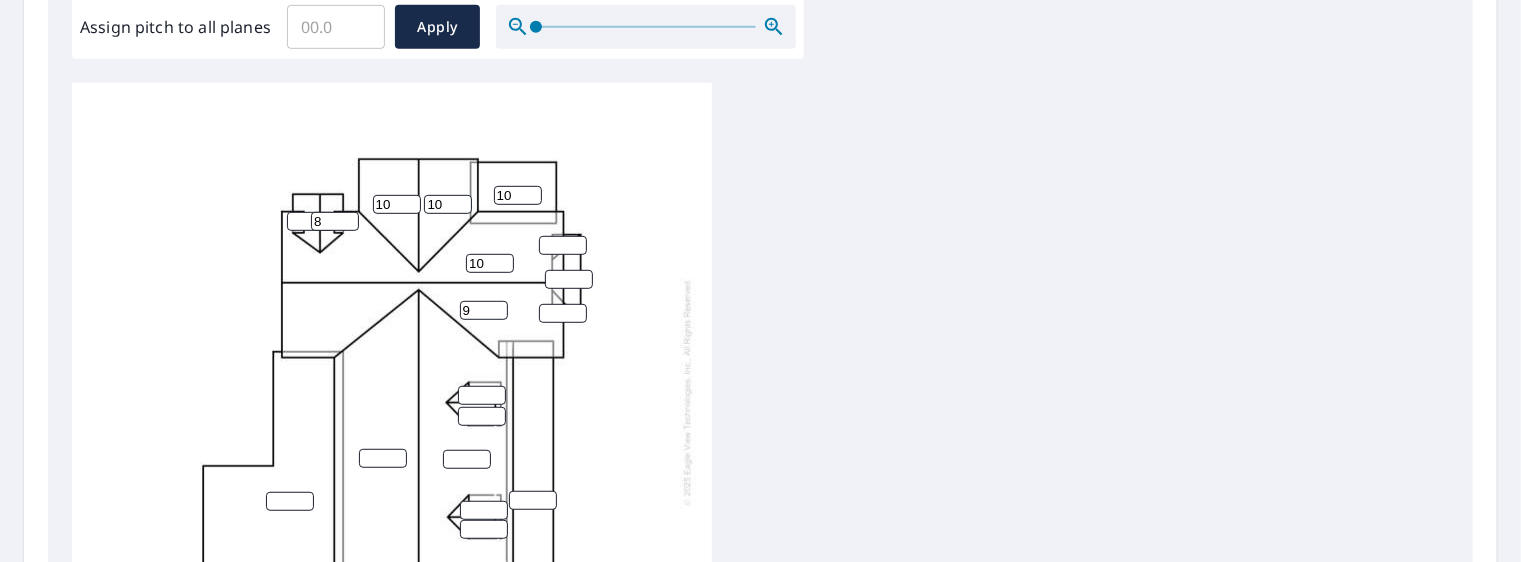 click on "9" at bounding box center (484, 310) 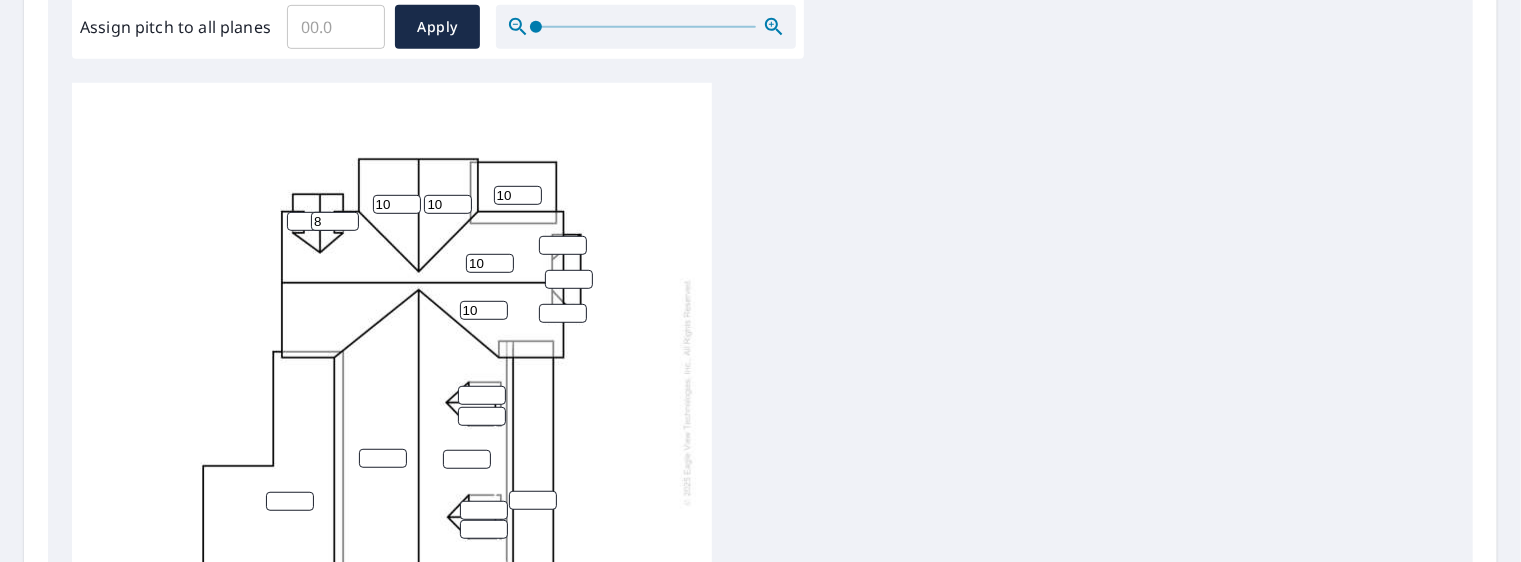 type on "10" 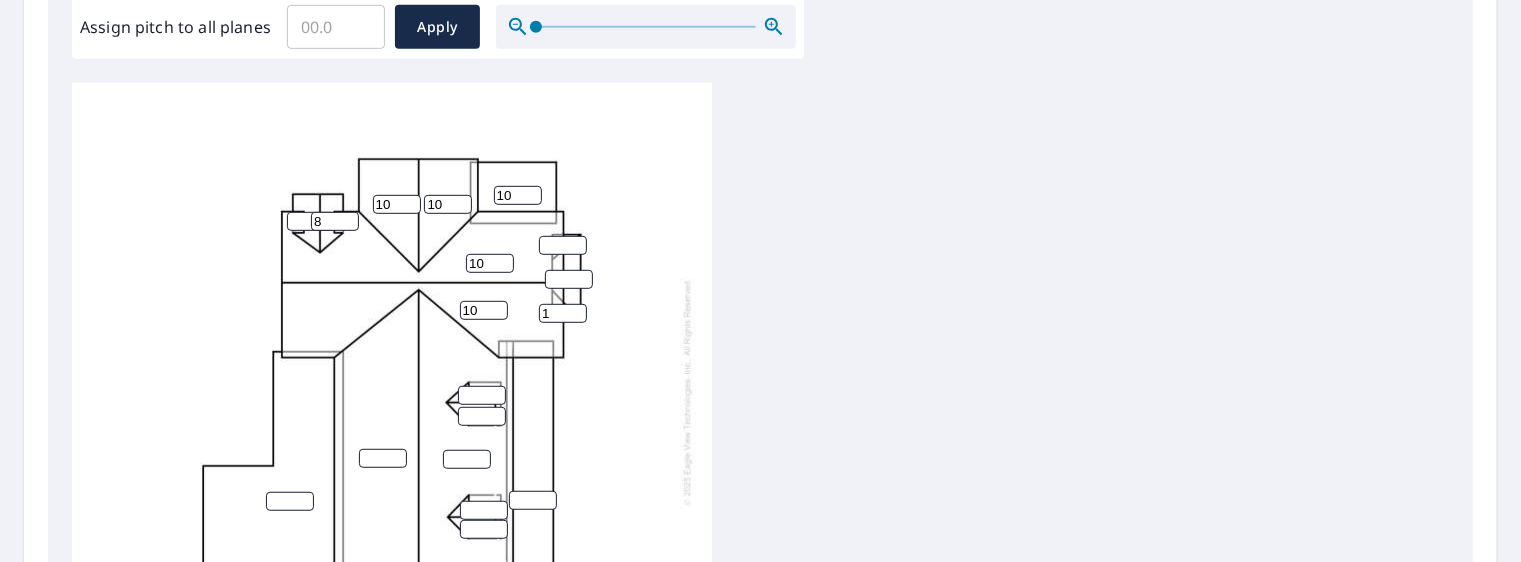 click on "1" at bounding box center [563, 313] 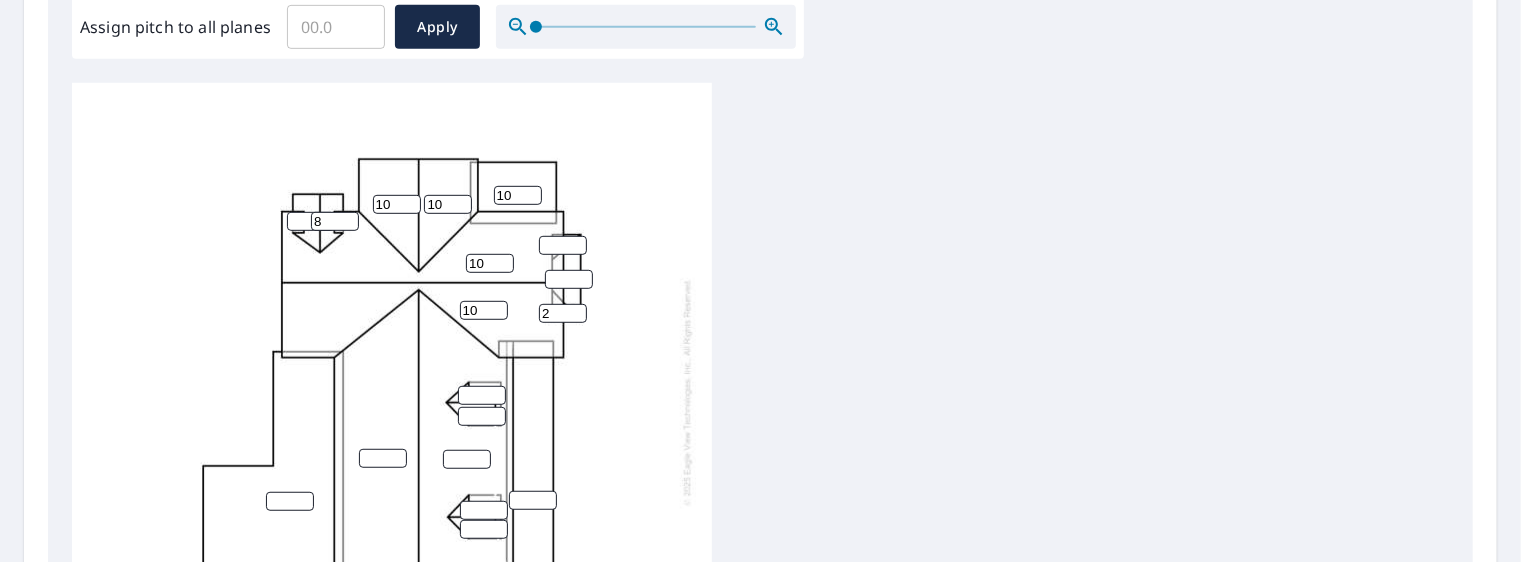 click on "2" at bounding box center (563, 313) 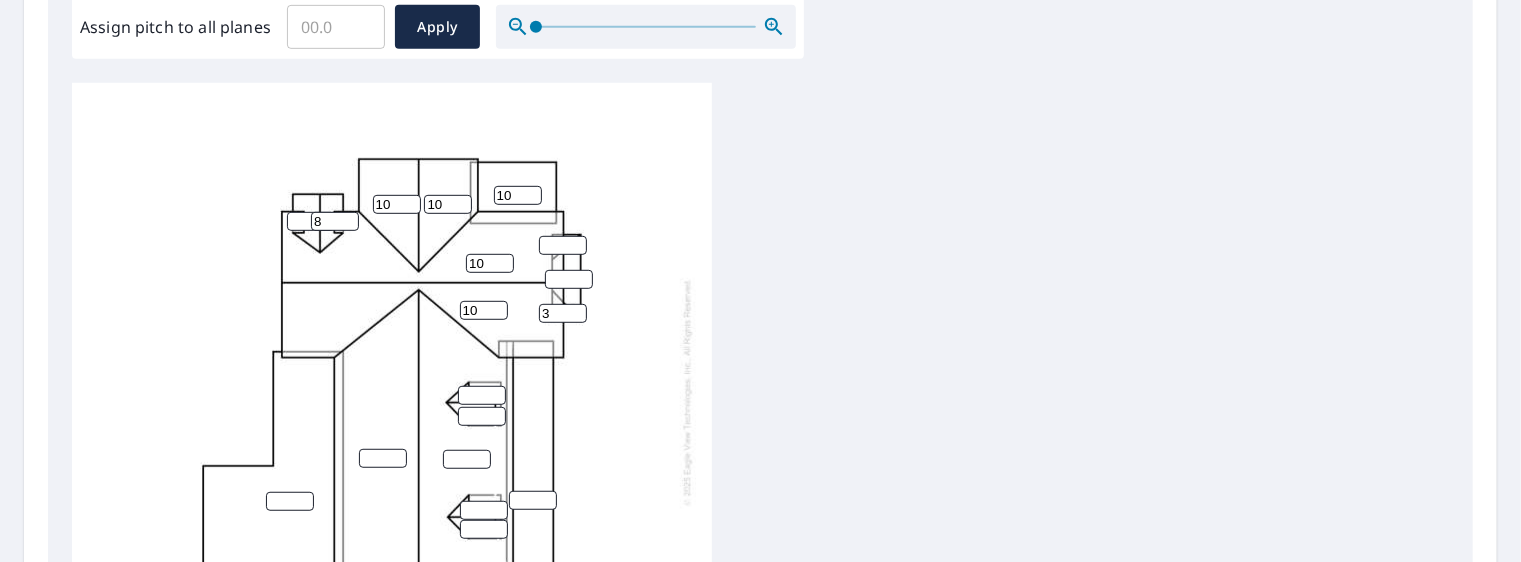 click on "3" at bounding box center [563, 313] 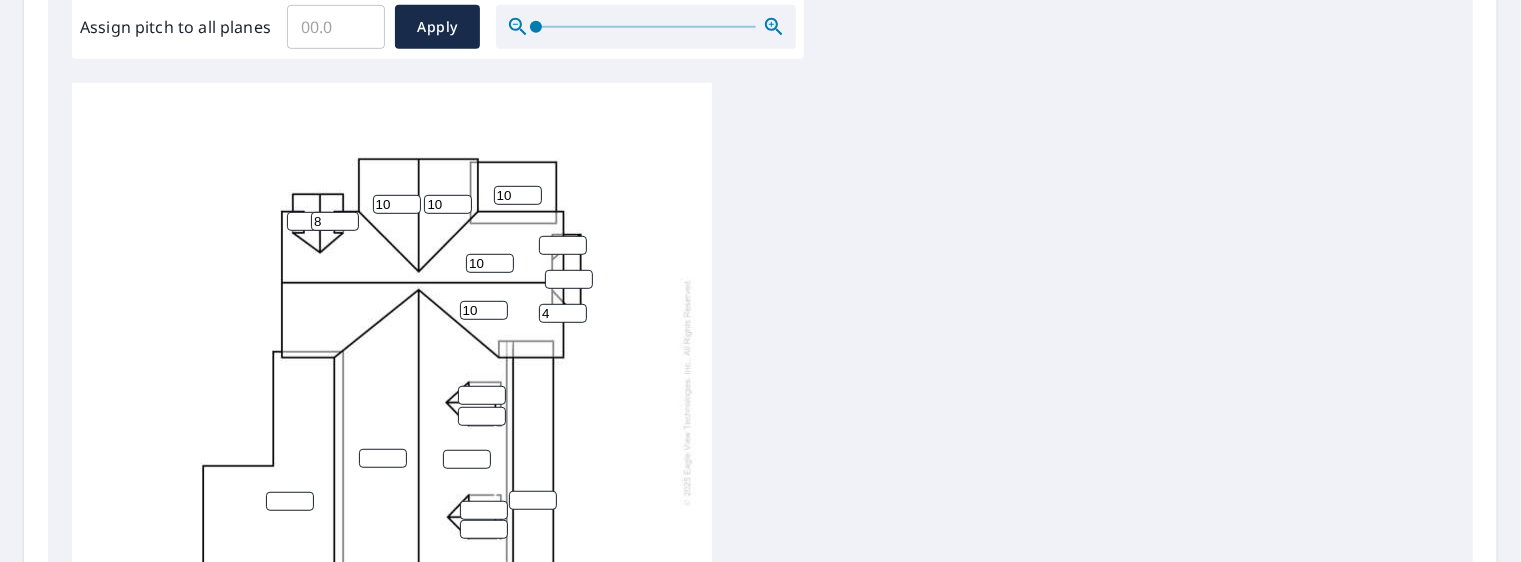click on "4" at bounding box center [563, 313] 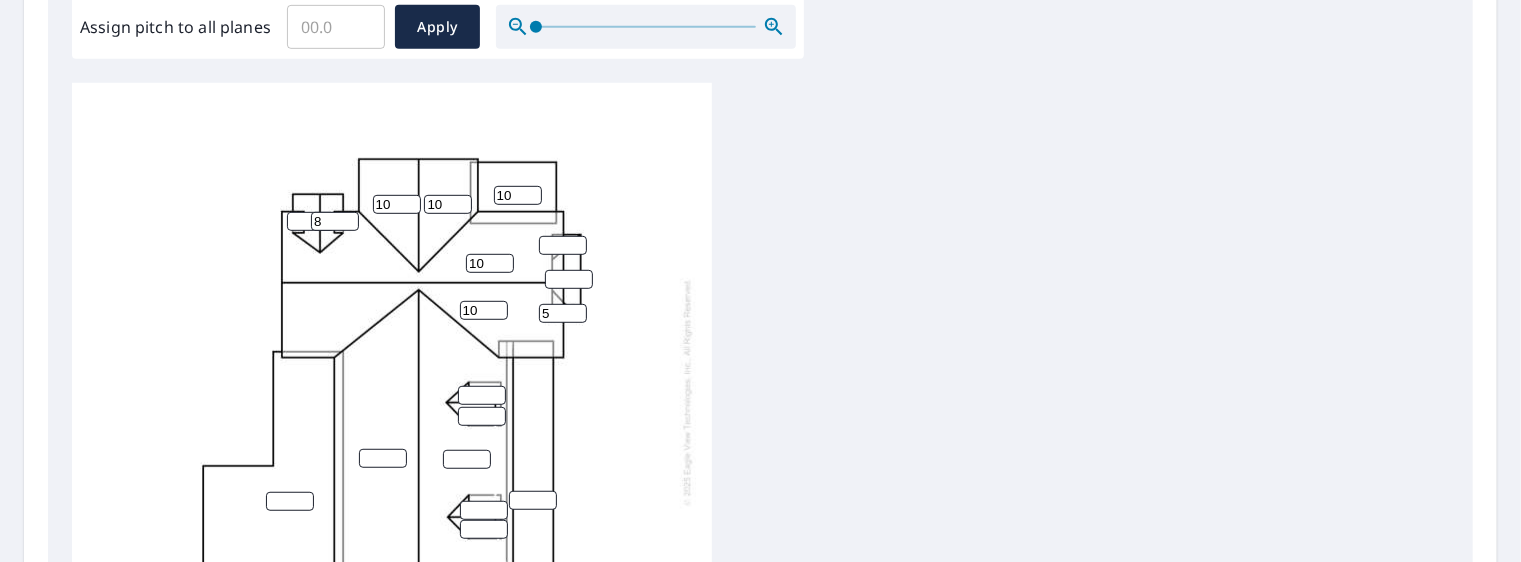 click on "5" at bounding box center (563, 313) 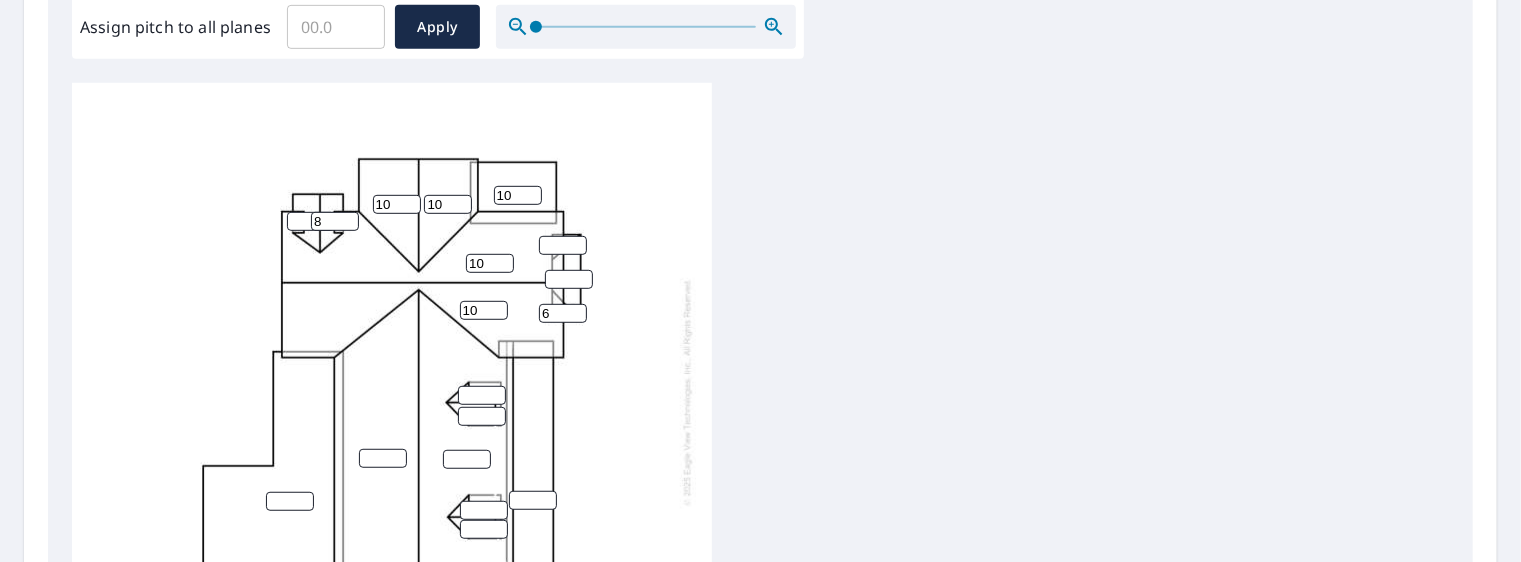 click on "6" at bounding box center (563, 313) 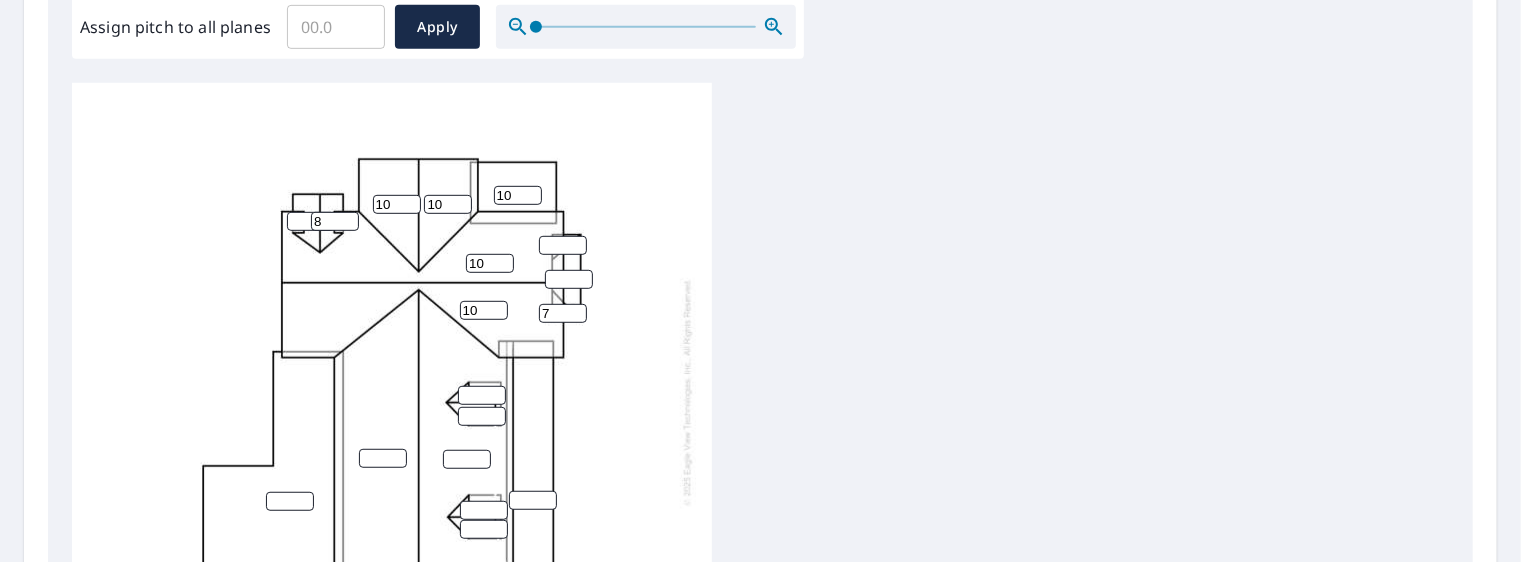 click on "7" at bounding box center (563, 313) 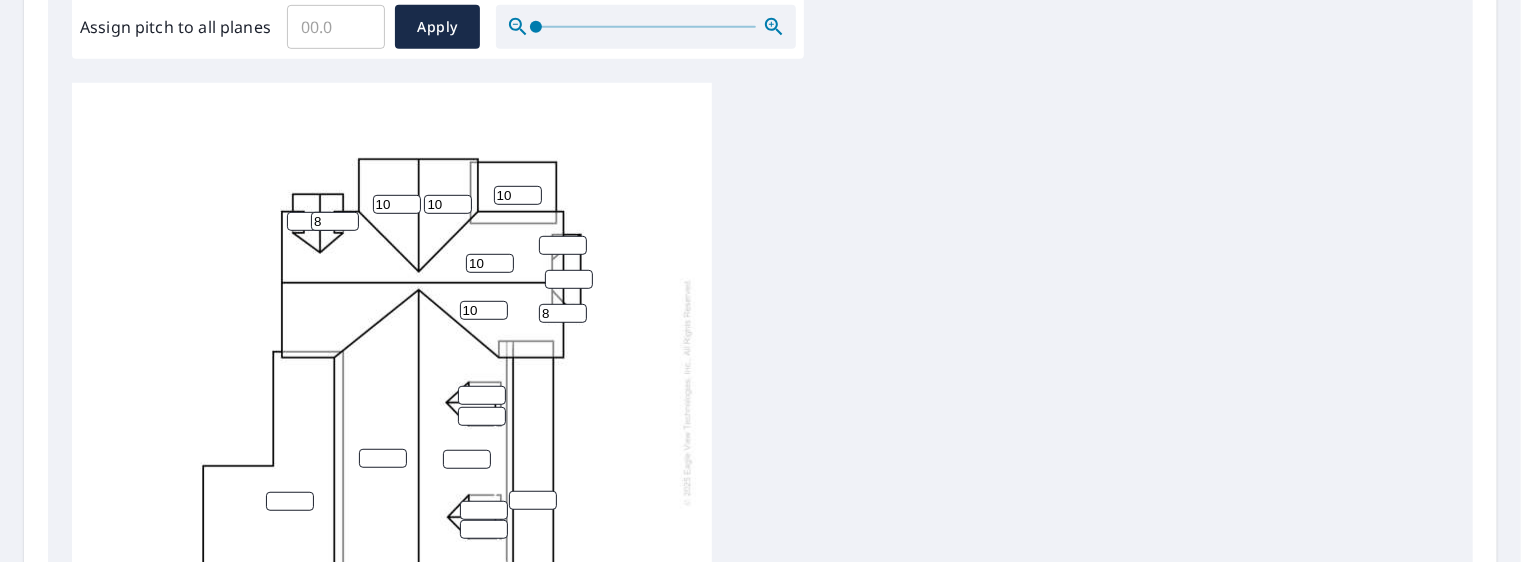 type on "8" 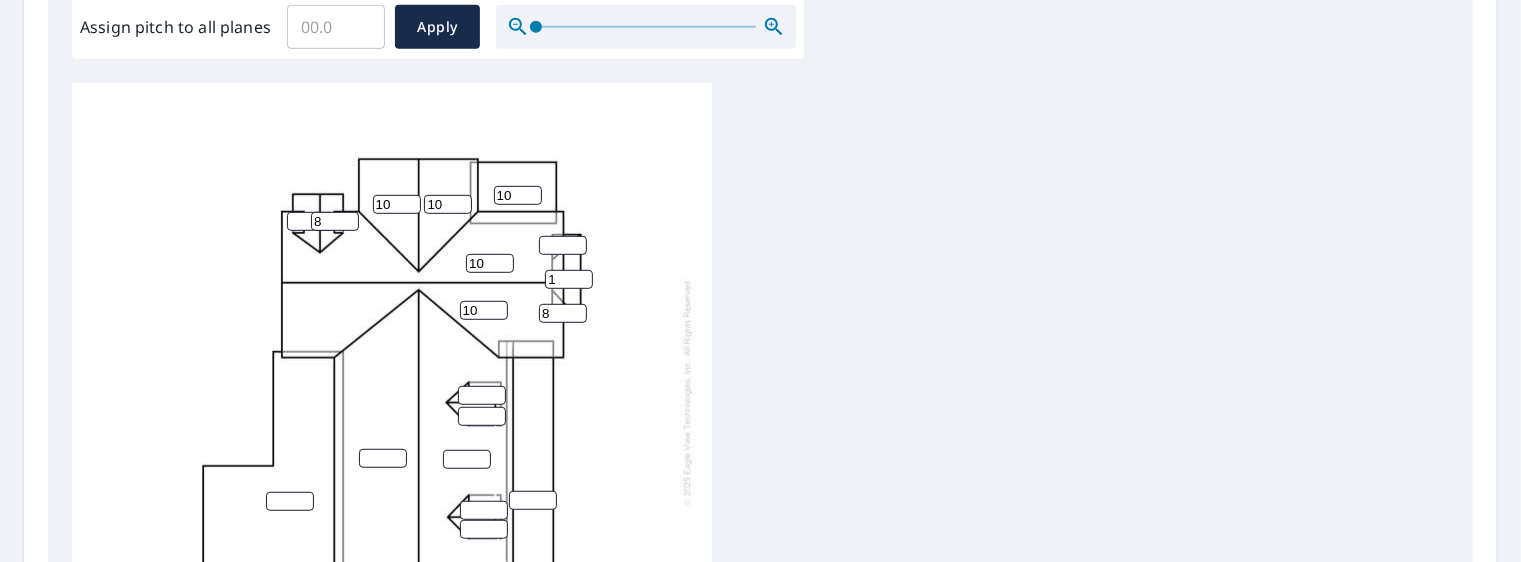click on "1" at bounding box center [569, 279] 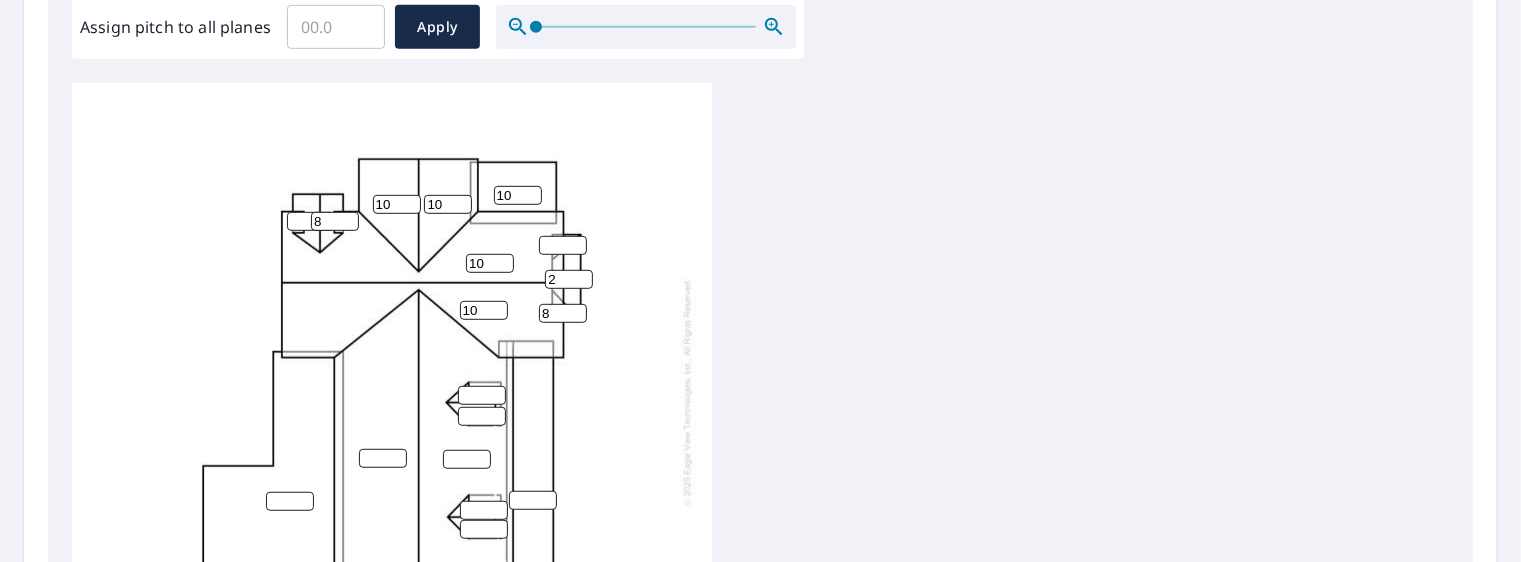 click on "2" at bounding box center [569, 279] 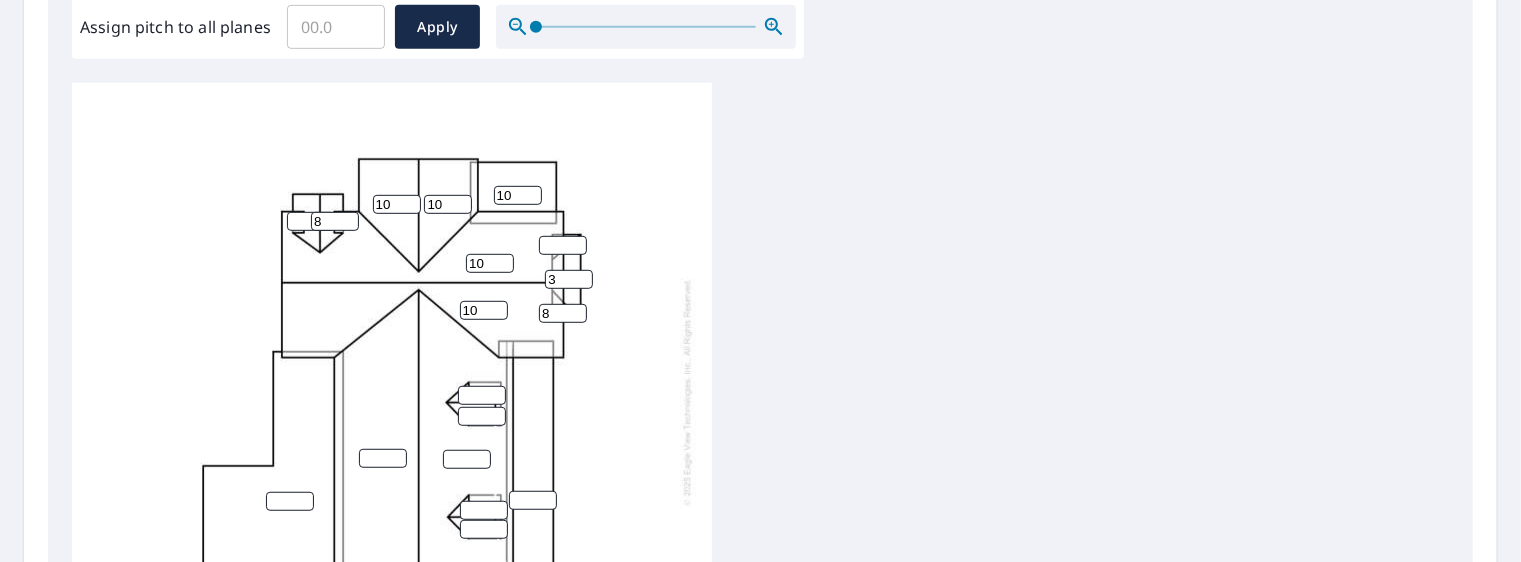 click on "3" at bounding box center (569, 279) 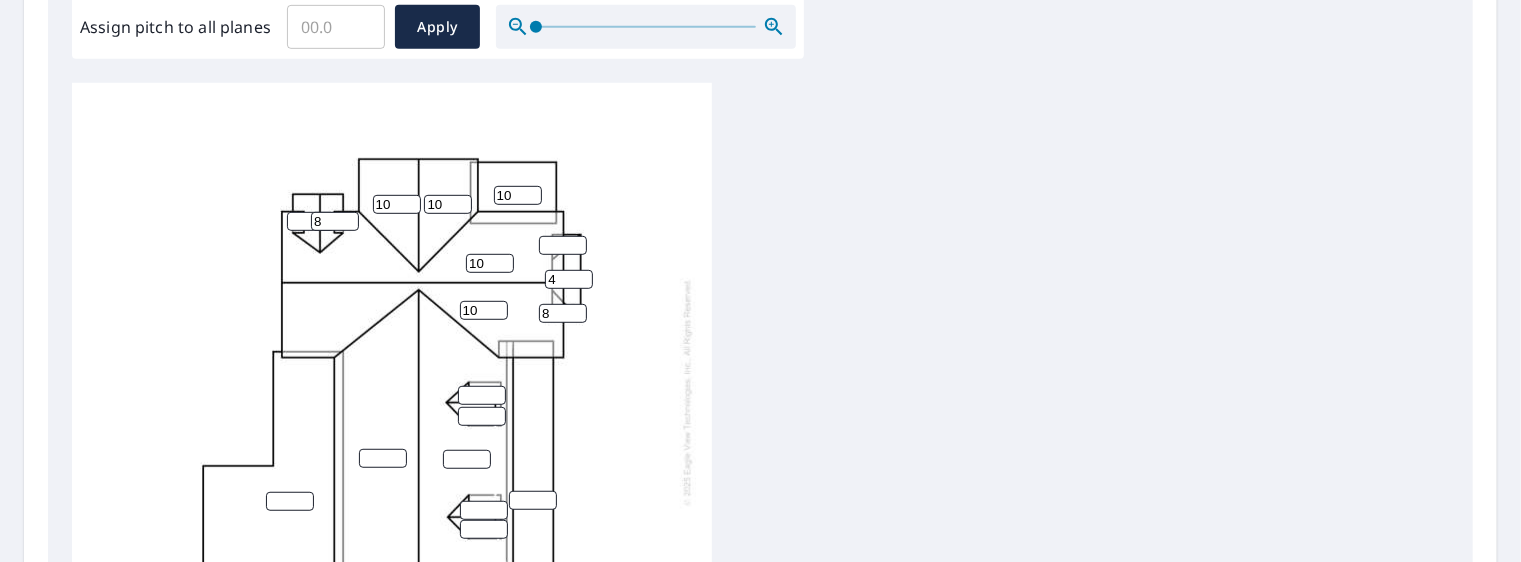 click on "4" at bounding box center [569, 279] 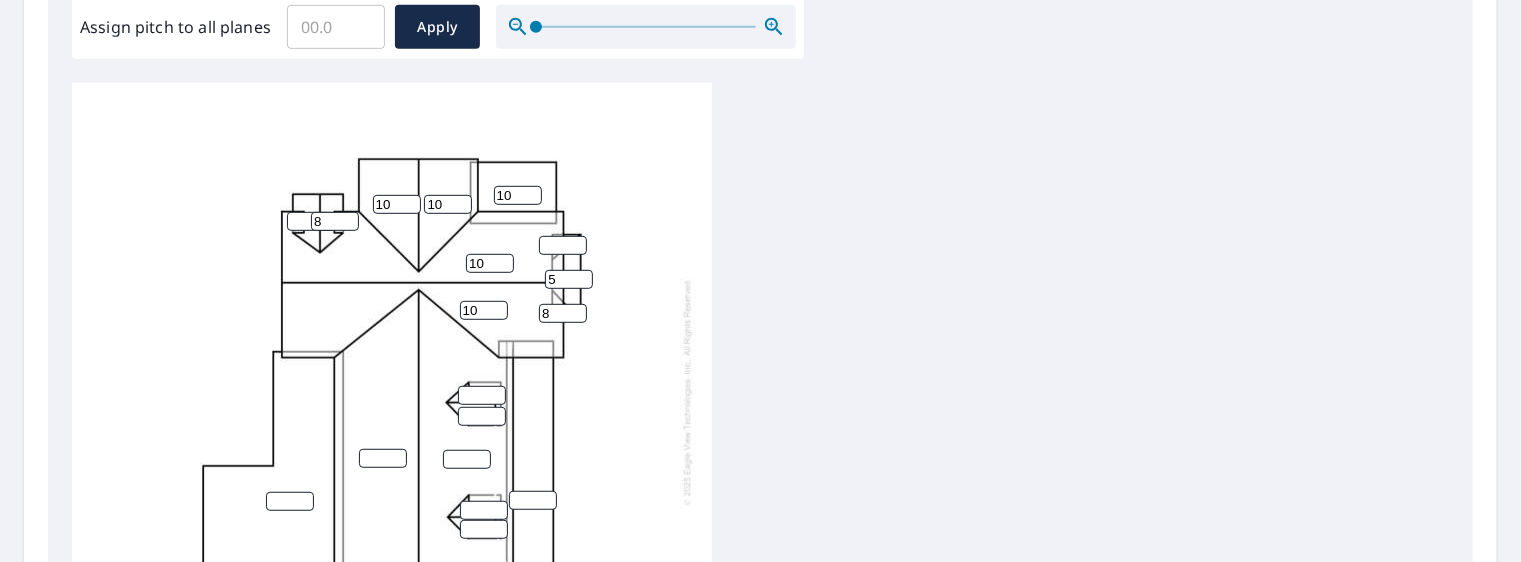 click on "5" at bounding box center [569, 279] 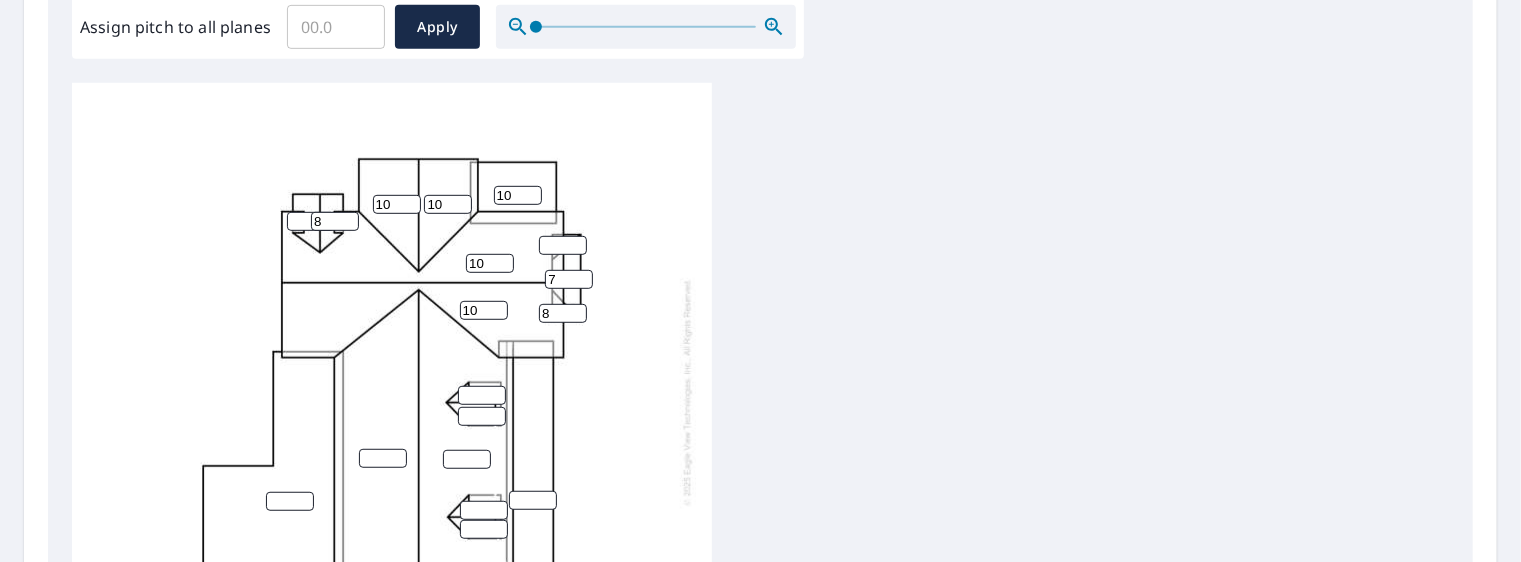 click on "7" at bounding box center [569, 279] 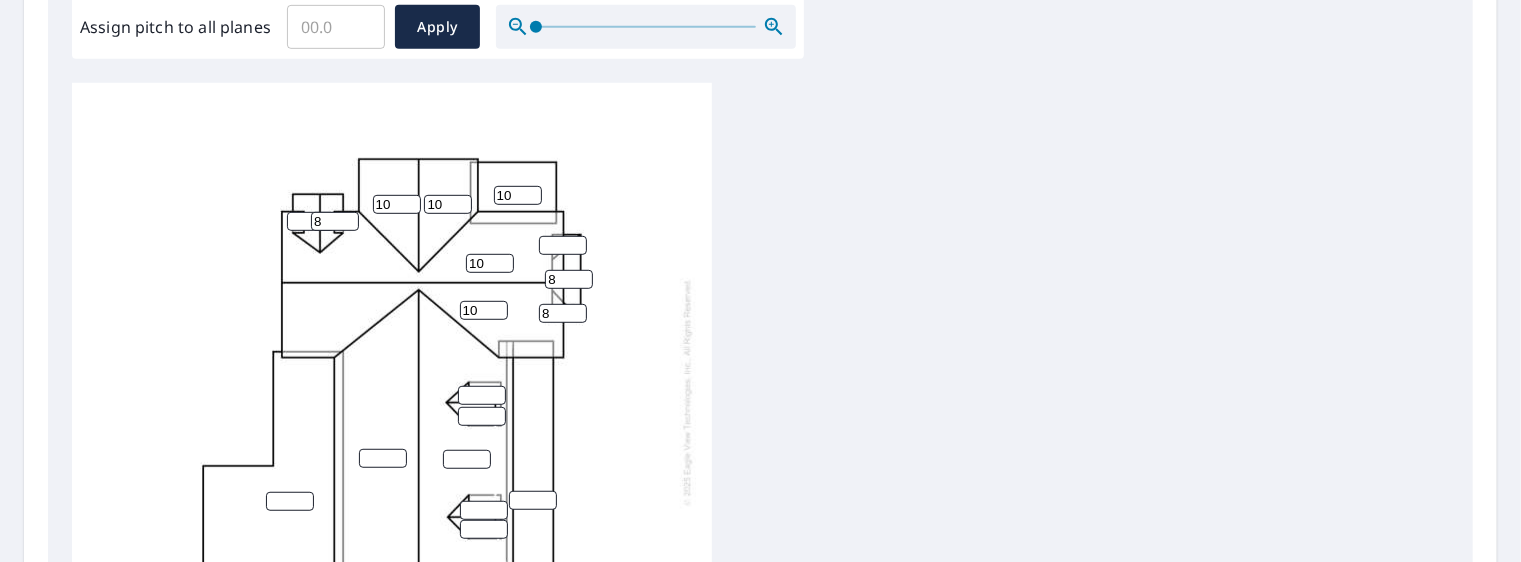 type on "8" 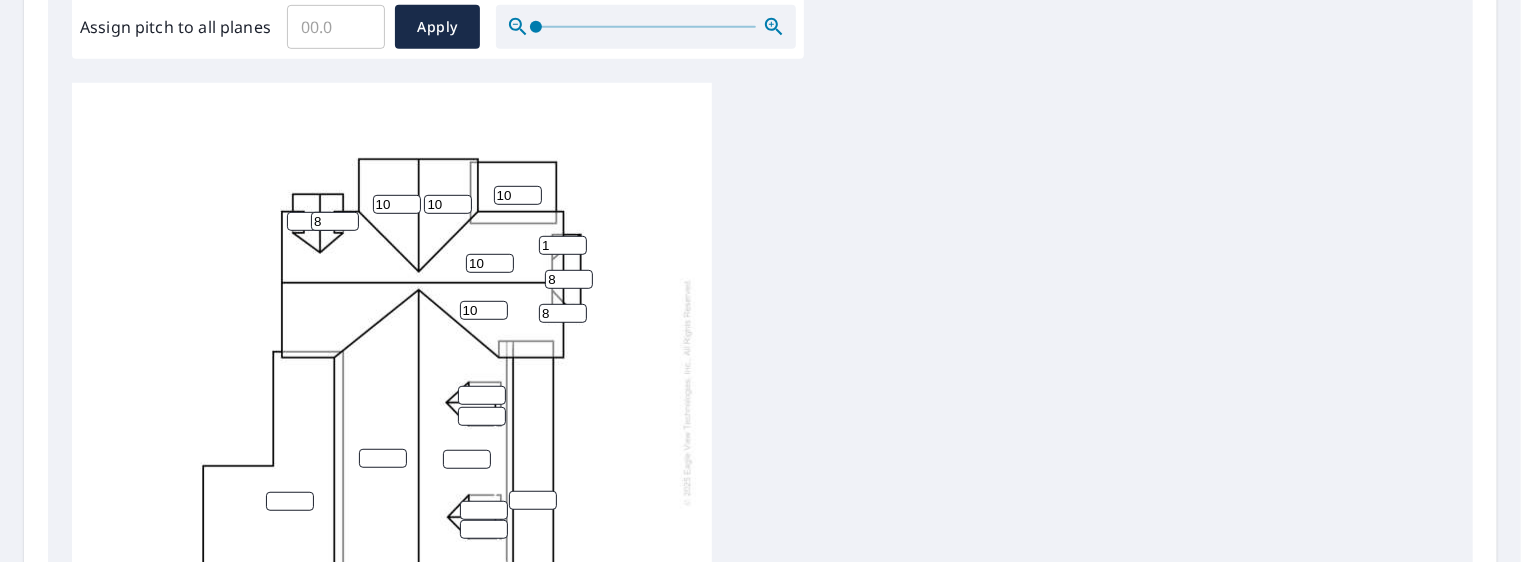 click on "1" at bounding box center (563, 245) 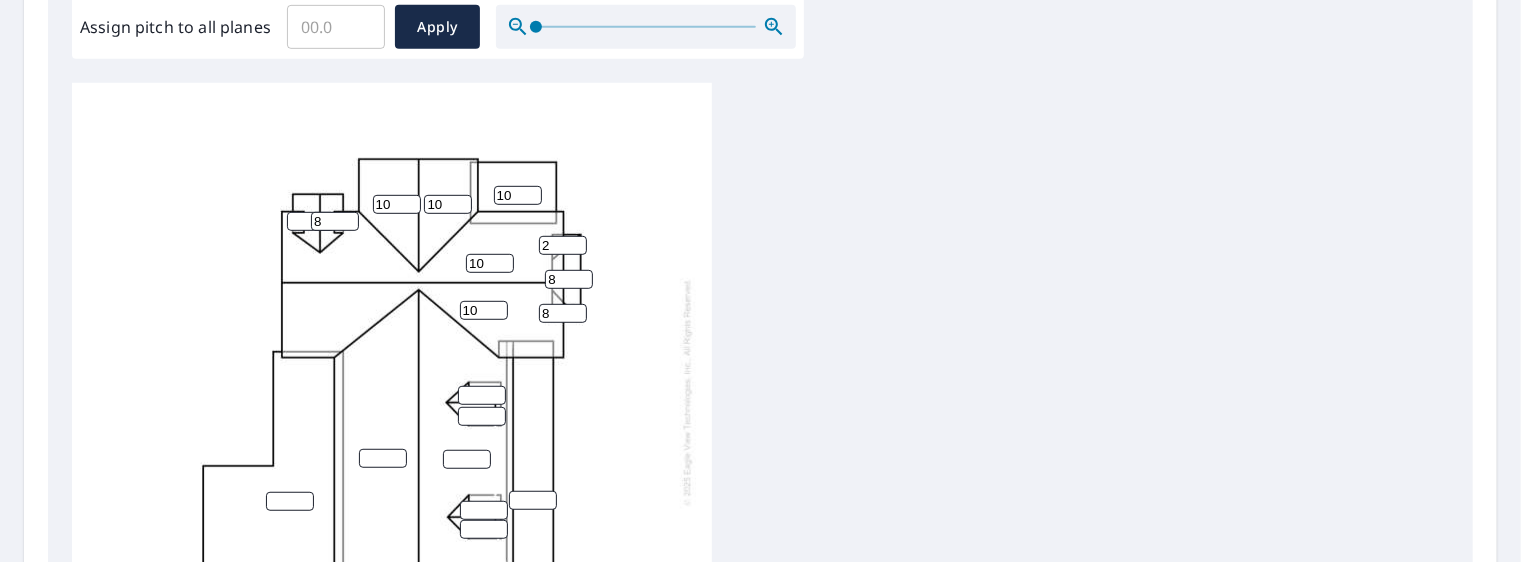 click on "2" at bounding box center (563, 245) 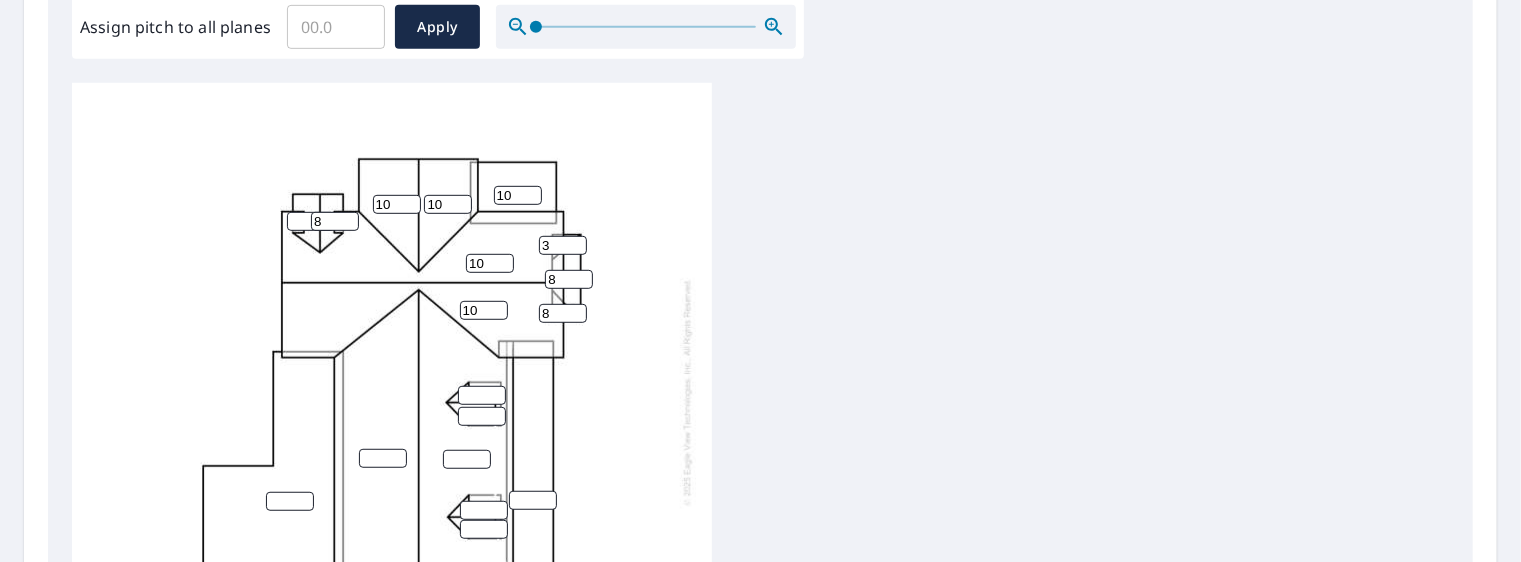 click on "3" at bounding box center [563, 245] 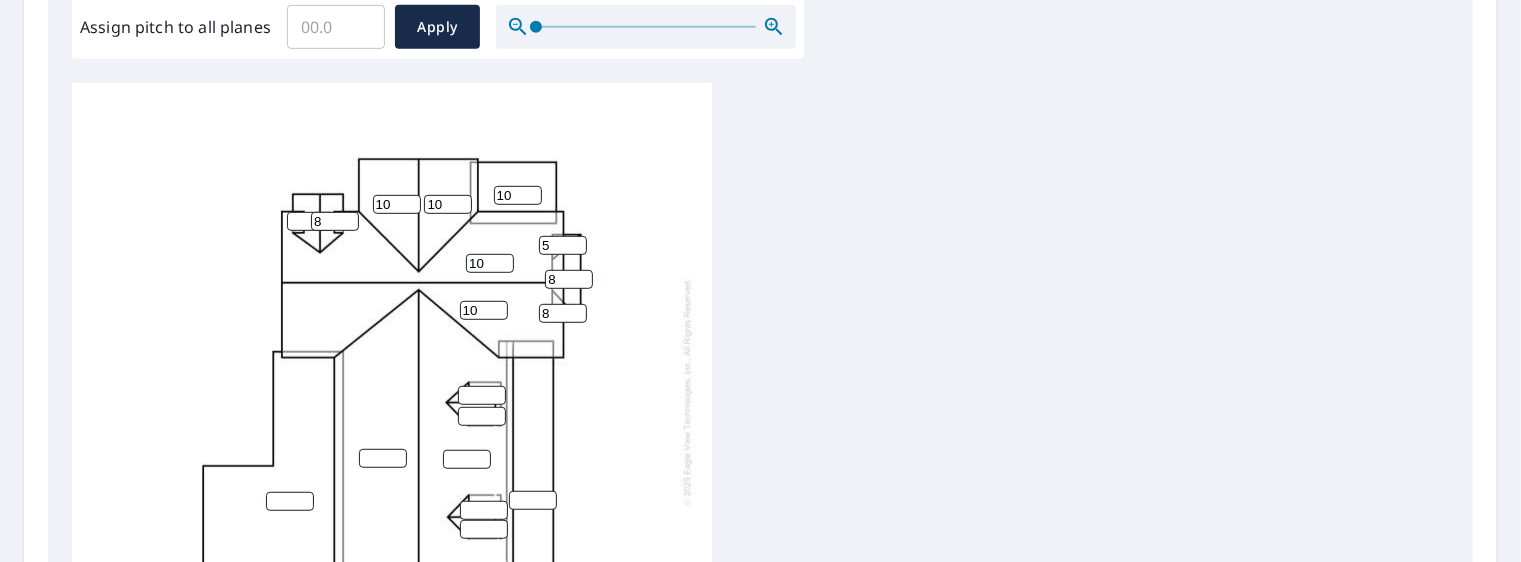 click on "5" at bounding box center [563, 245] 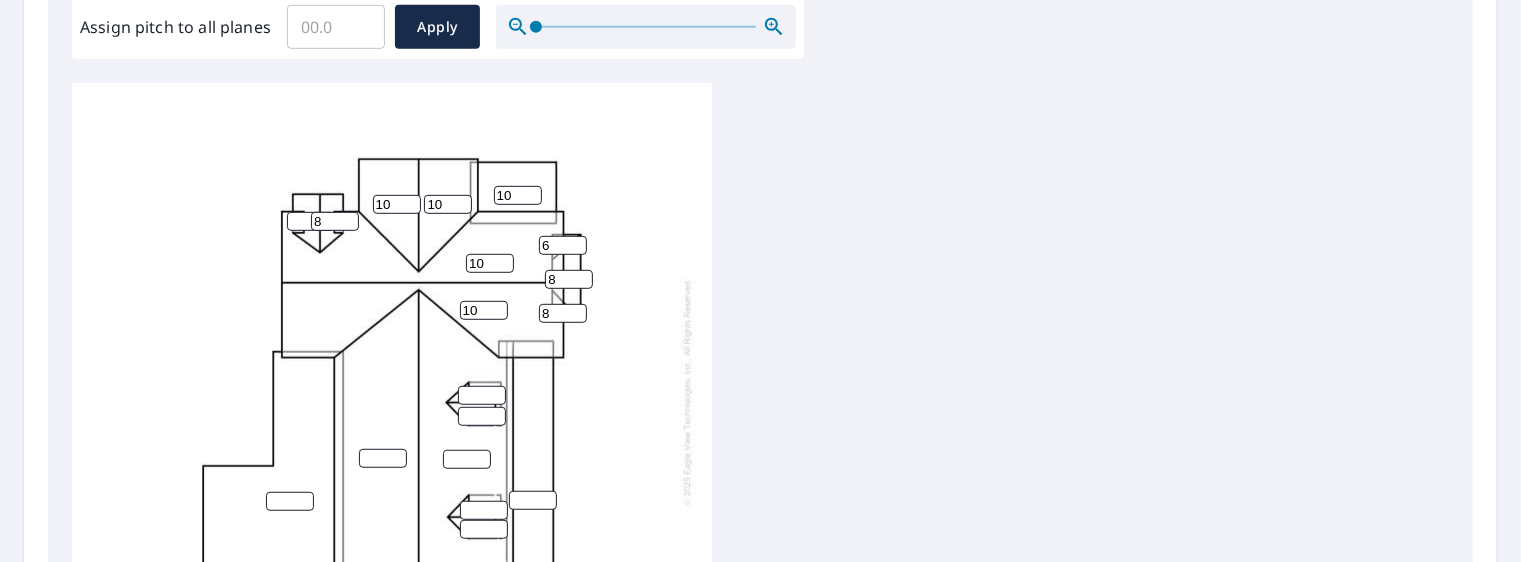 click on "6" at bounding box center [563, 245] 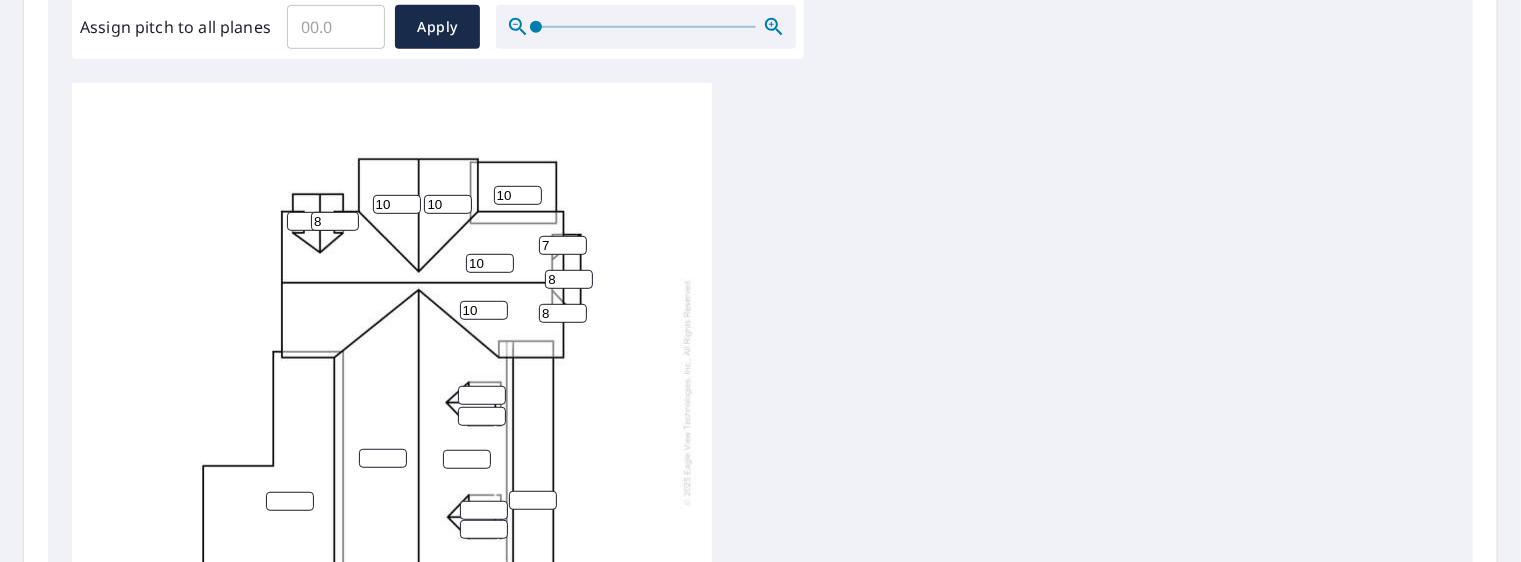click on "7" at bounding box center (563, 245) 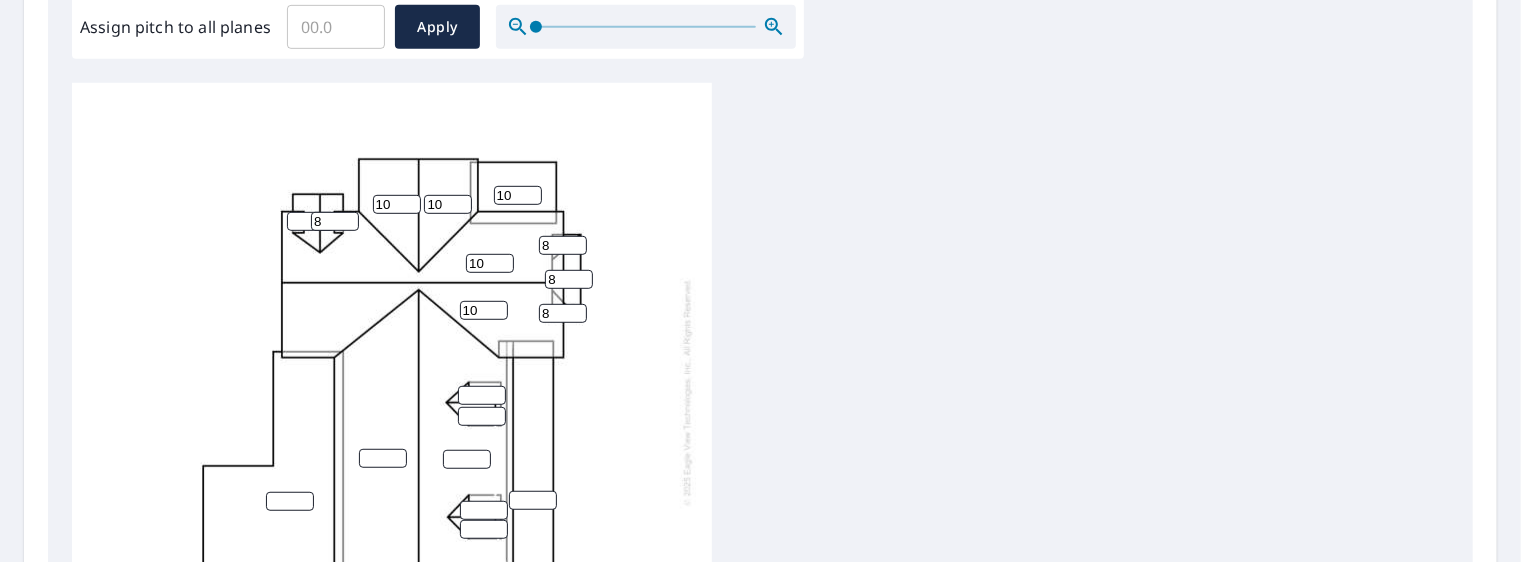 type on "8" 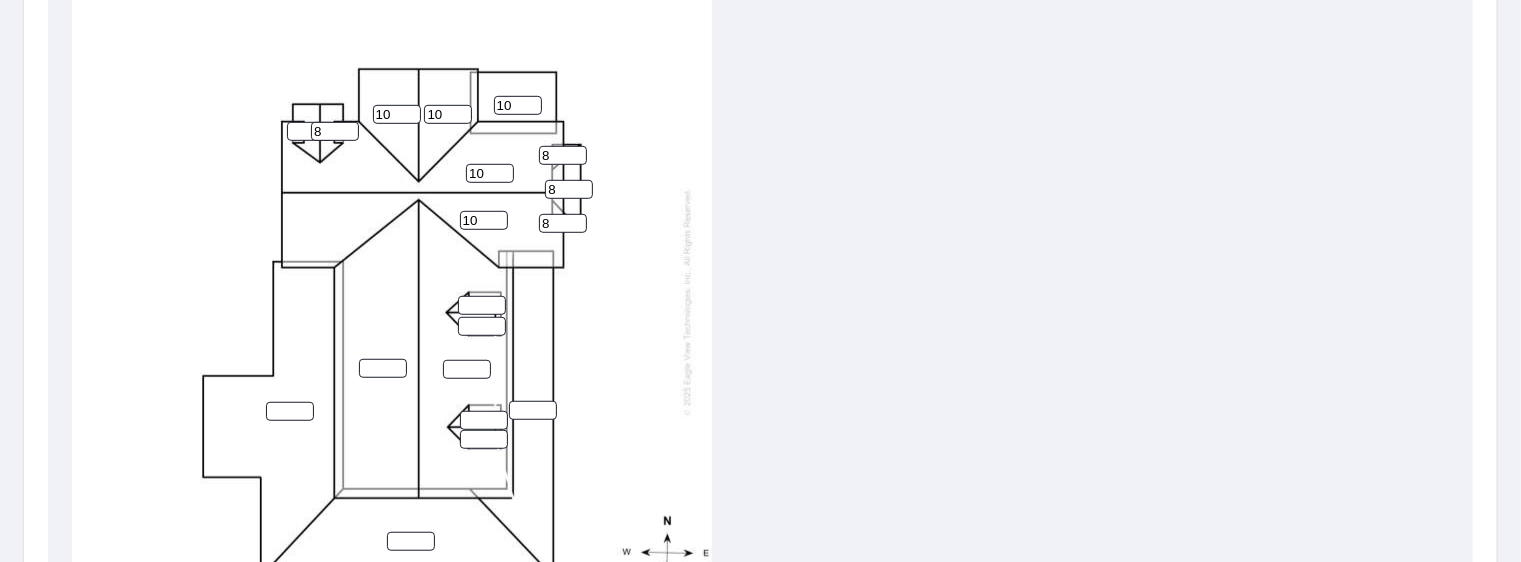 scroll, scrollTop: 720, scrollLeft: 0, axis: vertical 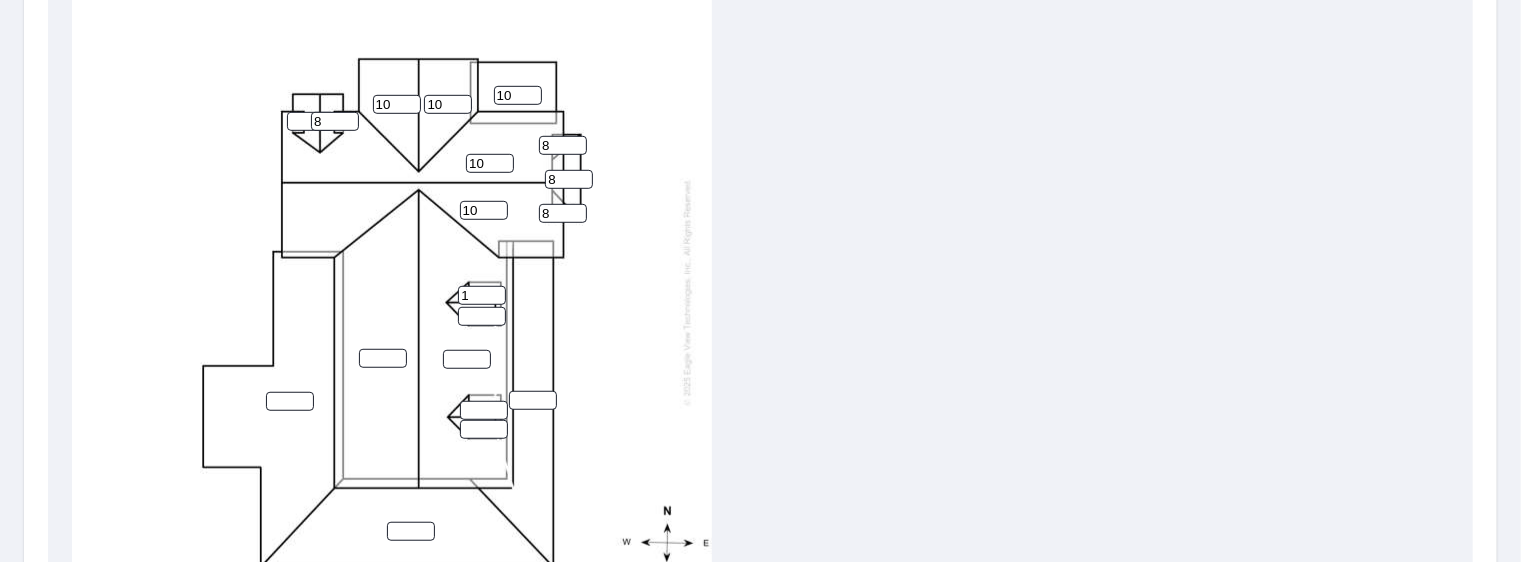 click on "1" at bounding box center (482, 295) 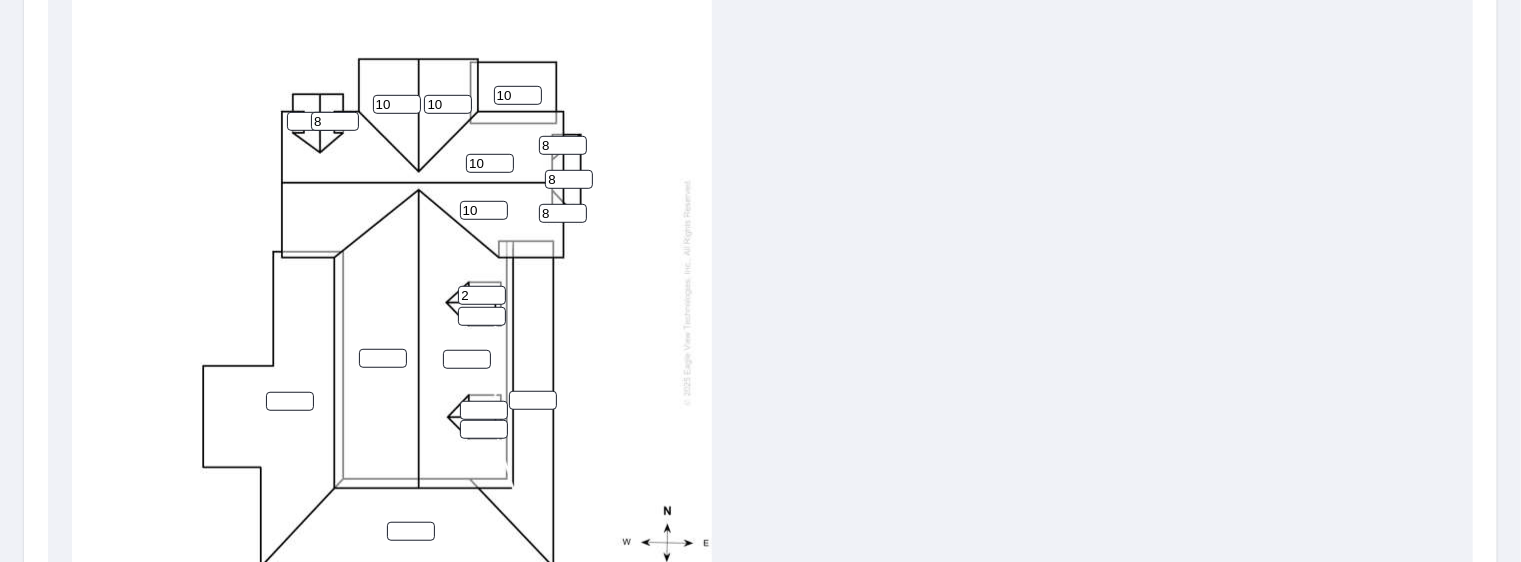 click on "2" at bounding box center (482, 295) 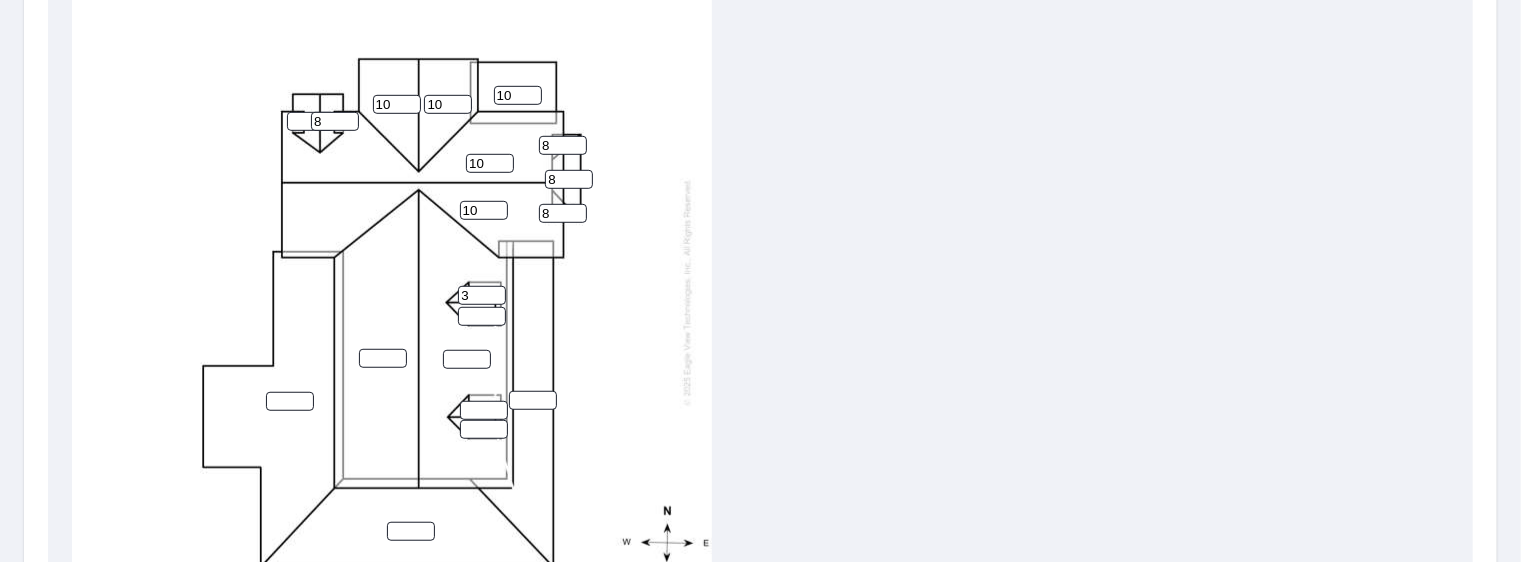 click on "3" at bounding box center (482, 295) 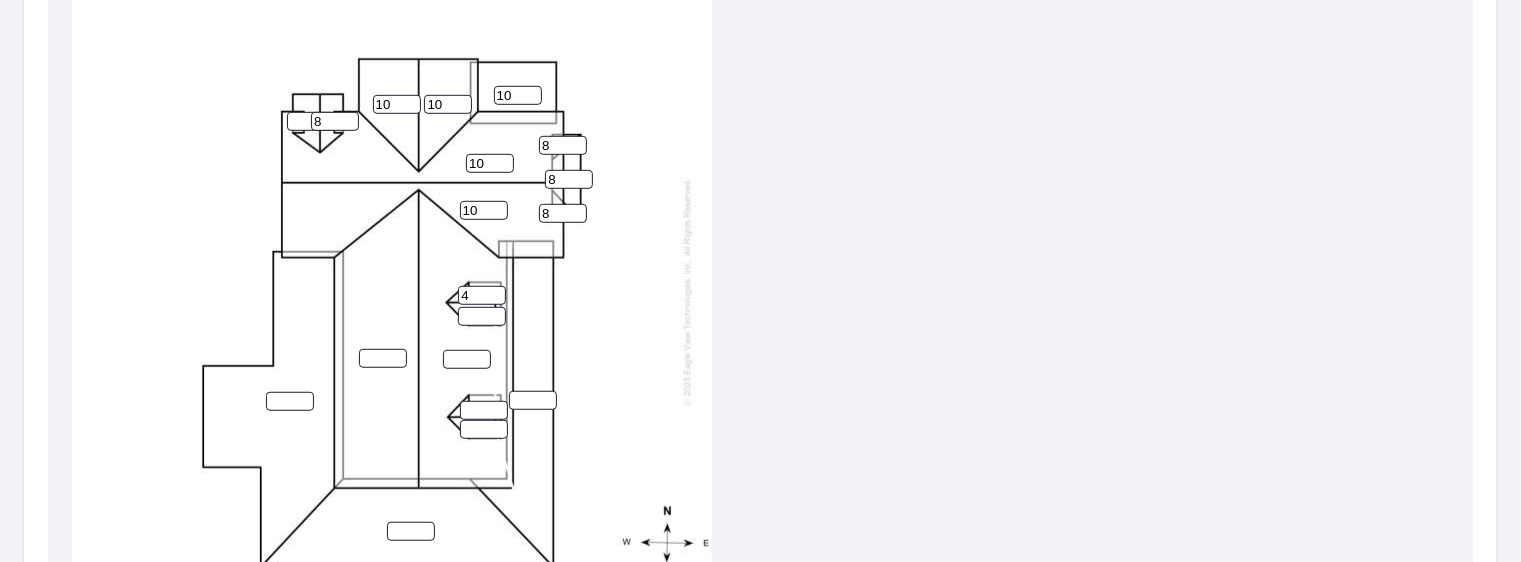 click on "4" at bounding box center [482, 295] 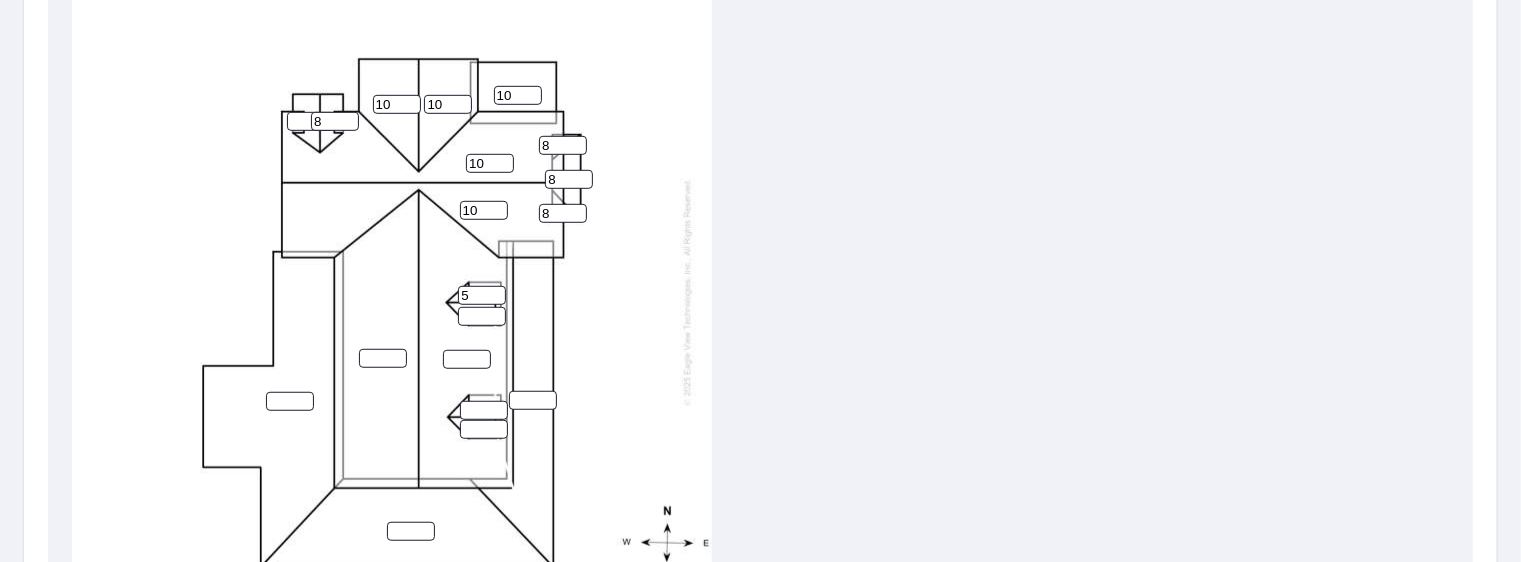 click on "5" at bounding box center (482, 295) 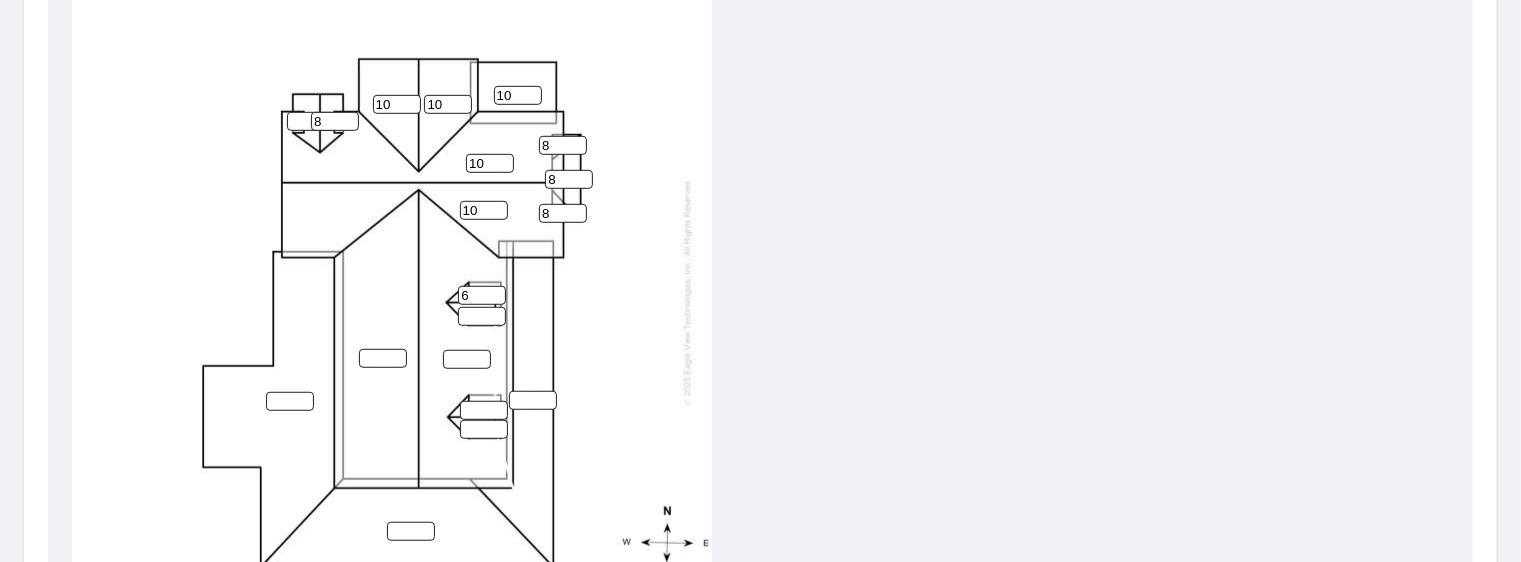 click on "6" at bounding box center [482, 295] 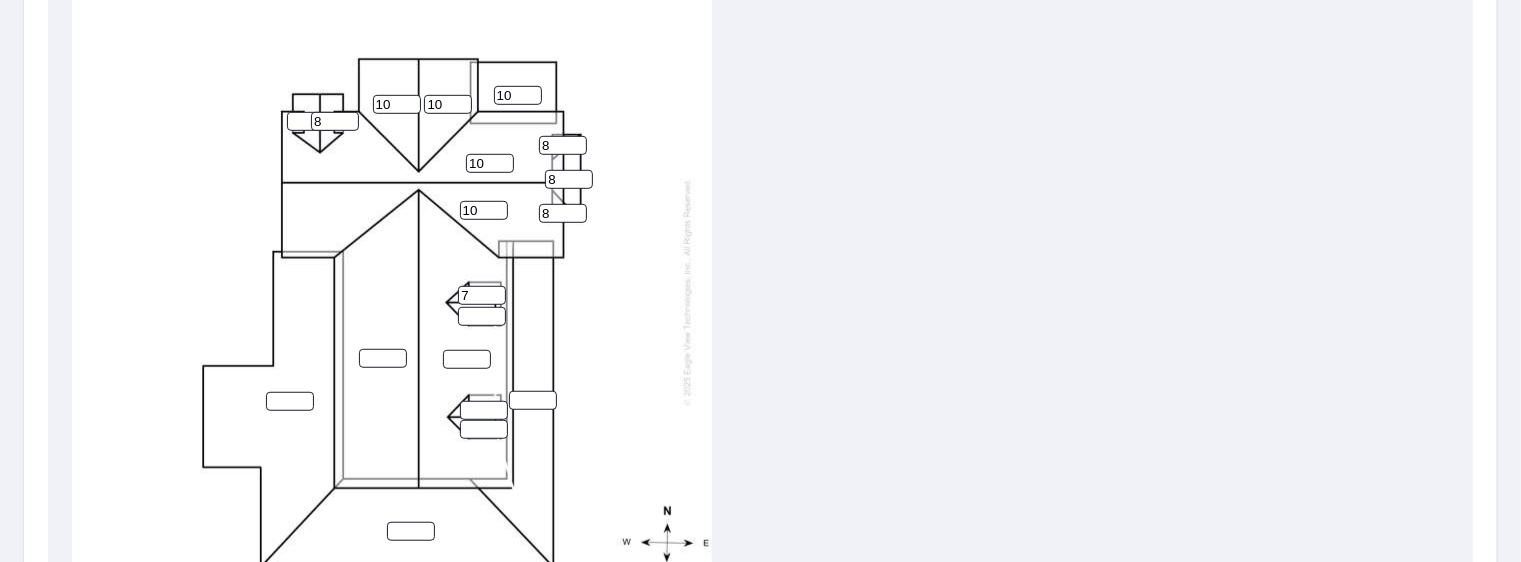 click on "7" at bounding box center [482, 295] 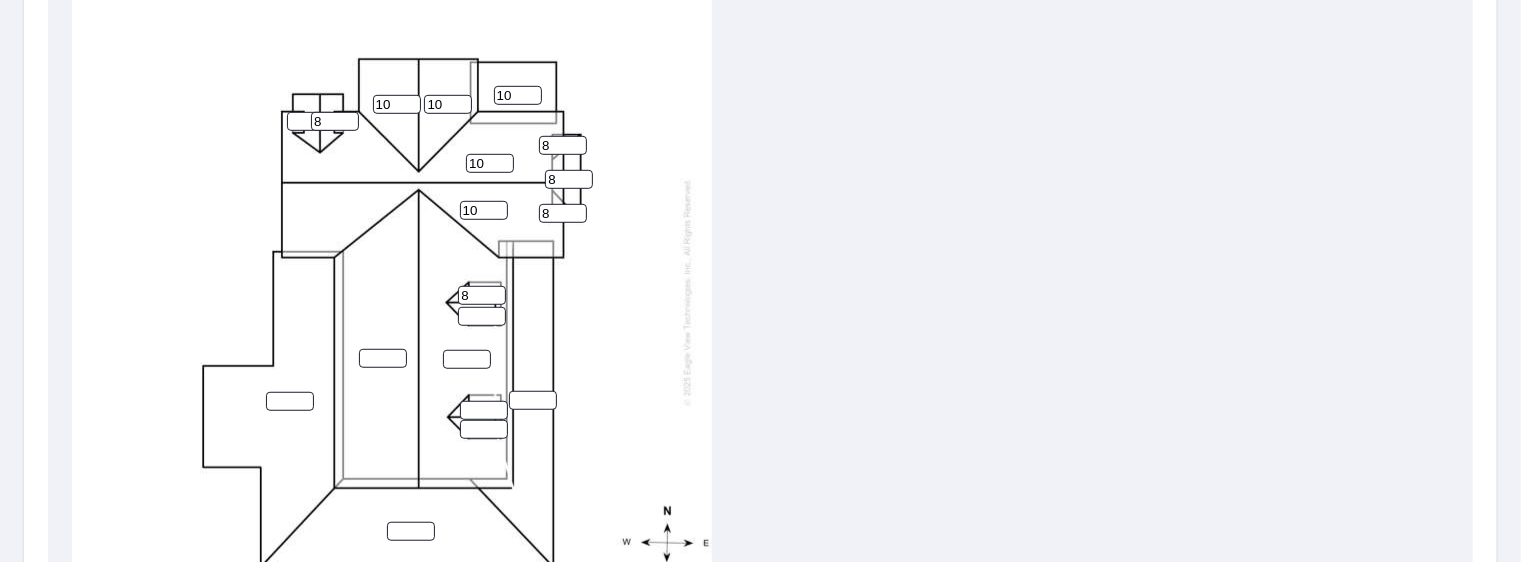 type on "8" 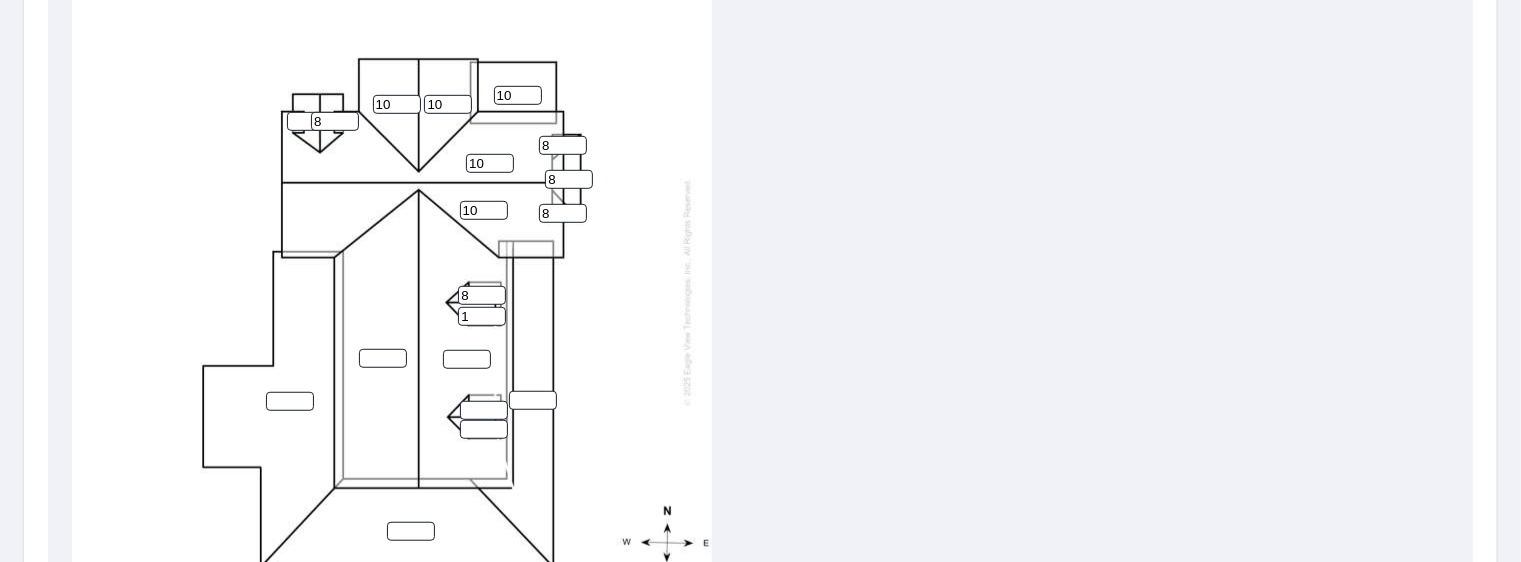 click on "1" at bounding box center [482, 316] 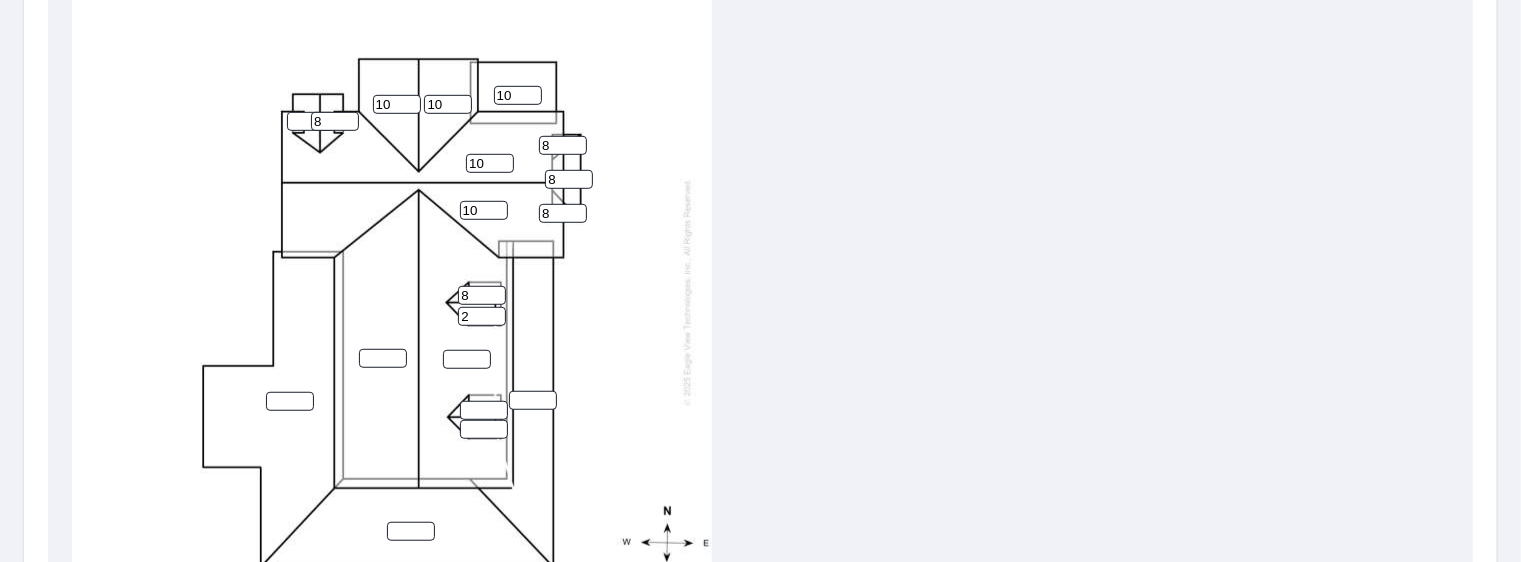 click on "2" at bounding box center (482, 316) 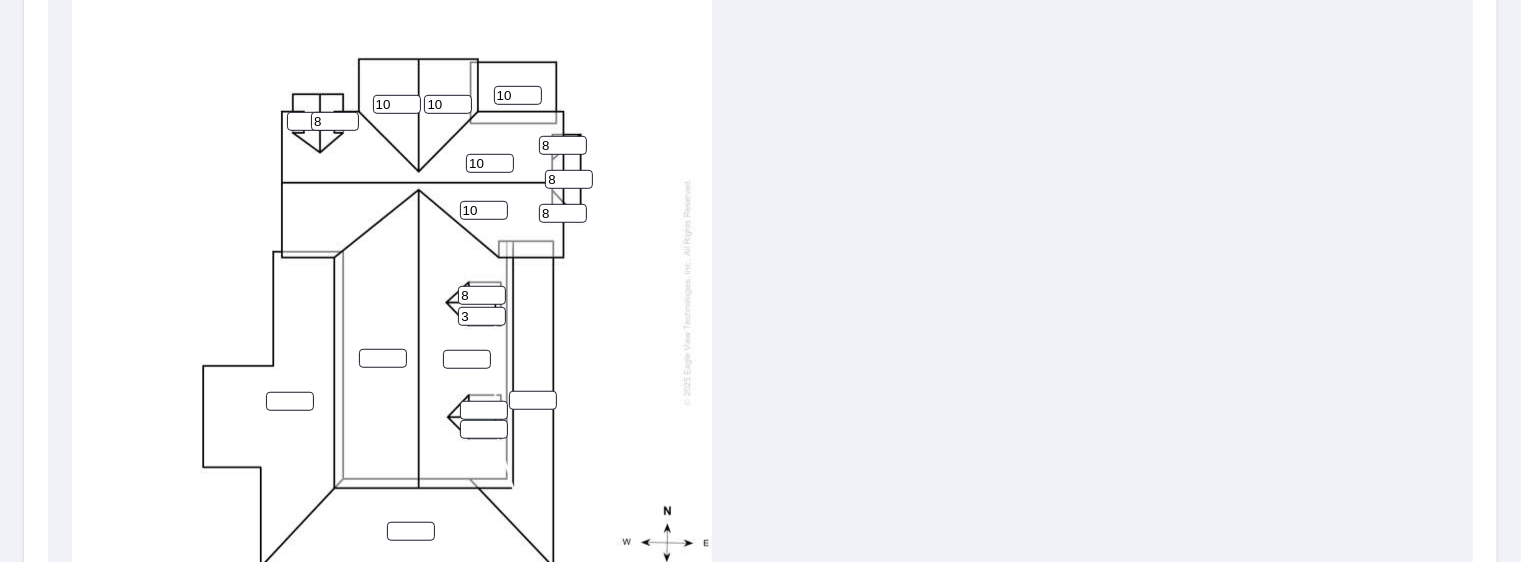 click on "3" at bounding box center [482, 316] 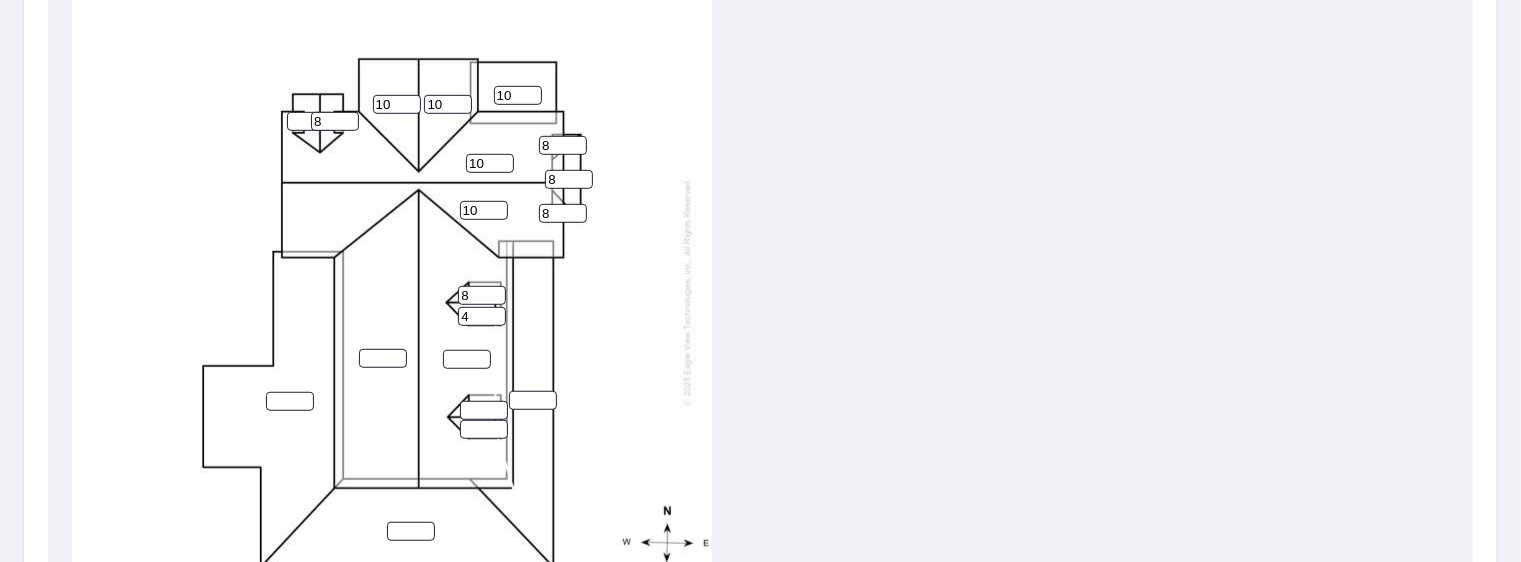 click on "4" at bounding box center (482, 316) 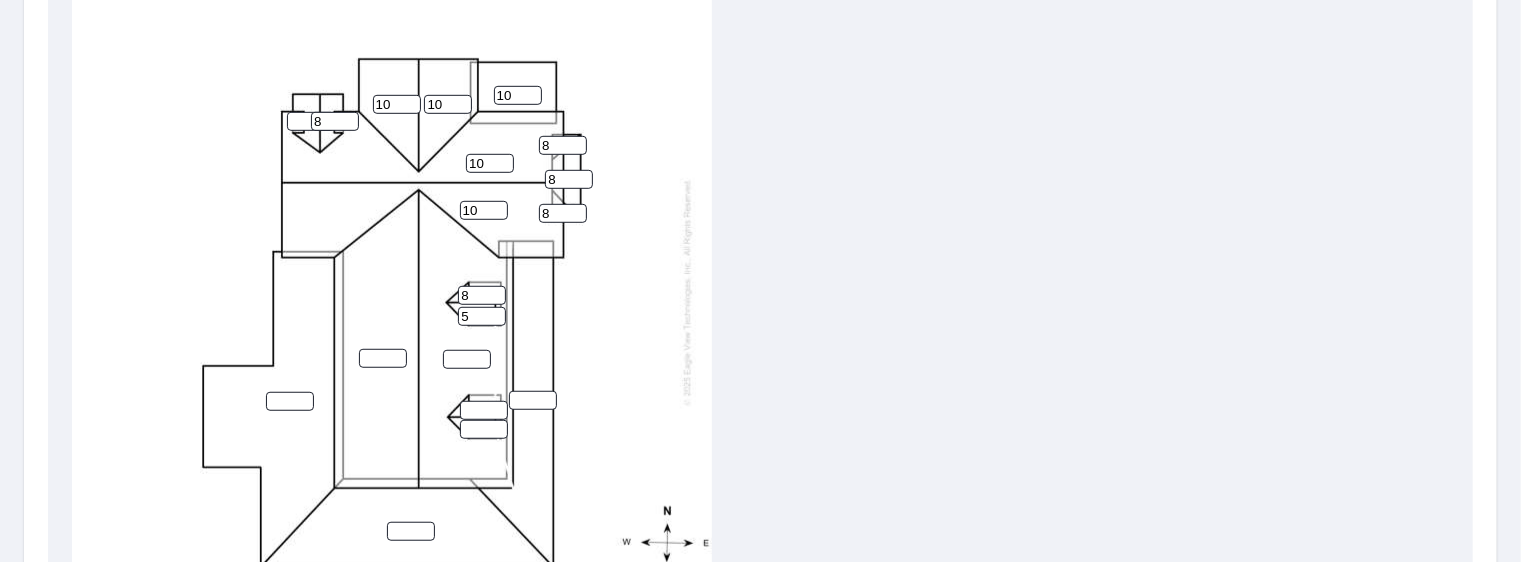 click on "5" at bounding box center (482, 316) 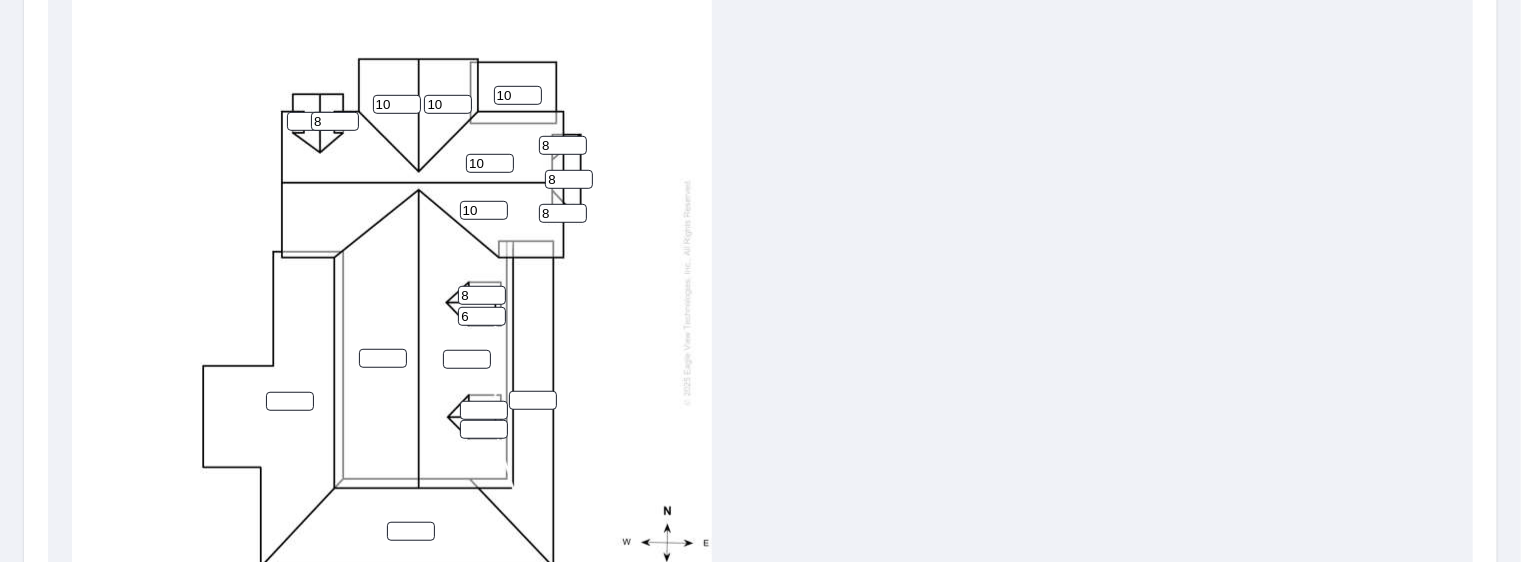 click on "6" at bounding box center [482, 316] 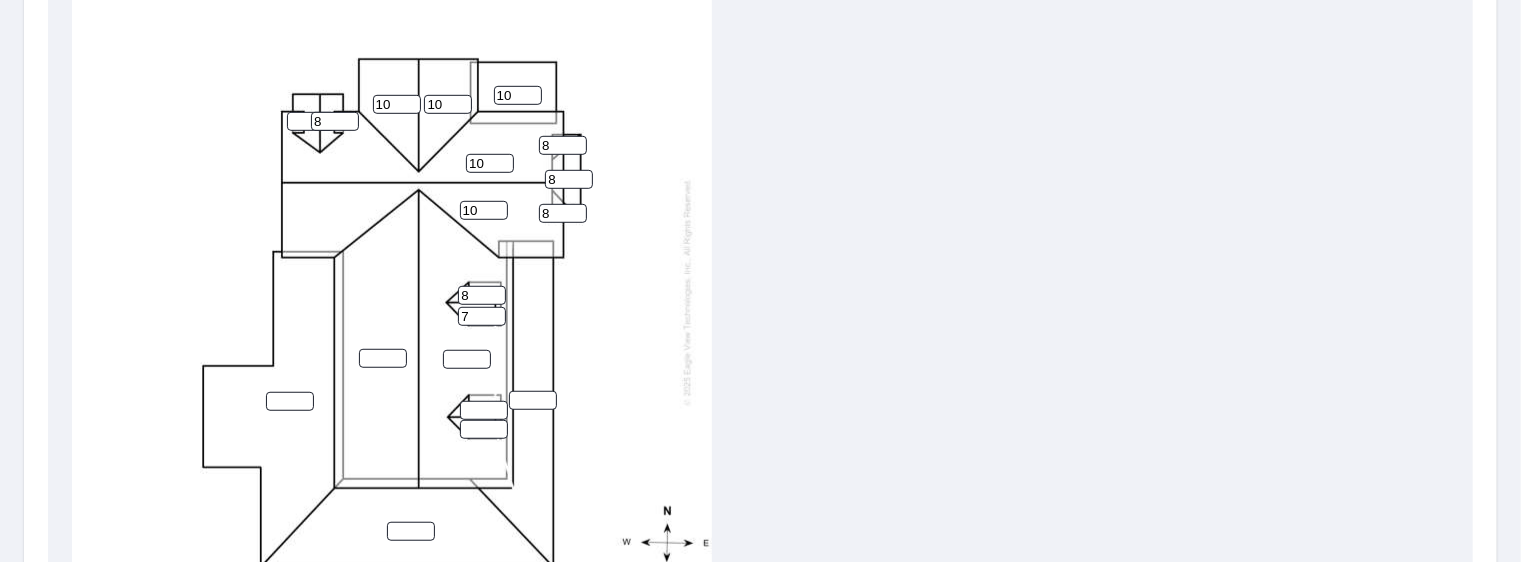 click on "7" at bounding box center (482, 316) 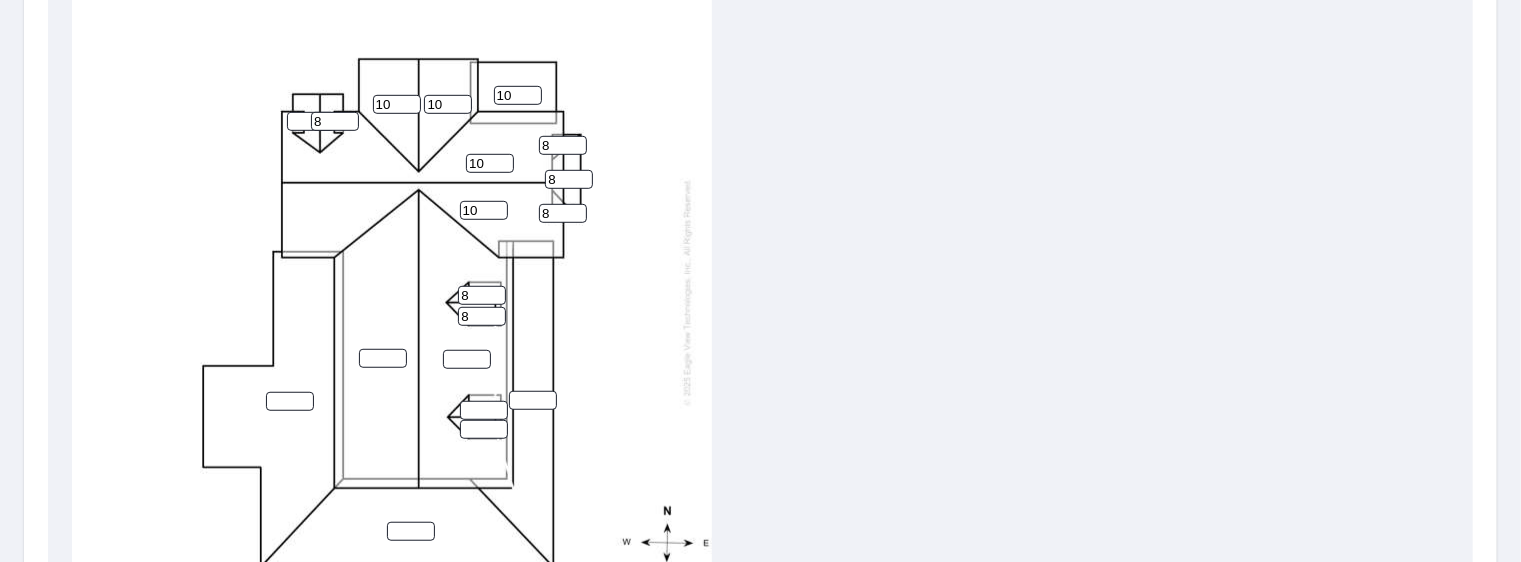 type on "8" 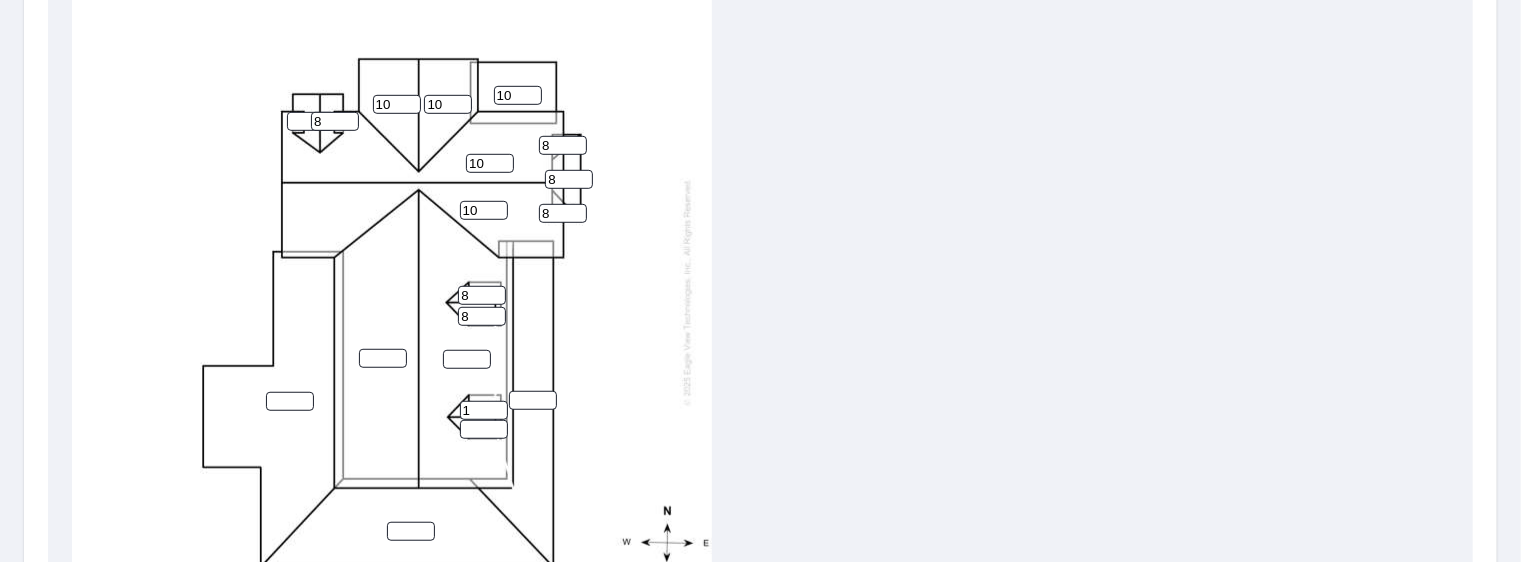 click on "1" at bounding box center (484, 410) 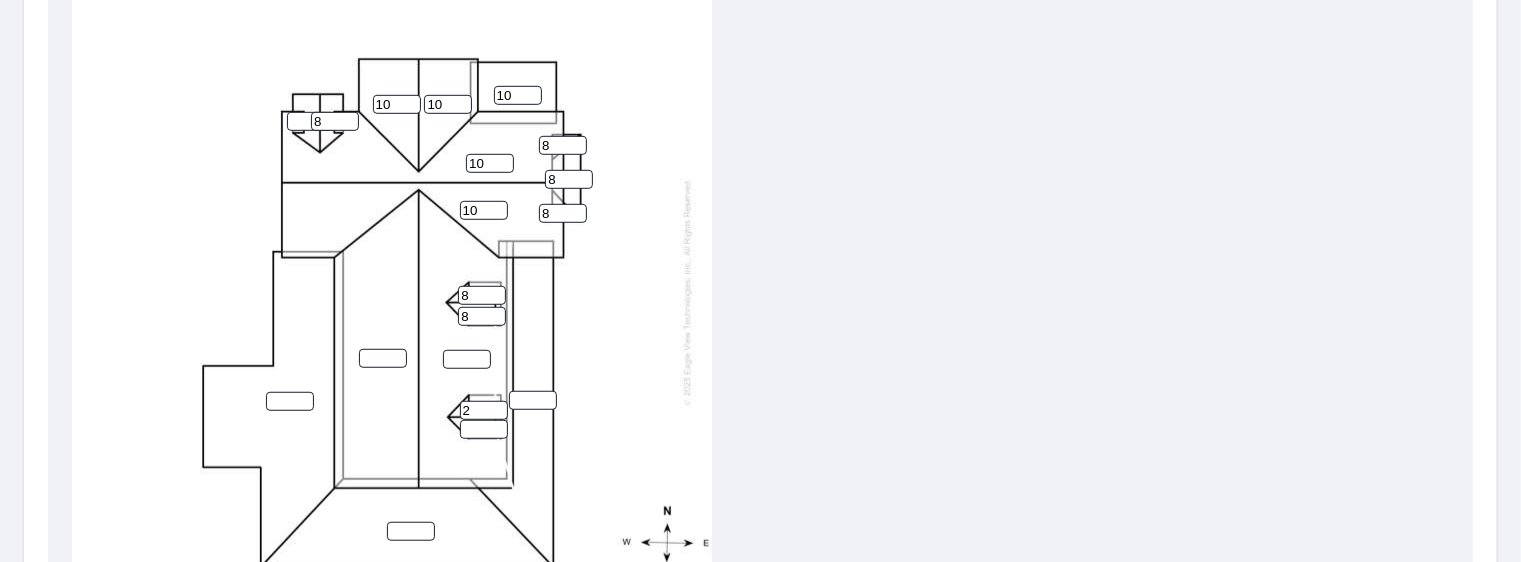 click on "2" at bounding box center (484, 410) 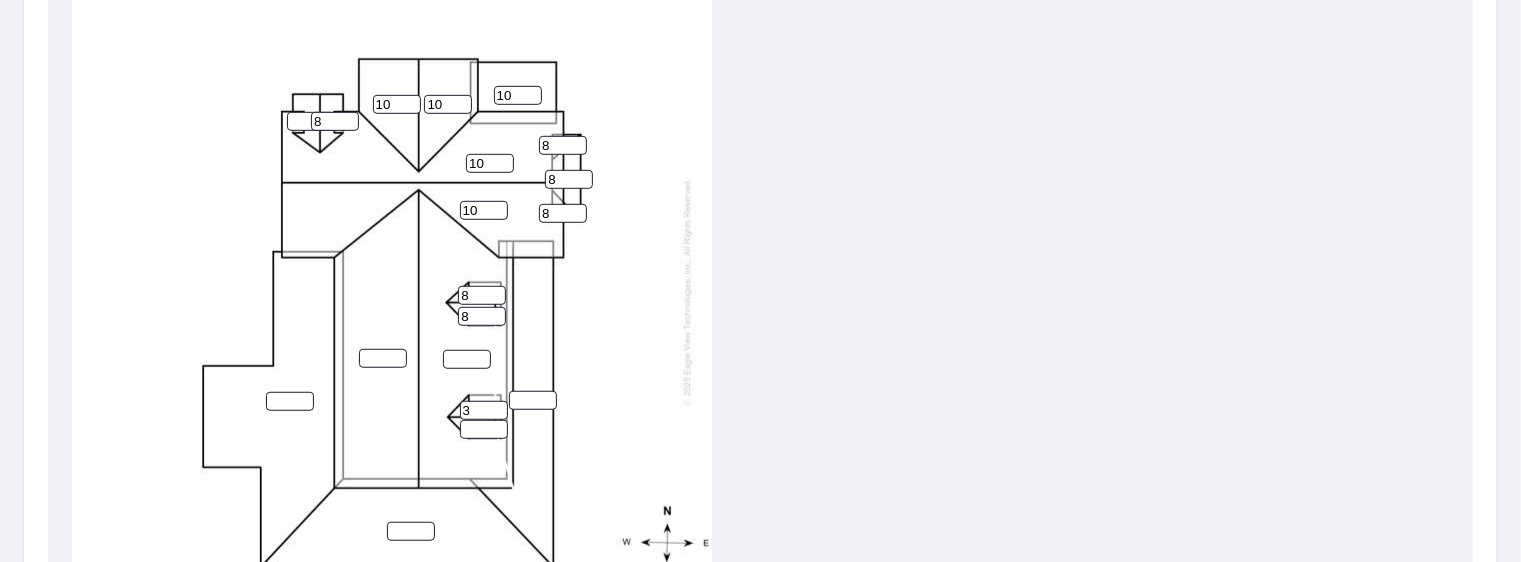 click on "3" at bounding box center (484, 410) 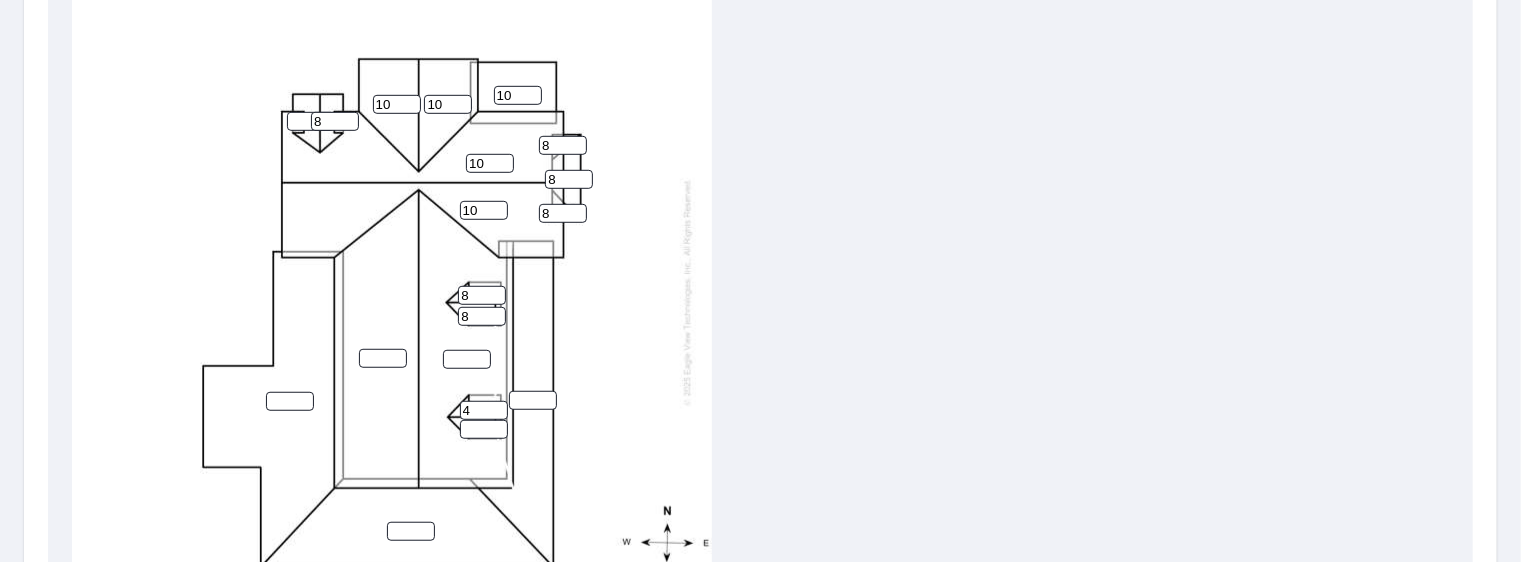 click on "4" at bounding box center (484, 410) 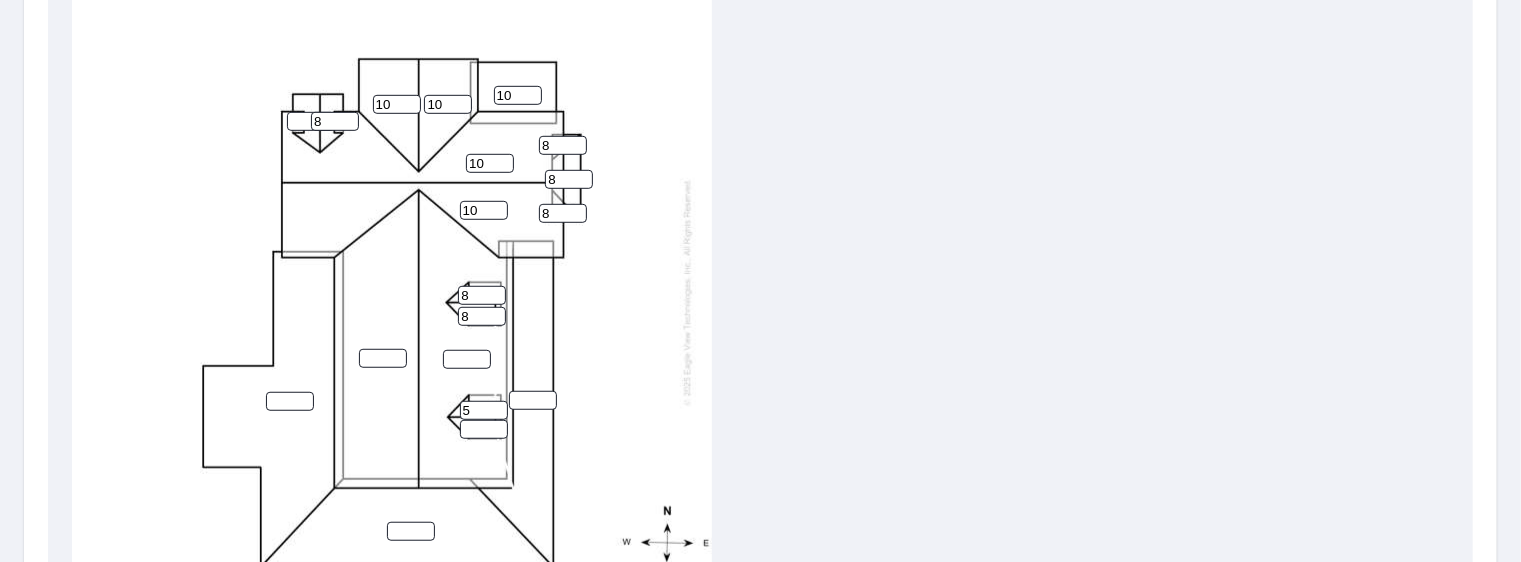 click on "5" at bounding box center (484, 410) 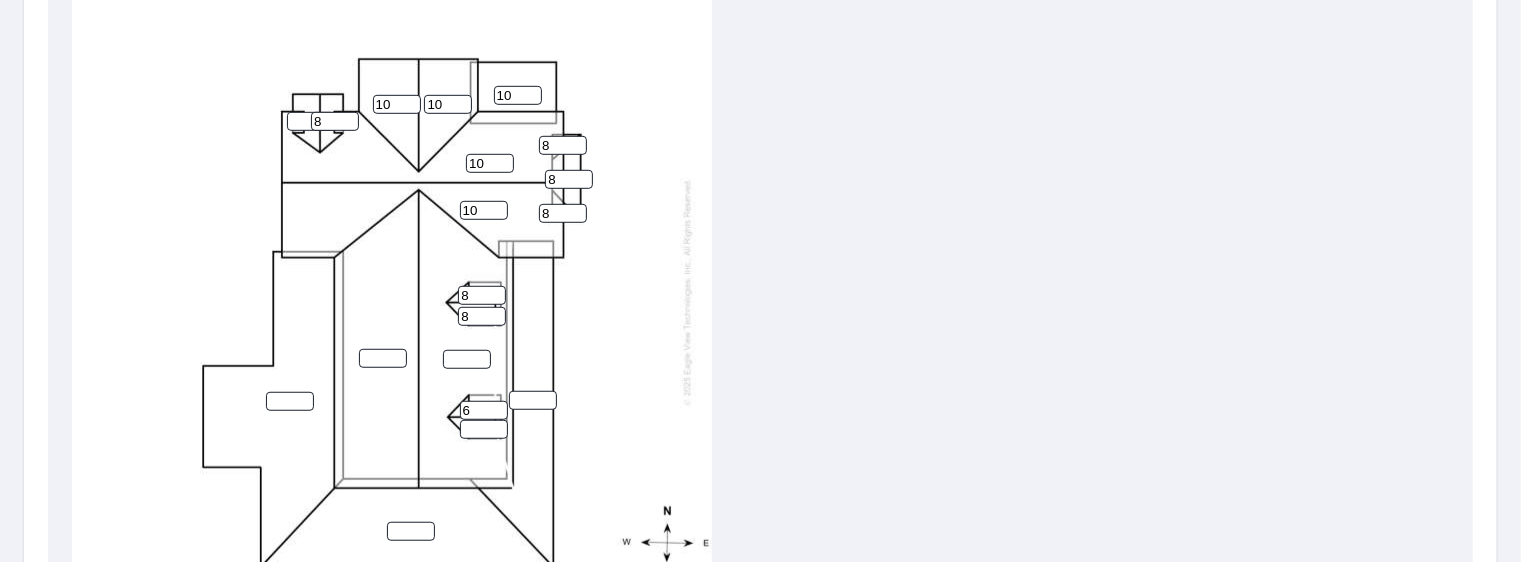 click on "6" at bounding box center [484, 410] 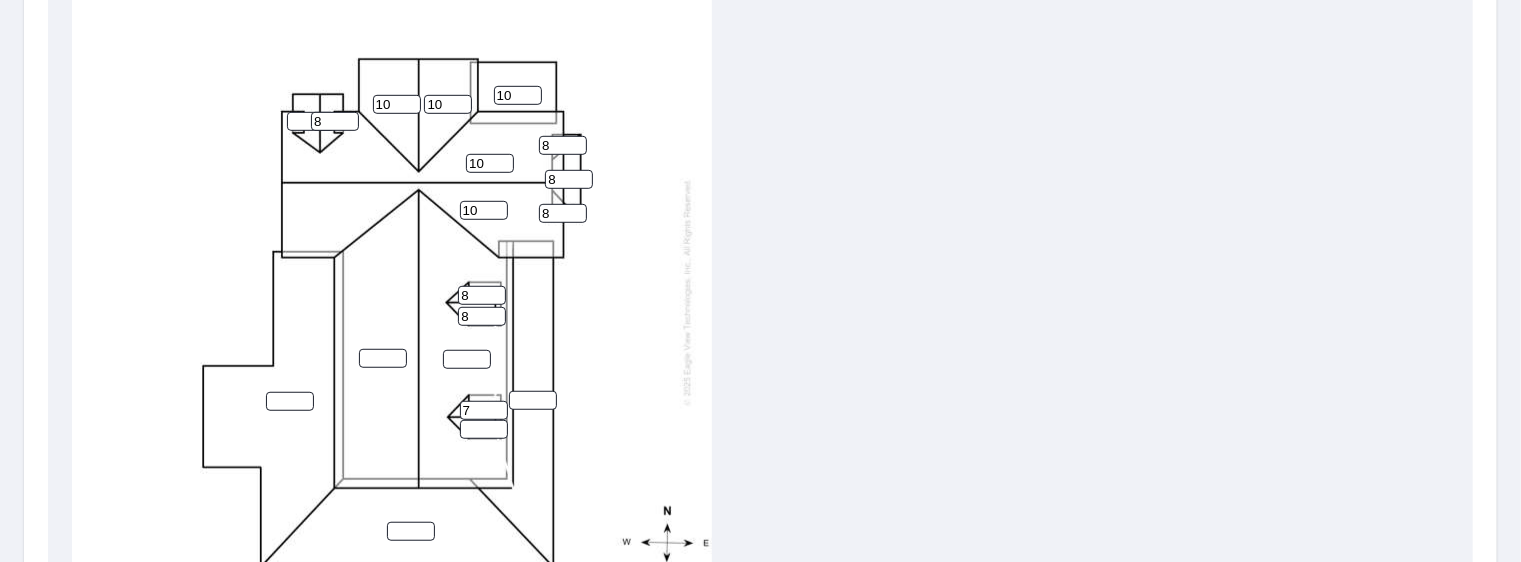 click on "7" at bounding box center [484, 410] 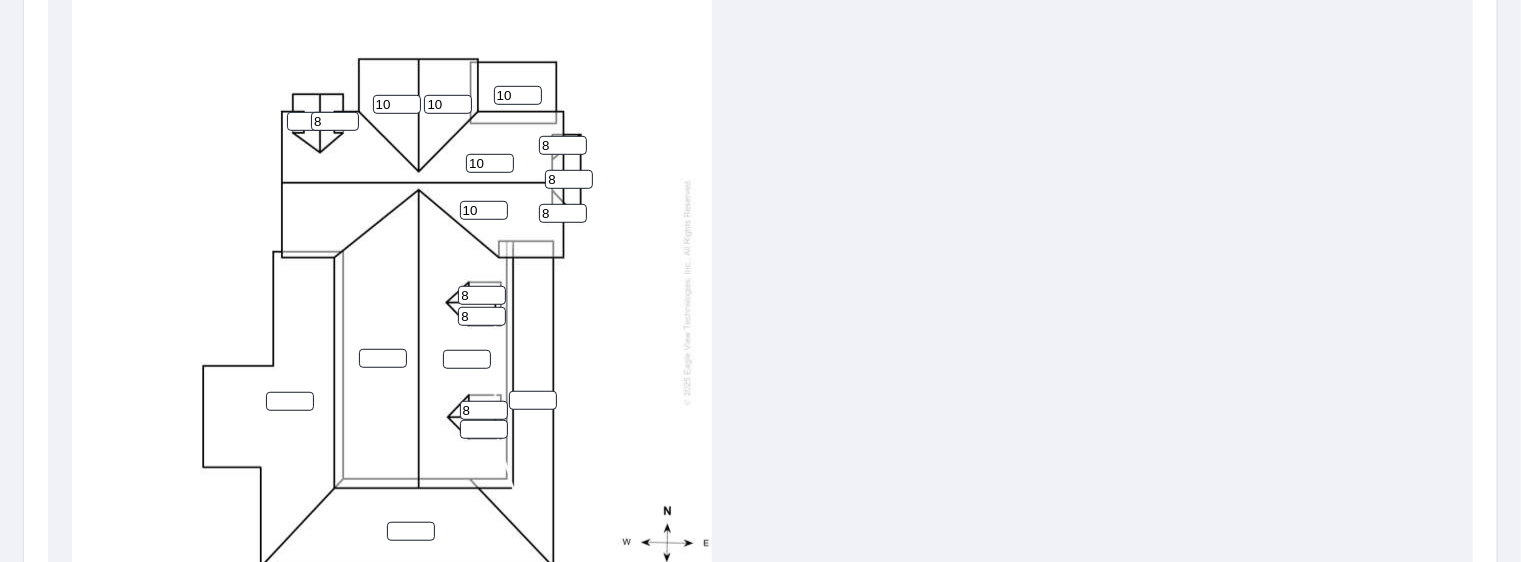 type on "8" 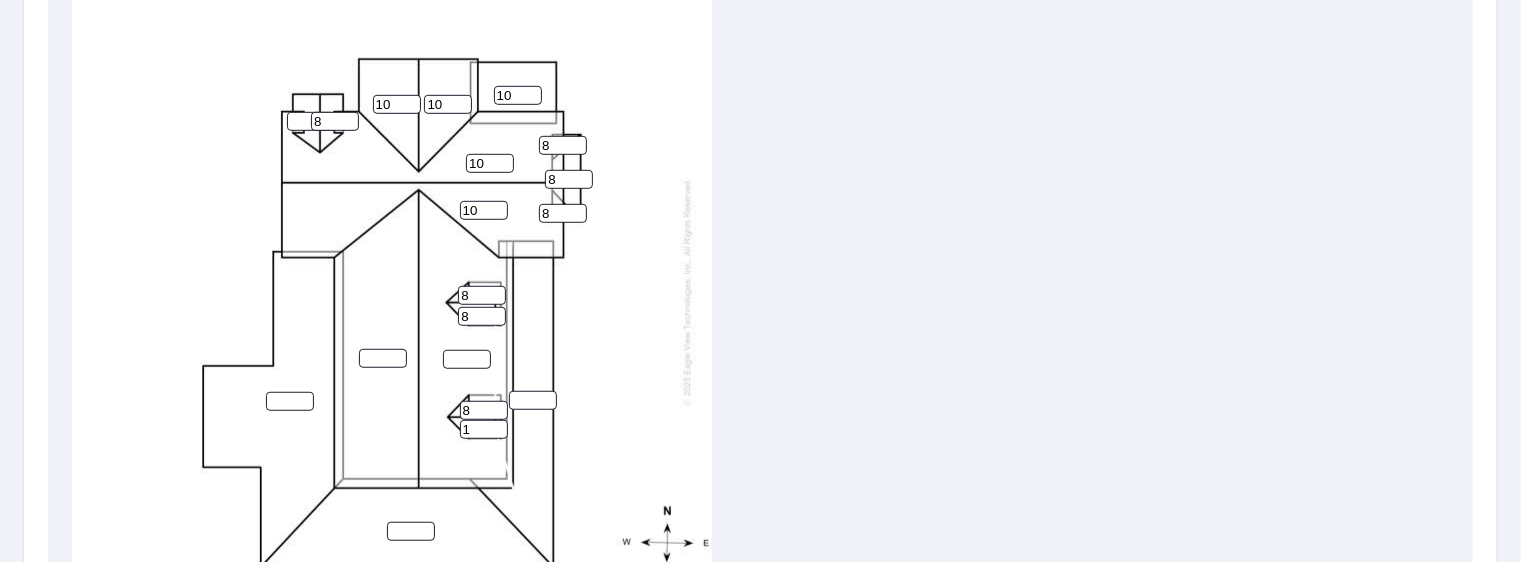click on "1" at bounding box center [484, 429] 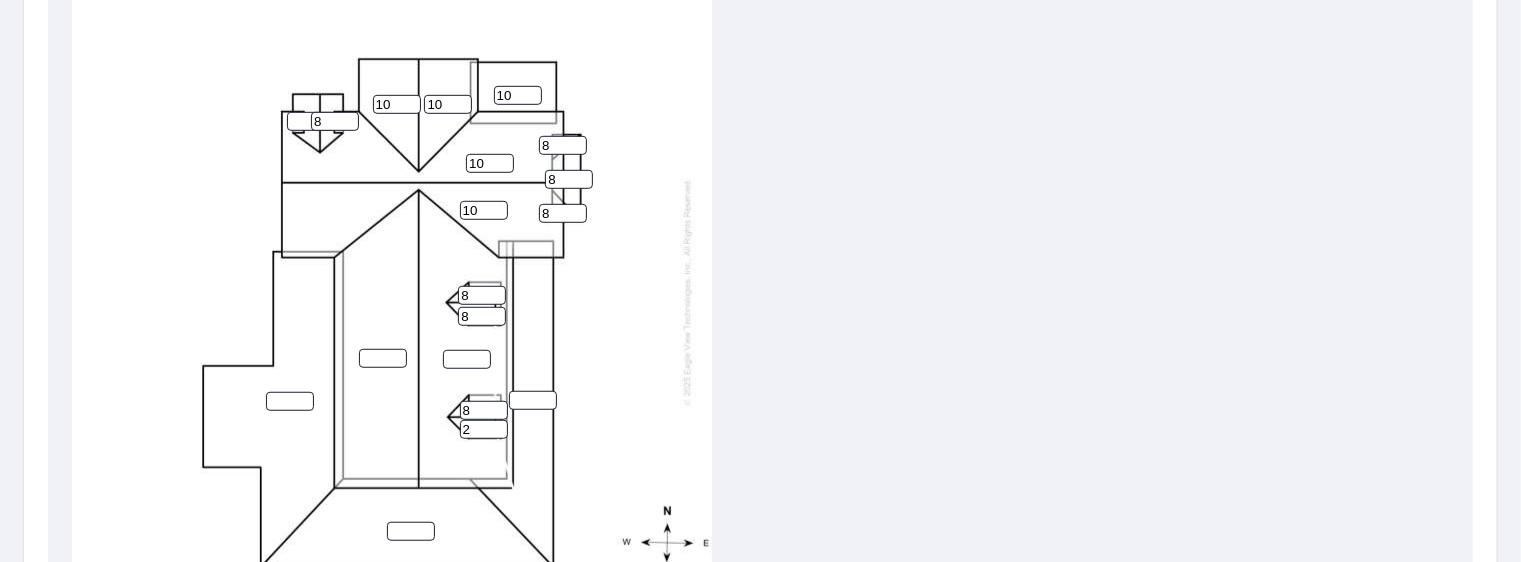 click on "2" at bounding box center [484, 429] 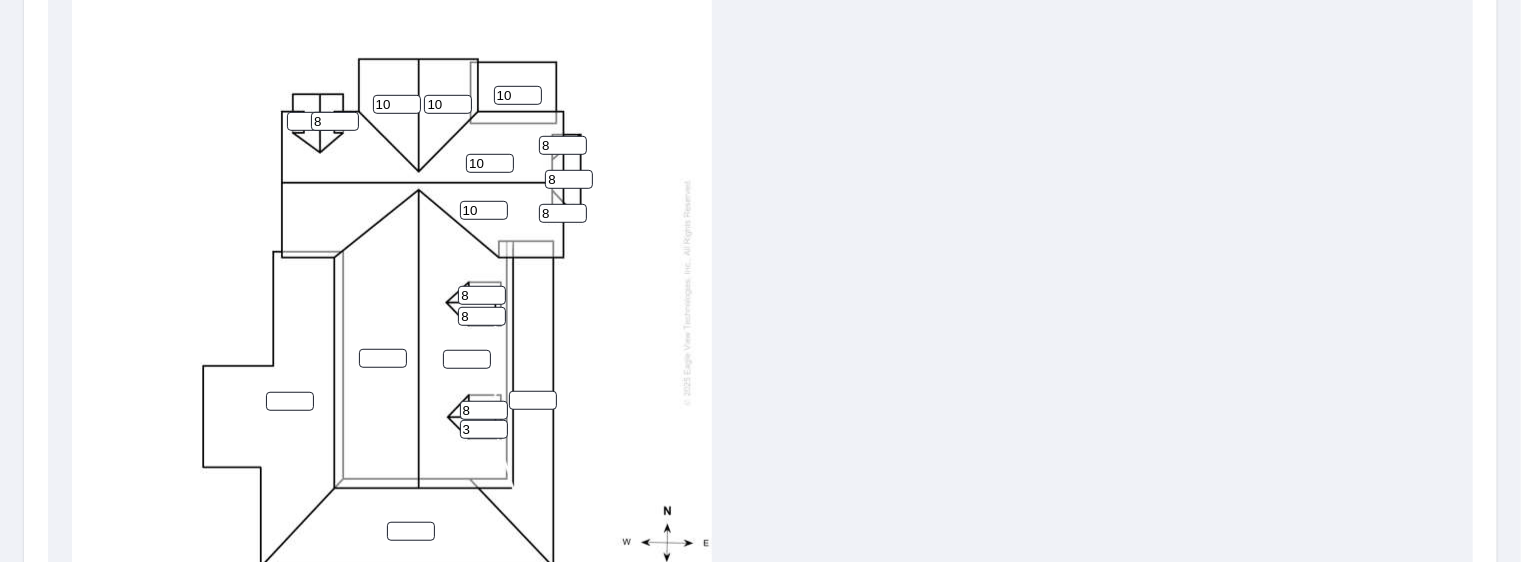 click on "3" at bounding box center (484, 429) 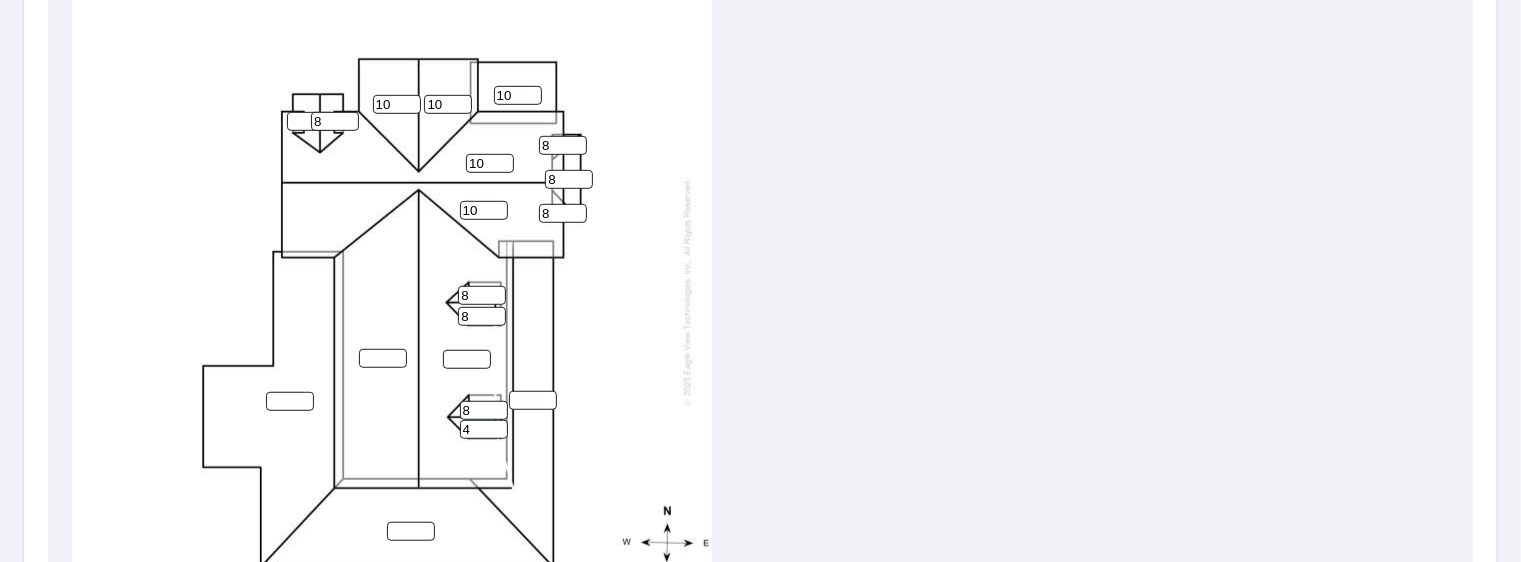click on "4" at bounding box center (484, 429) 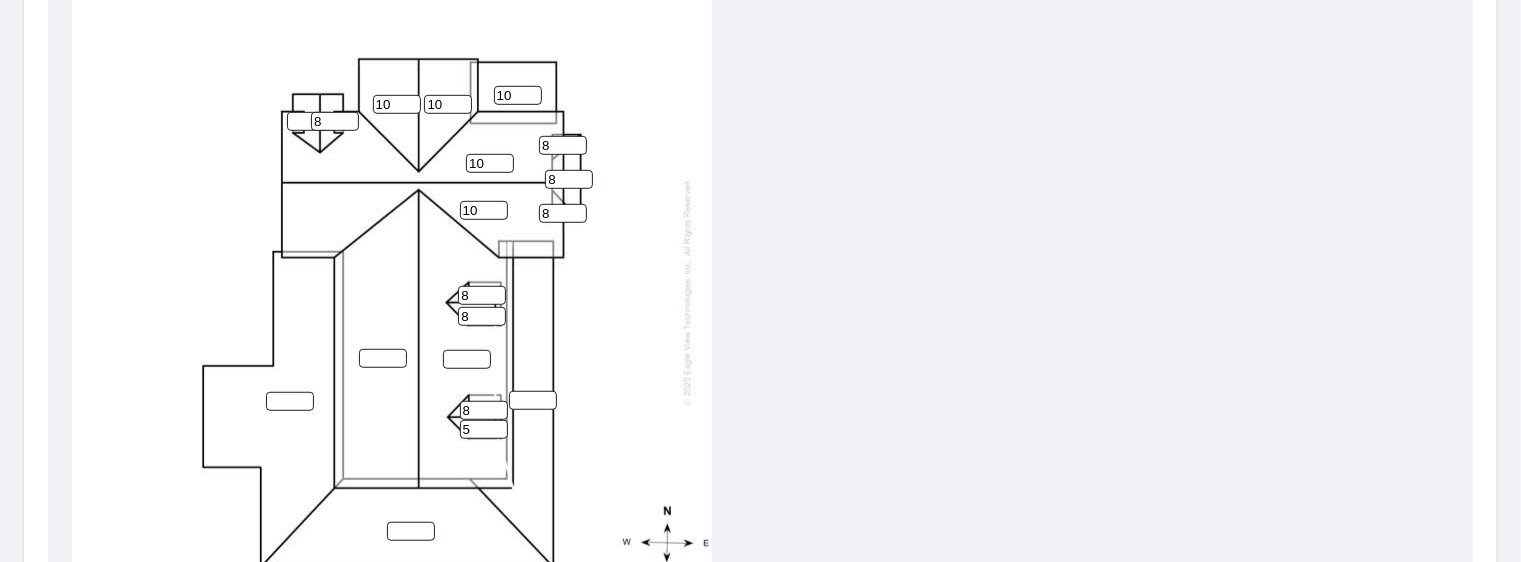 click on "5" at bounding box center (484, 429) 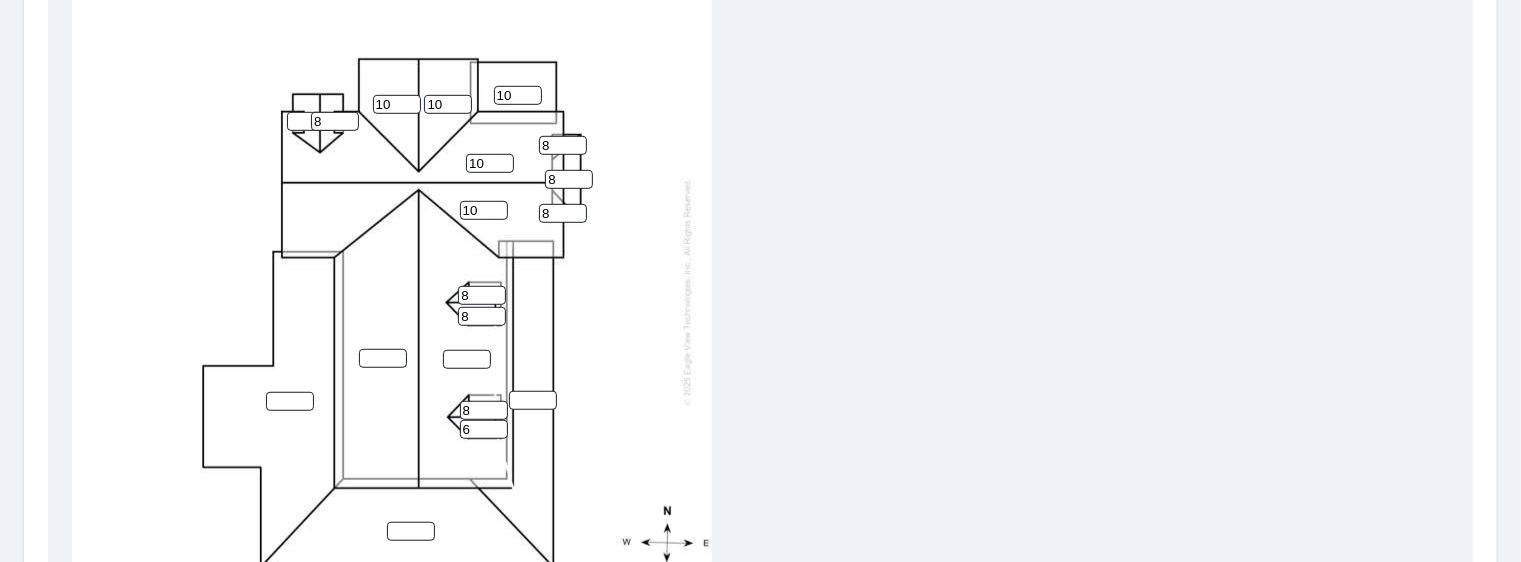 click on "6" at bounding box center (484, 429) 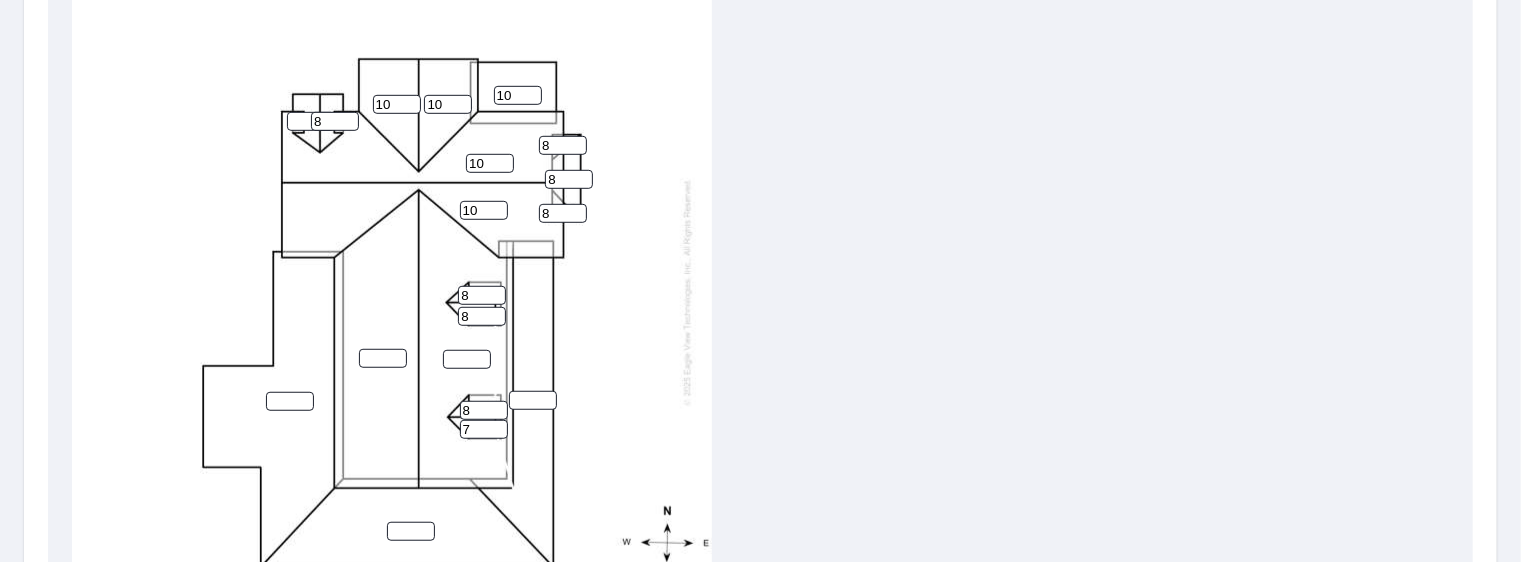 click on "7" at bounding box center [484, 429] 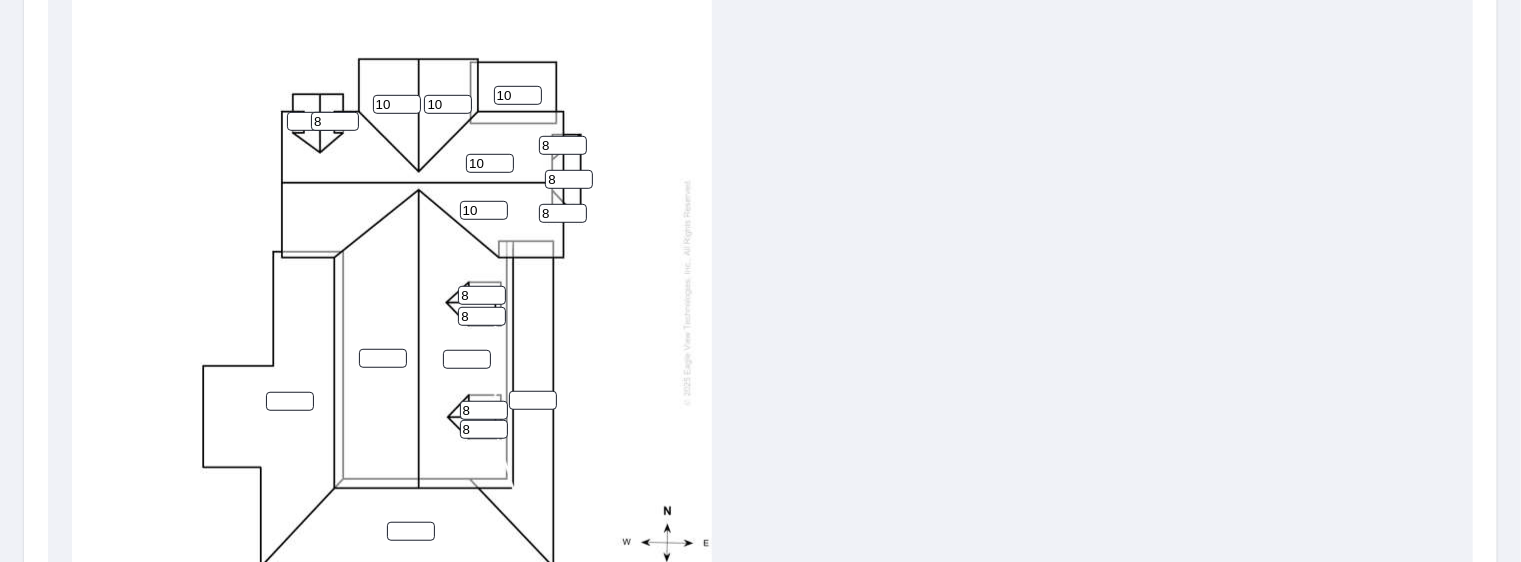 click on "8" at bounding box center (484, 429) 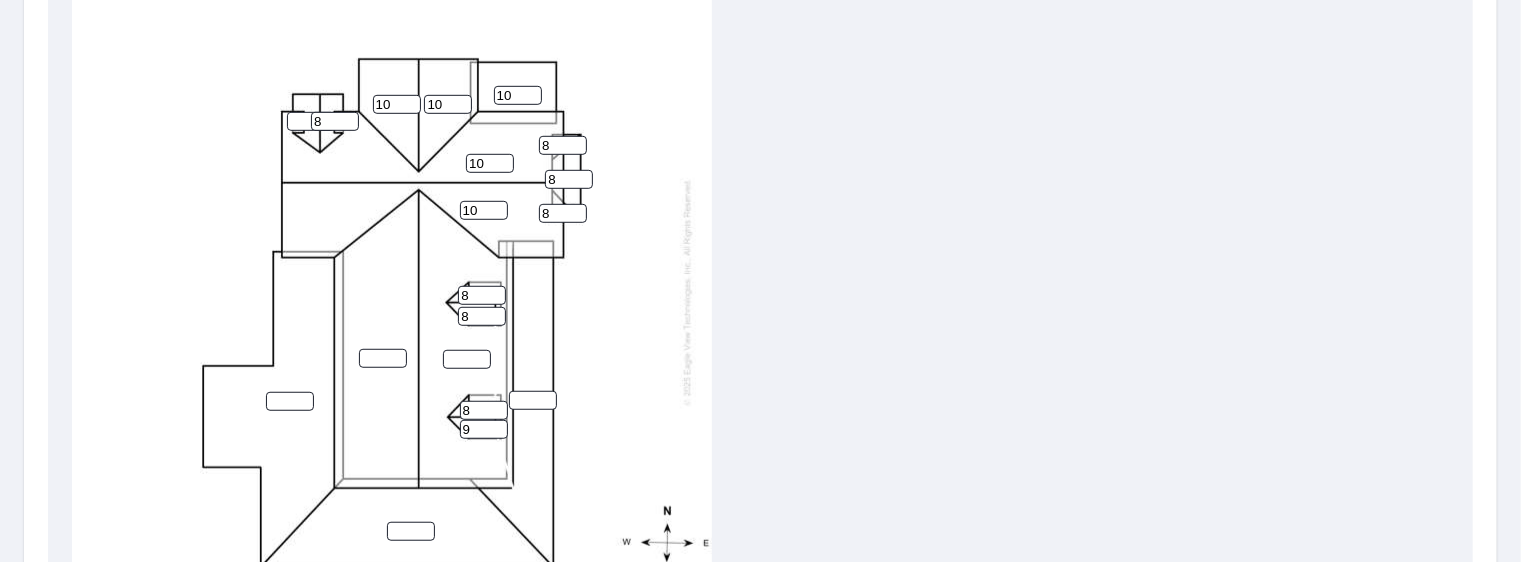 click on "9" at bounding box center (484, 429) 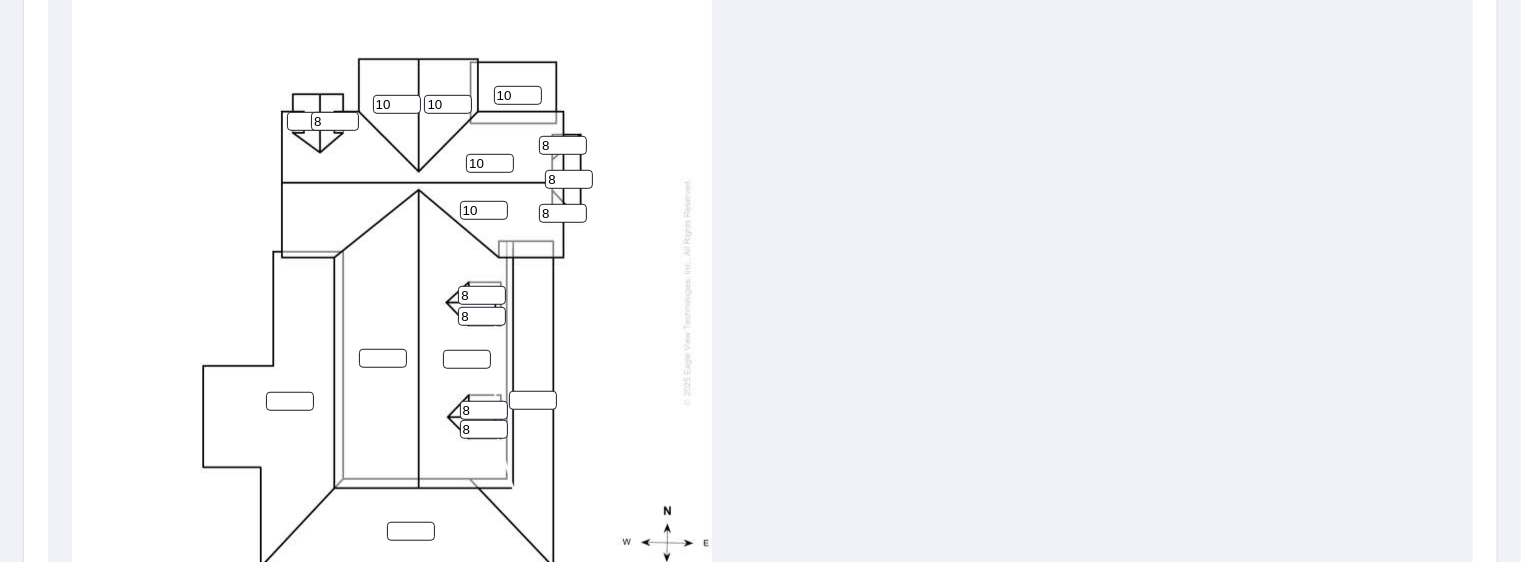 type on "8" 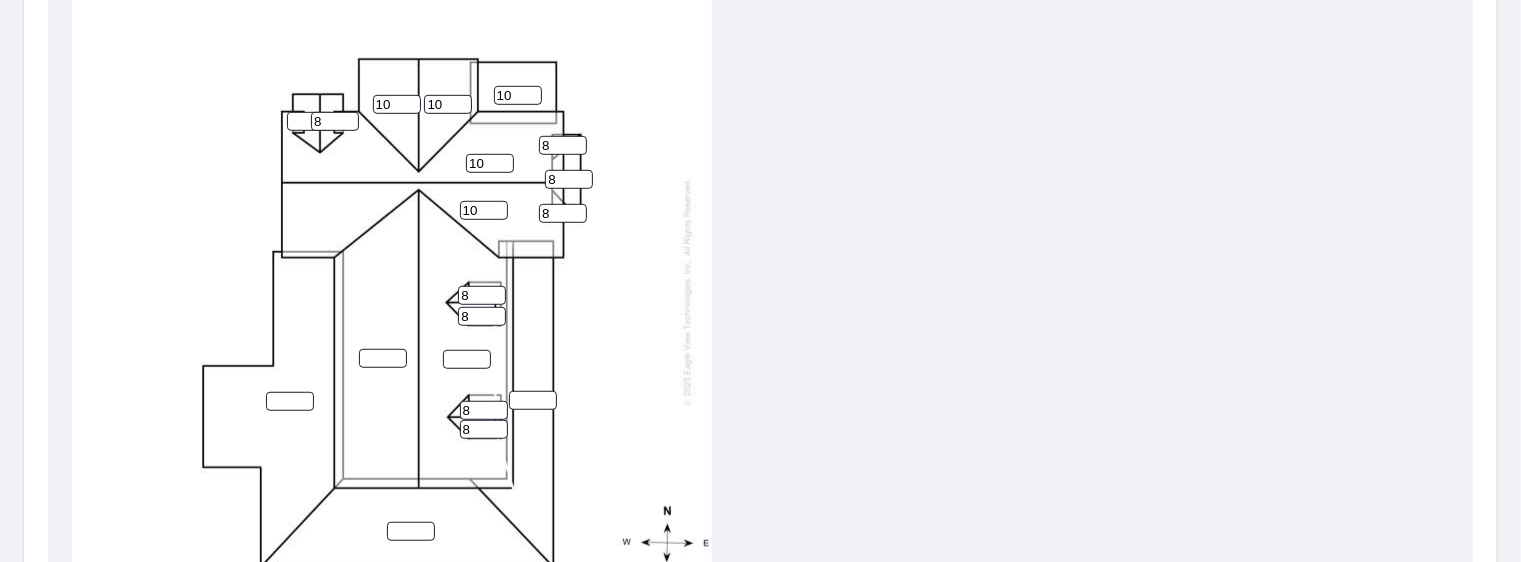 click on "8" at bounding box center (484, 429) 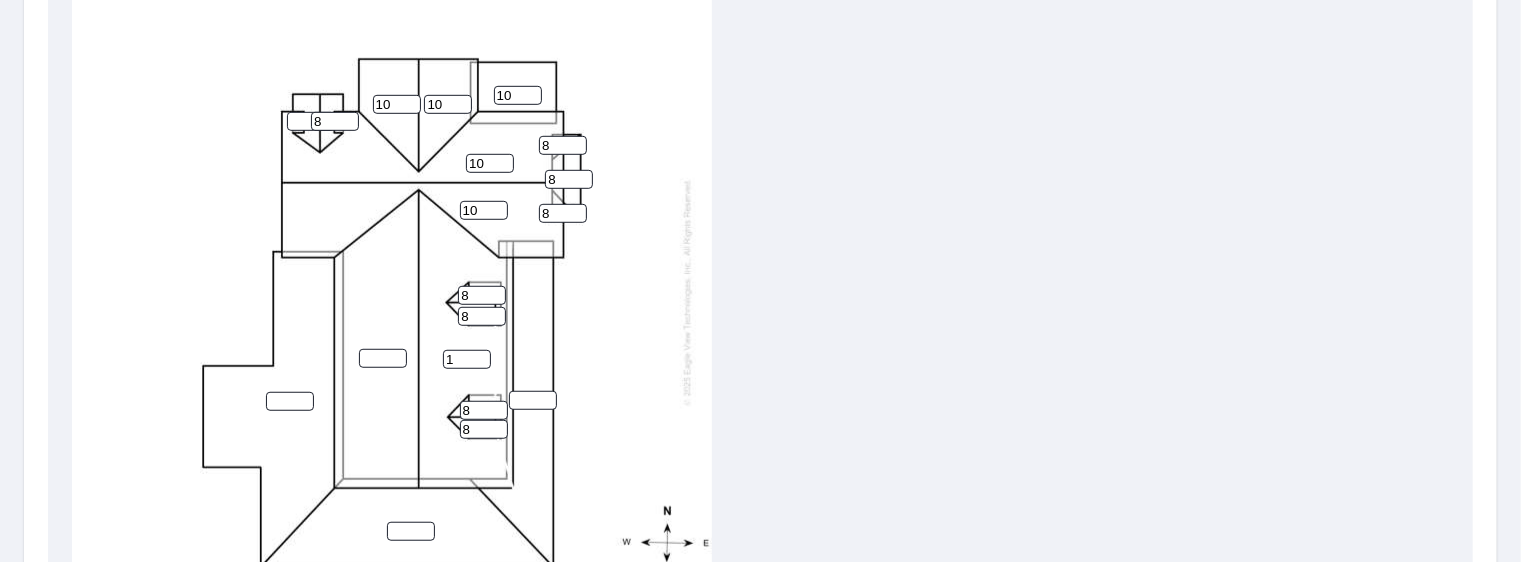 click on "1" at bounding box center [467, 359] 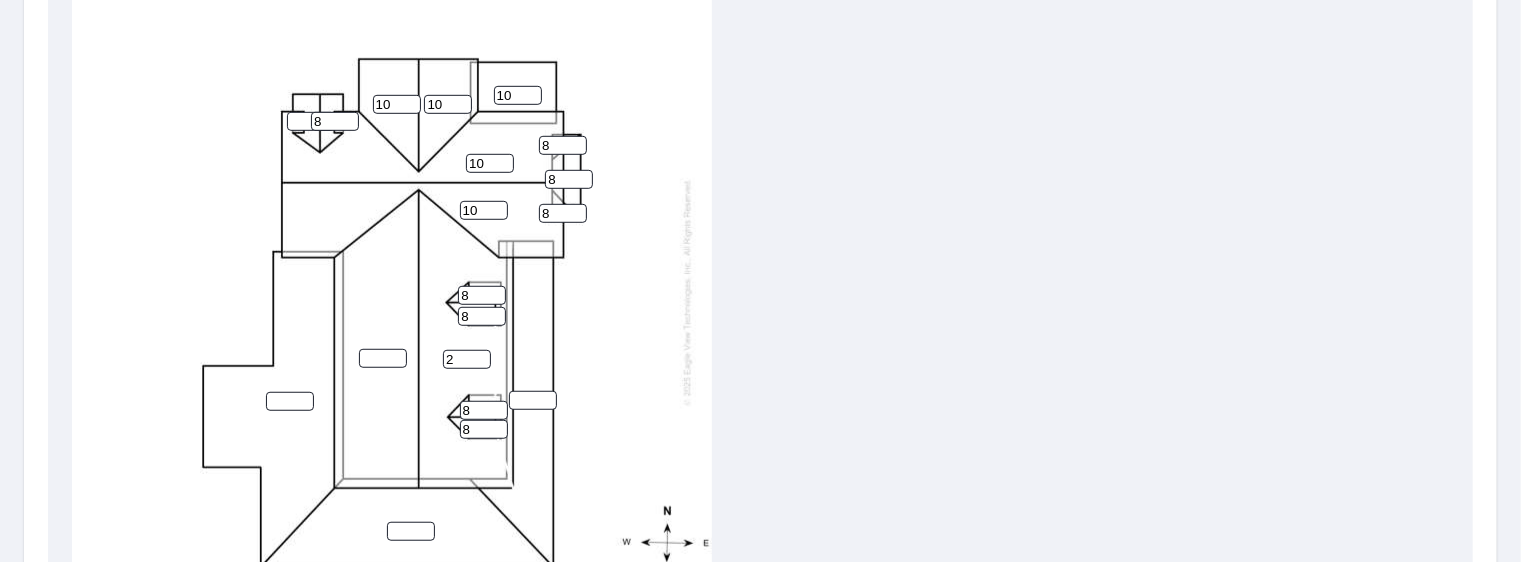 click on "2" at bounding box center (467, 359) 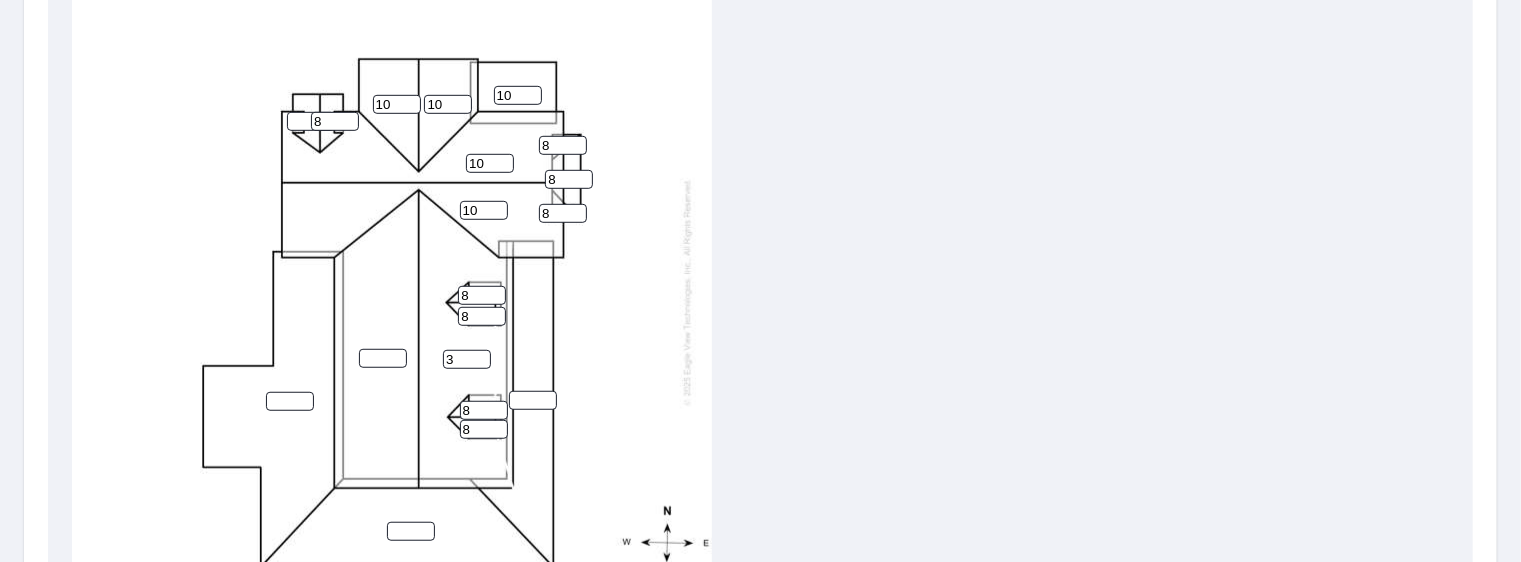 click on "3" at bounding box center (467, 359) 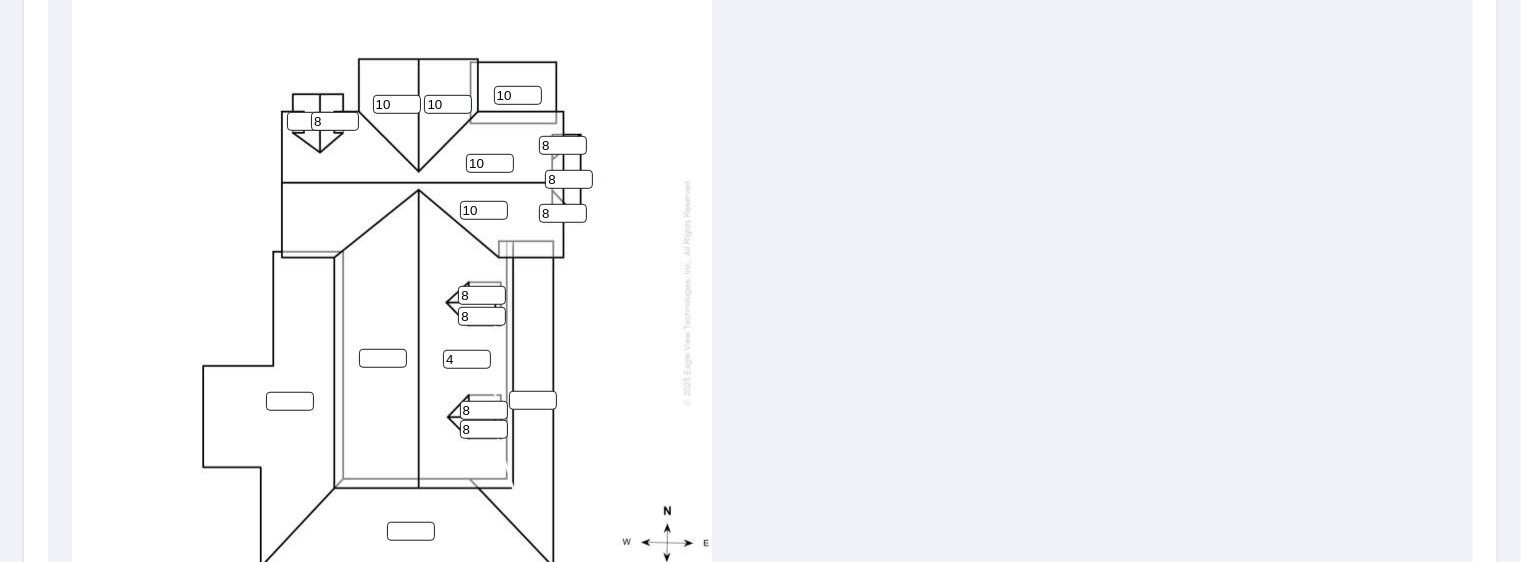 click on "4" at bounding box center [467, 359] 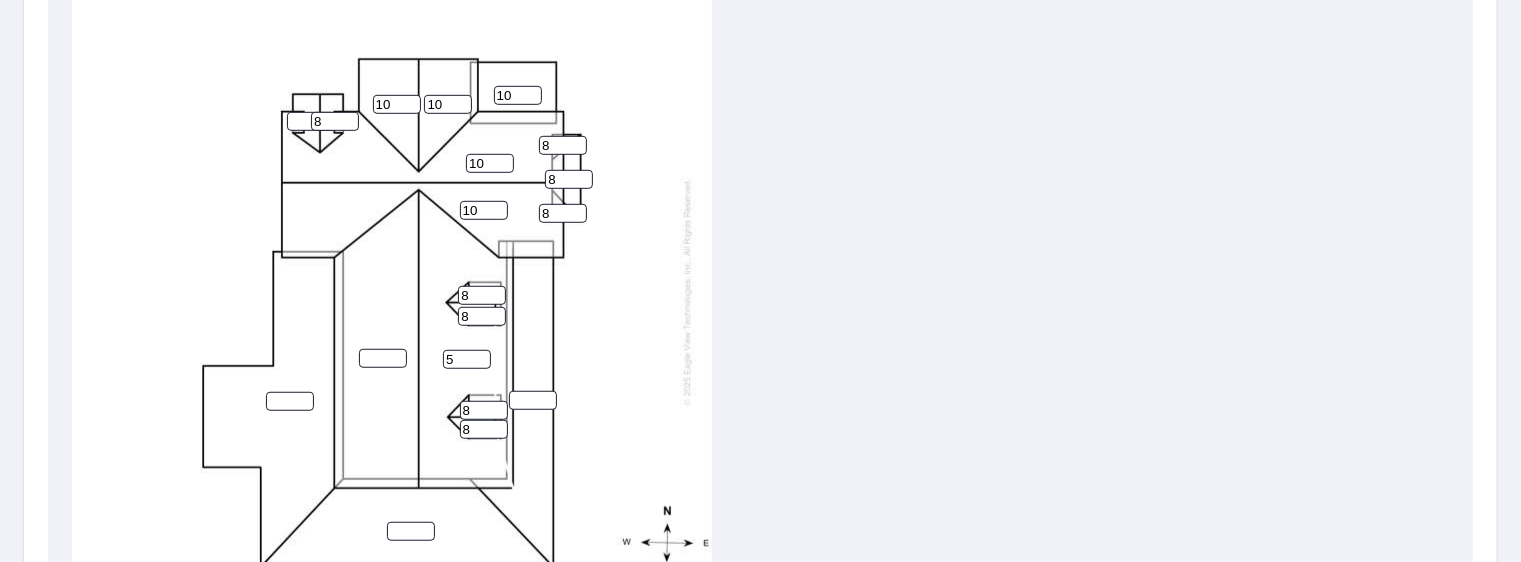 click on "5" at bounding box center [467, 359] 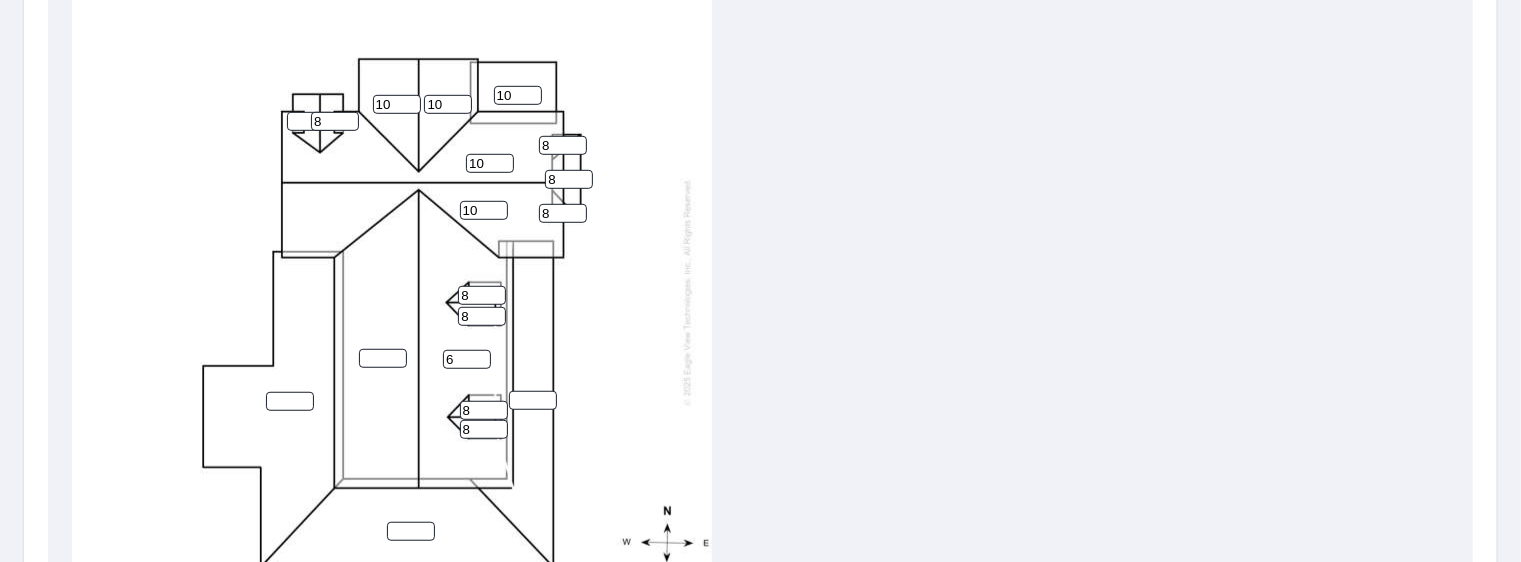 click on "6" at bounding box center [467, 359] 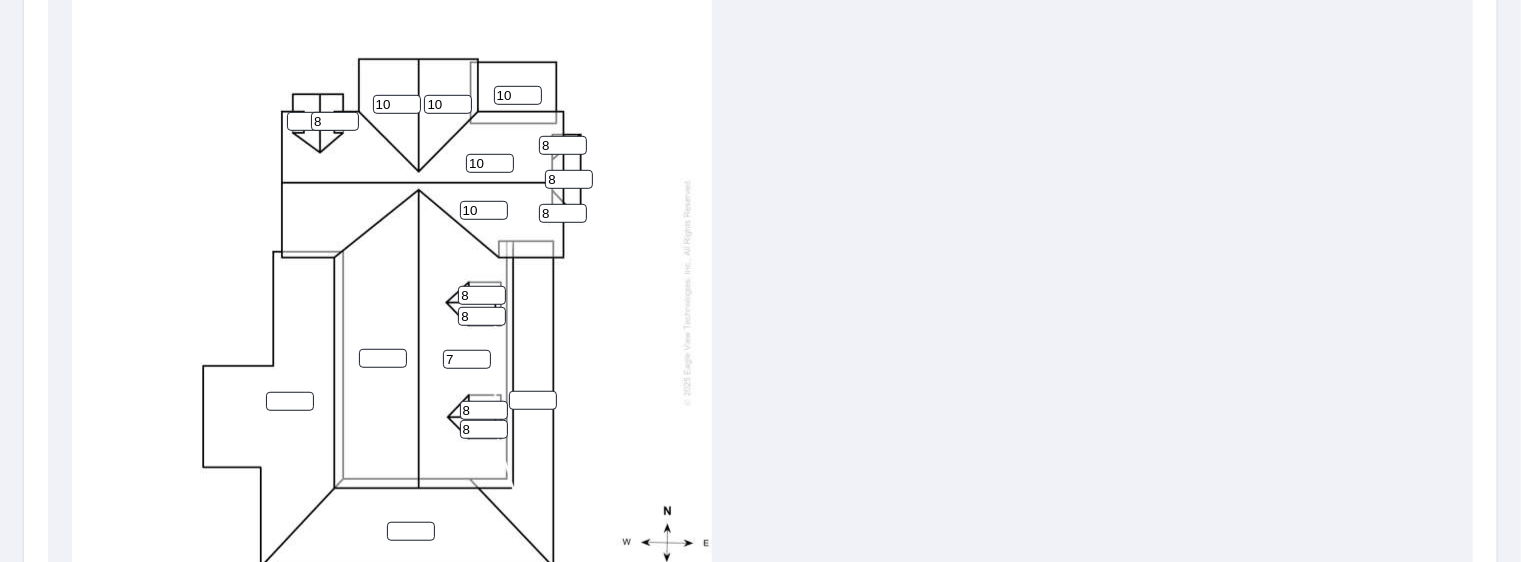 click on "7" at bounding box center (467, 359) 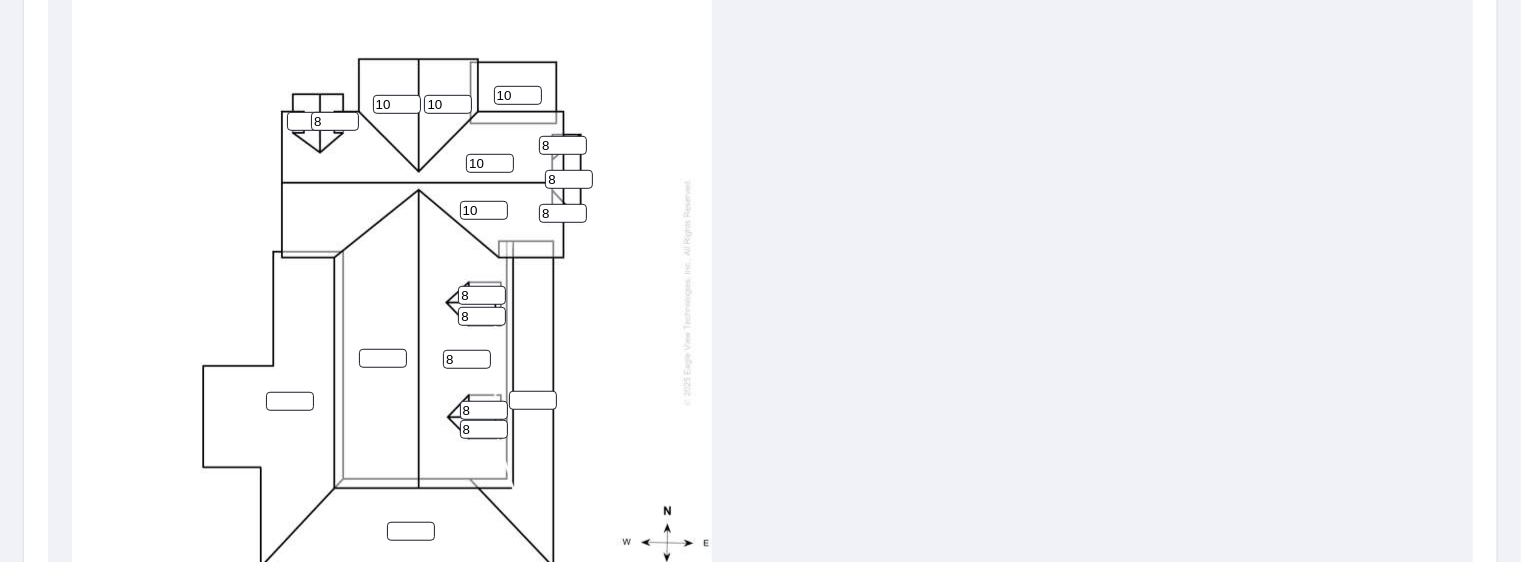 click on "8" at bounding box center (467, 359) 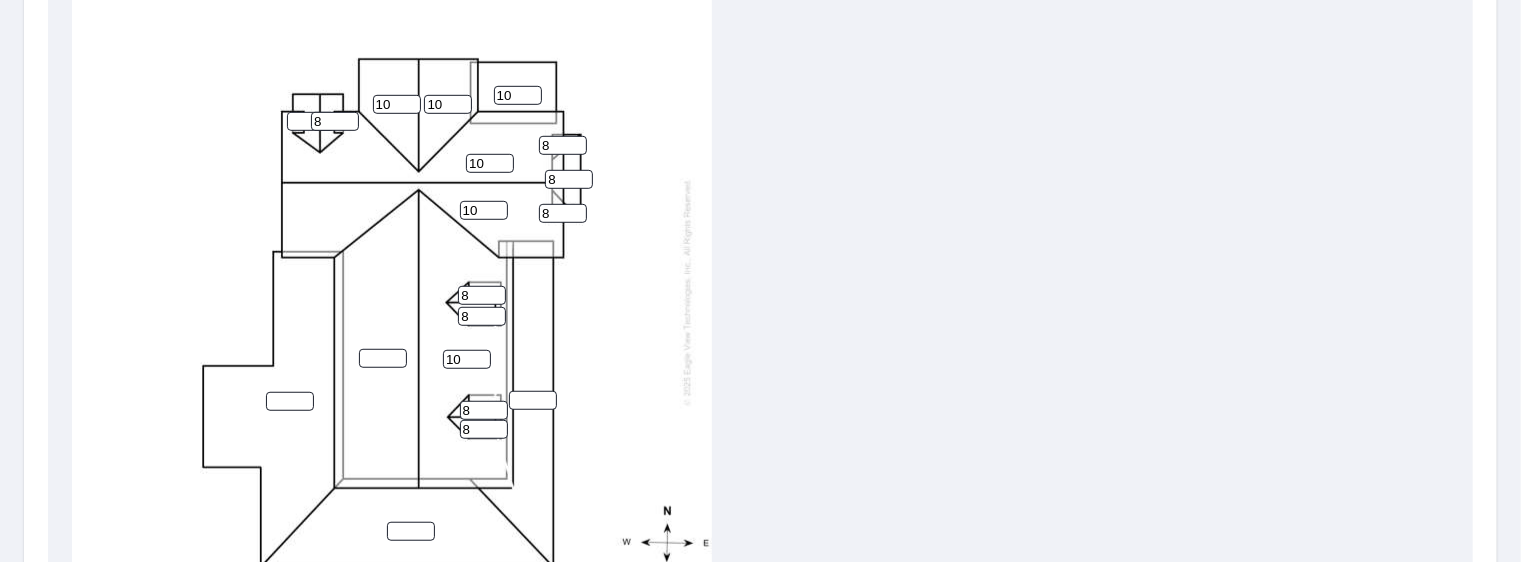 click on "10" at bounding box center [467, 359] 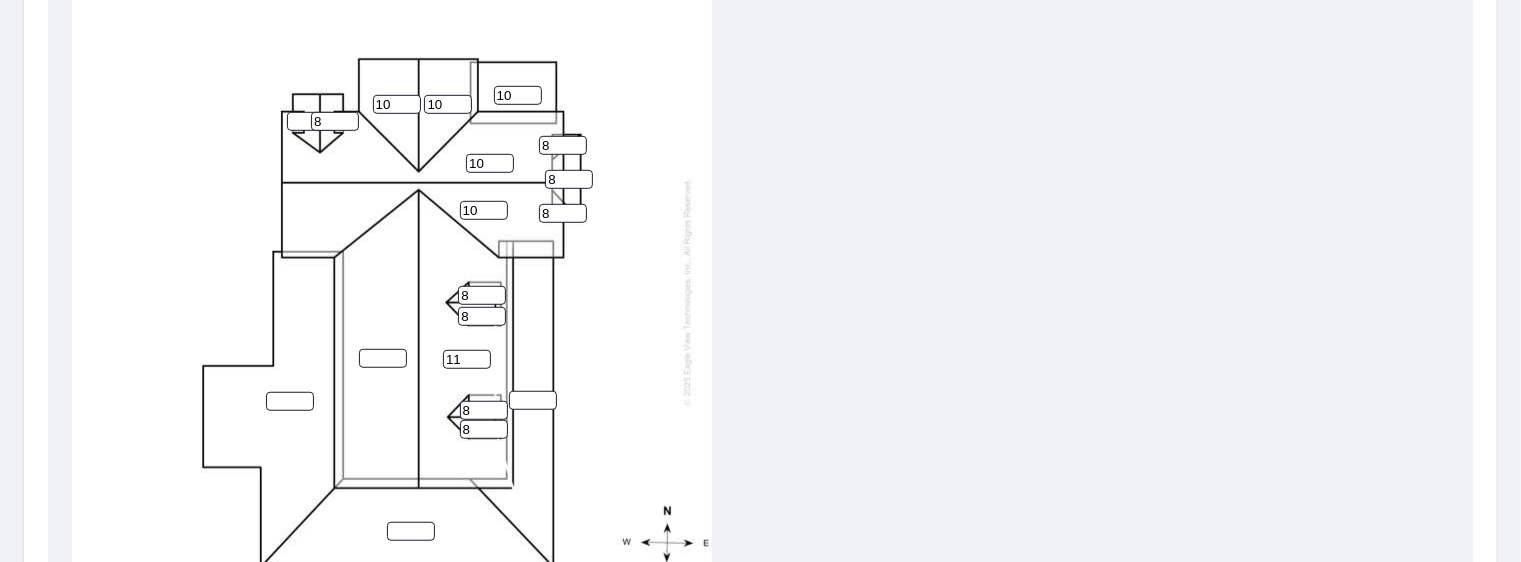 click on "11" at bounding box center (467, 359) 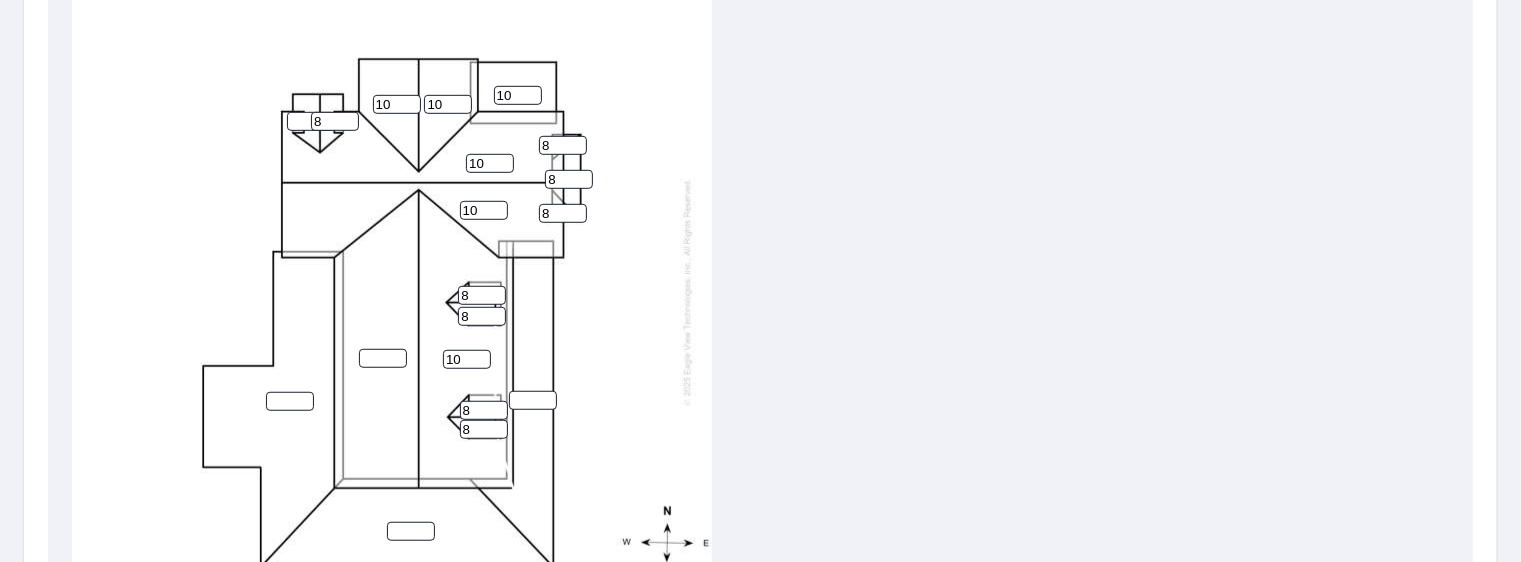 type on "10" 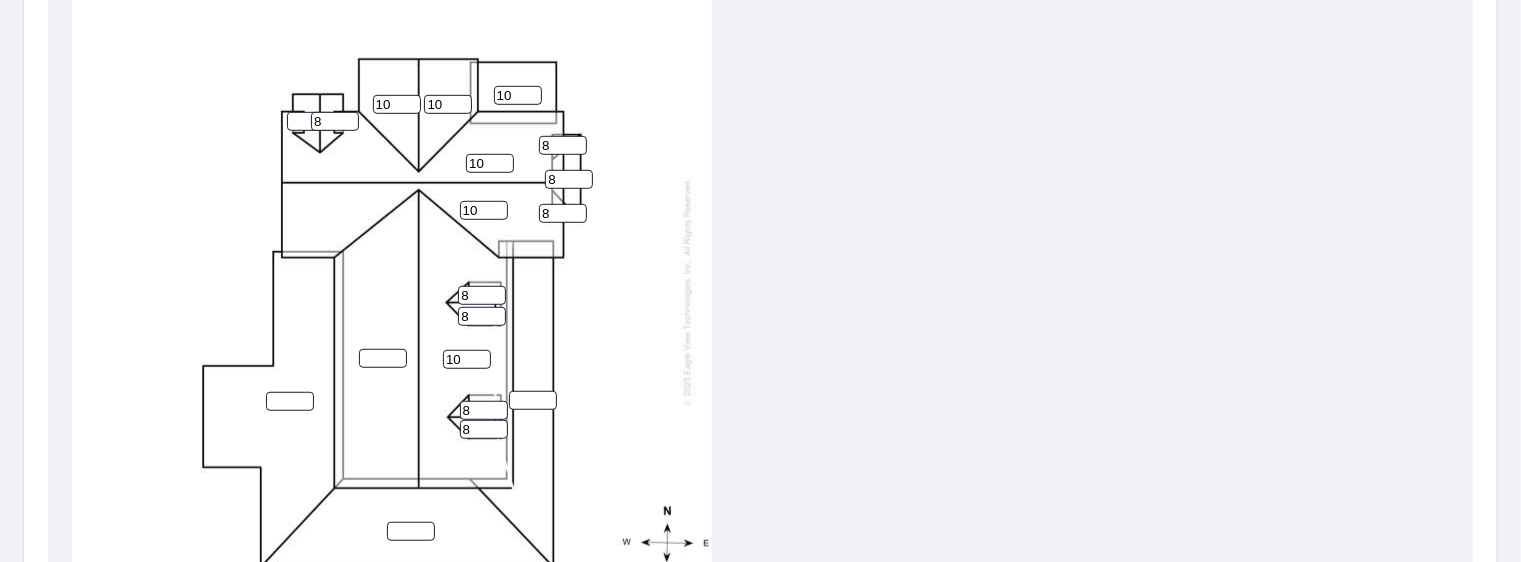 click on "10" at bounding box center [467, 359] 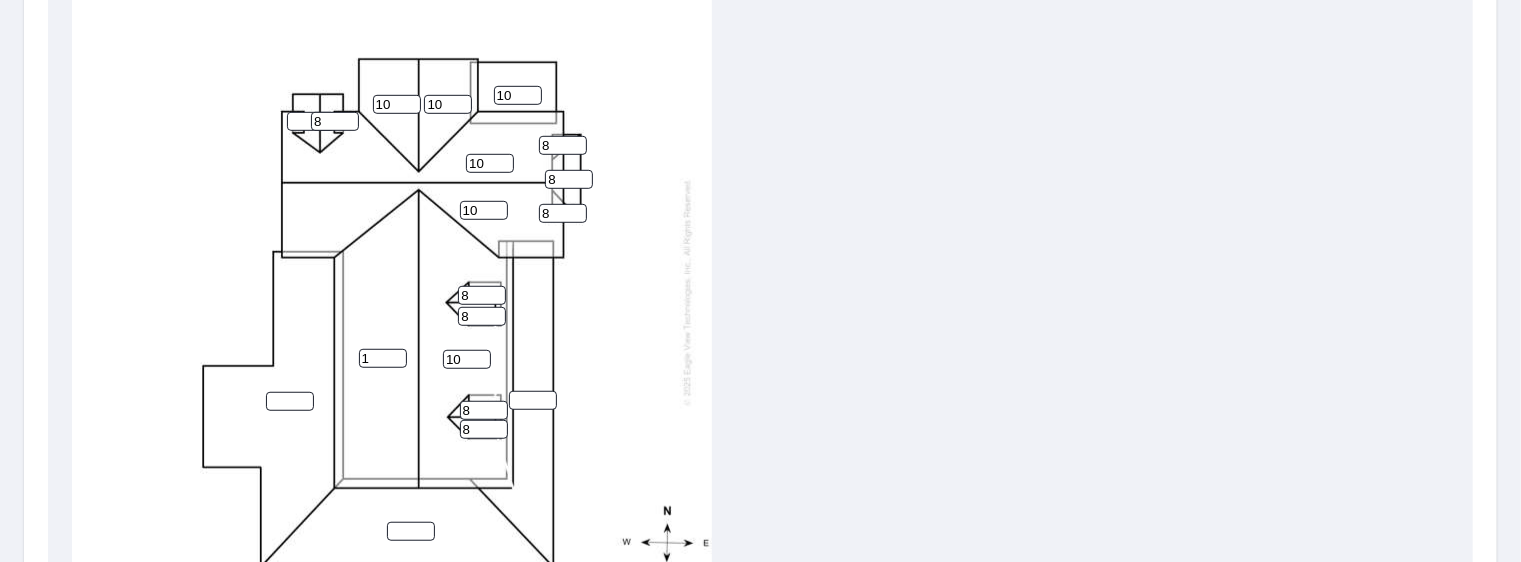 click on "1" at bounding box center (383, 358) 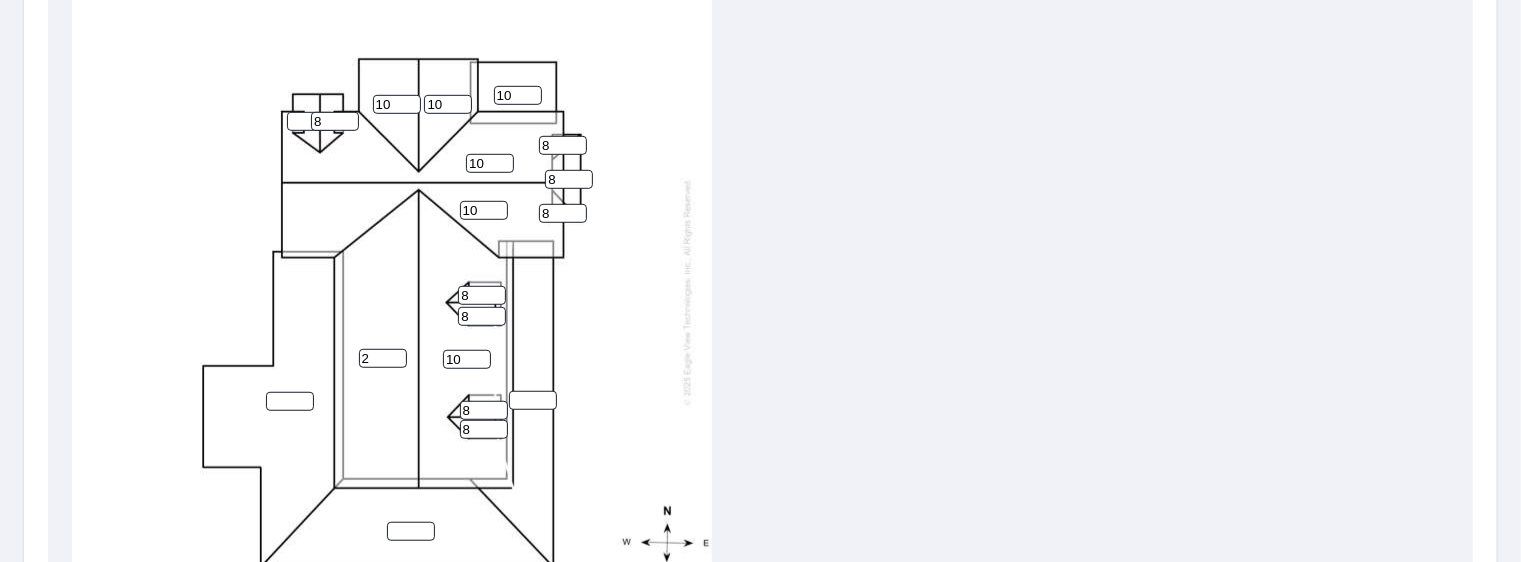 click on "2" at bounding box center [383, 358] 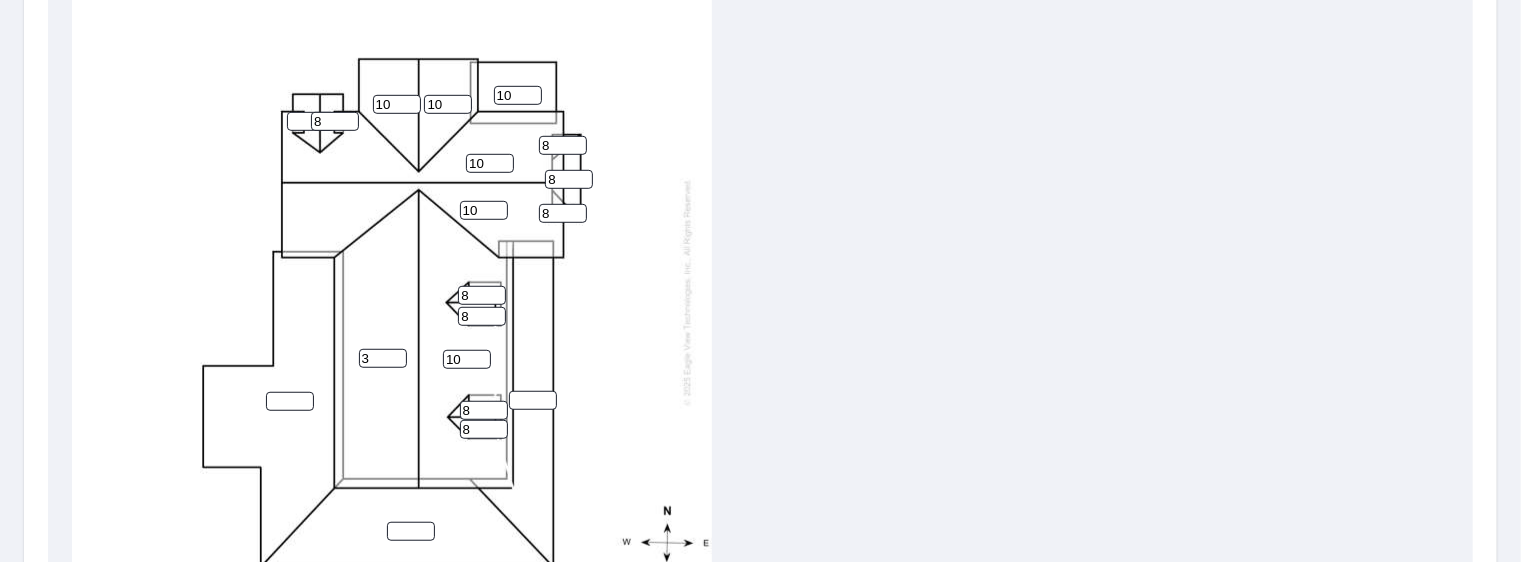 click on "3" at bounding box center [383, 358] 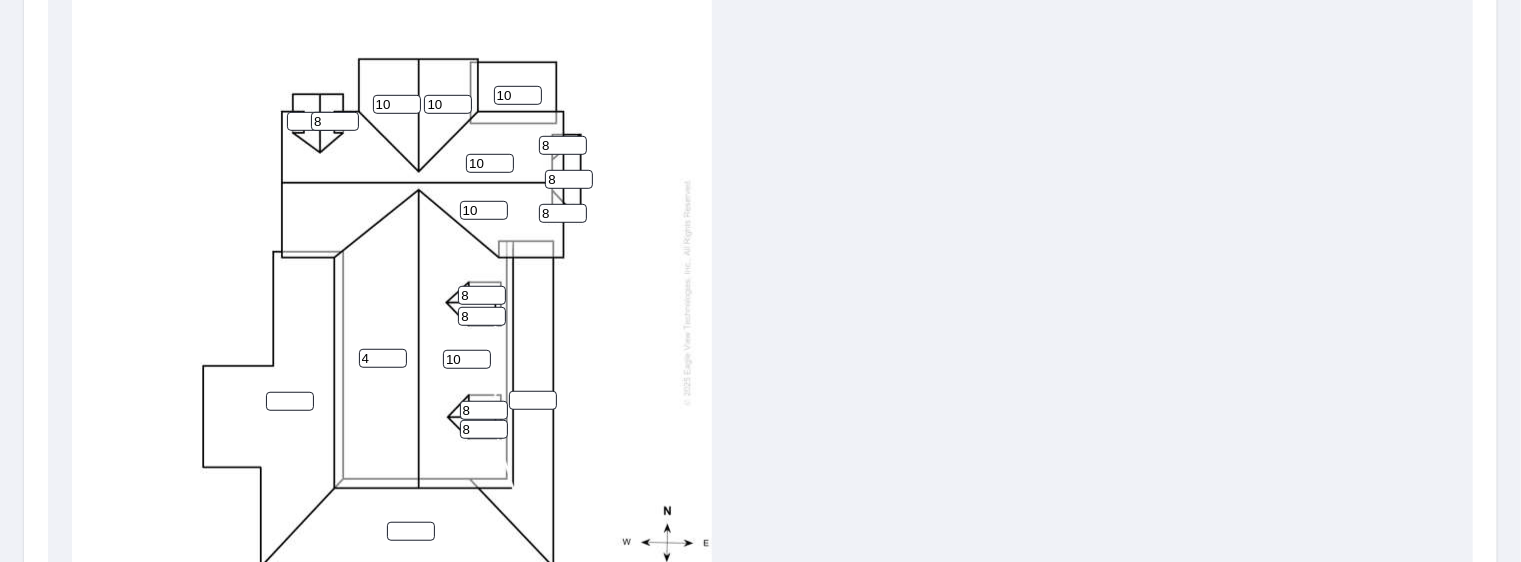 click on "4" at bounding box center [383, 358] 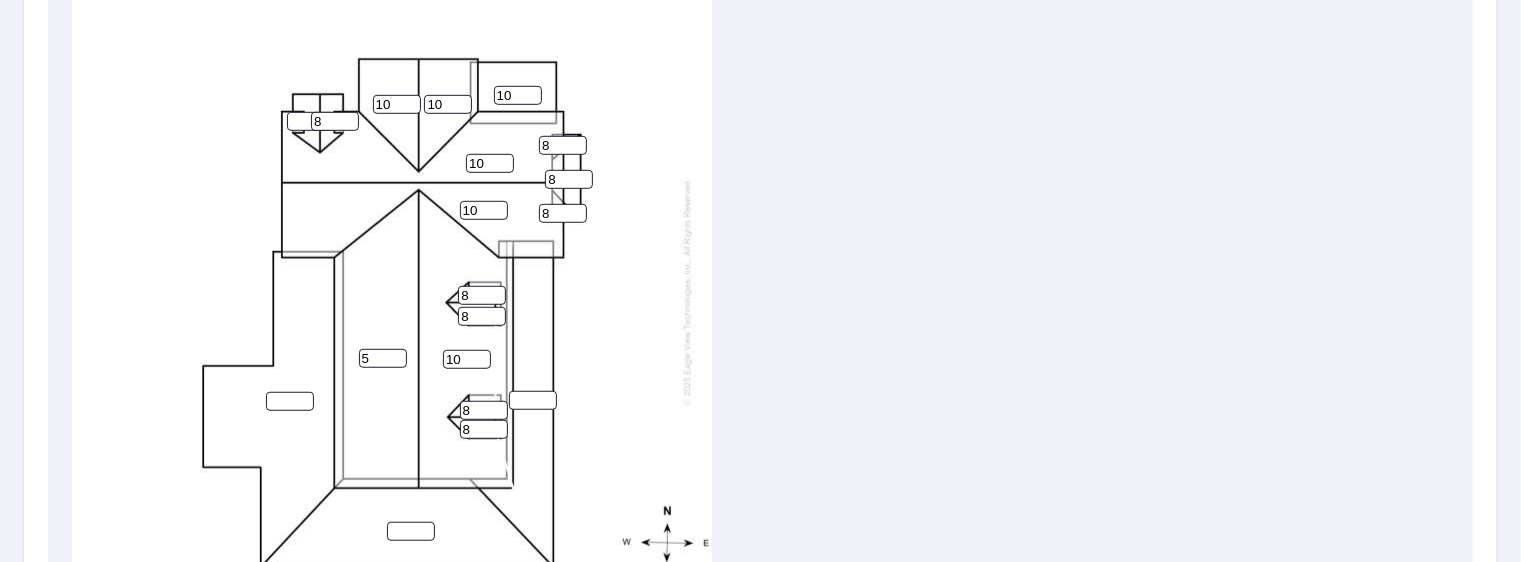 click on "5" at bounding box center (383, 358) 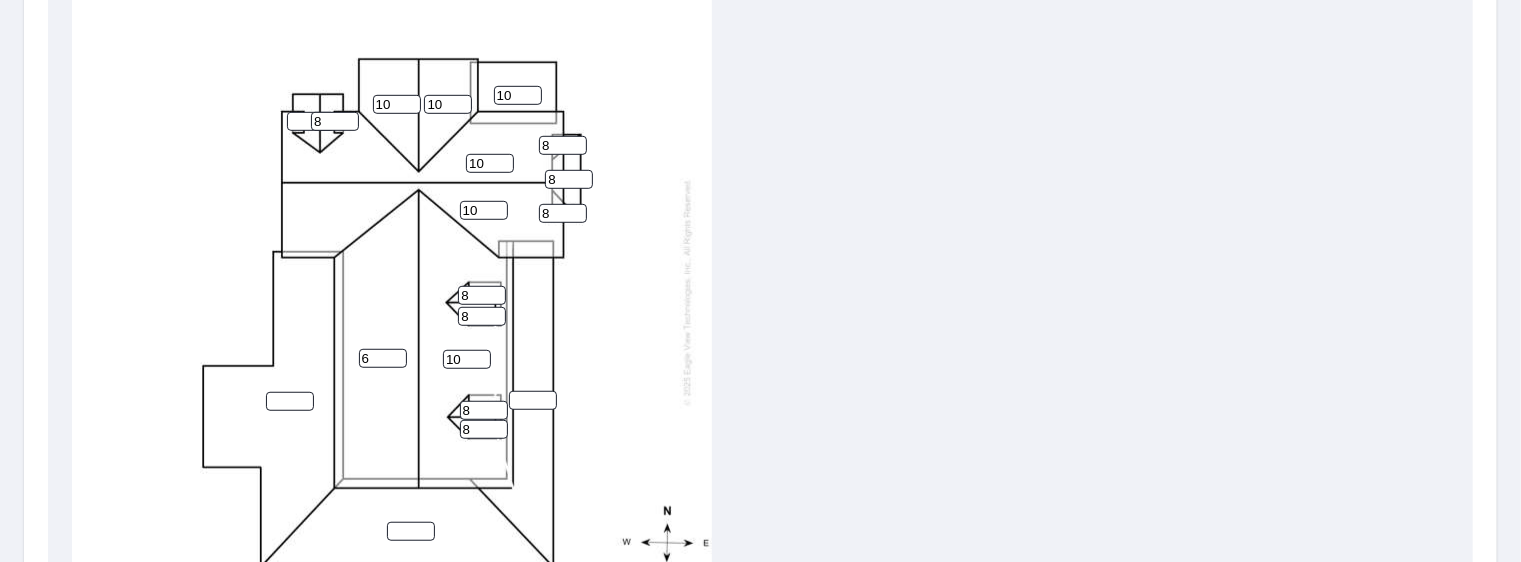 click on "6" at bounding box center [383, 358] 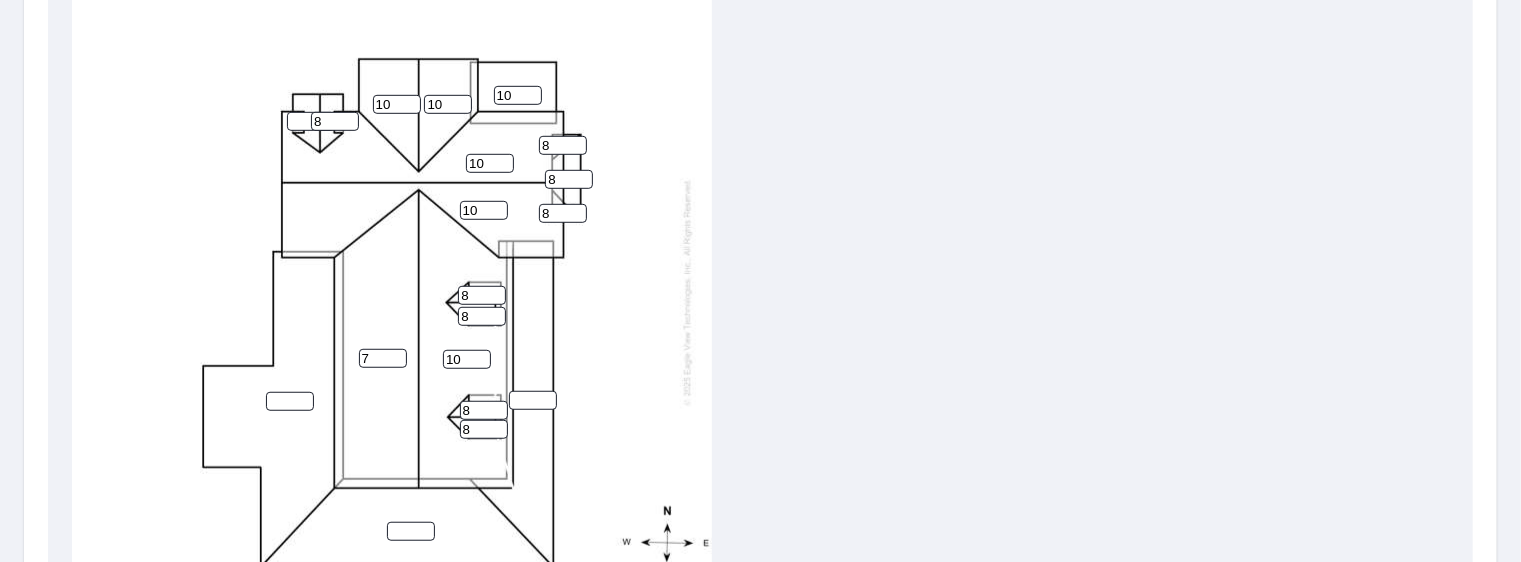 click on "7" at bounding box center [383, 358] 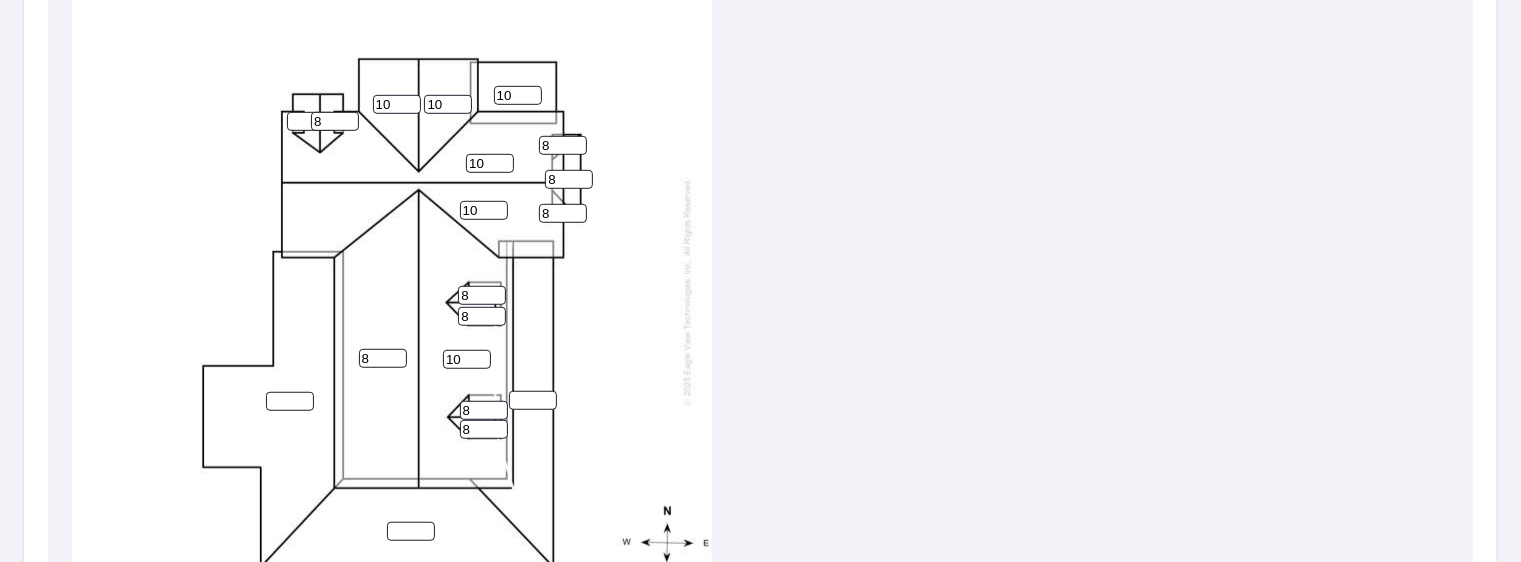 click on "8" at bounding box center (383, 358) 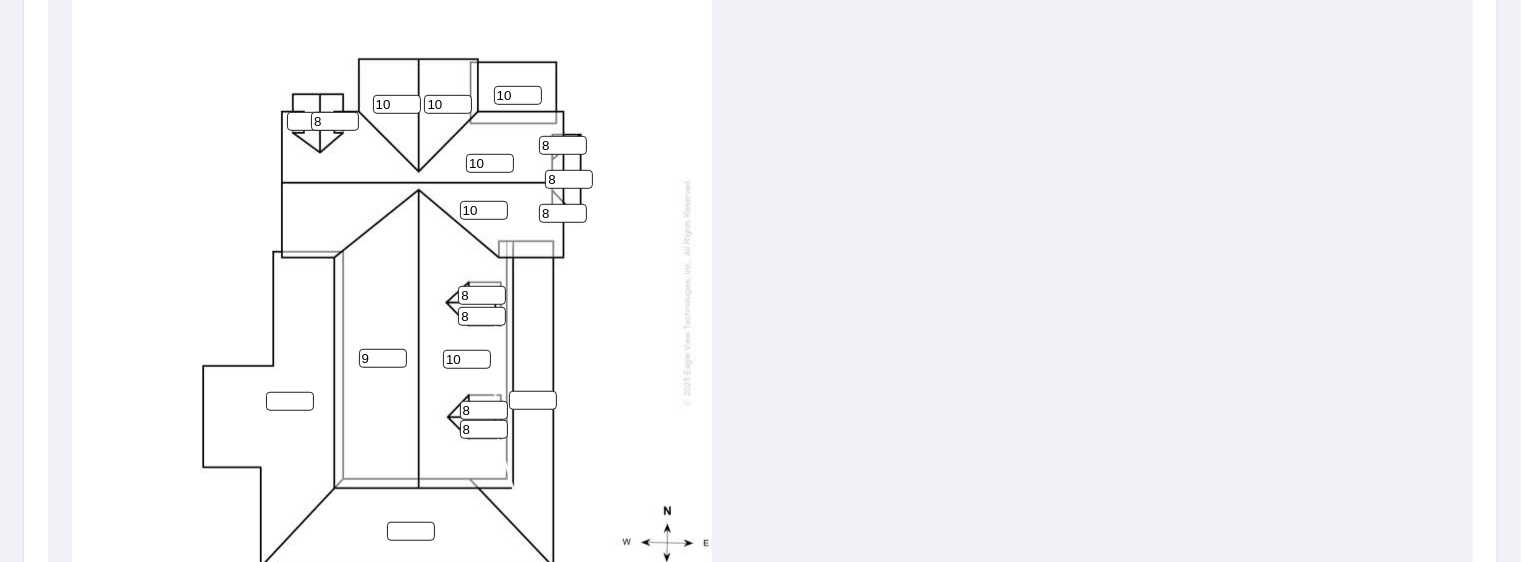 click on "9" at bounding box center (383, 358) 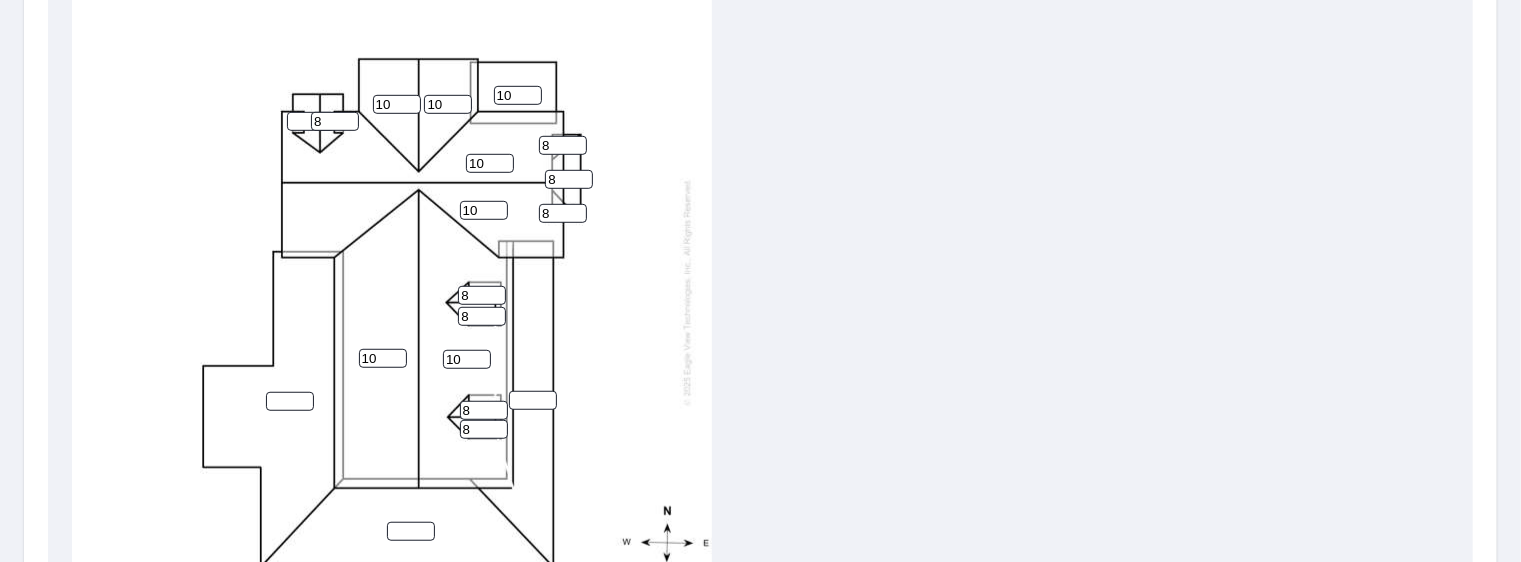 type on "10" 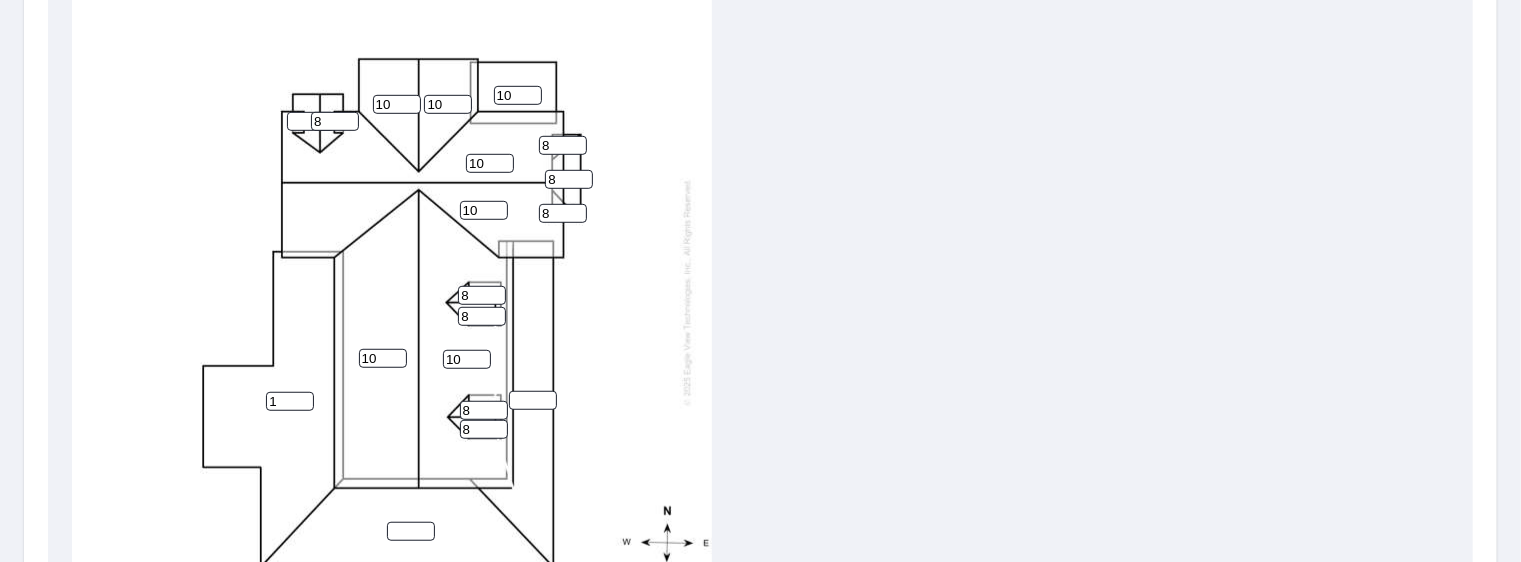 click on "1" at bounding box center (290, 401) 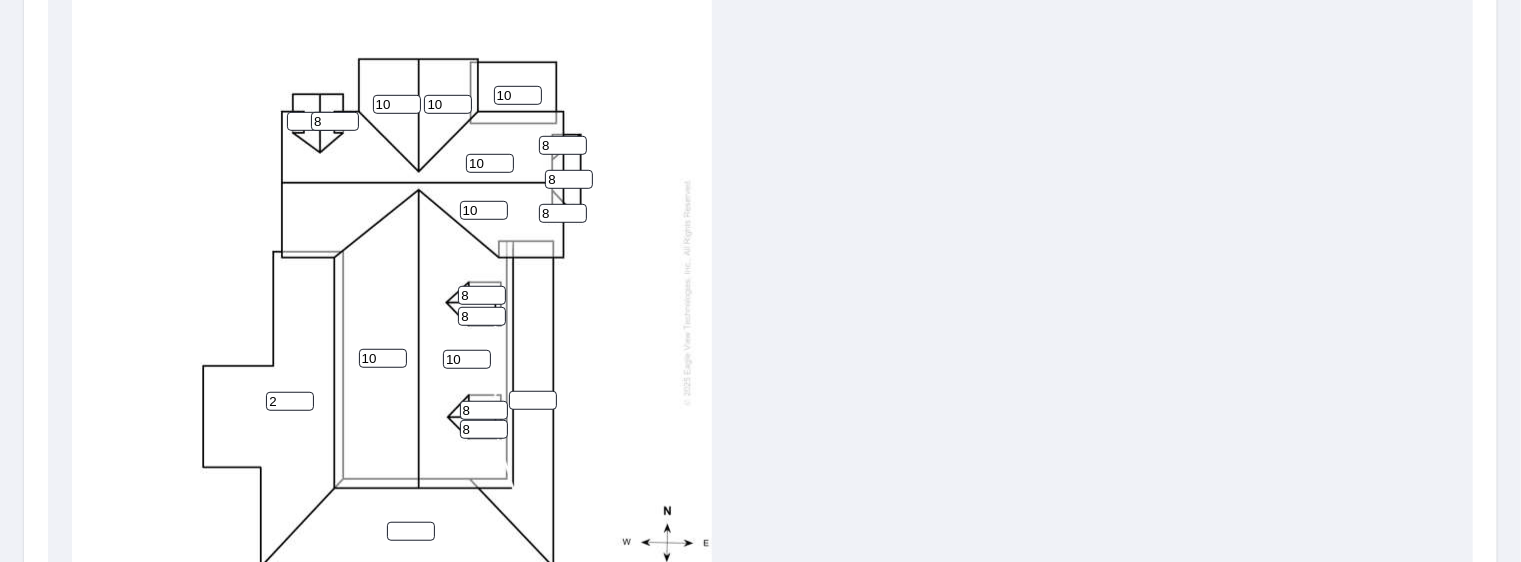 click on "2" at bounding box center (290, 401) 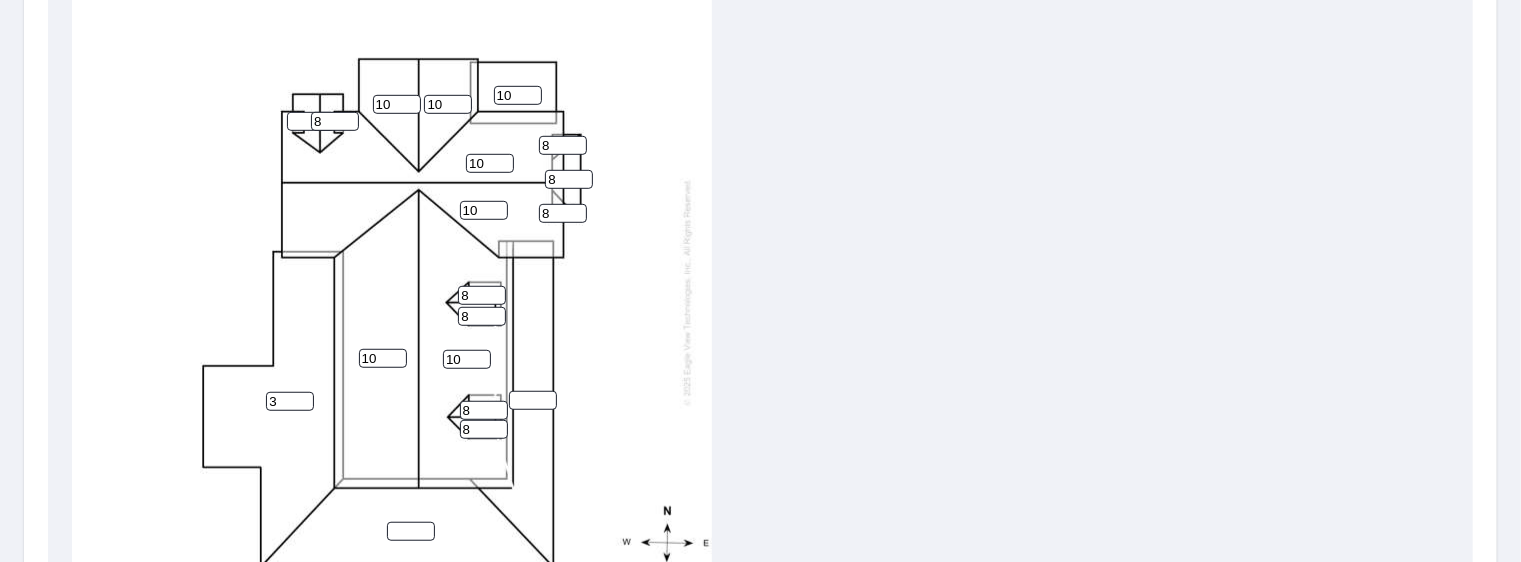 click on "3" at bounding box center [290, 401] 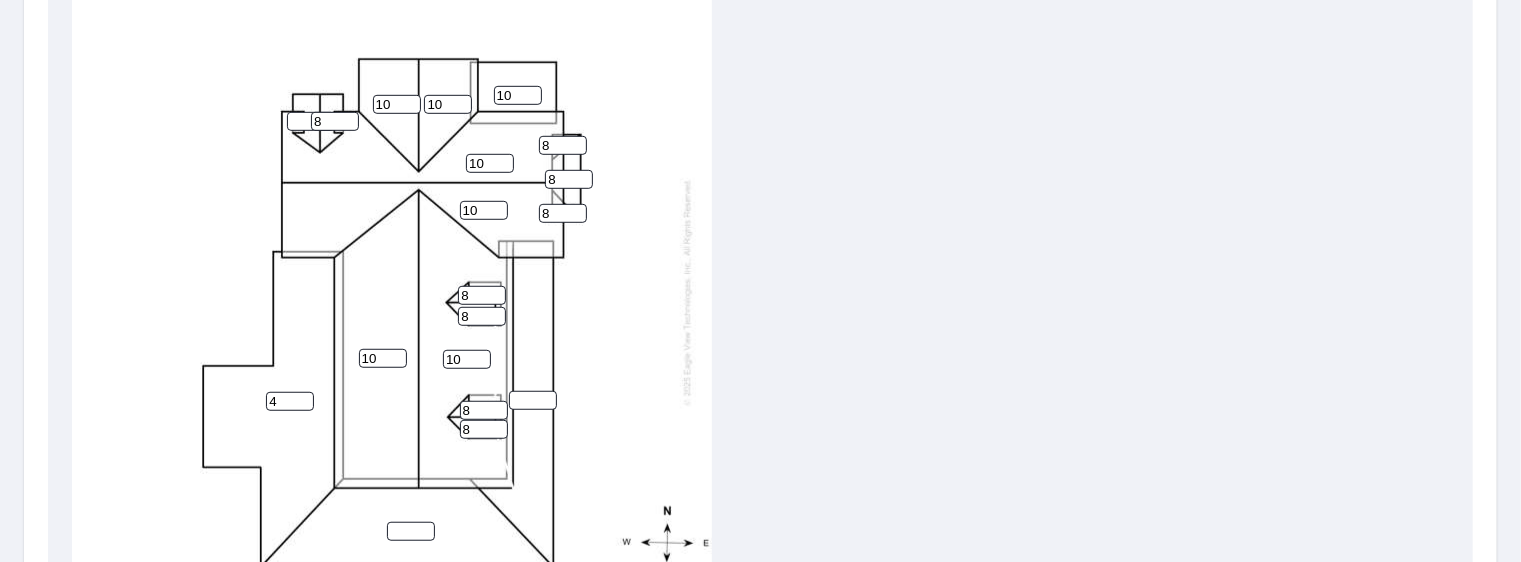 type on "4" 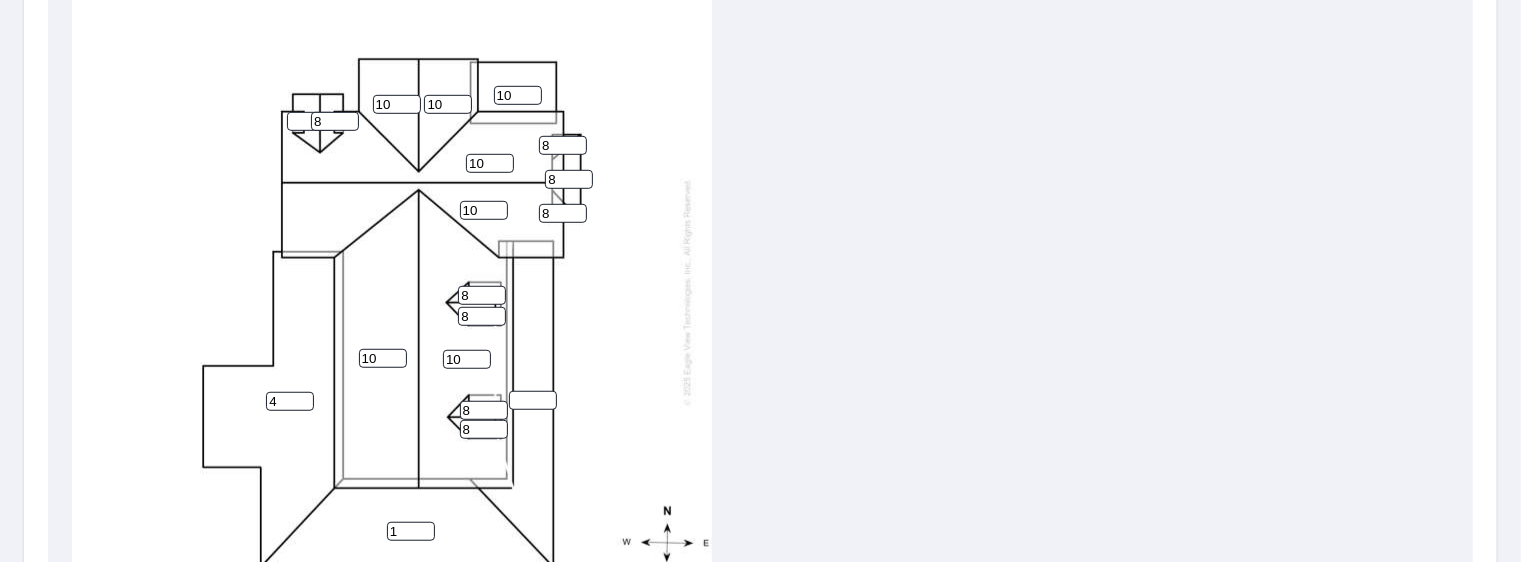 click on "1" at bounding box center (411, 531) 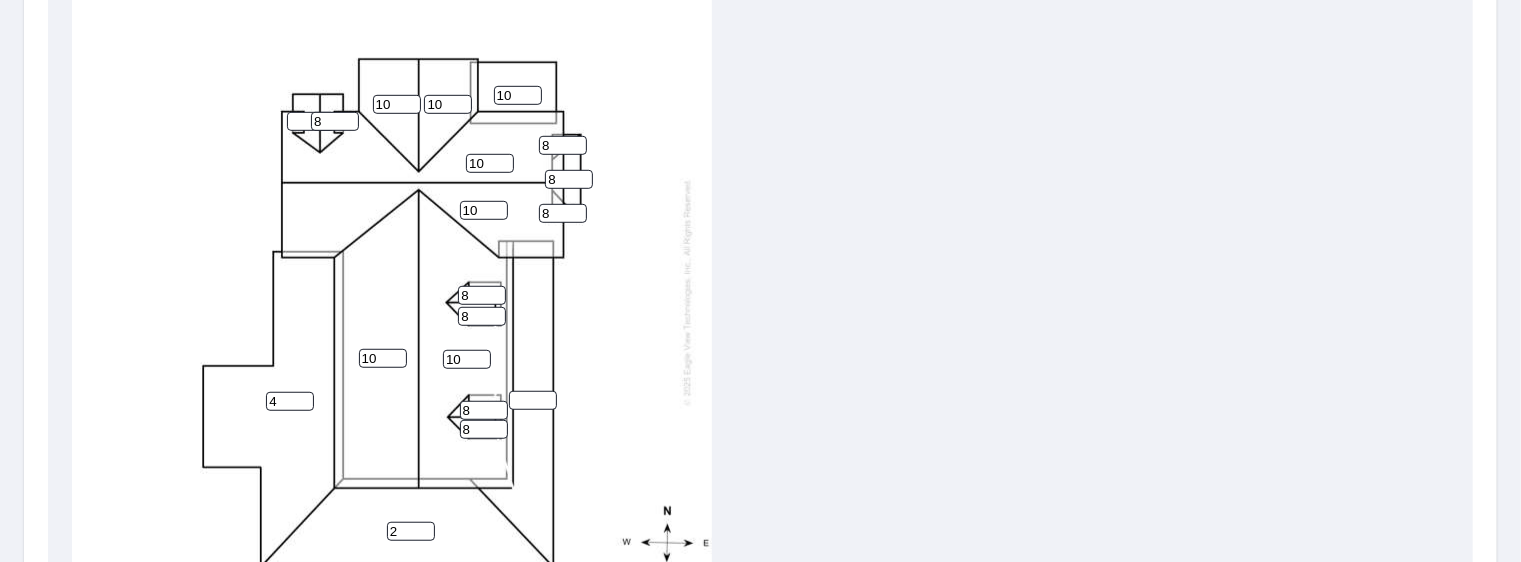 click on "2" at bounding box center [411, 531] 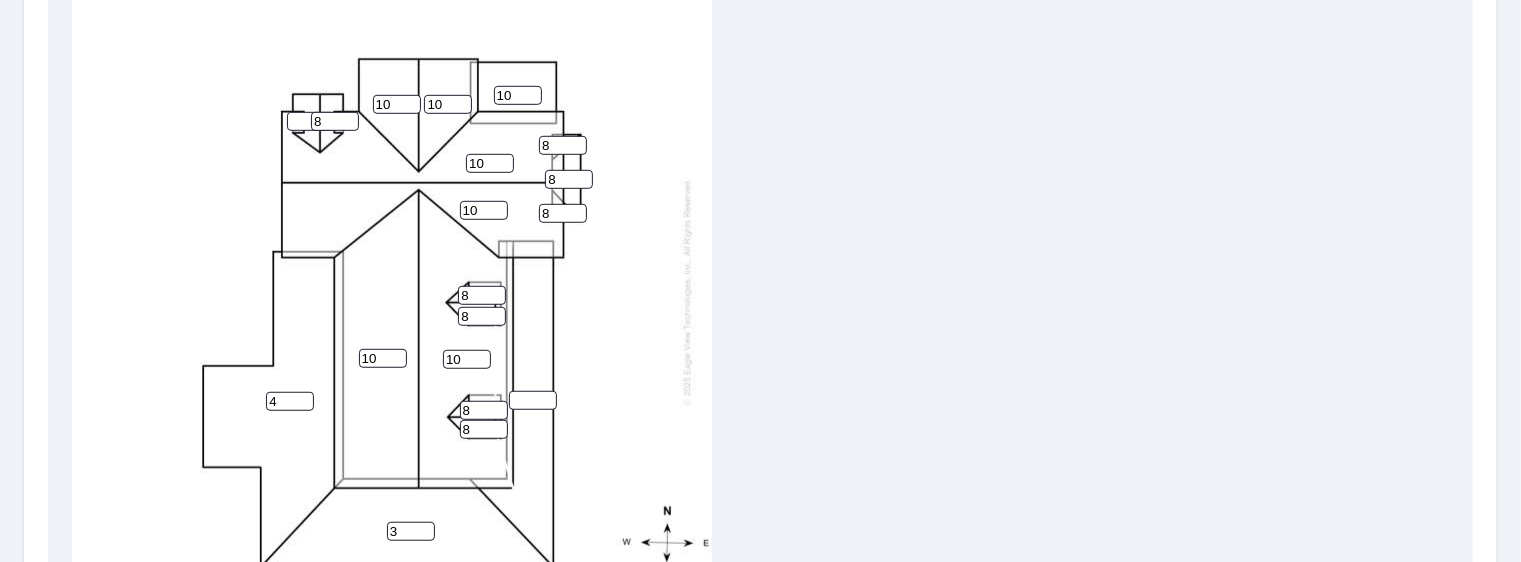 click on "3" at bounding box center [411, 531] 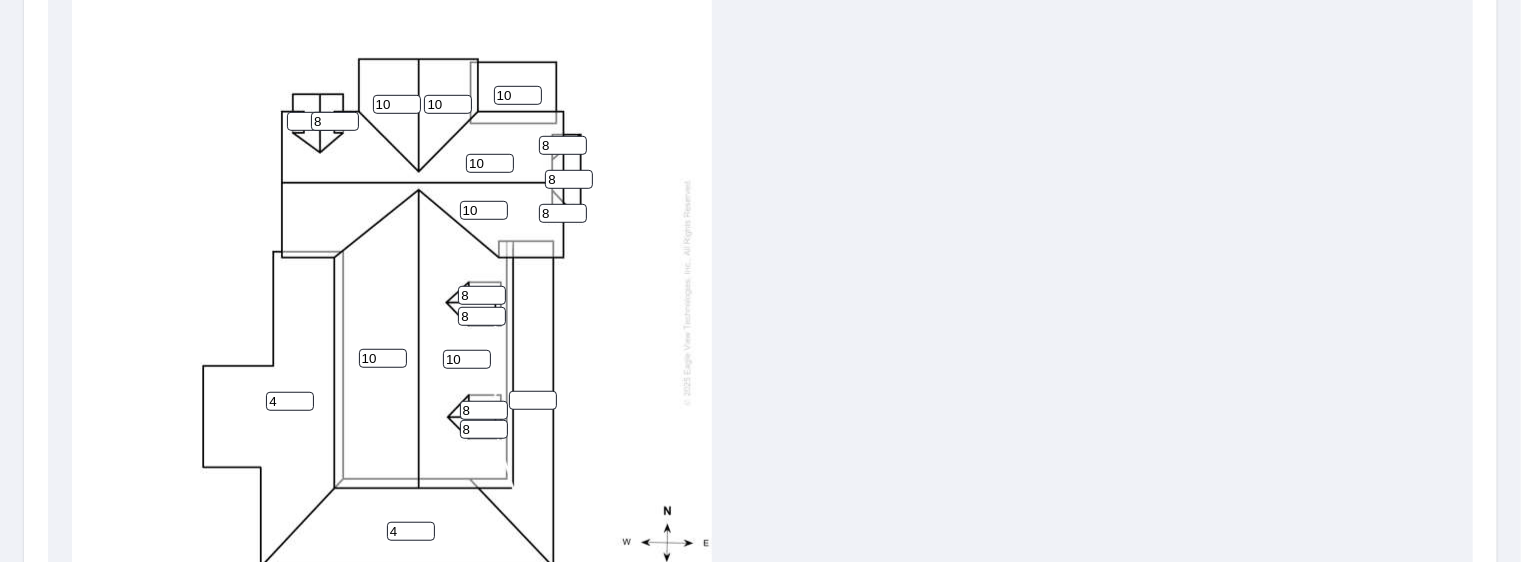 type on "4" 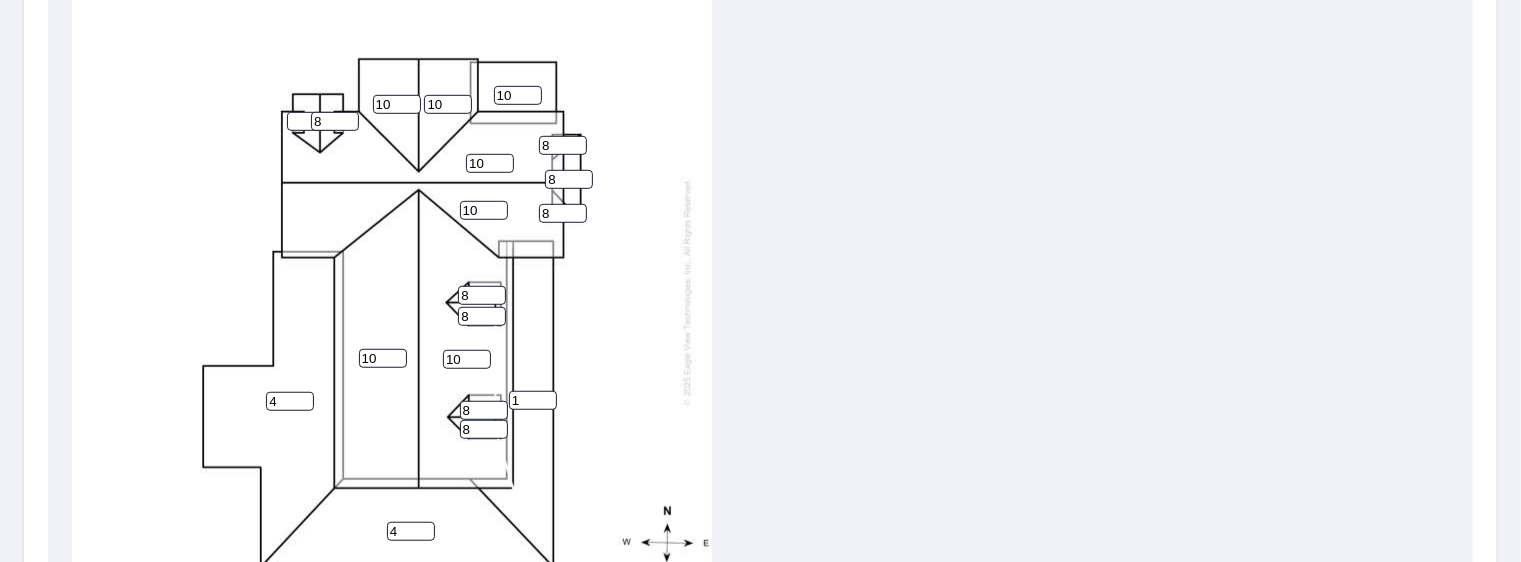 click on "1" at bounding box center (533, 400) 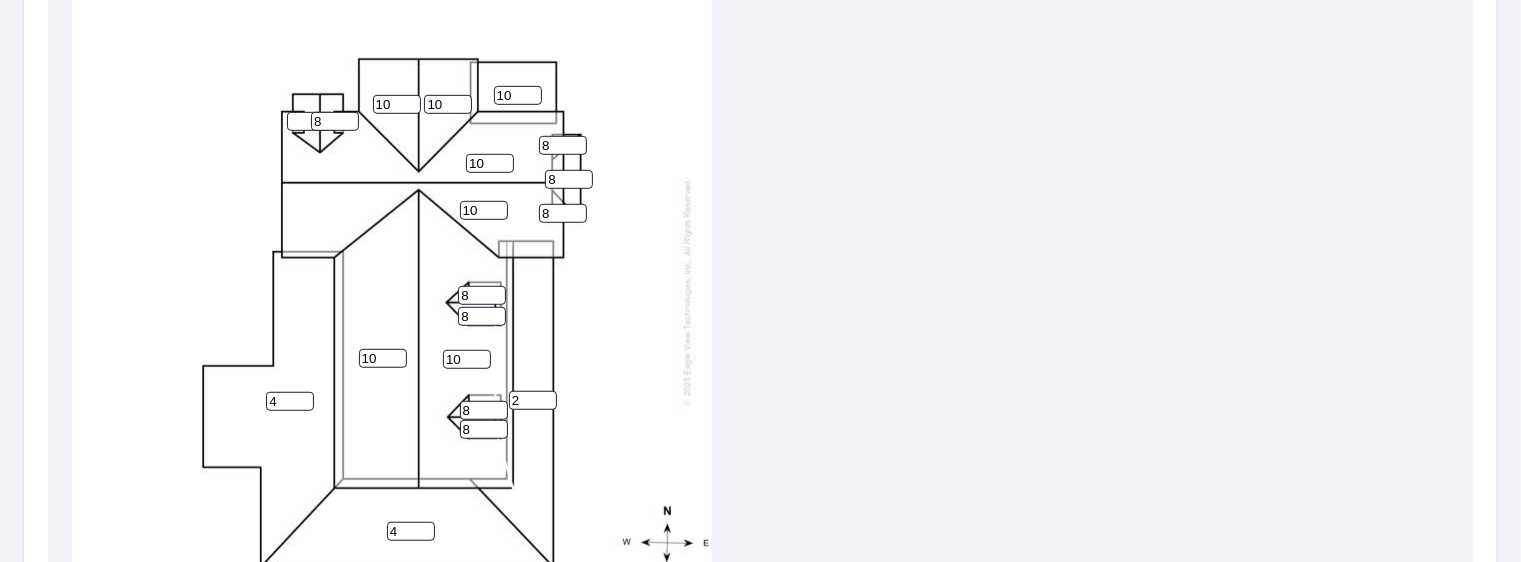 click on "2" at bounding box center [533, 400] 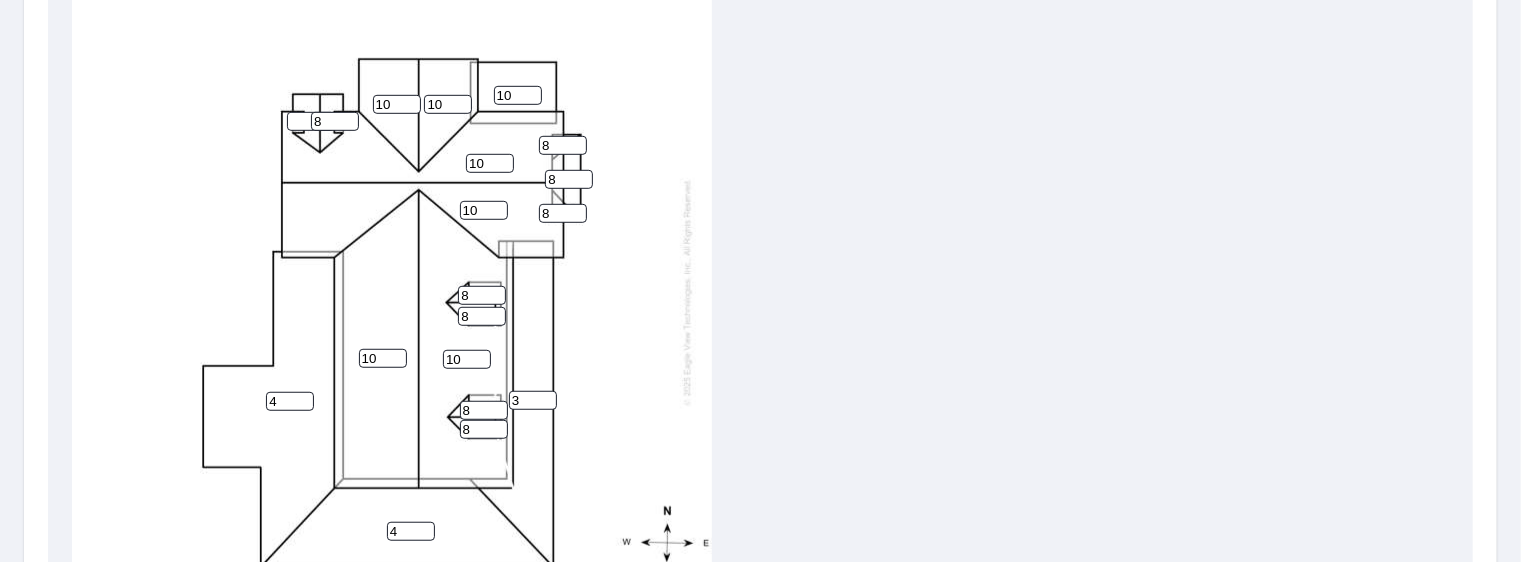 click on "3" at bounding box center [533, 400] 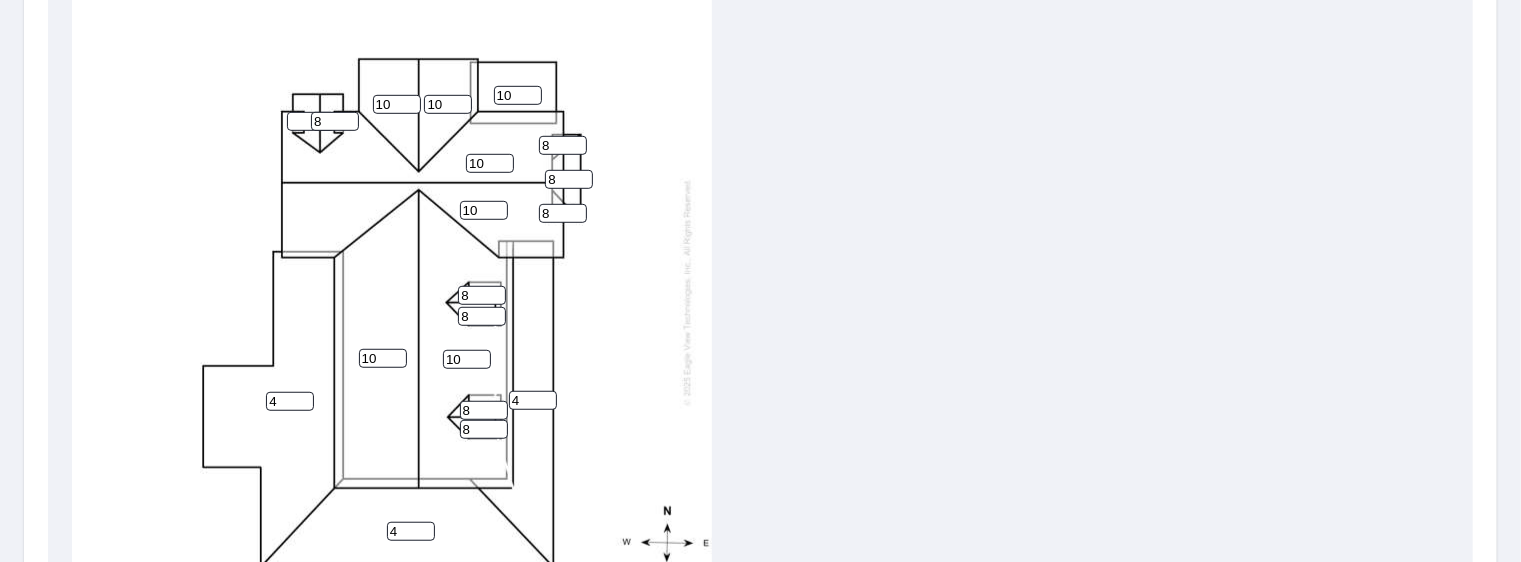 type on "4" 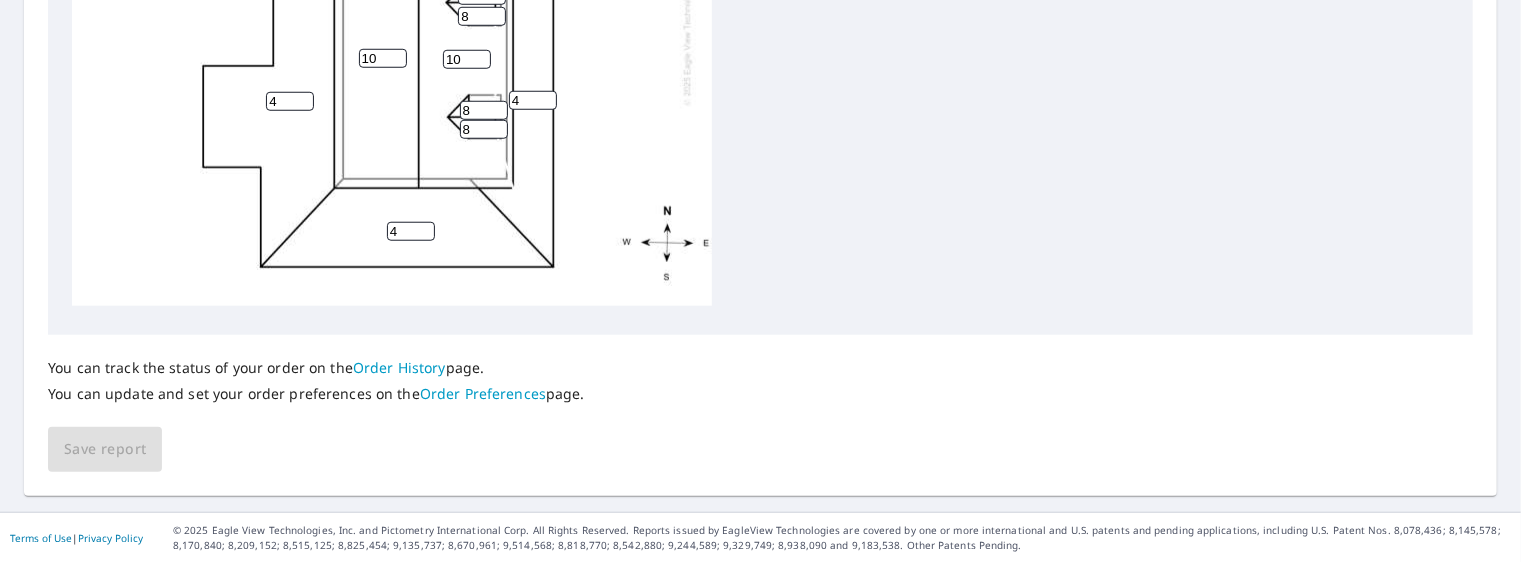 scroll, scrollTop: 920, scrollLeft: 0, axis: vertical 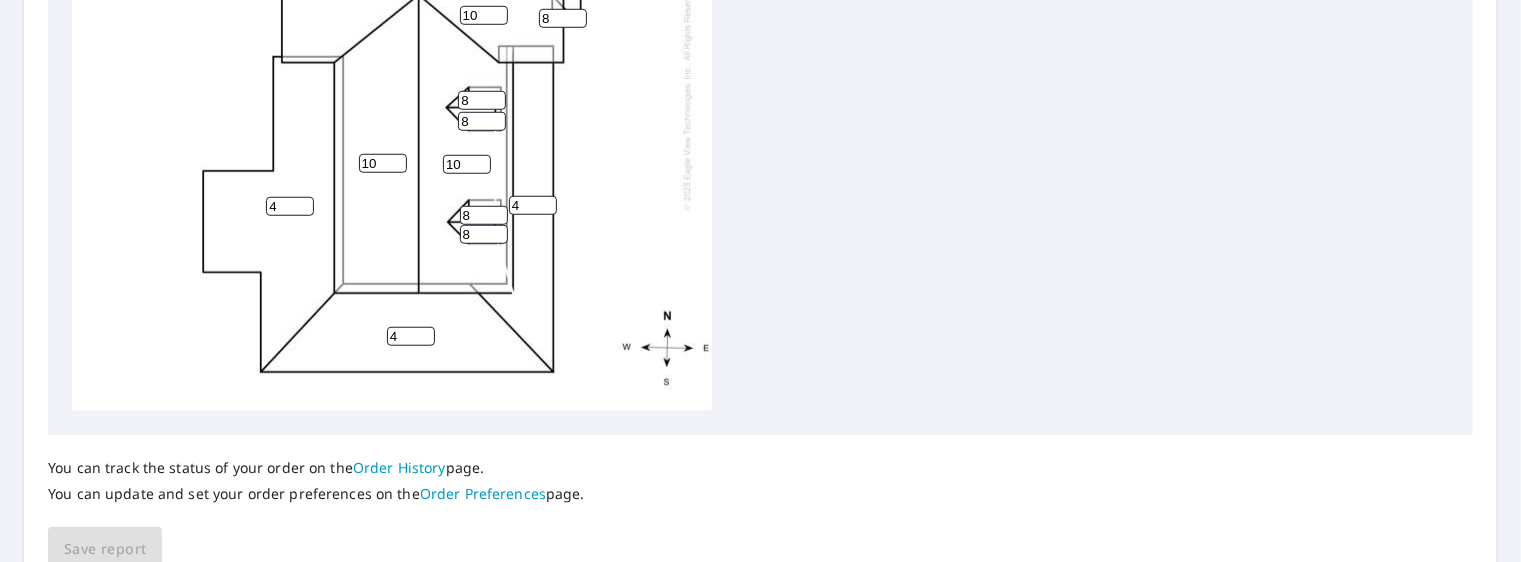 click on "4 10 10 4 10 10 4 10 10 10 8 8 8 8 8 8 8 8" at bounding box center [392, 97] 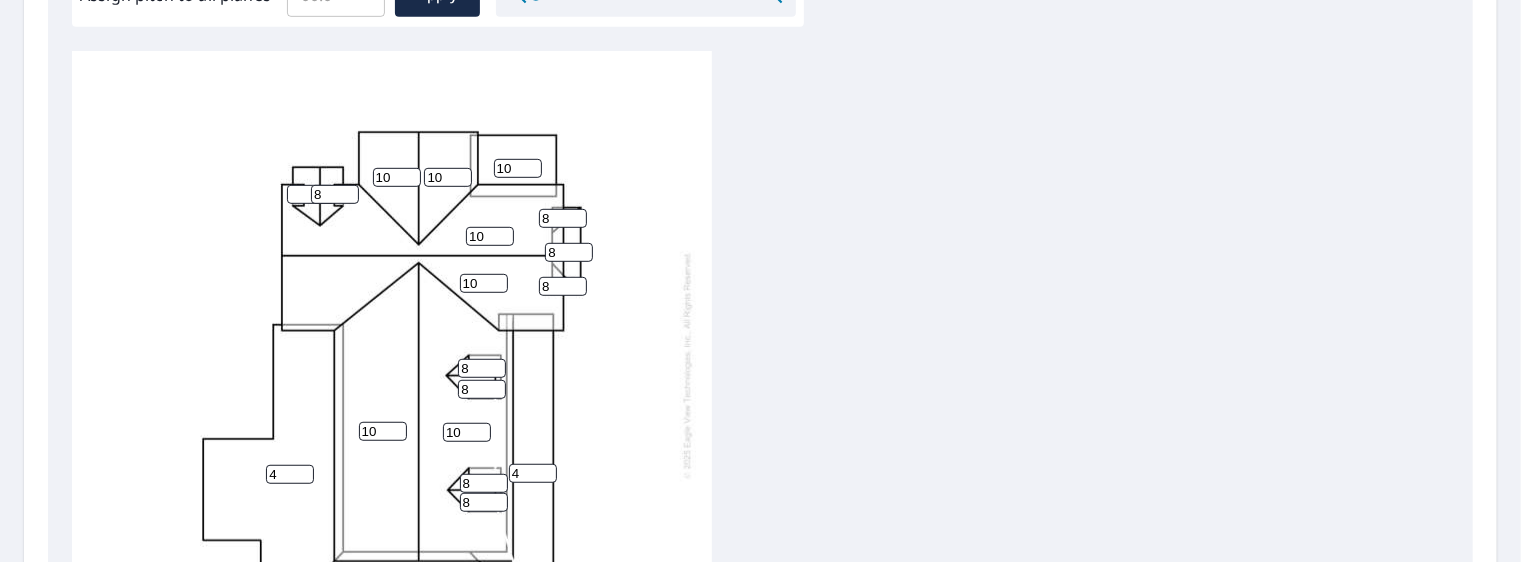 scroll, scrollTop: 520, scrollLeft: 0, axis: vertical 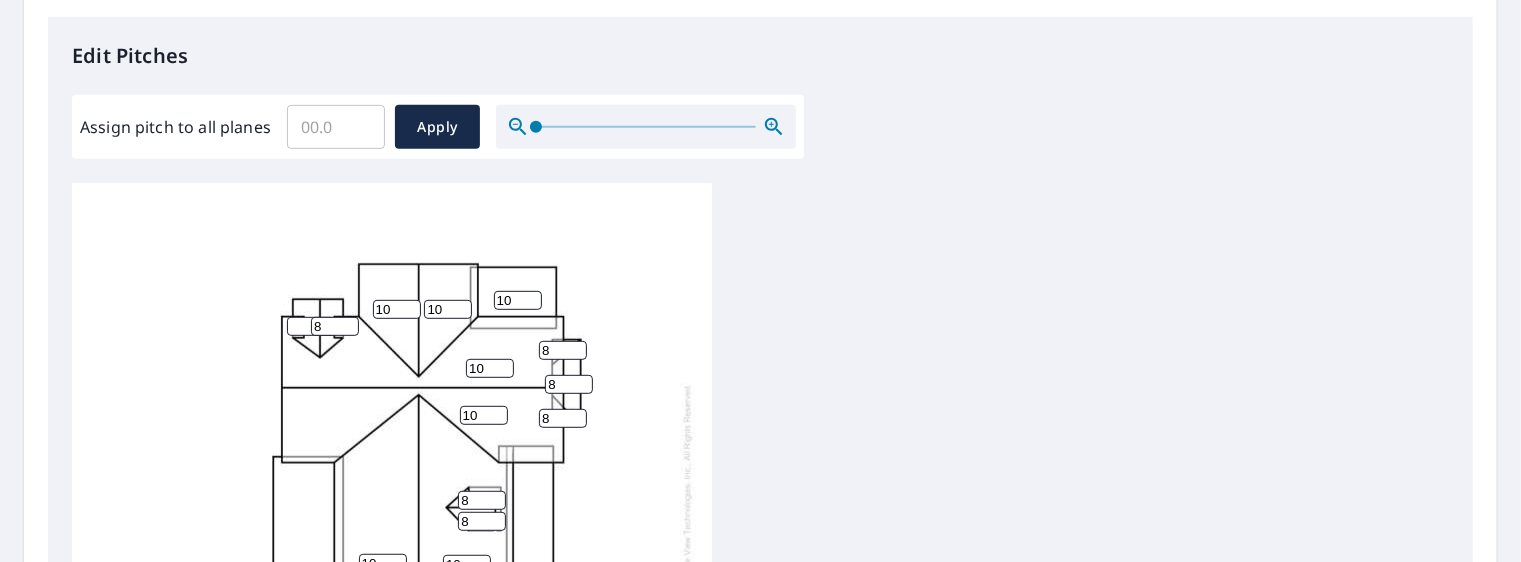 click at bounding box center [311, 326] 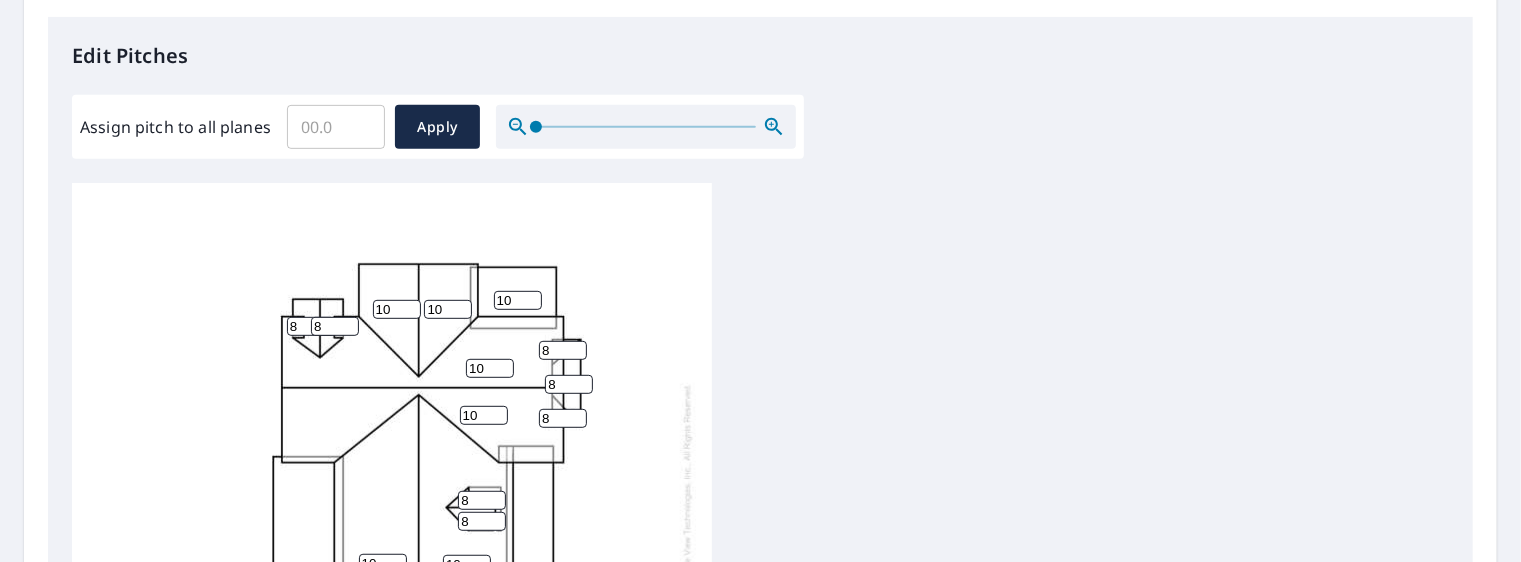 type on "8" 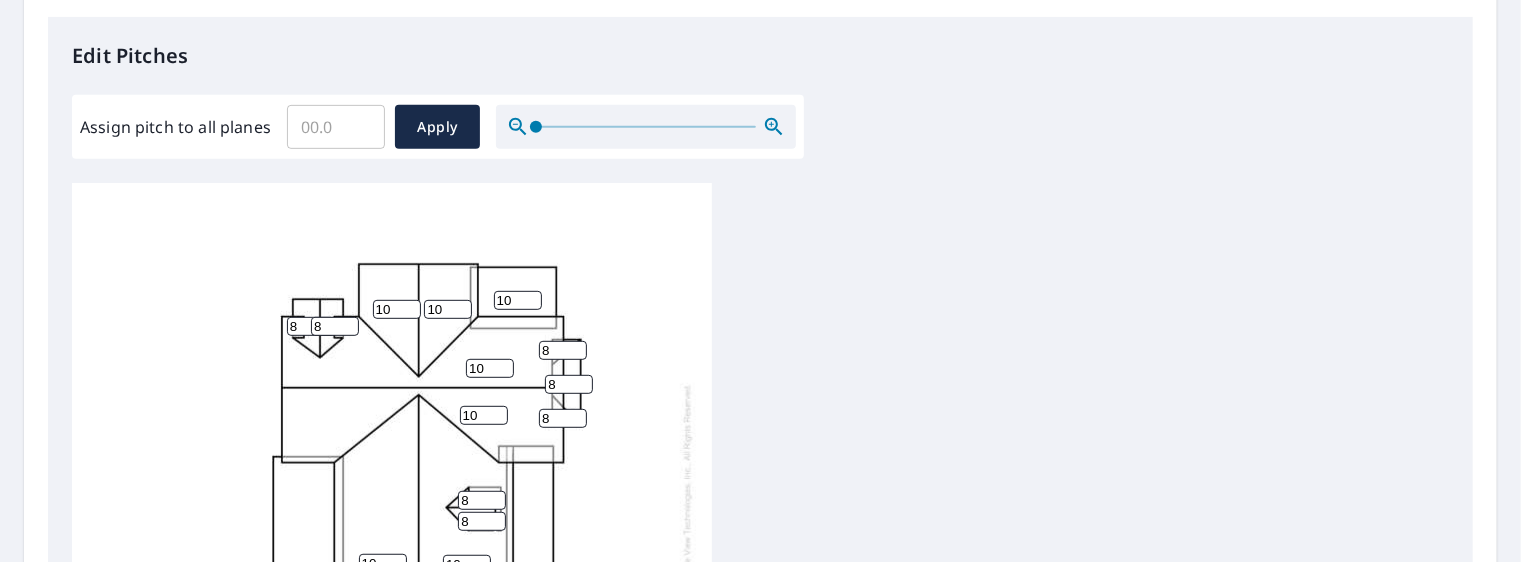 click on "4 10 10 4 10 10 4 10 10 10 8 8 8 8 8 8 8 8 8" at bounding box center [392, 497] 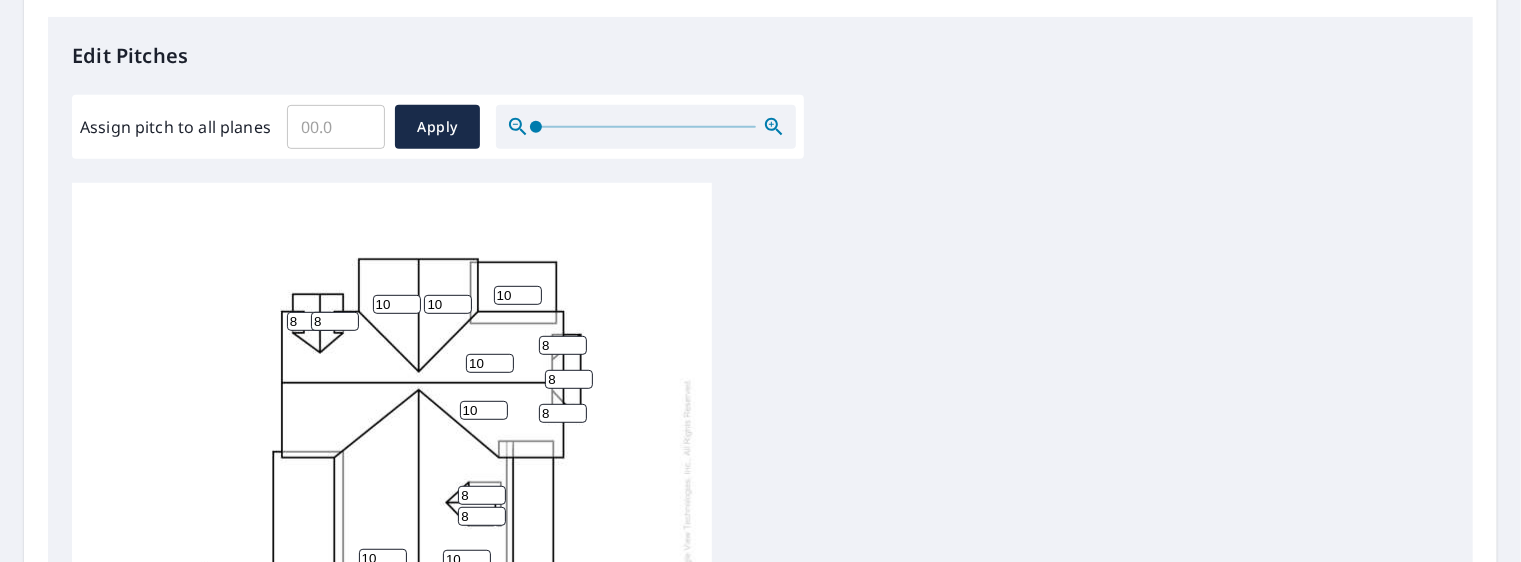 scroll, scrollTop: 19, scrollLeft: 0, axis: vertical 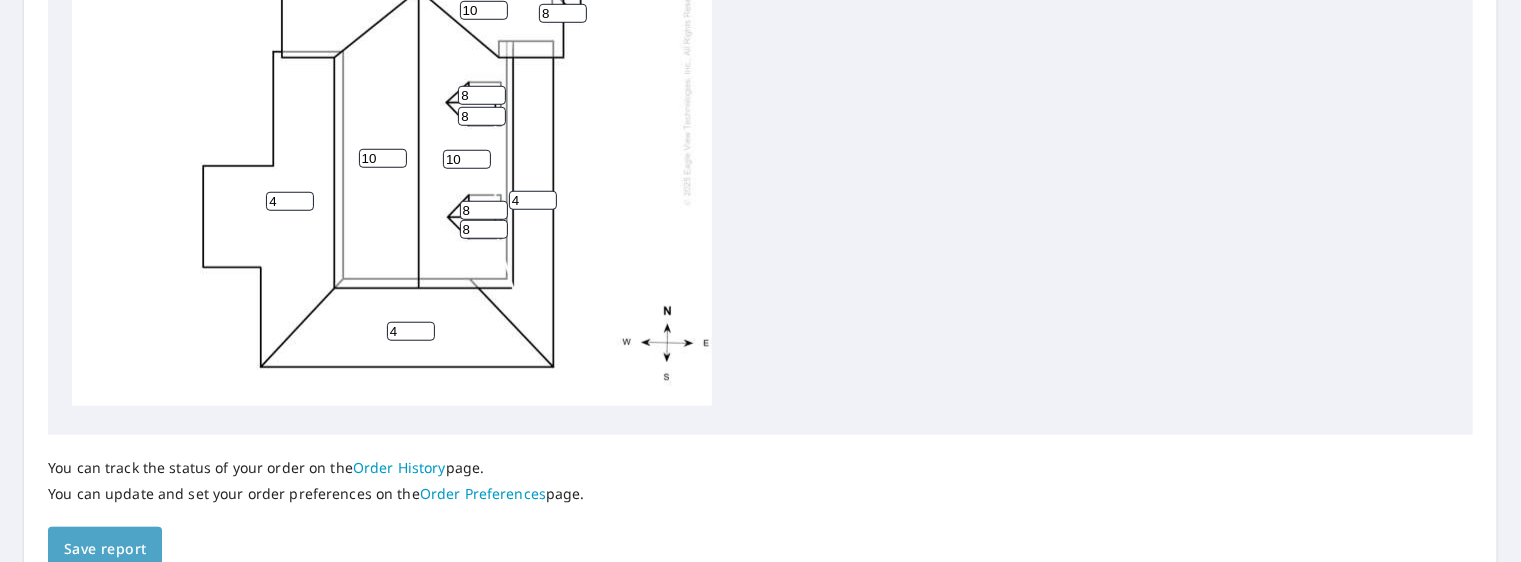 click on "Save report" at bounding box center [105, 549] 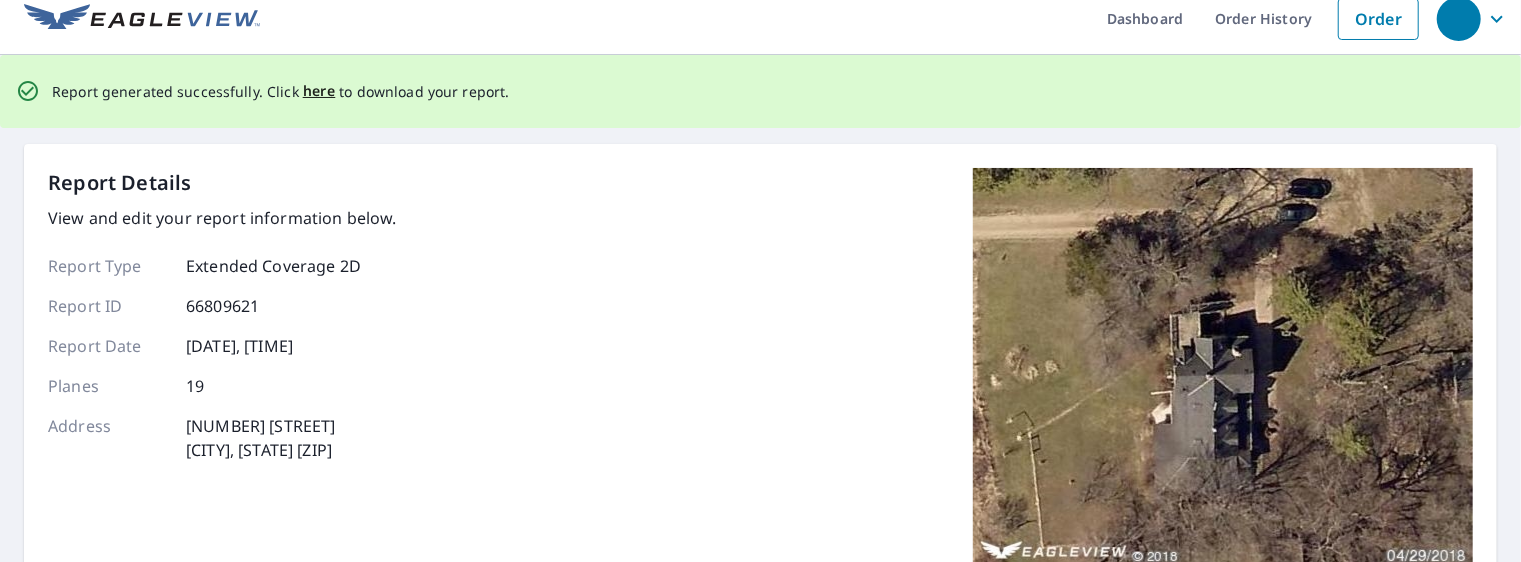 scroll, scrollTop: 0, scrollLeft: 0, axis: both 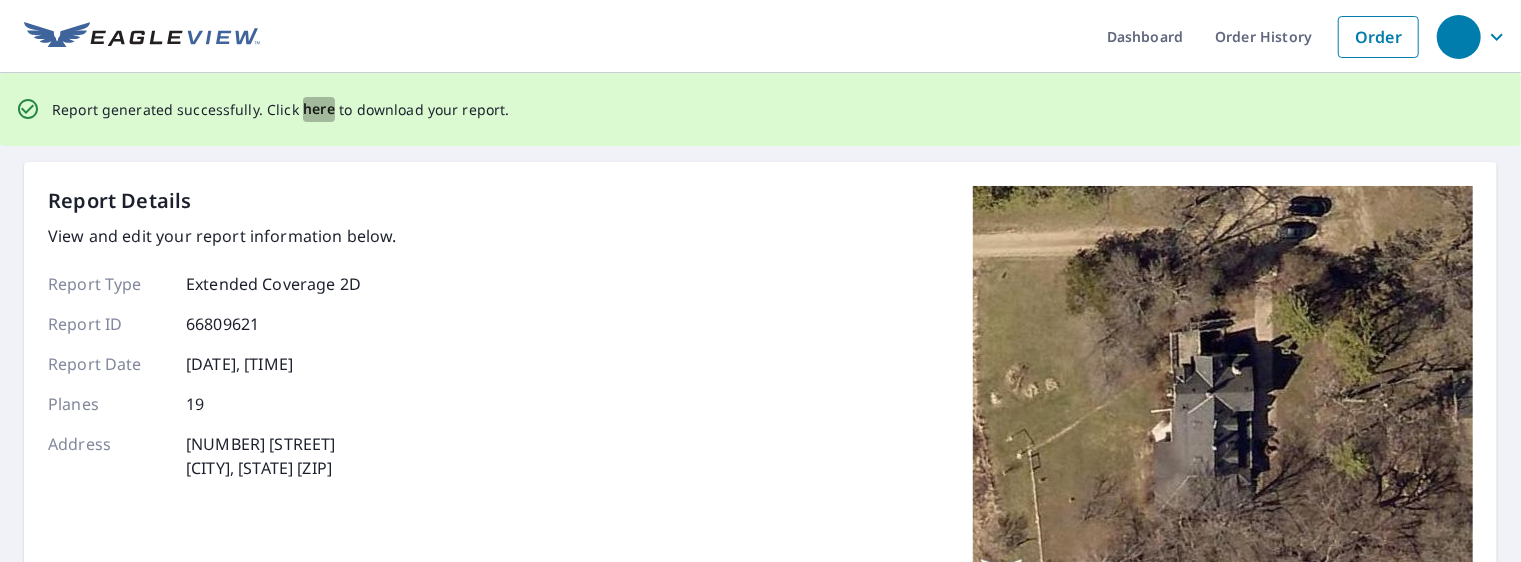 click on "here" at bounding box center [319, 109] 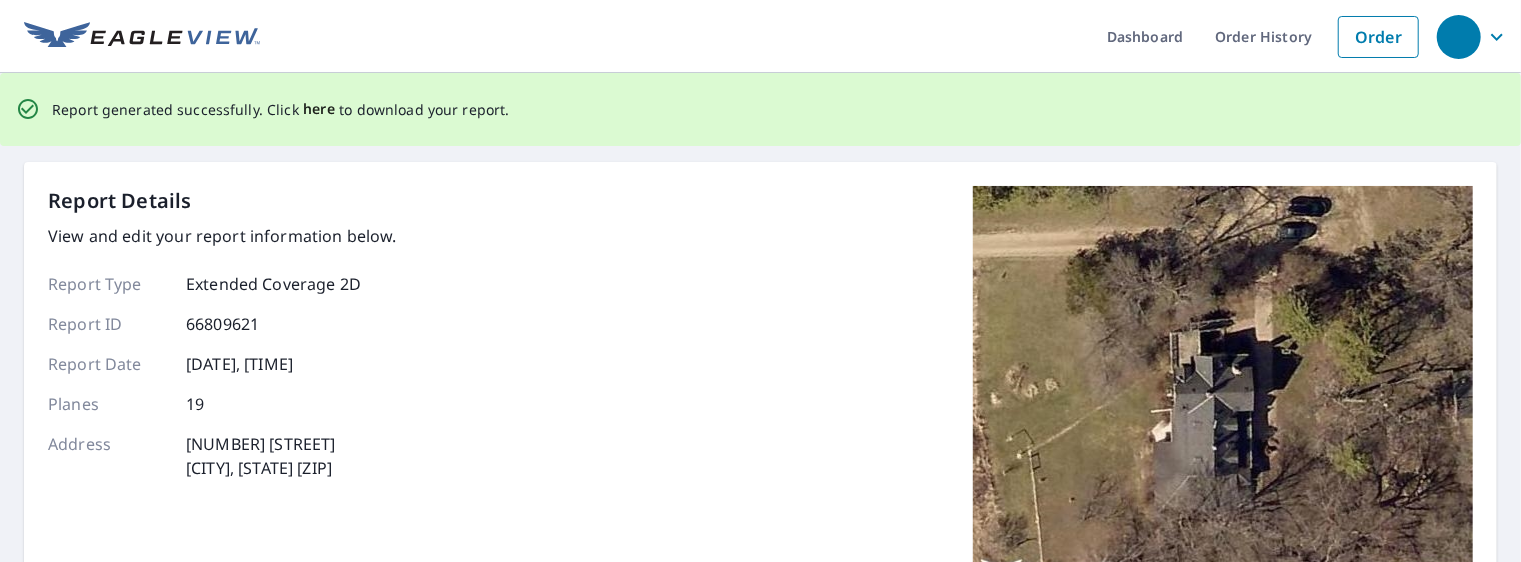click on "here" at bounding box center [319, 109] 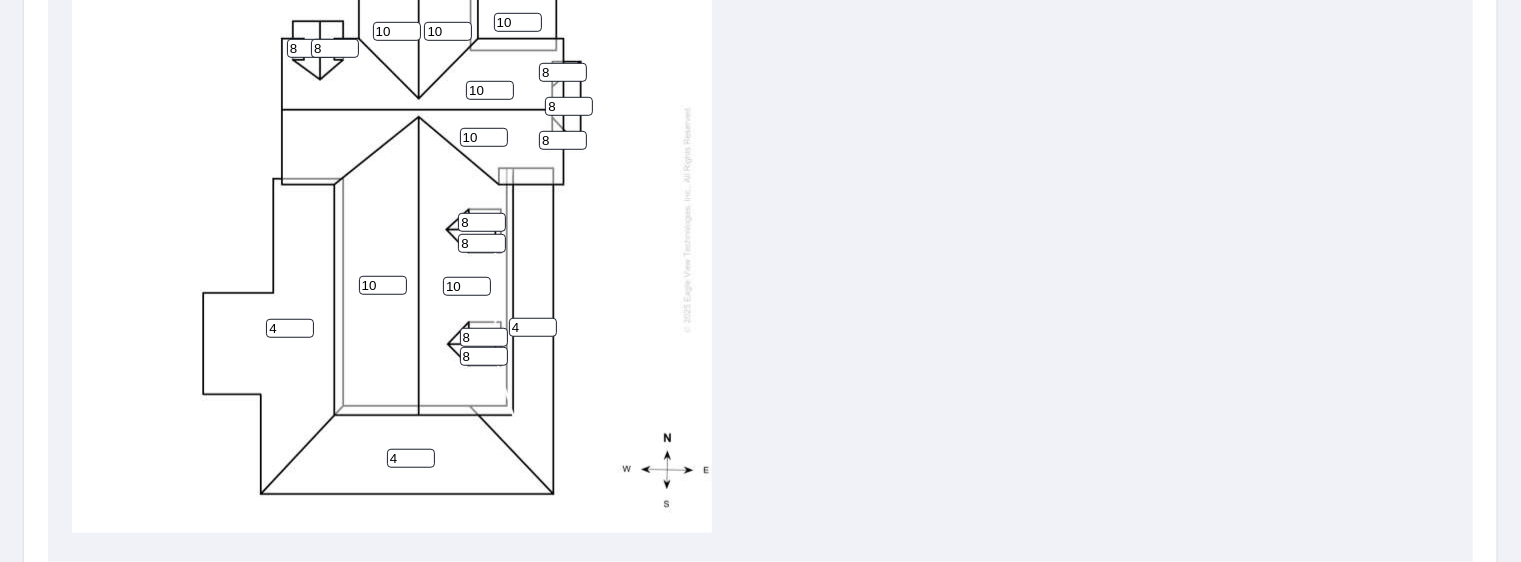 scroll, scrollTop: 720, scrollLeft: 0, axis: vertical 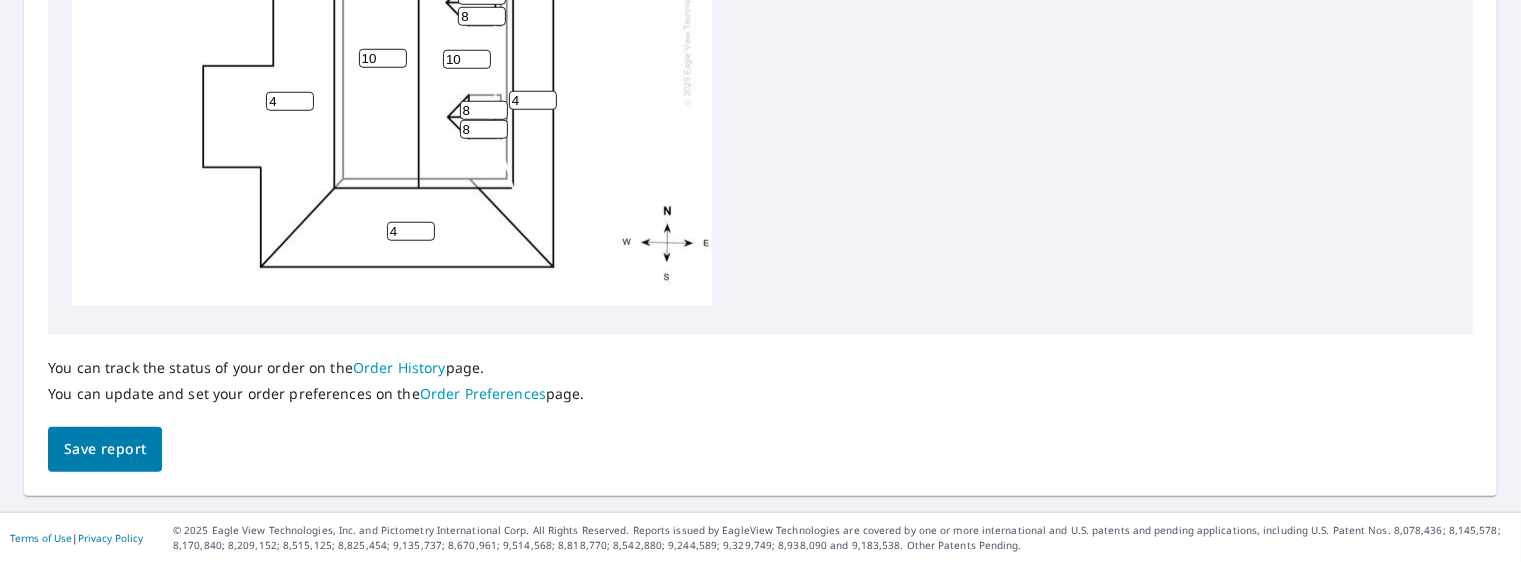 click on "Save report" at bounding box center [105, 449] 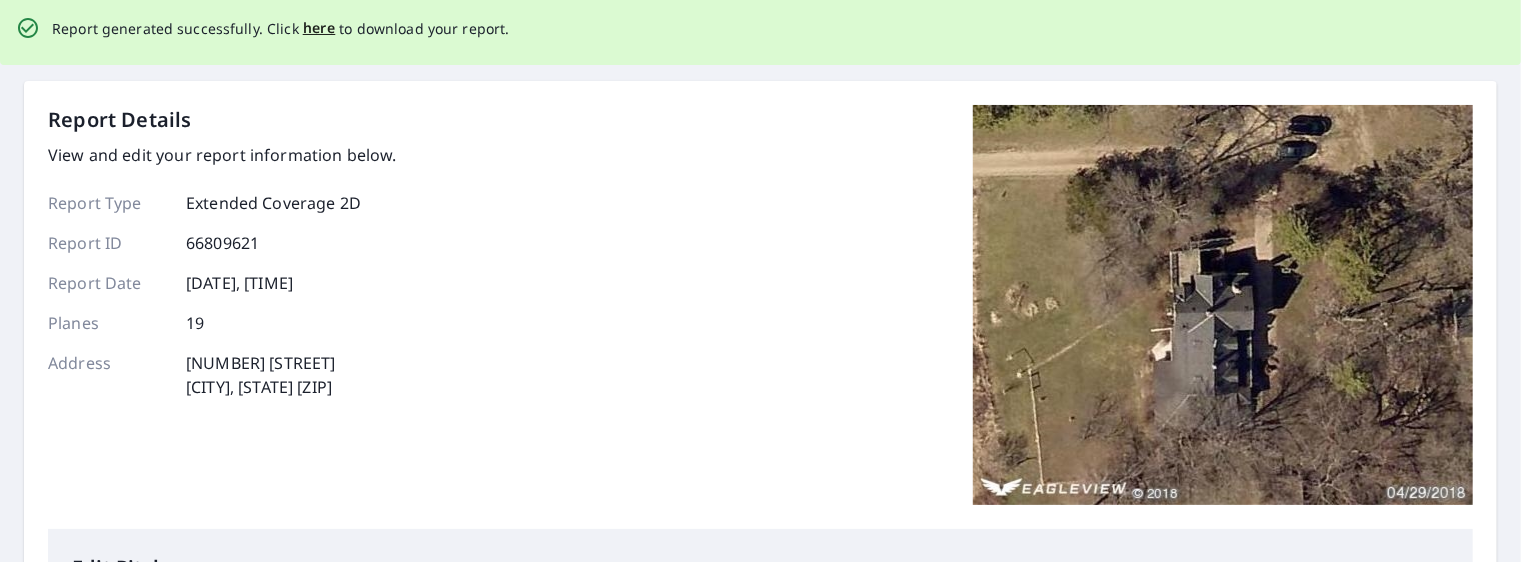 scroll, scrollTop: 0, scrollLeft: 0, axis: both 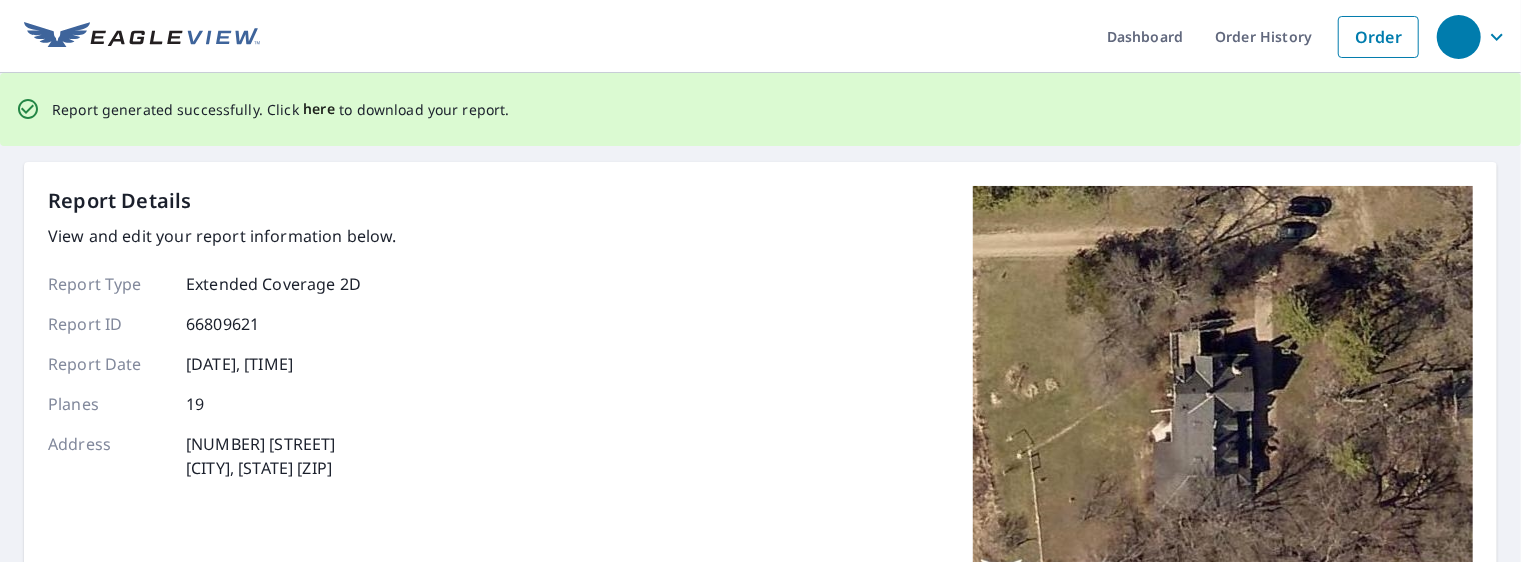 click on "here" at bounding box center [319, 109] 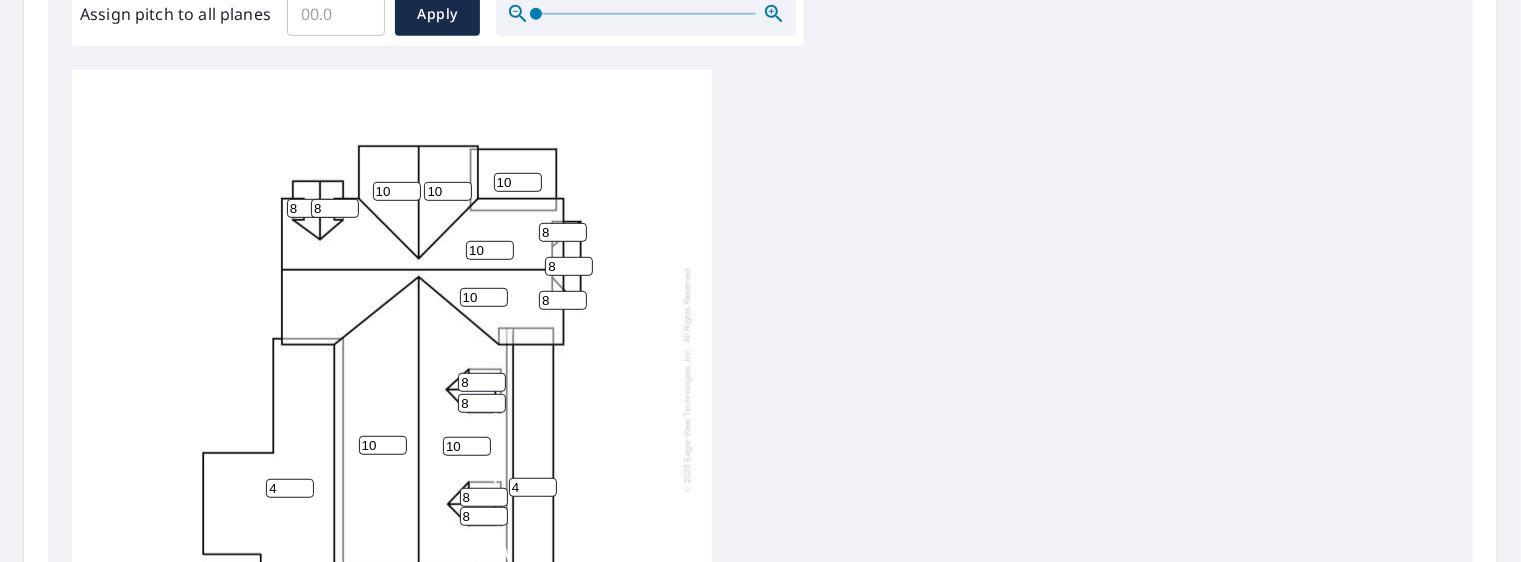scroll, scrollTop: 620, scrollLeft: 0, axis: vertical 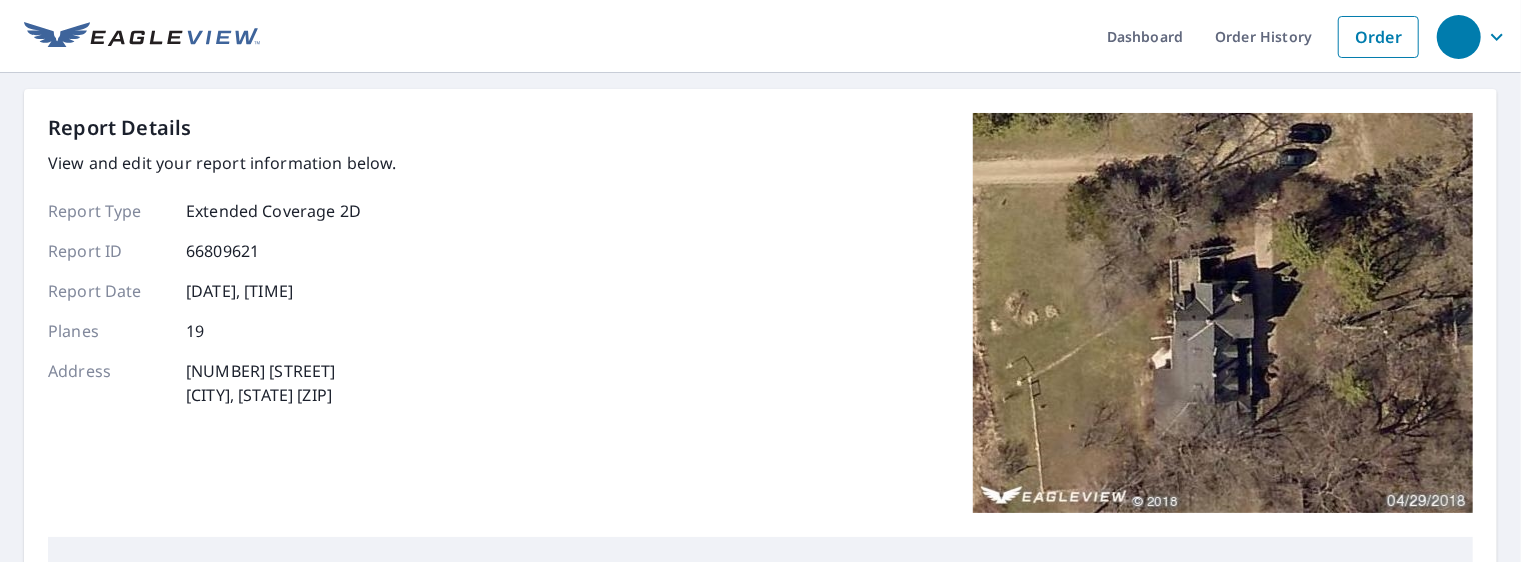 click on "Report Details View and edit your report information below. Report Type Extended Coverage 2D Report ID [NUMBER] Report Date [DATE], [TIME] Planes 19 Address [NUMBER] [STREET] [CITY], [STATE] [ZIP]" at bounding box center [760, 325] 